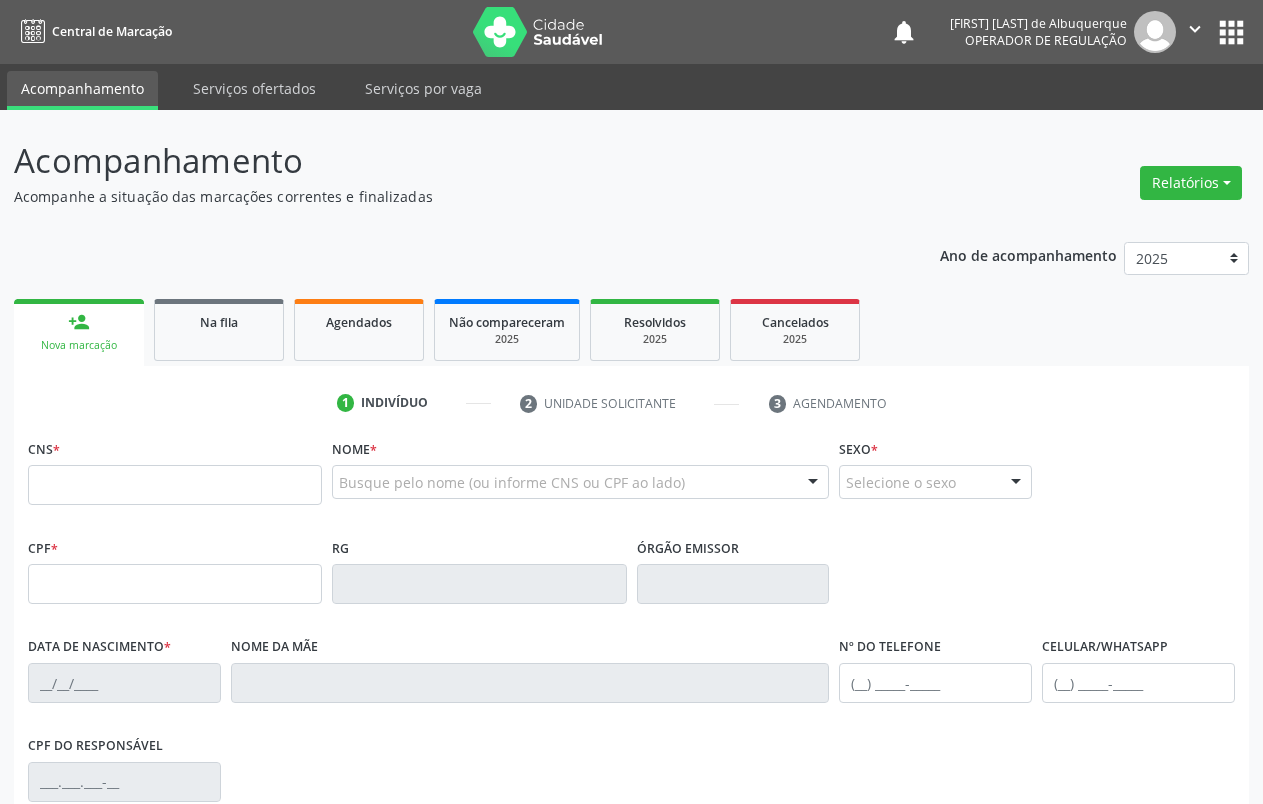 scroll, scrollTop: 0, scrollLeft: 0, axis: both 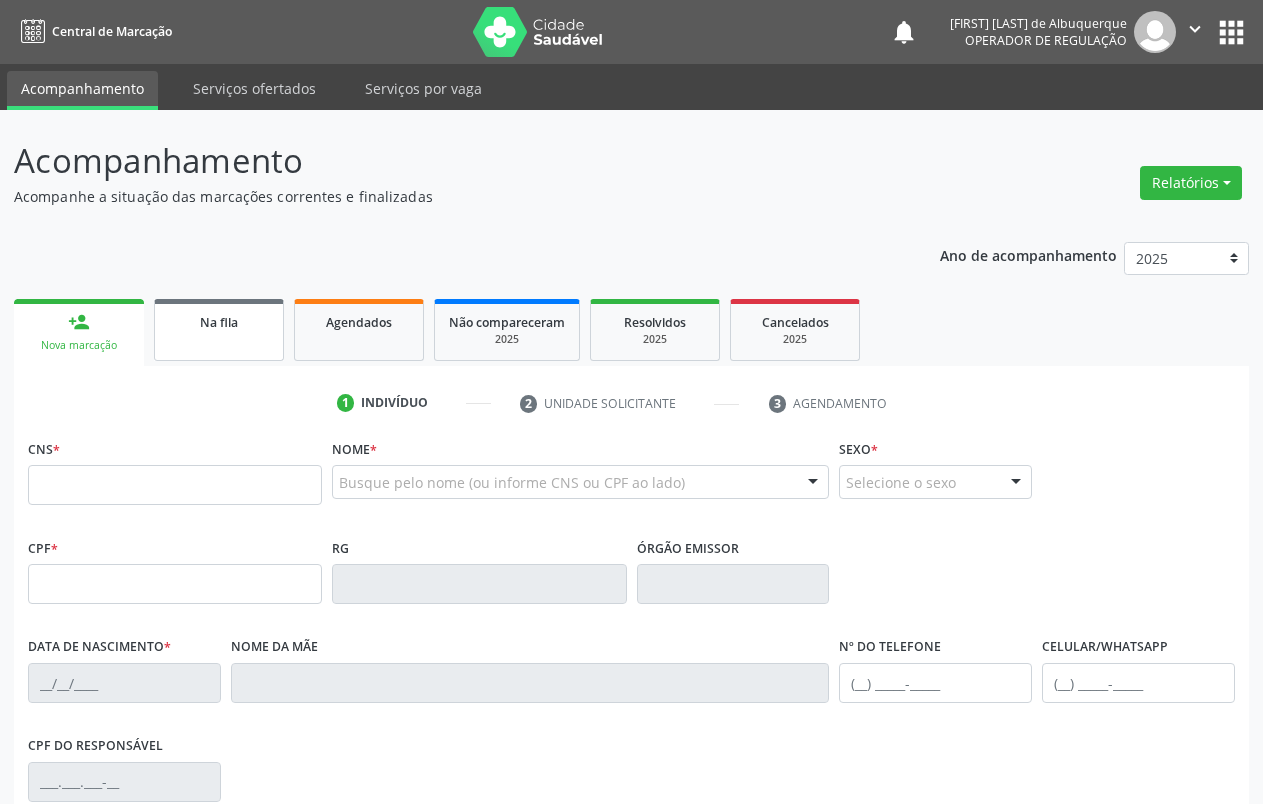 click on "Na fila" at bounding box center [219, 321] 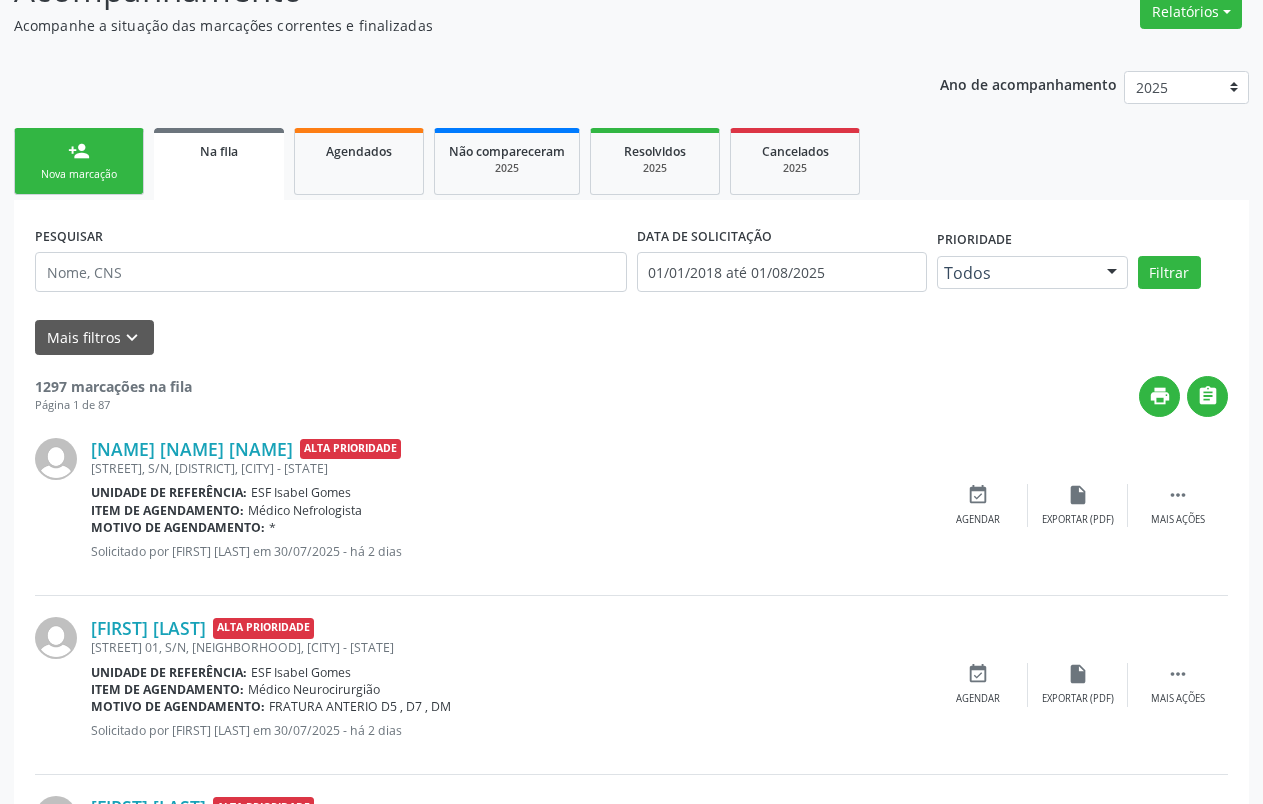 scroll, scrollTop: 0, scrollLeft: 0, axis: both 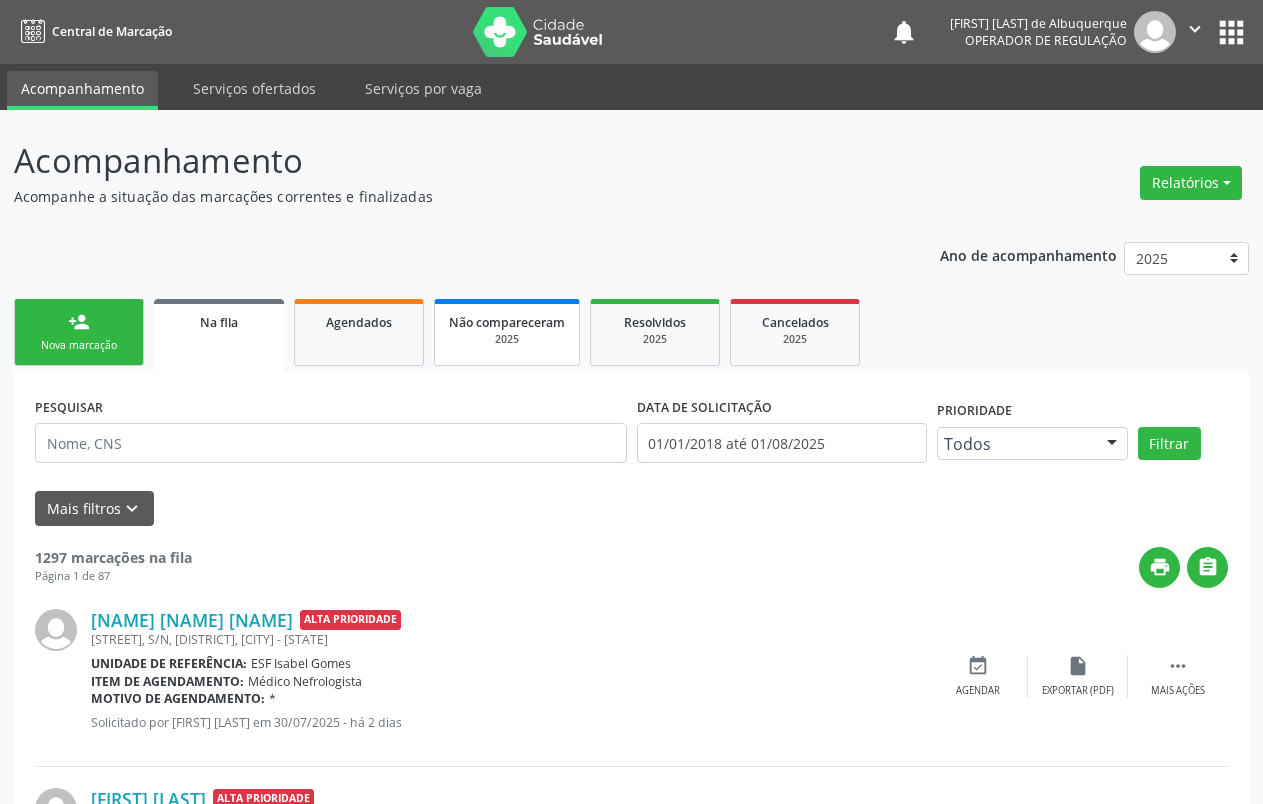 click on "2025" at bounding box center [507, 339] 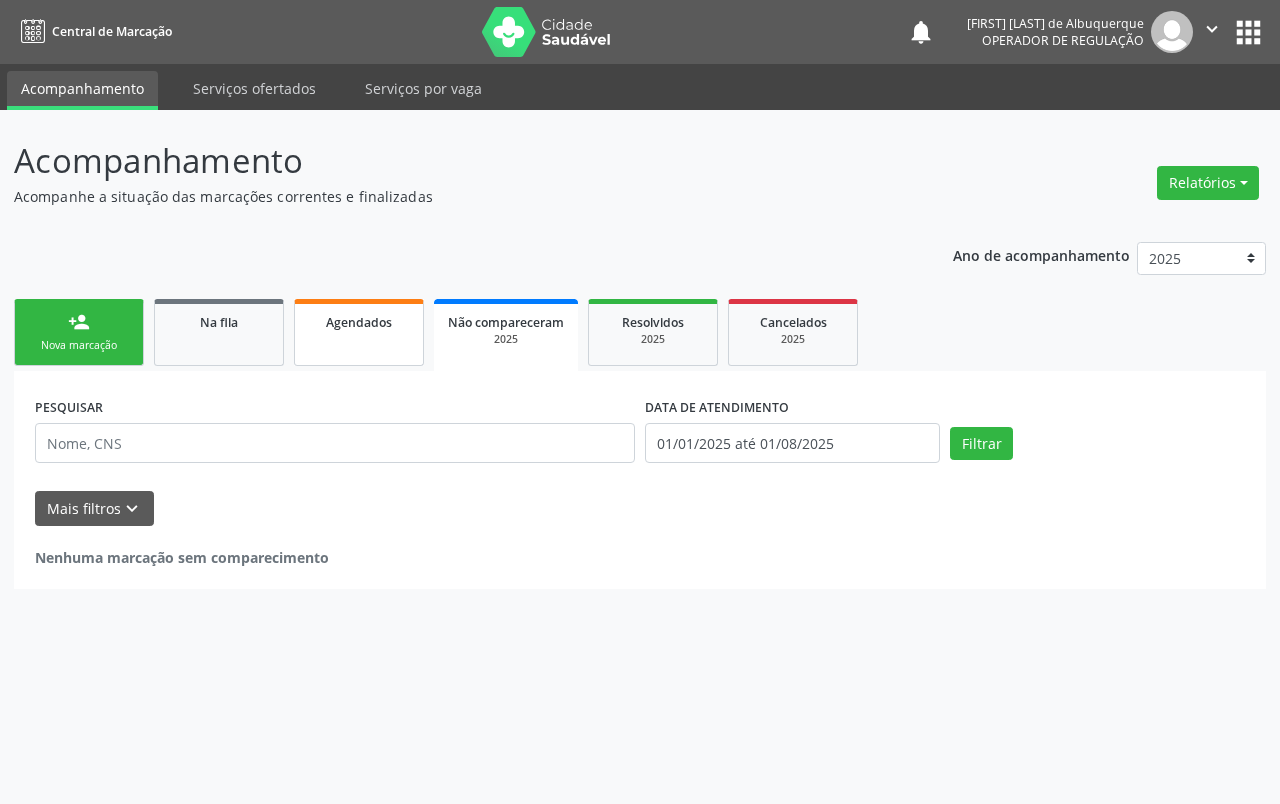click on "Agendados" at bounding box center (359, 321) 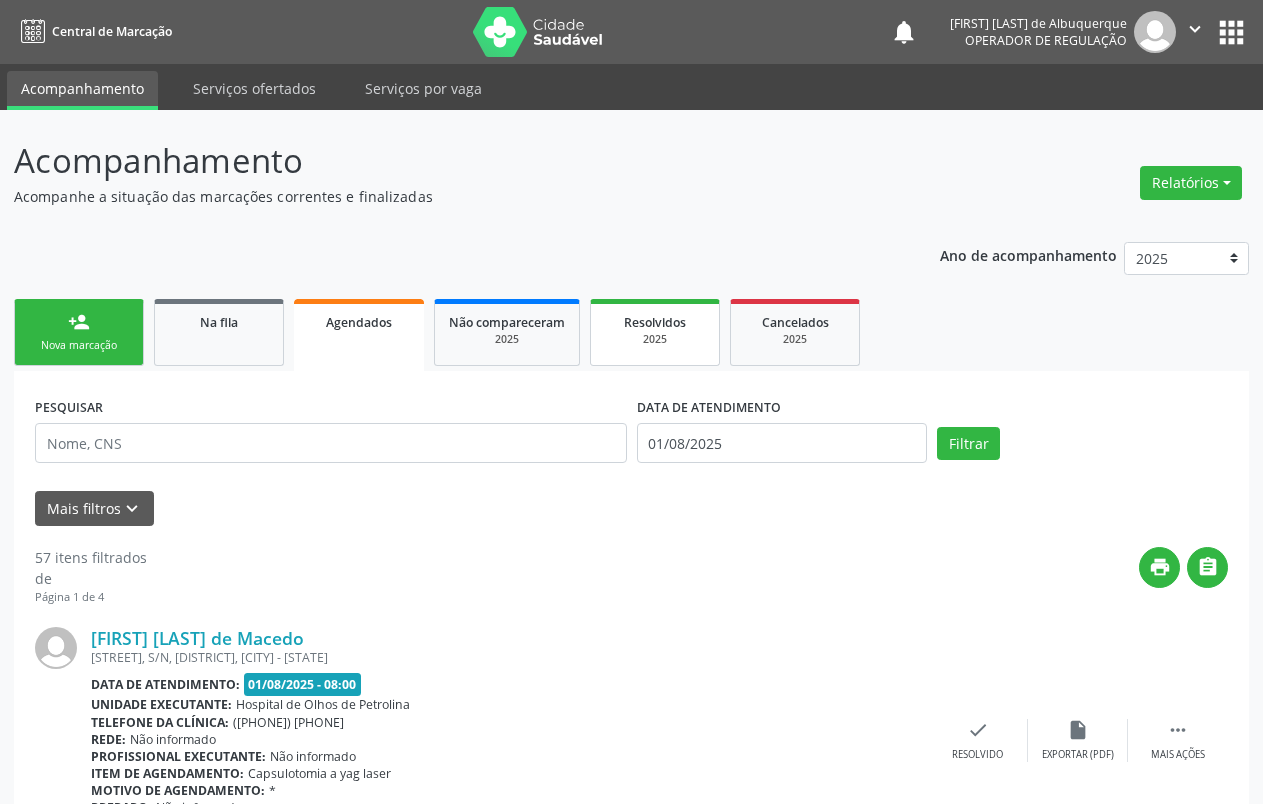 click on "2025" at bounding box center [655, 339] 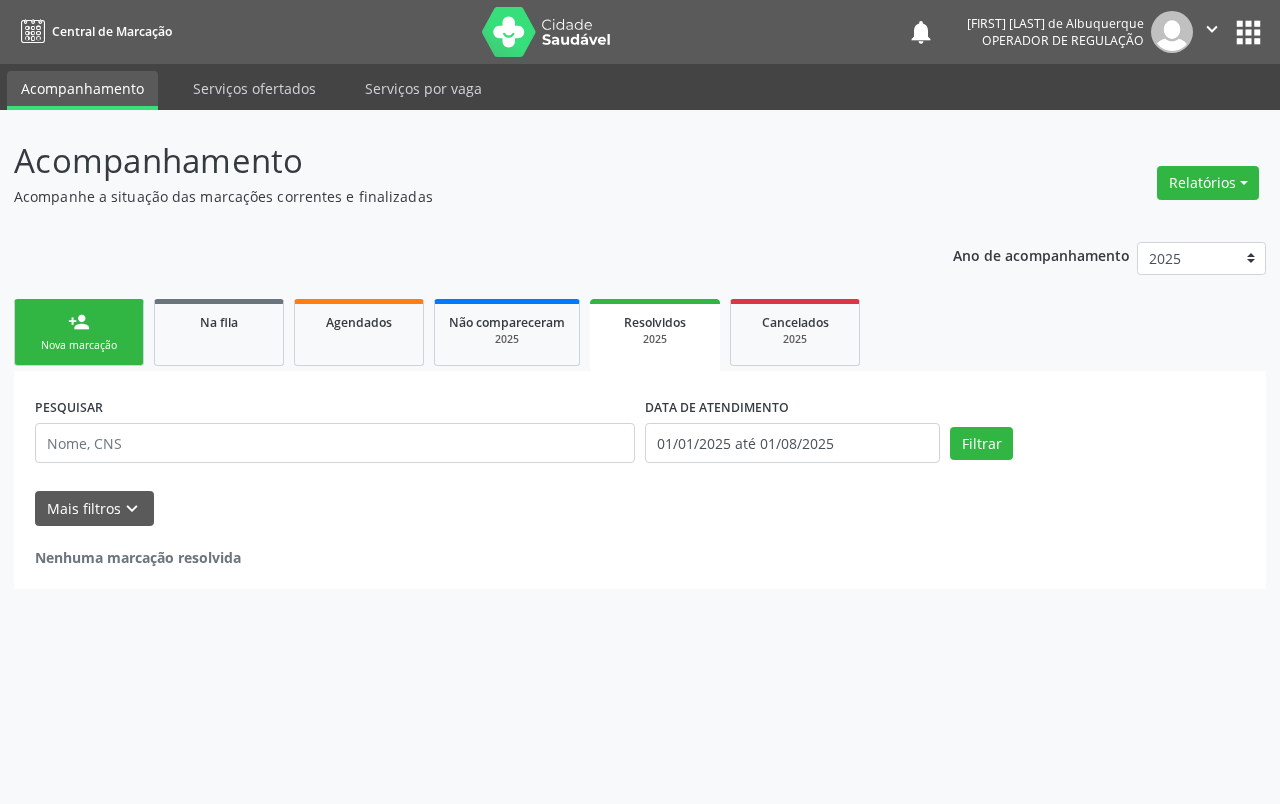 click on "2025" at bounding box center [655, 339] 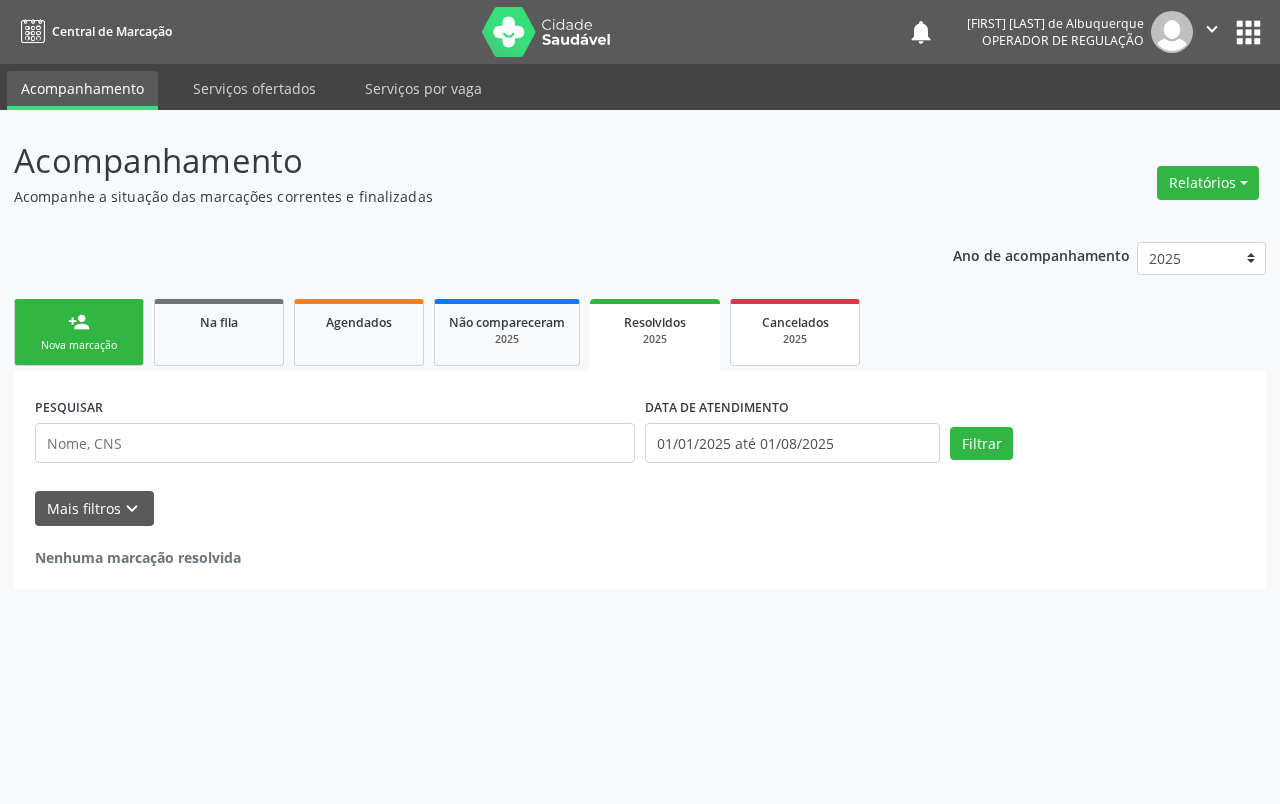 click on "Cancelados
2025" at bounding box center [795, 332] 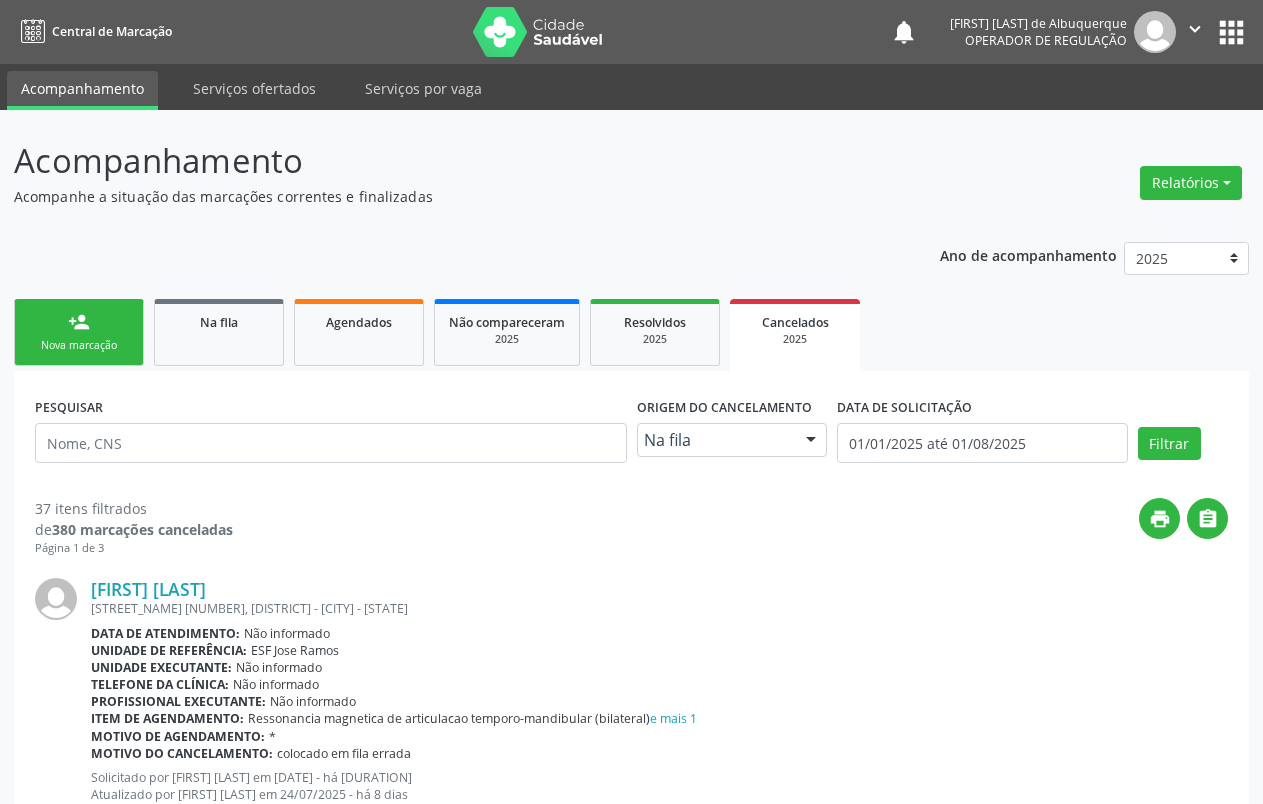 click on "[STREET_NAME] [NUMBER], [DISTRICT] - [CITY] - [STATE]" at bounding box center (659, 608) 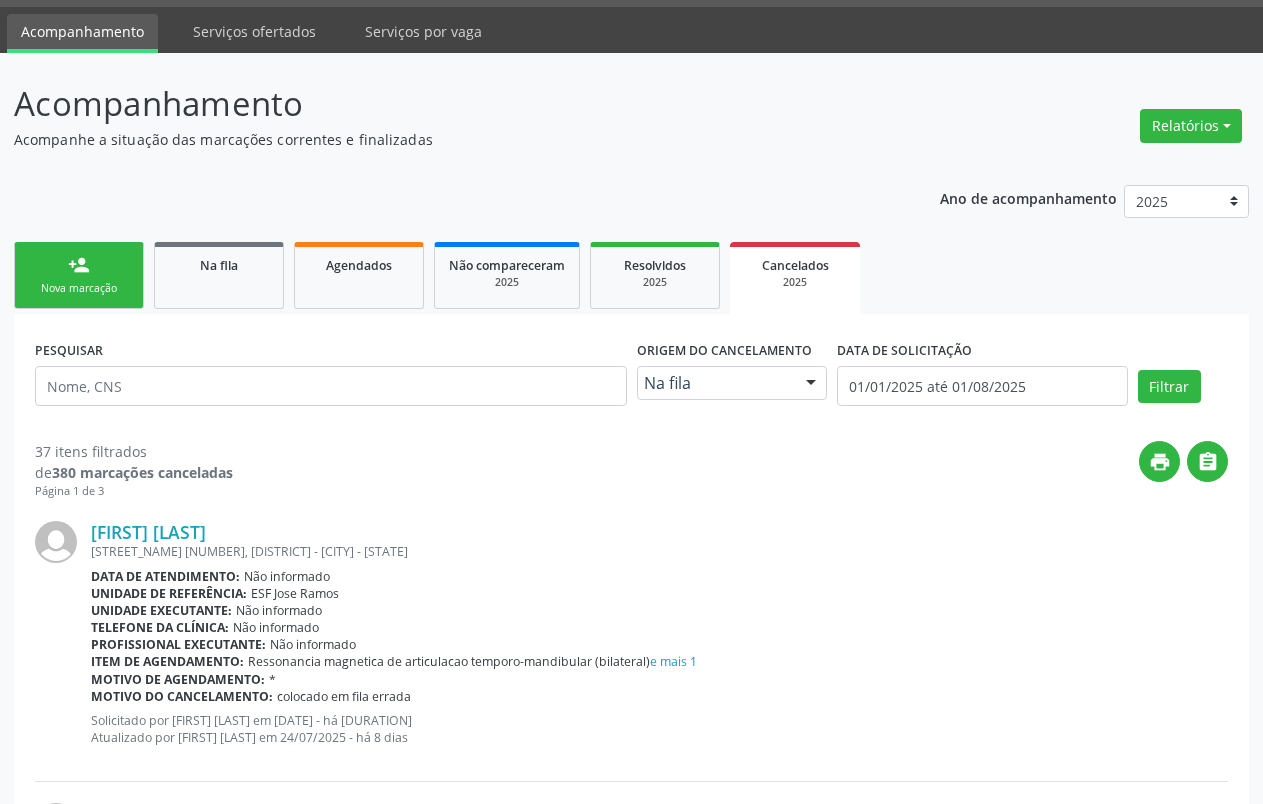 scroll, scrollTop: 0, scrollLeft: 0, axis: both 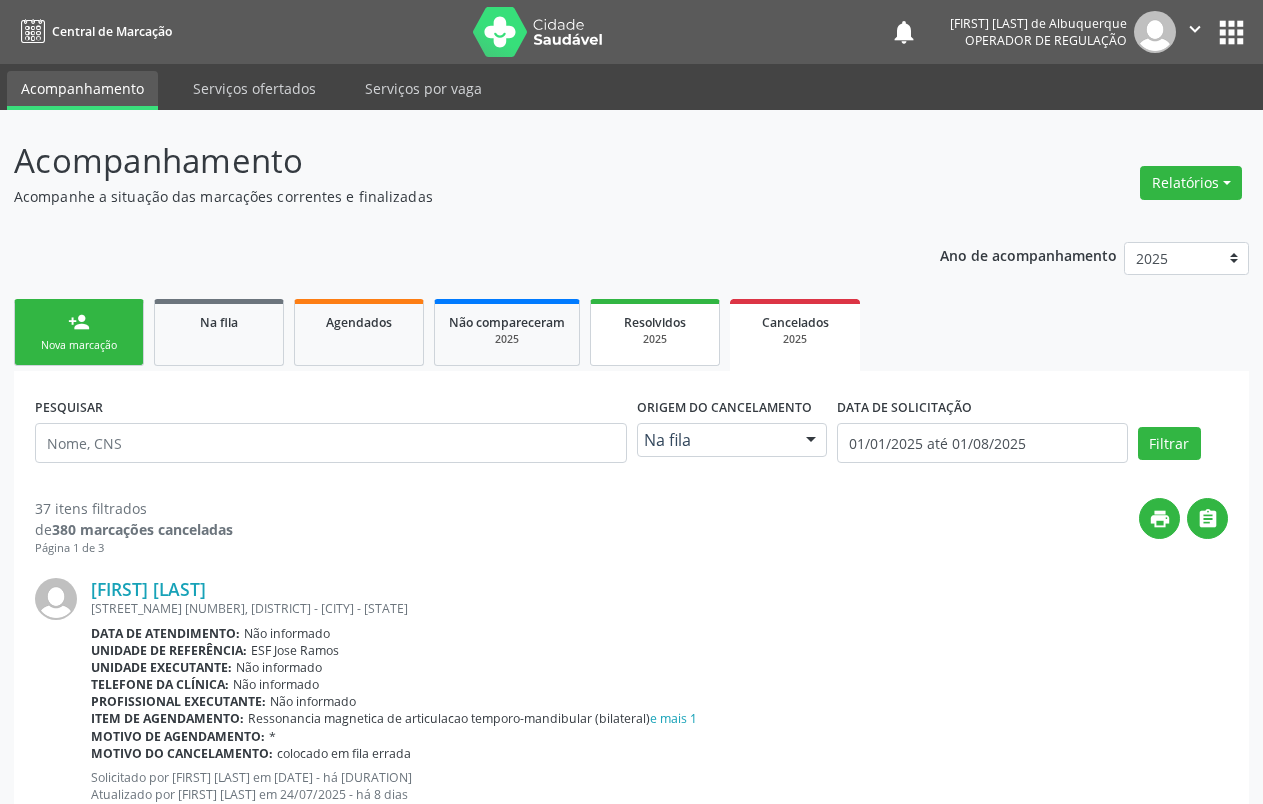 click on "2025" at bounding box center [655, 339] 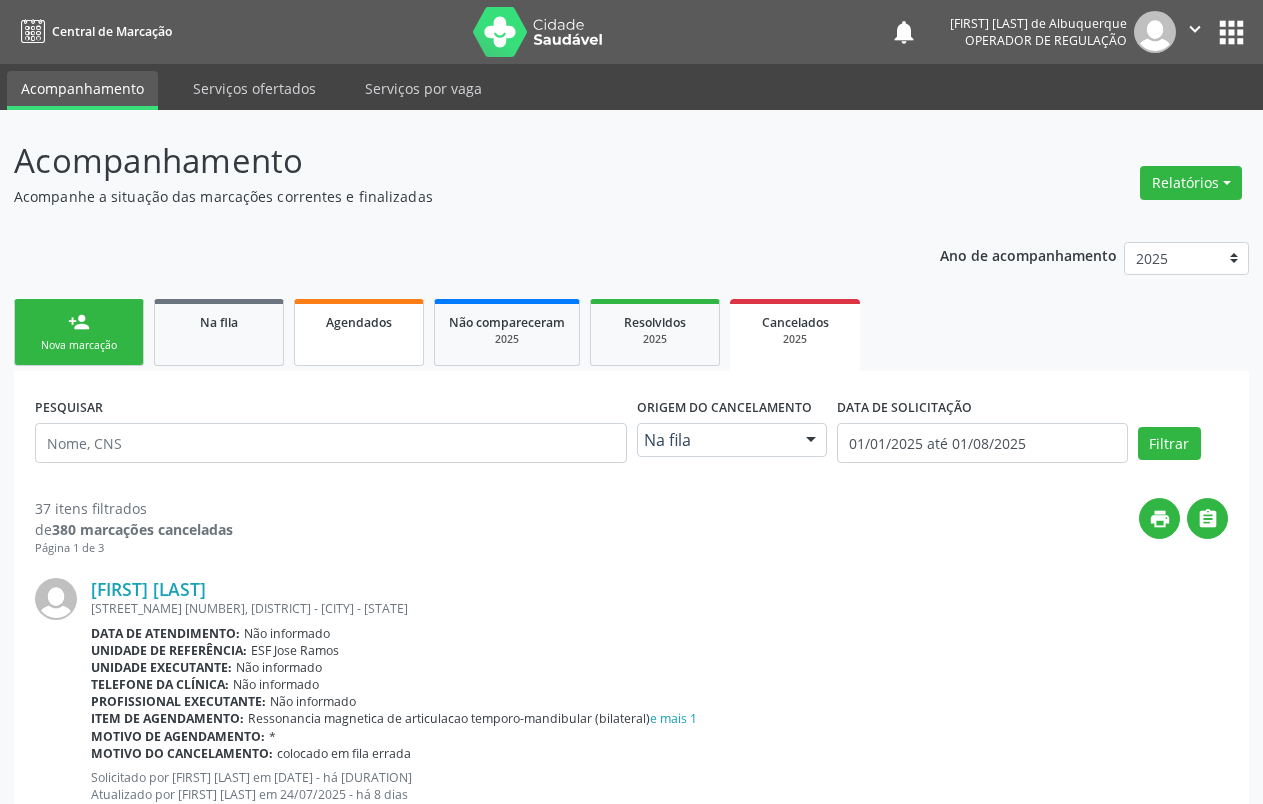 click on "Agendados" at bounding box center [359, 332] 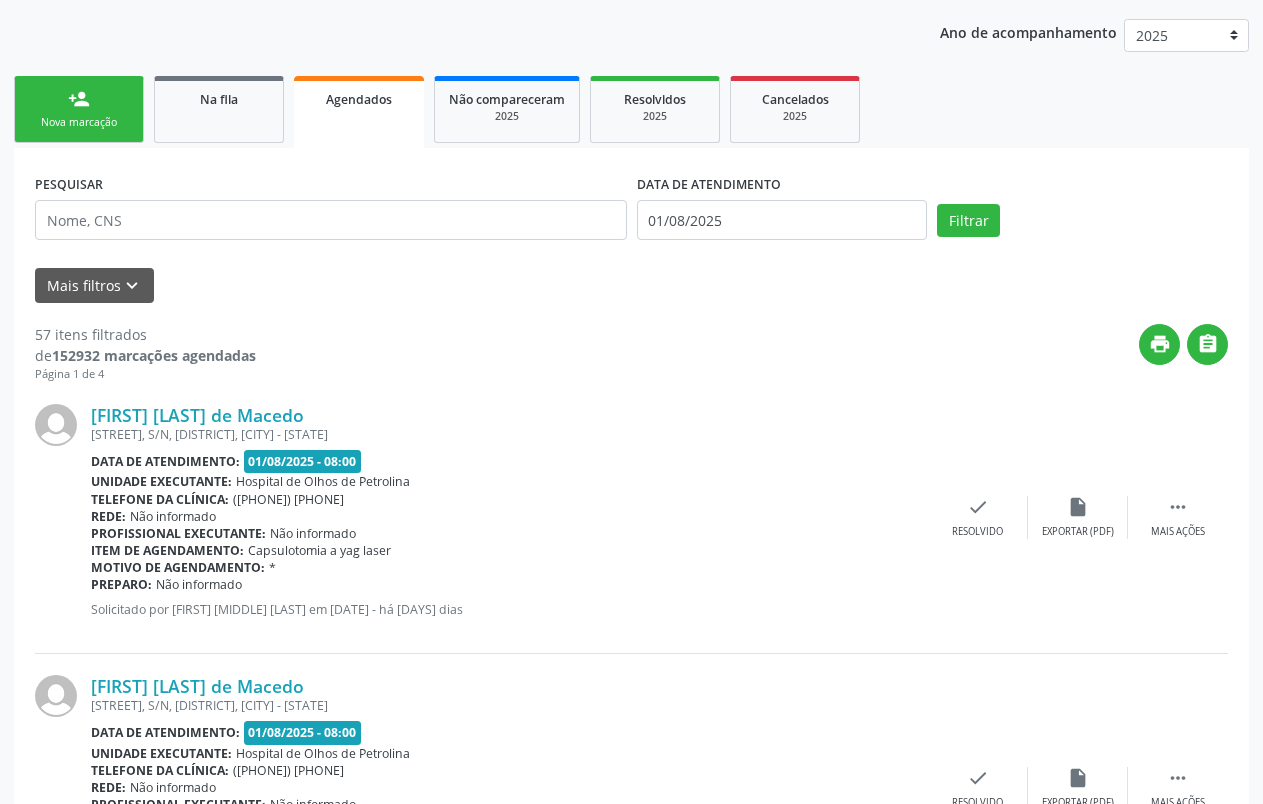 scroll, scrollTop: 278, scrollLeft: 0, axis: vertical 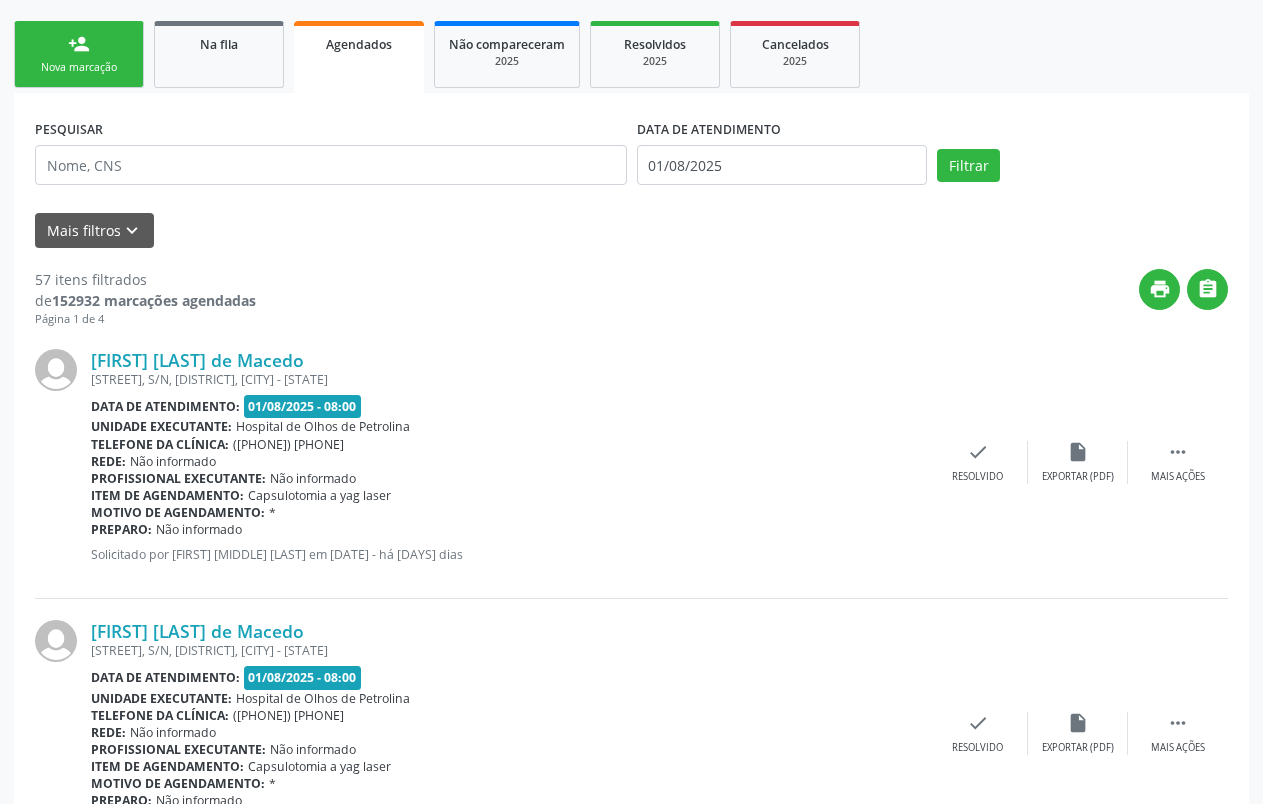click on "Nova marcação" at bounding box center [79, 67] 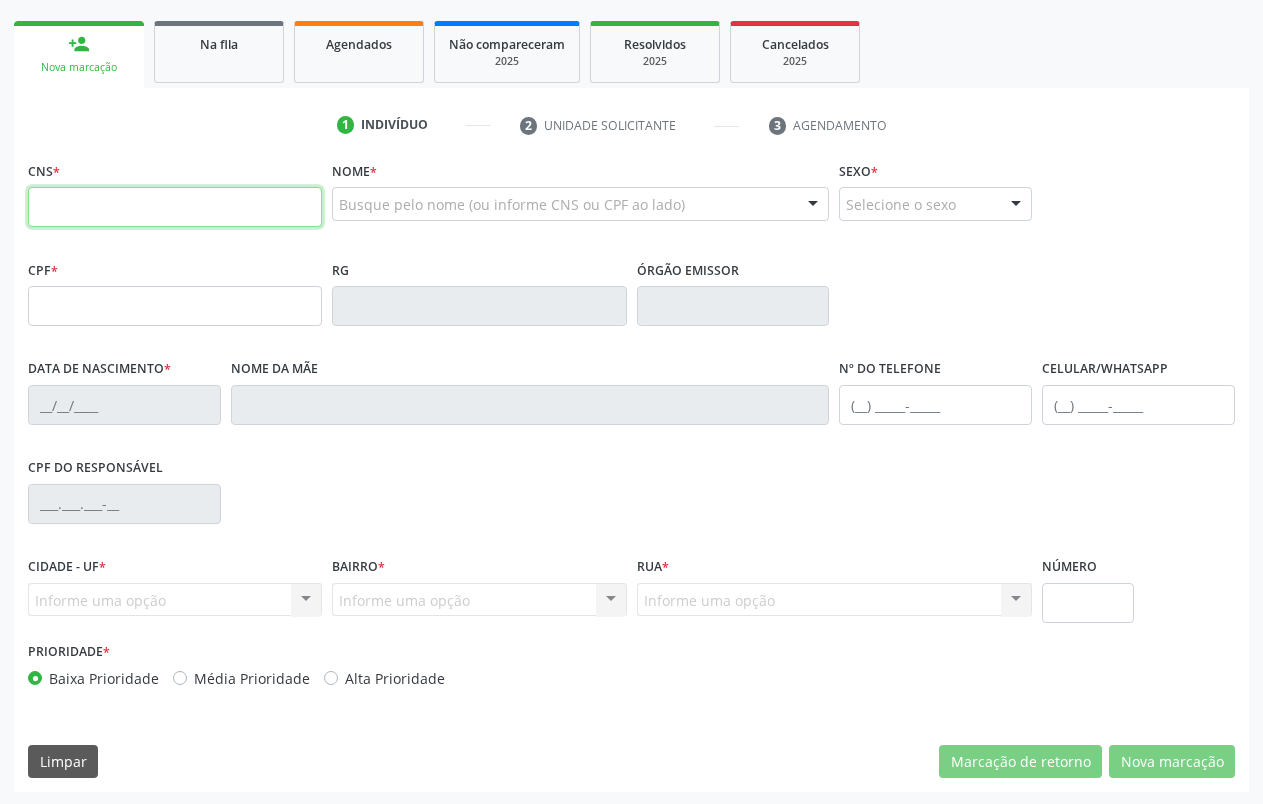 click at bounding box center [175, 207] 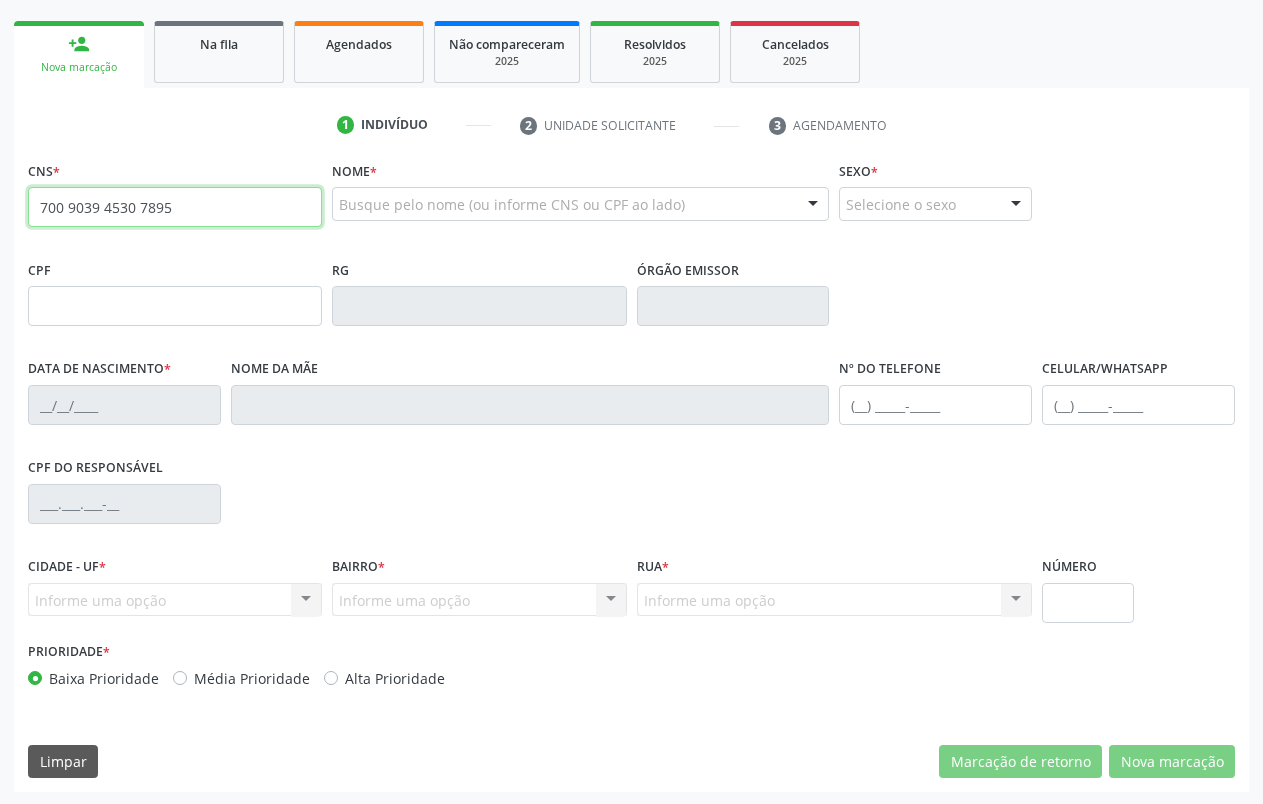 type on "700 9039 4530 7895" 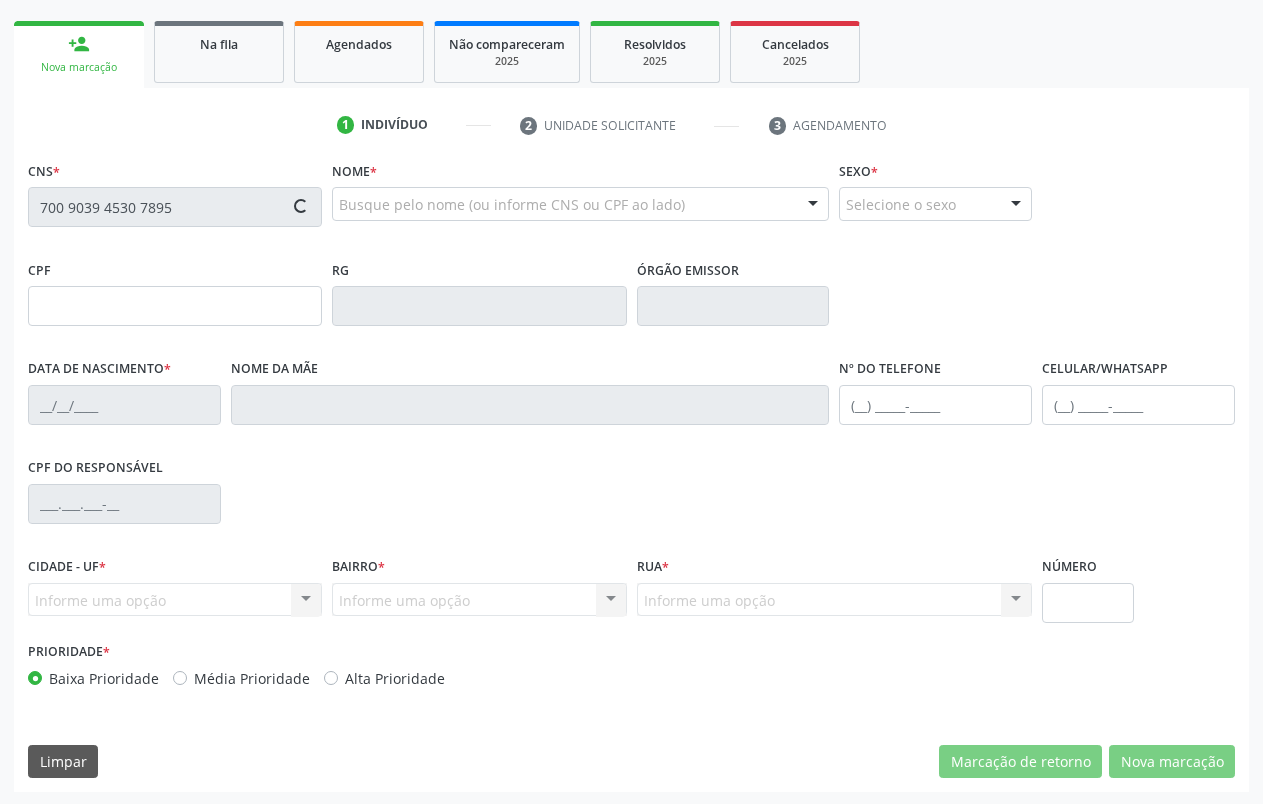 type on "[NUMBER]" 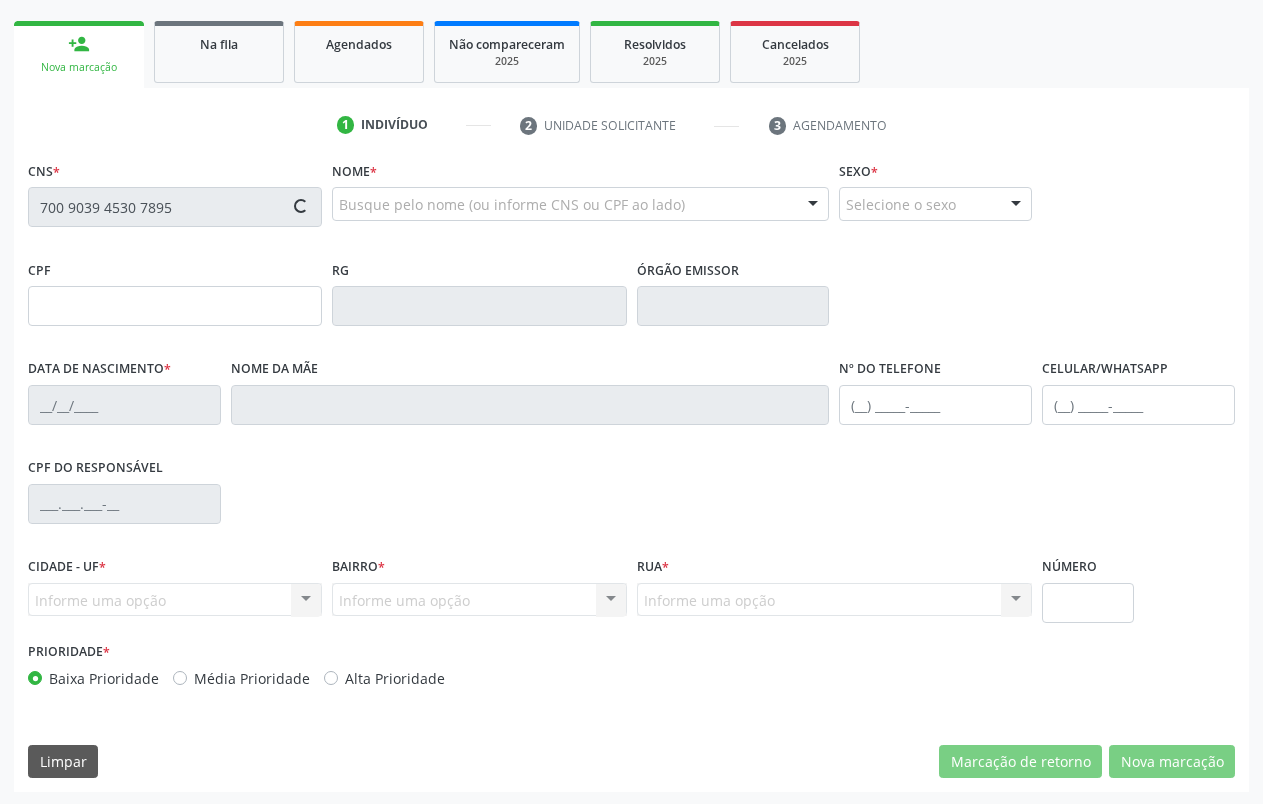 type on "[DATE]" 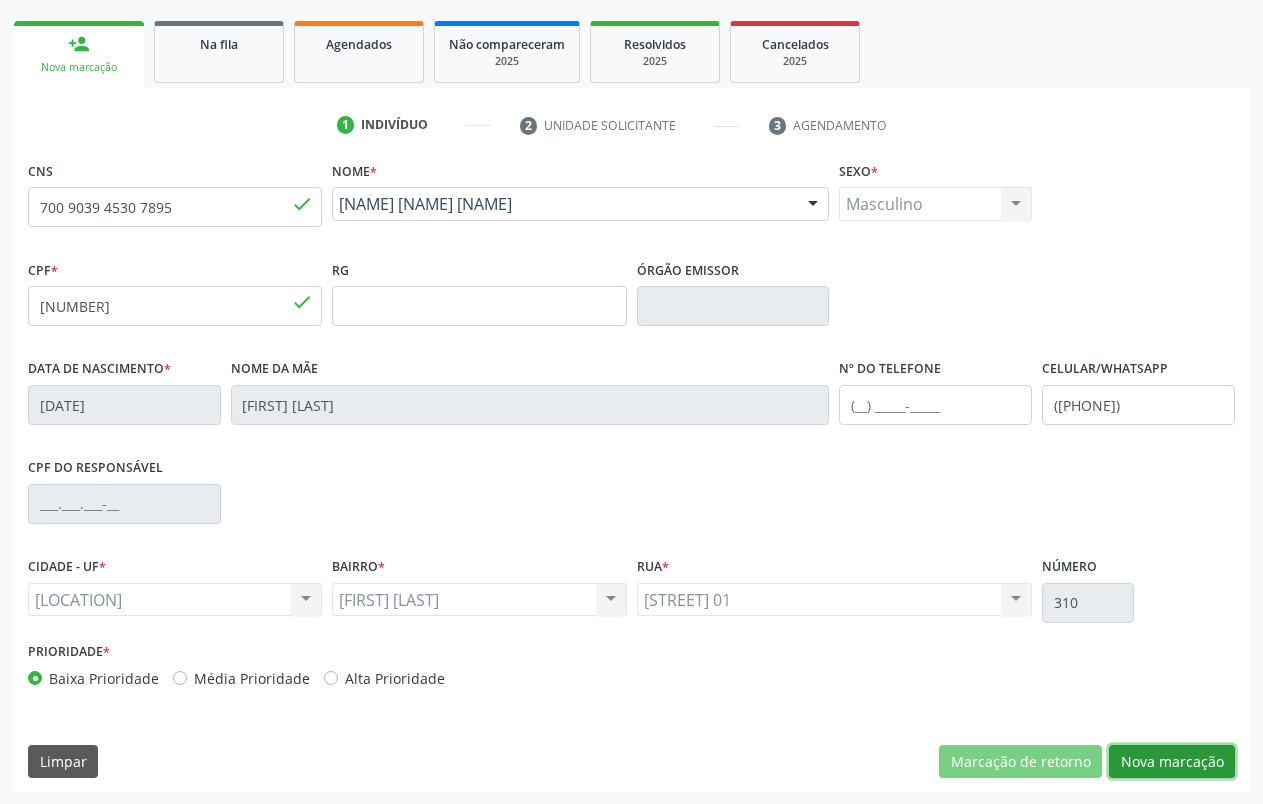 click on "Nova marcação" at bounding box center (1172, 762) 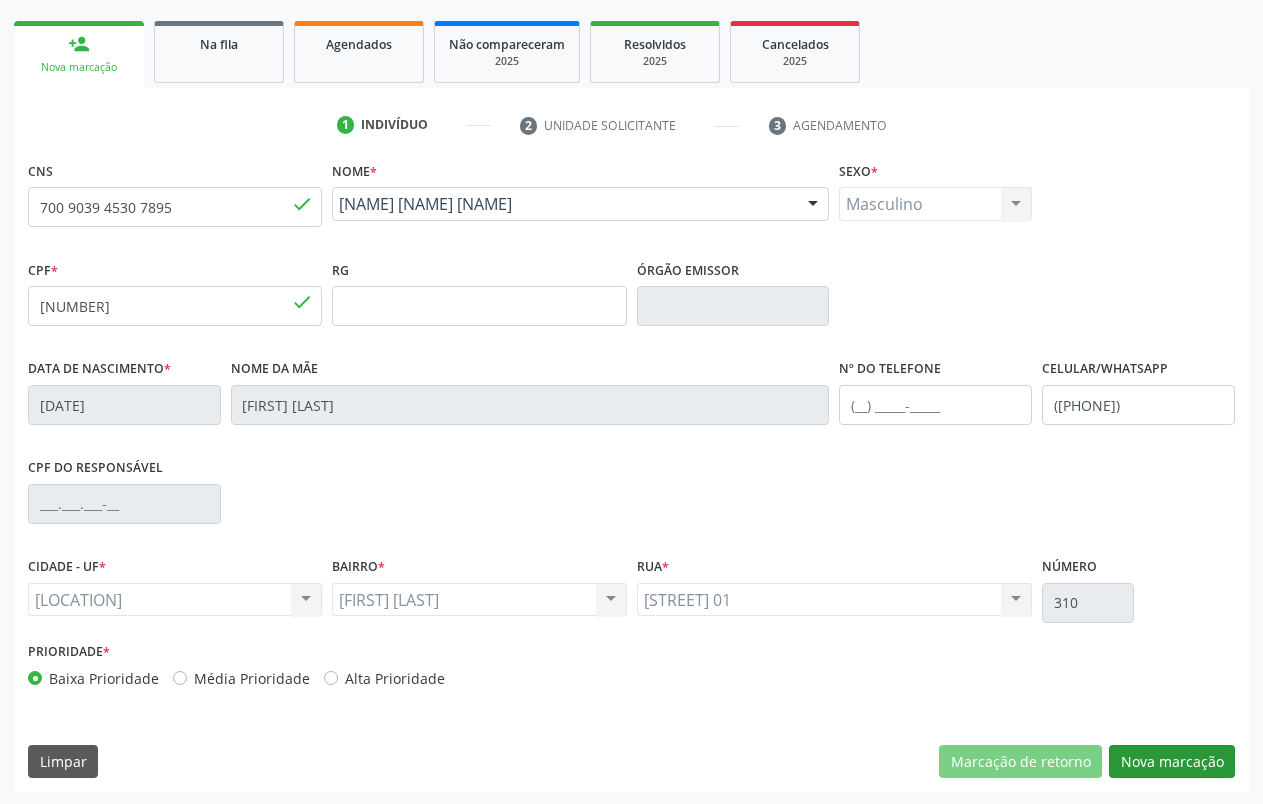 scroll, scrollTop: 102, scrollLeft: 0, axis: vertical 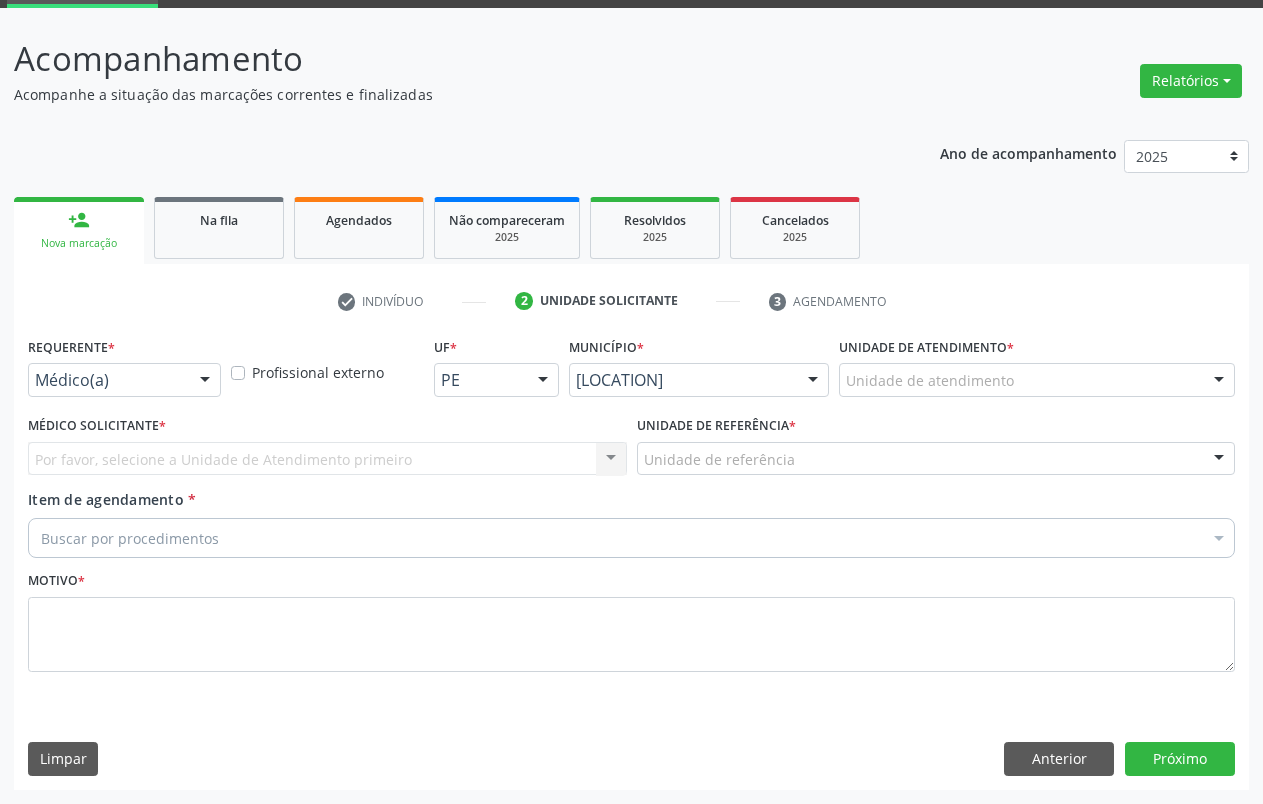 click on "Unidade de atendimento" at bounding box center (1037, 380) 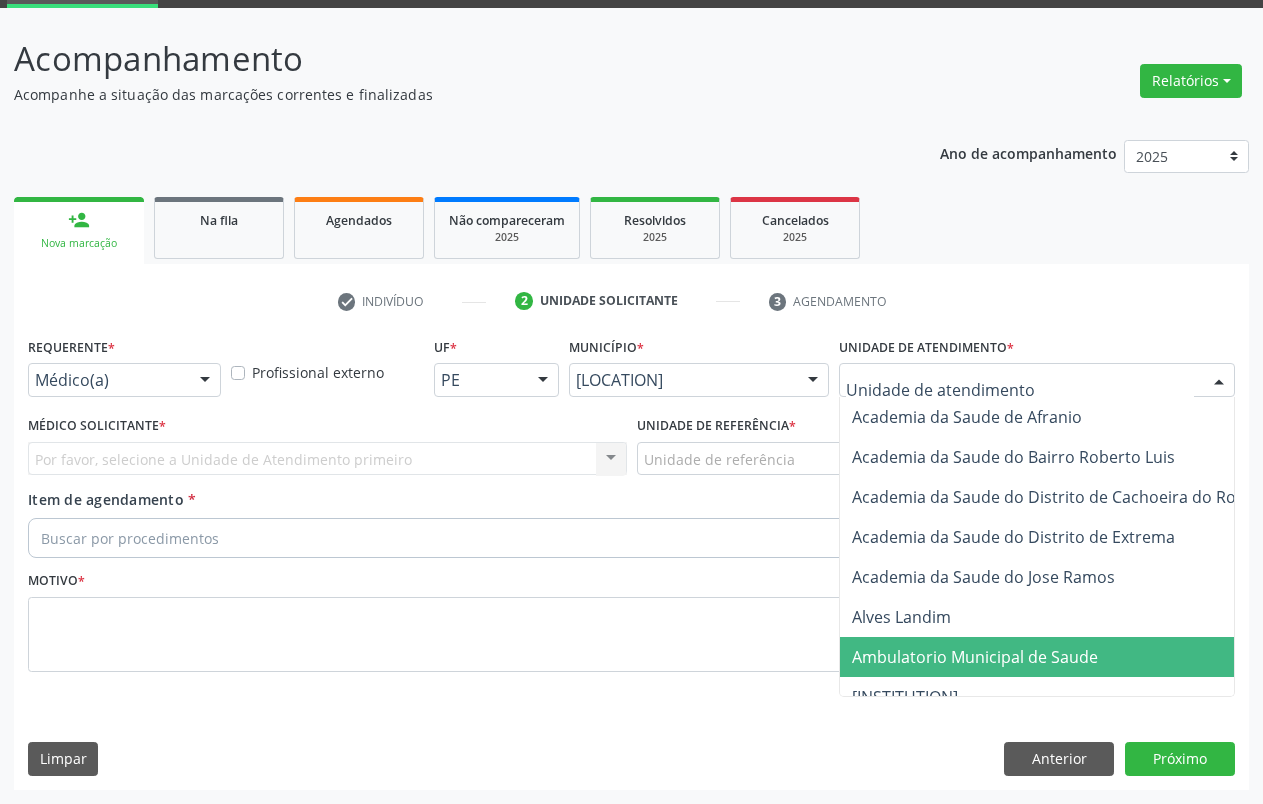 click on "Ambulatorio Municipal de Saude" at bounding box center [1078, 657] 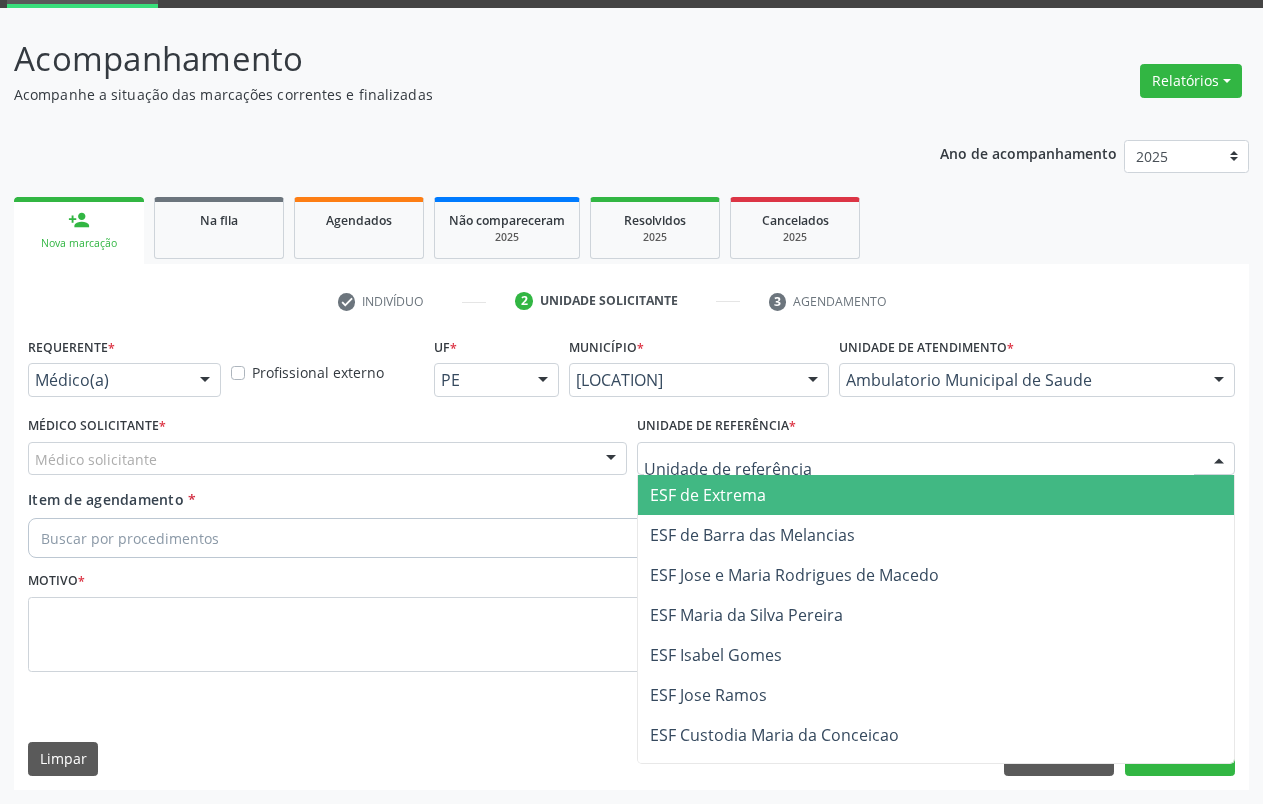 click on "ESF de Extrema" at bounding box center (708, 495) 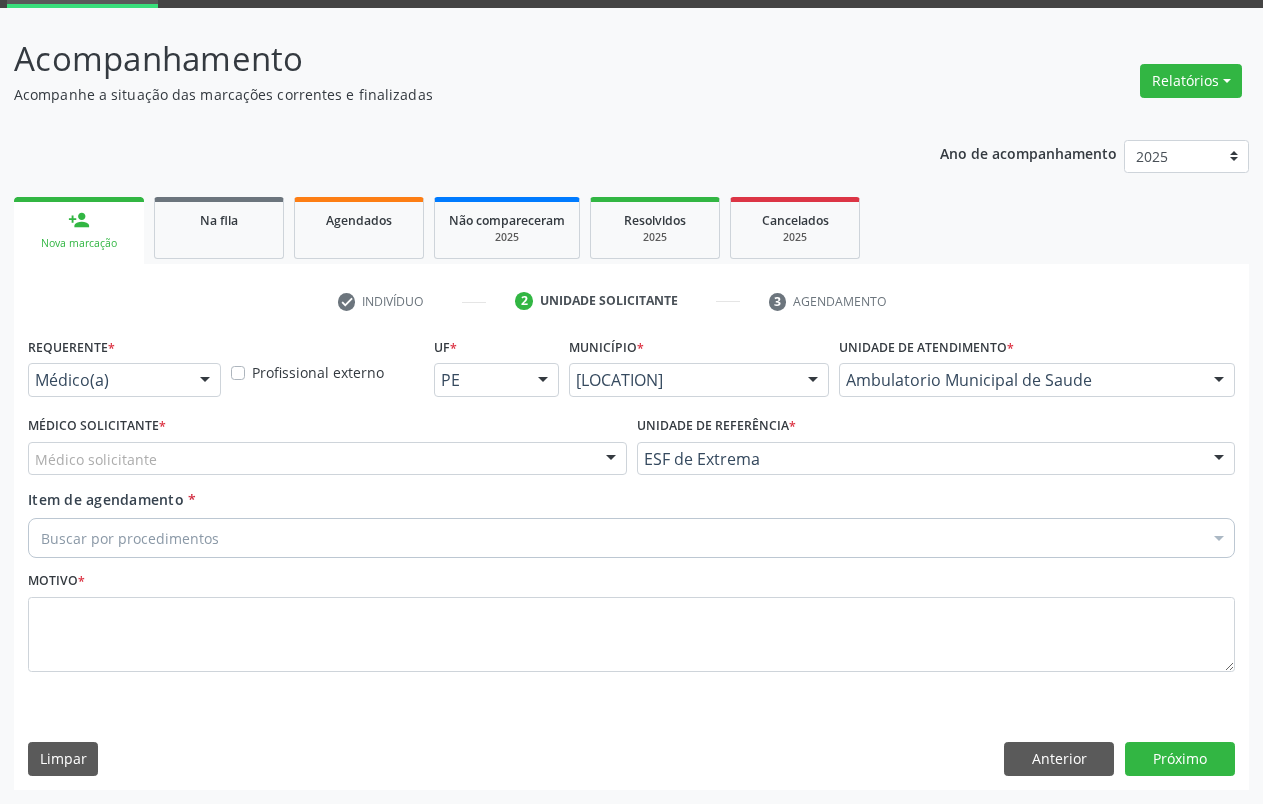 click on "Médico solicitante" at bounding box center (327, 459) 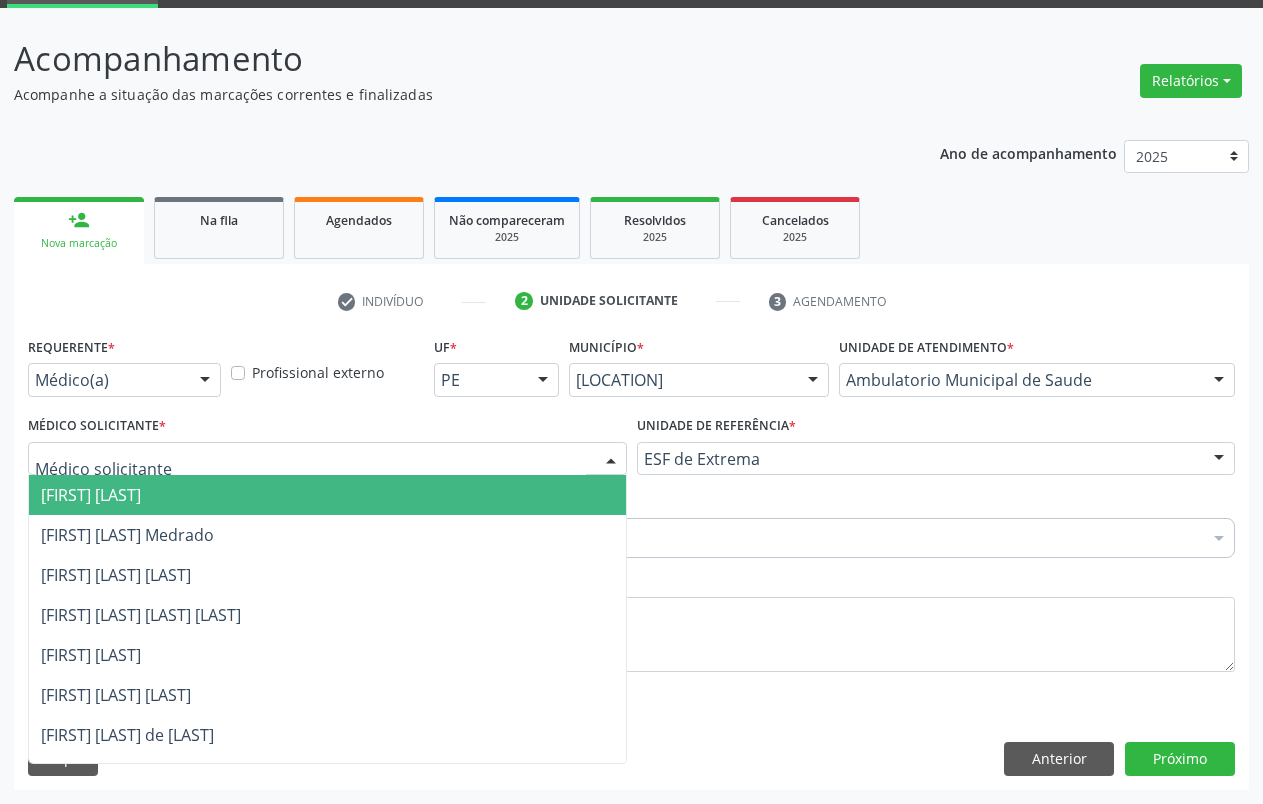 click on "[FIRST] [LAST]" at bounding box center [91, 495] 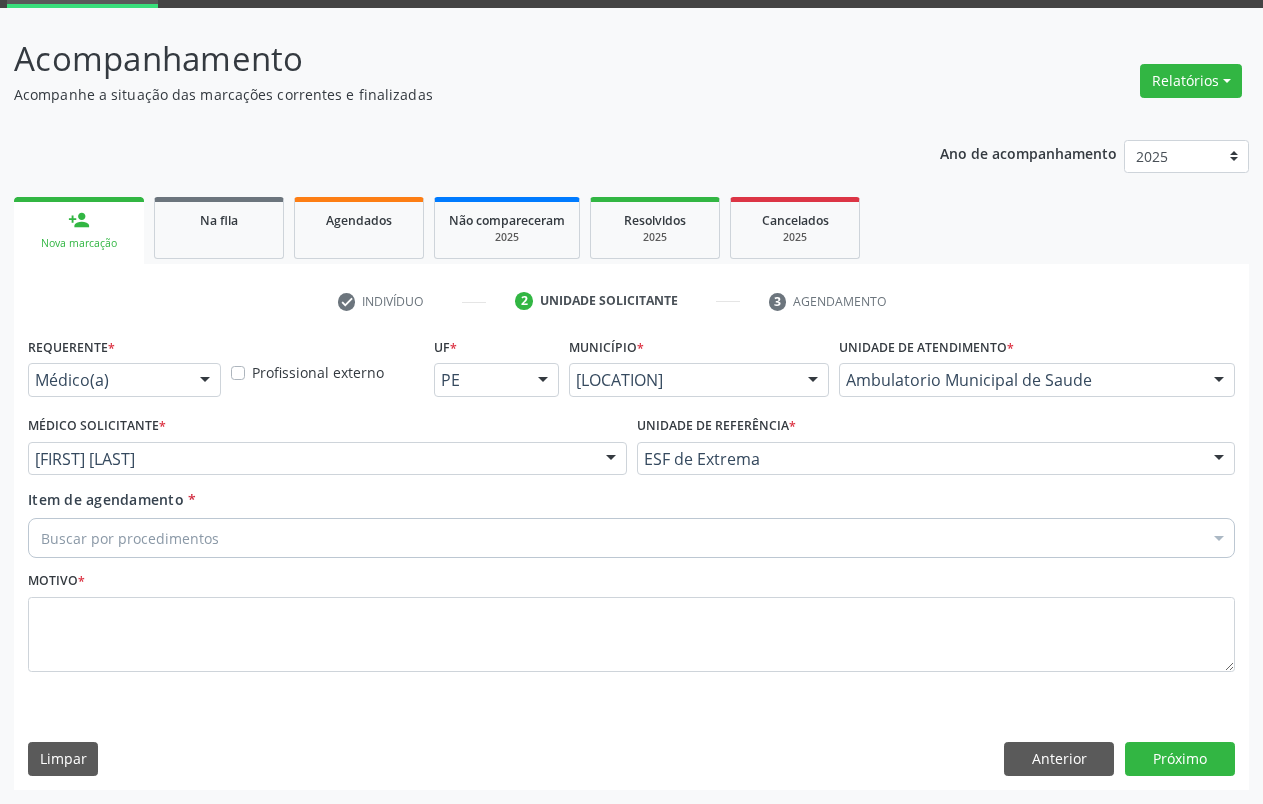 click on "Buscar por procedimentos" at bounding box center (631, 538) 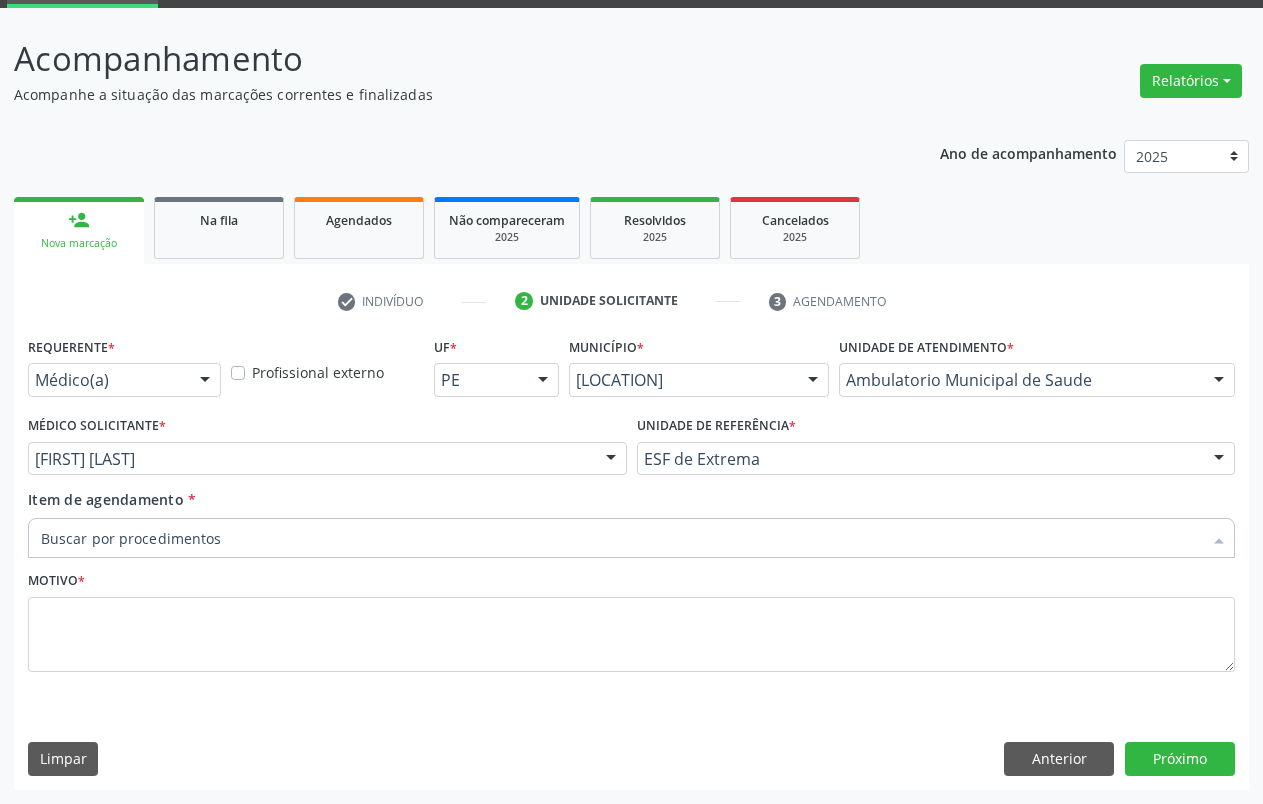 click on "Item de agendamento
*" at bounding box center (621, 538) 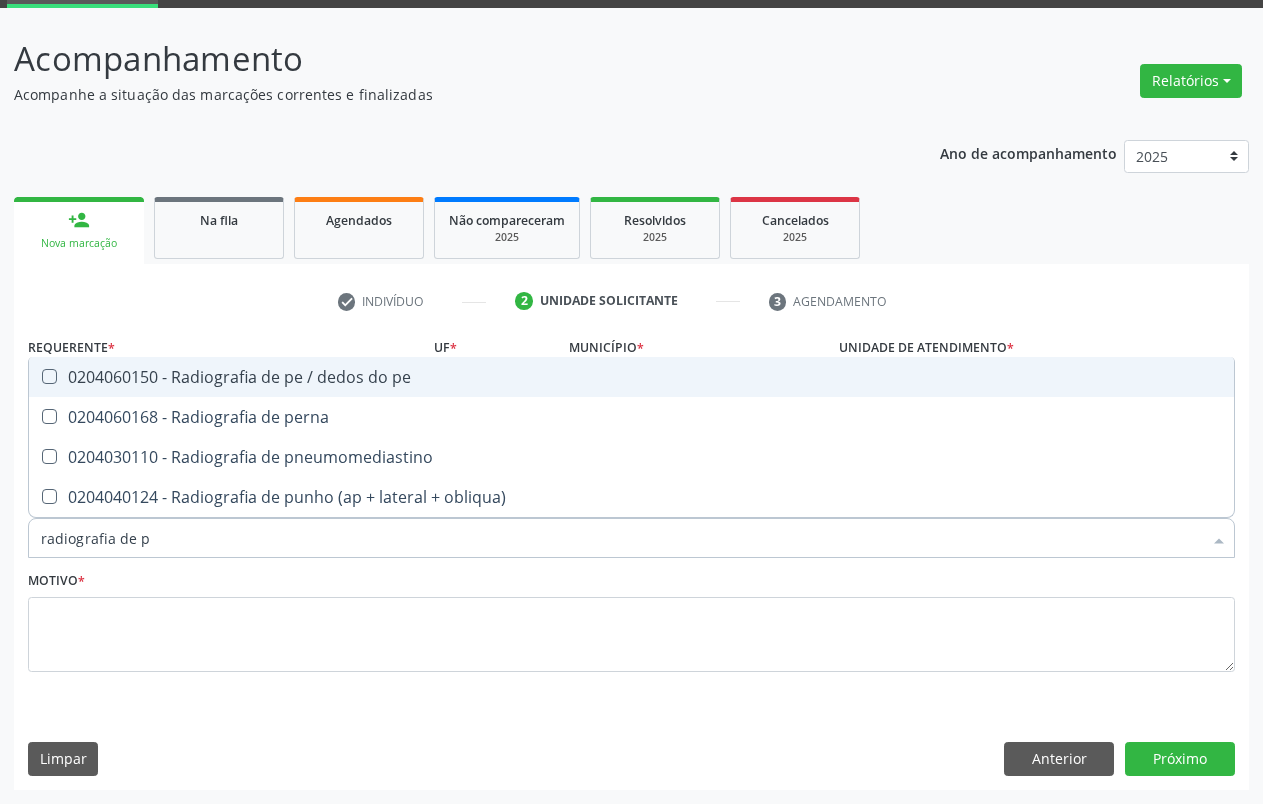type on "radiografia de pu" 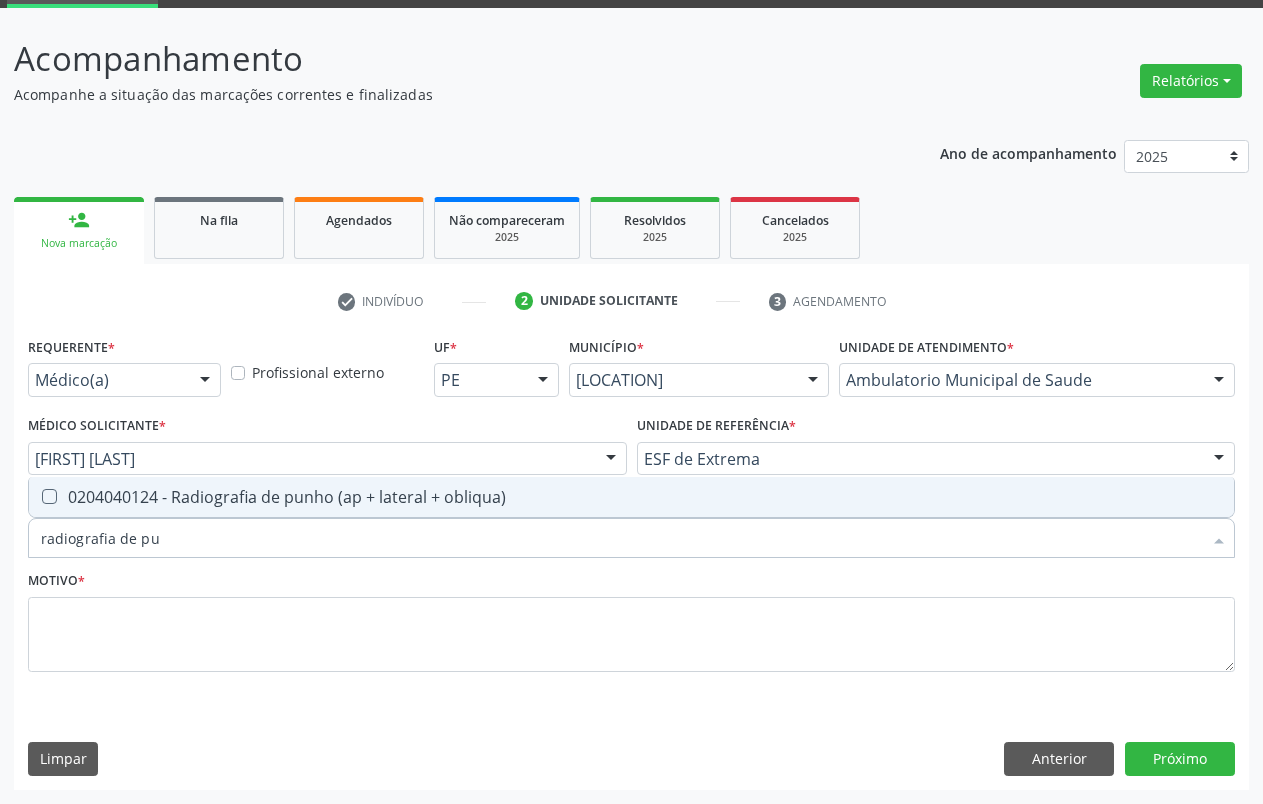 click on "0204040124 - Radiografia de punho (ap + lateral + obliqua)" at bounding box center [631, 497] 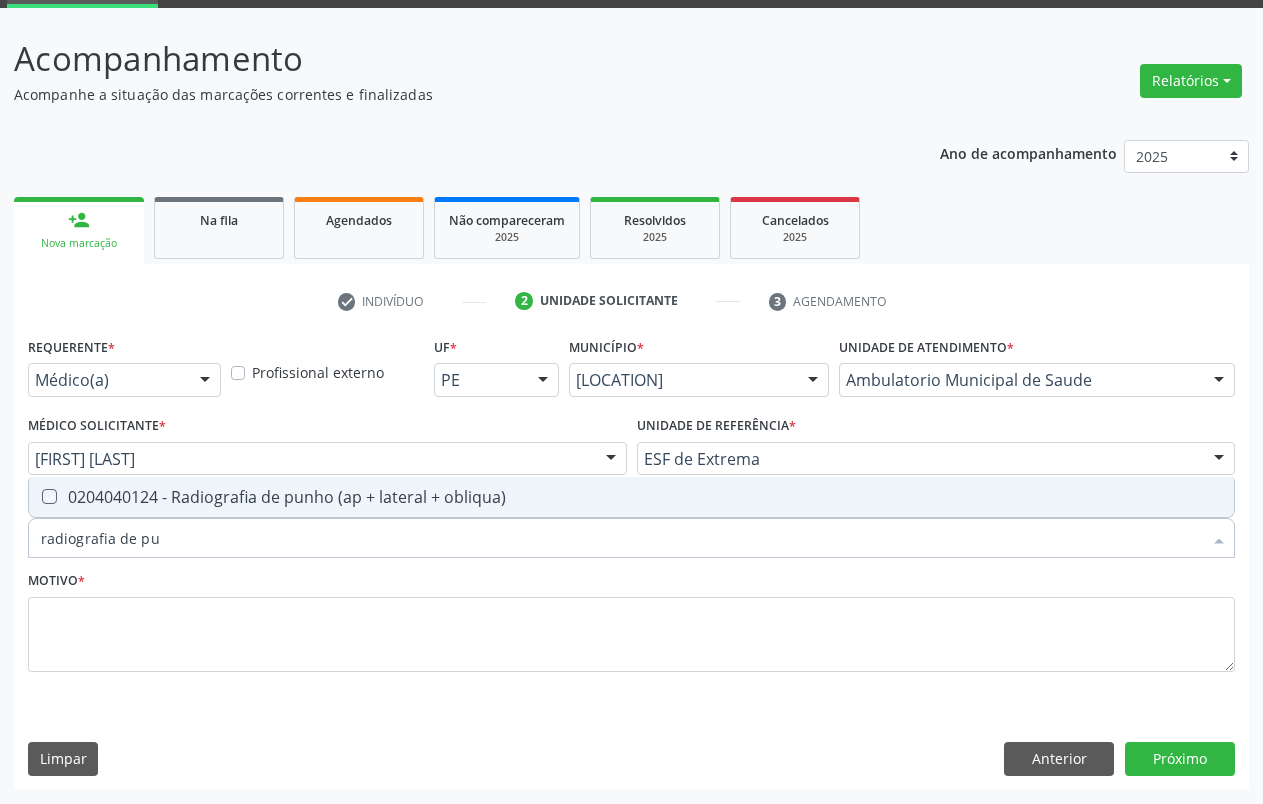 checkbox on "true" 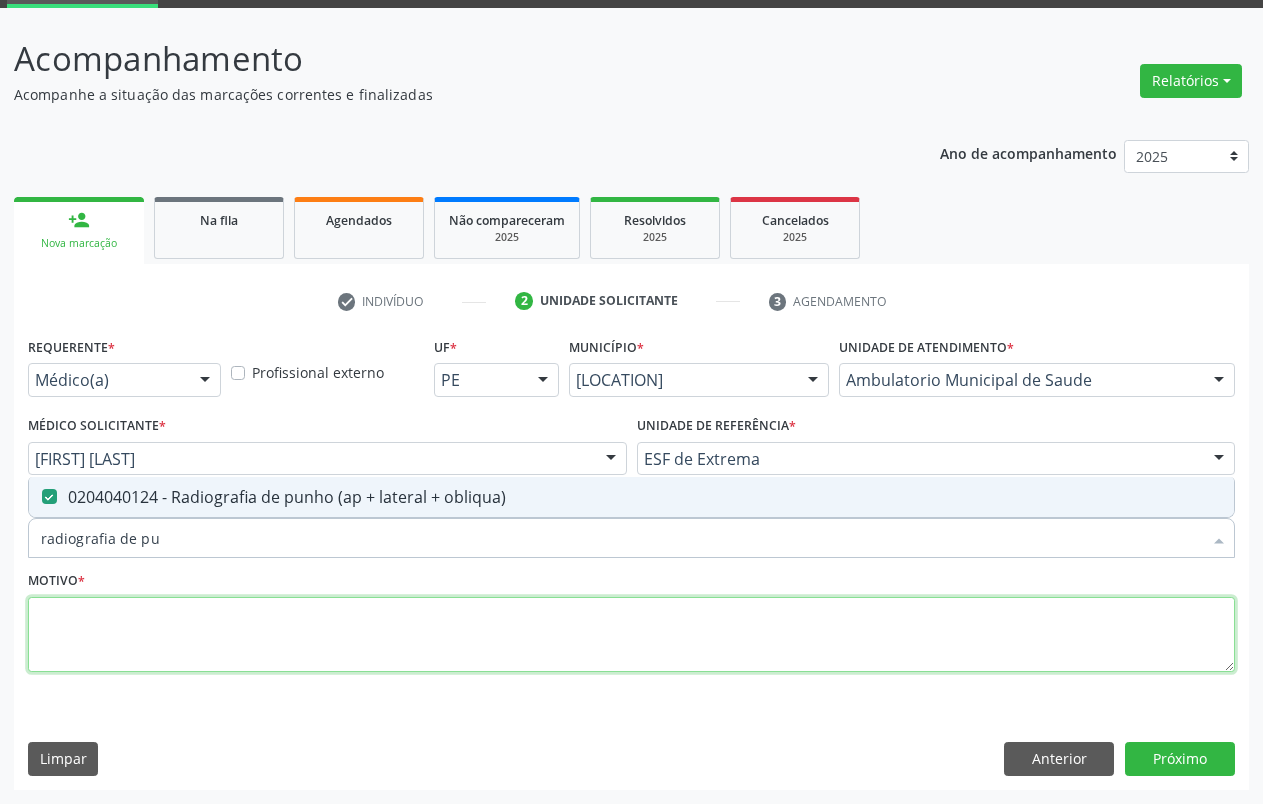click at bounding box center [631, 635] 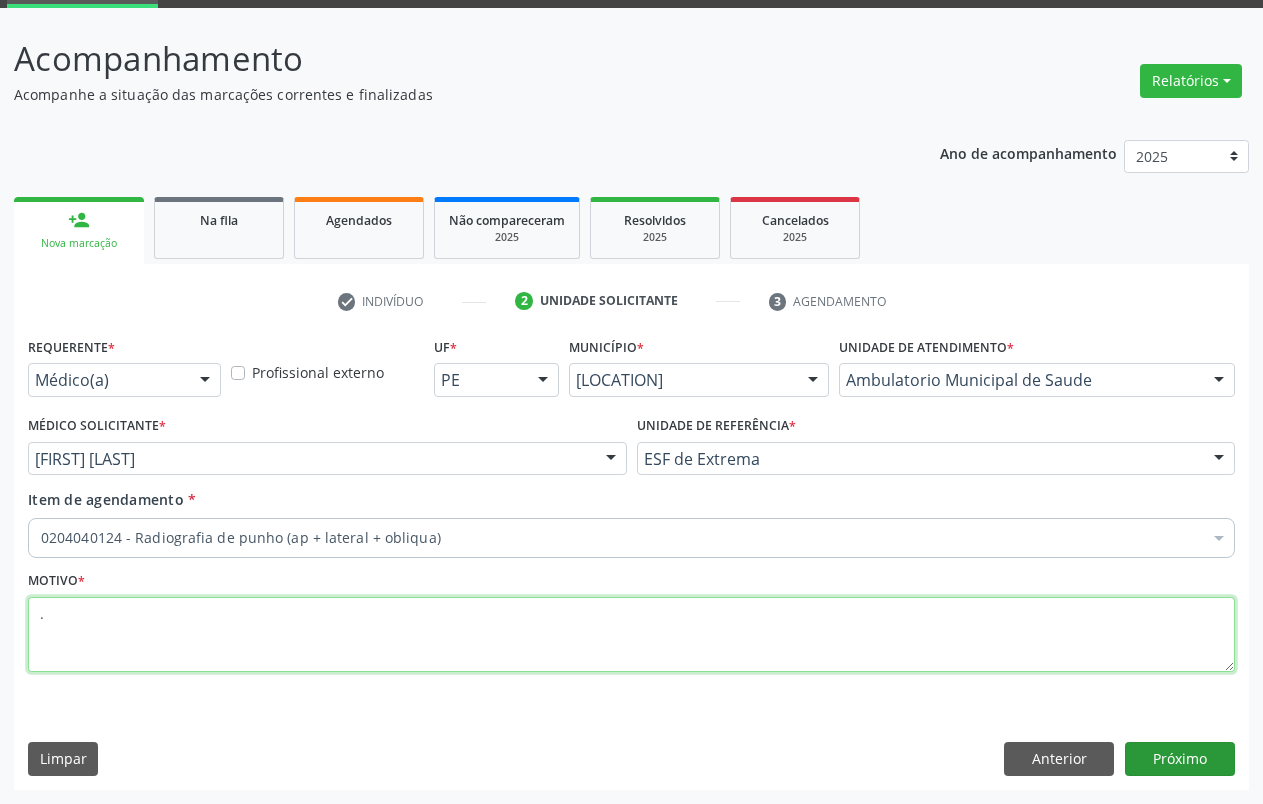 type on "." 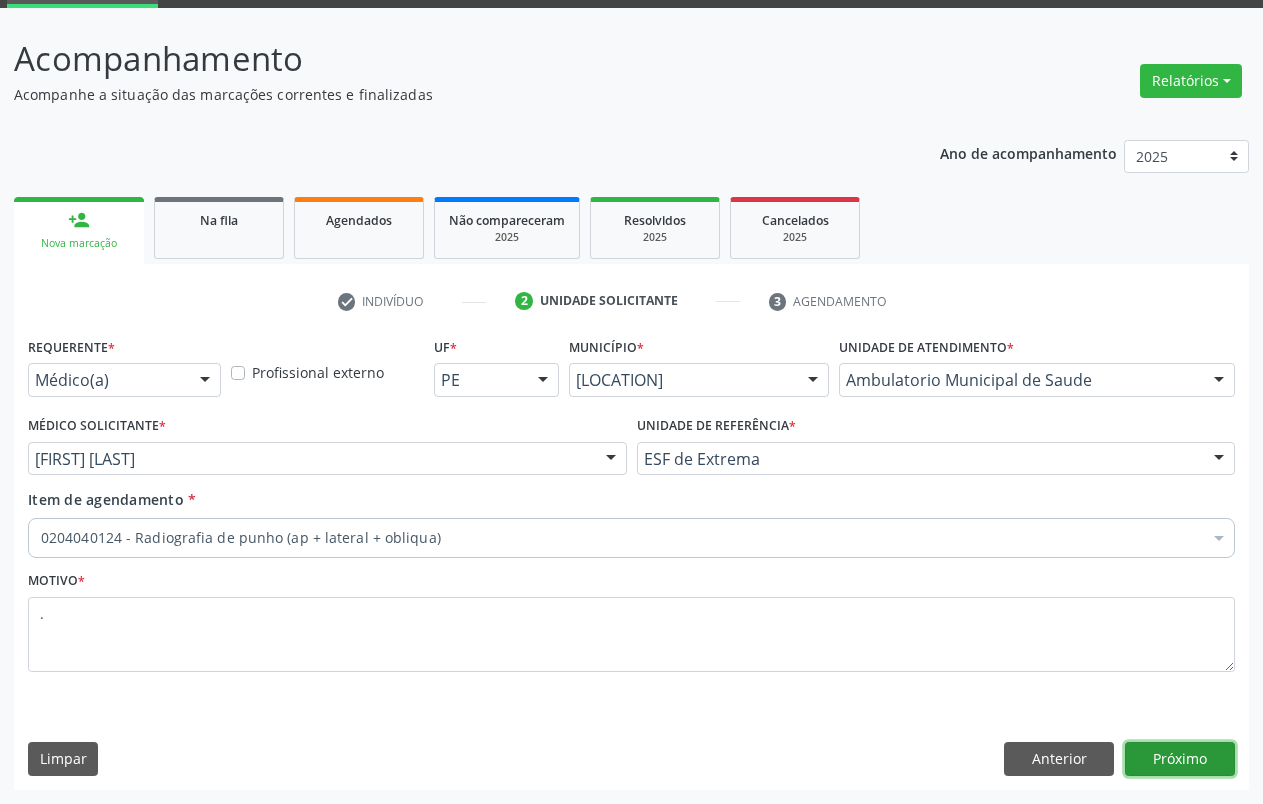 click on "Próximo" at bounding box center [1180, 759] 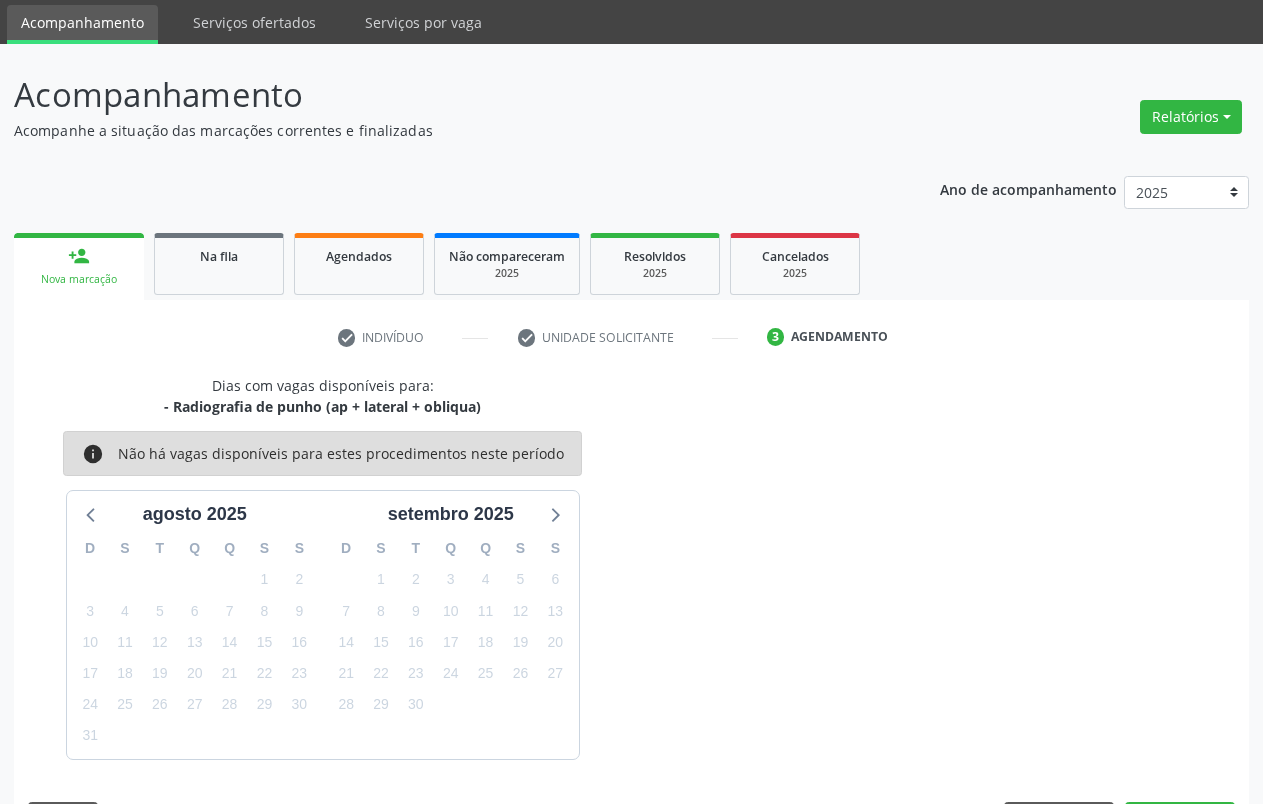 scroll, scrollTop: 102, scrollLeft: 0, axis: vertical 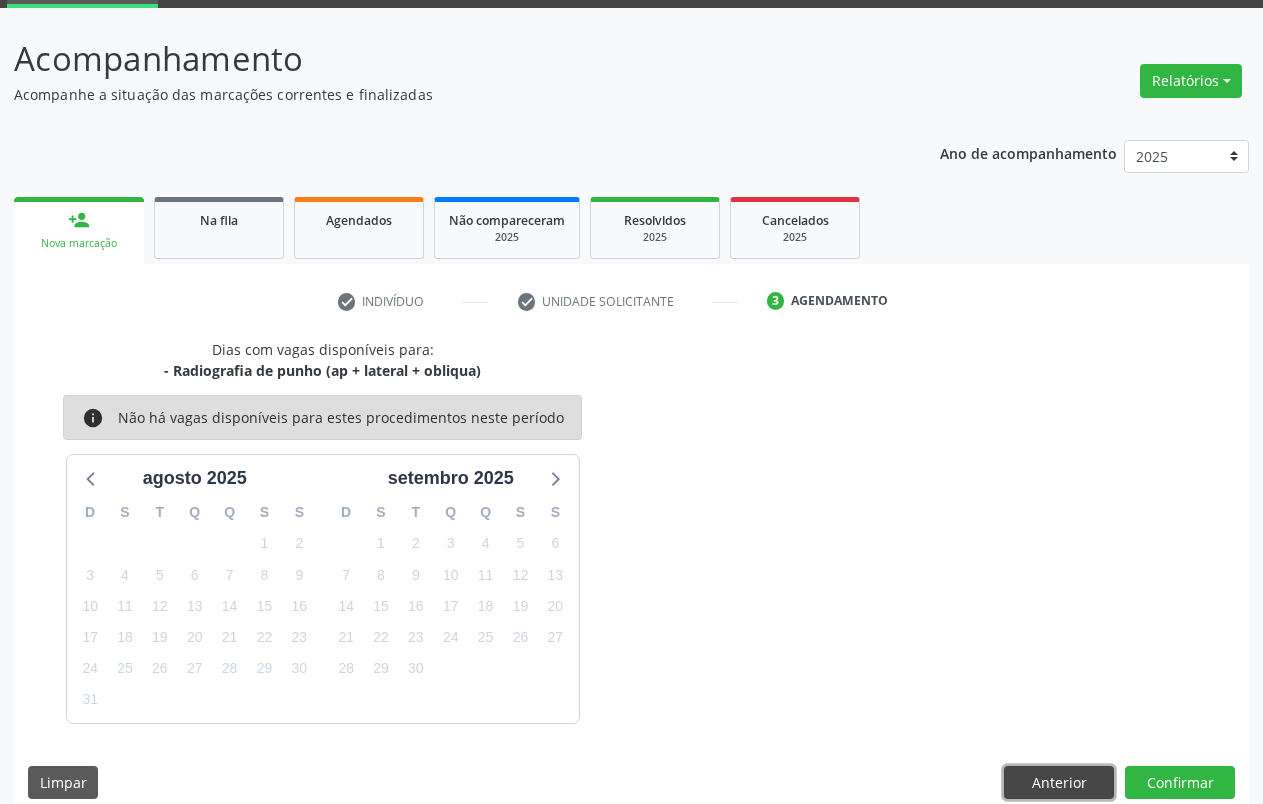 click on "Anterior" at bounding box center (1059, 783) 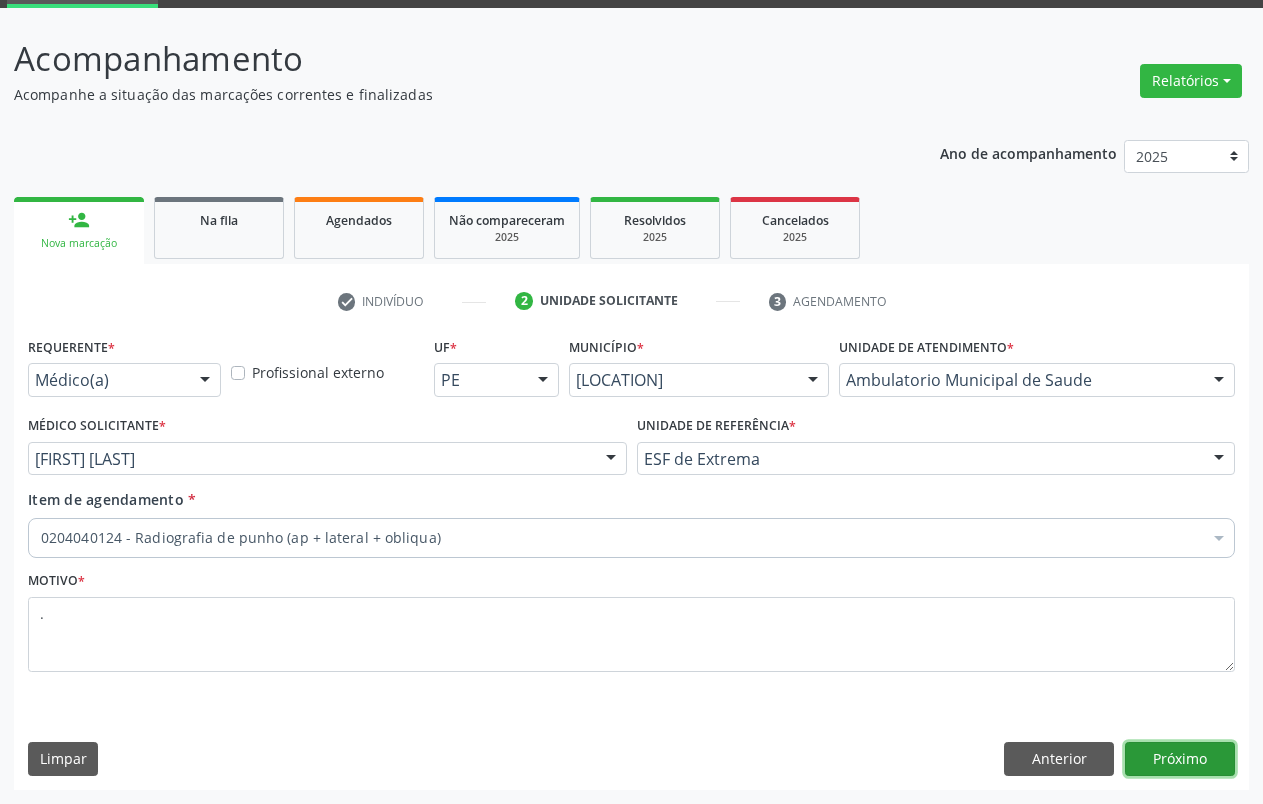 click on "Próximo" at bounding box center [1180, 759] 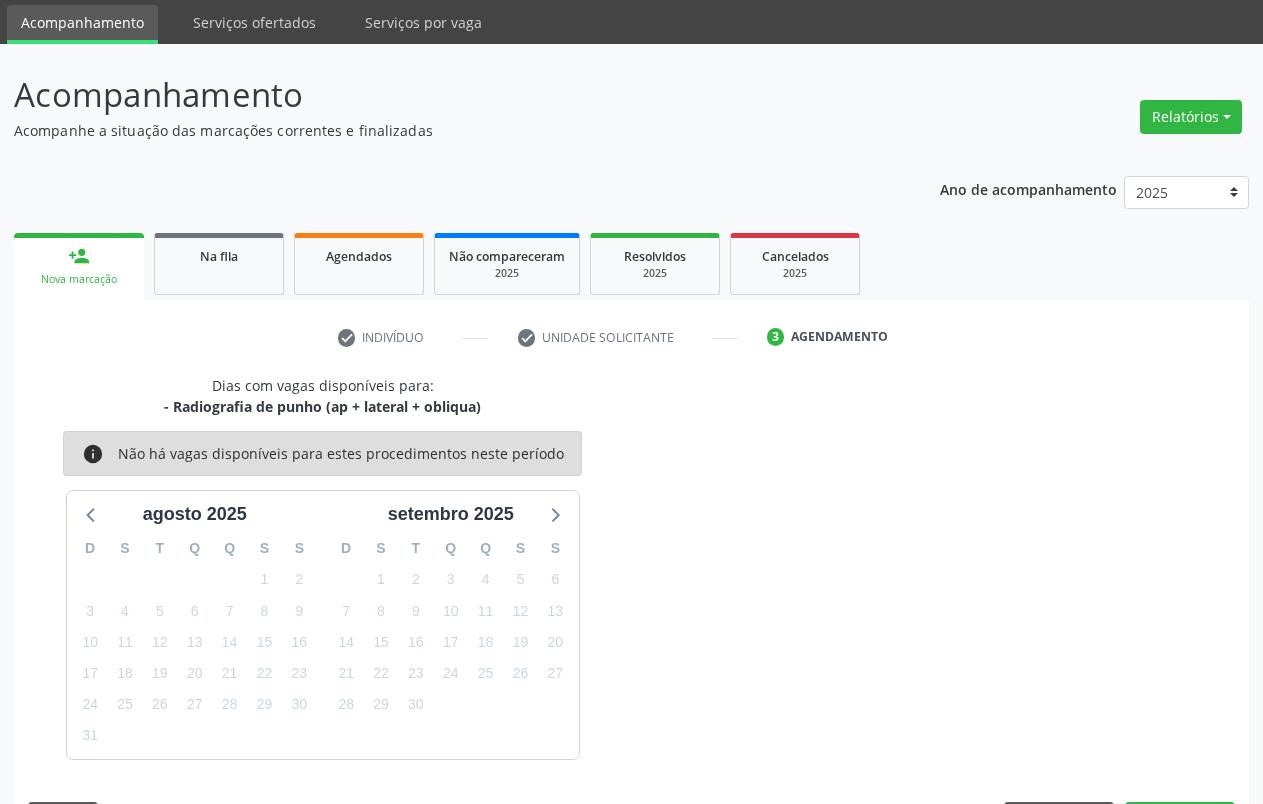 scroll, scrollTop: 102, scrollLeft: 0, axis: vertical 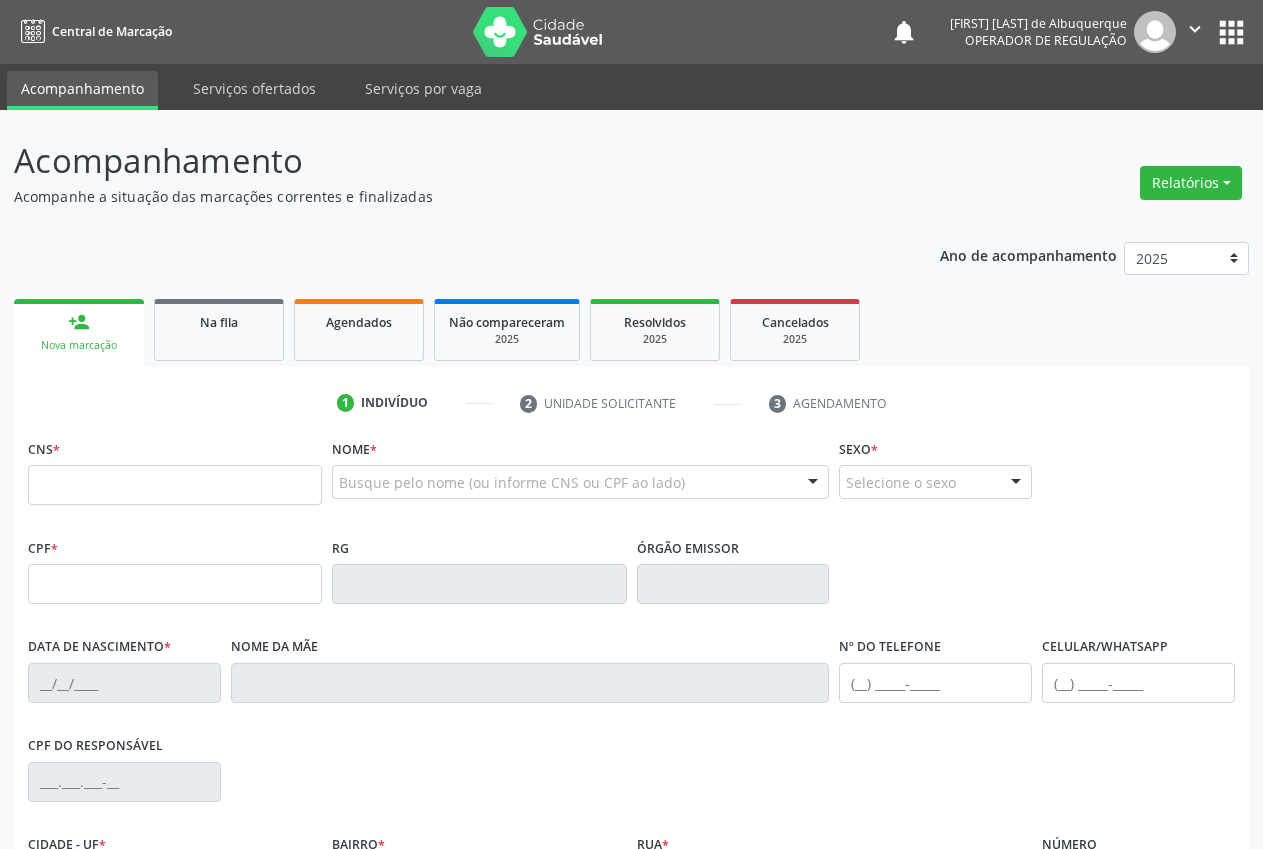 click at bounding box center (175, 485) 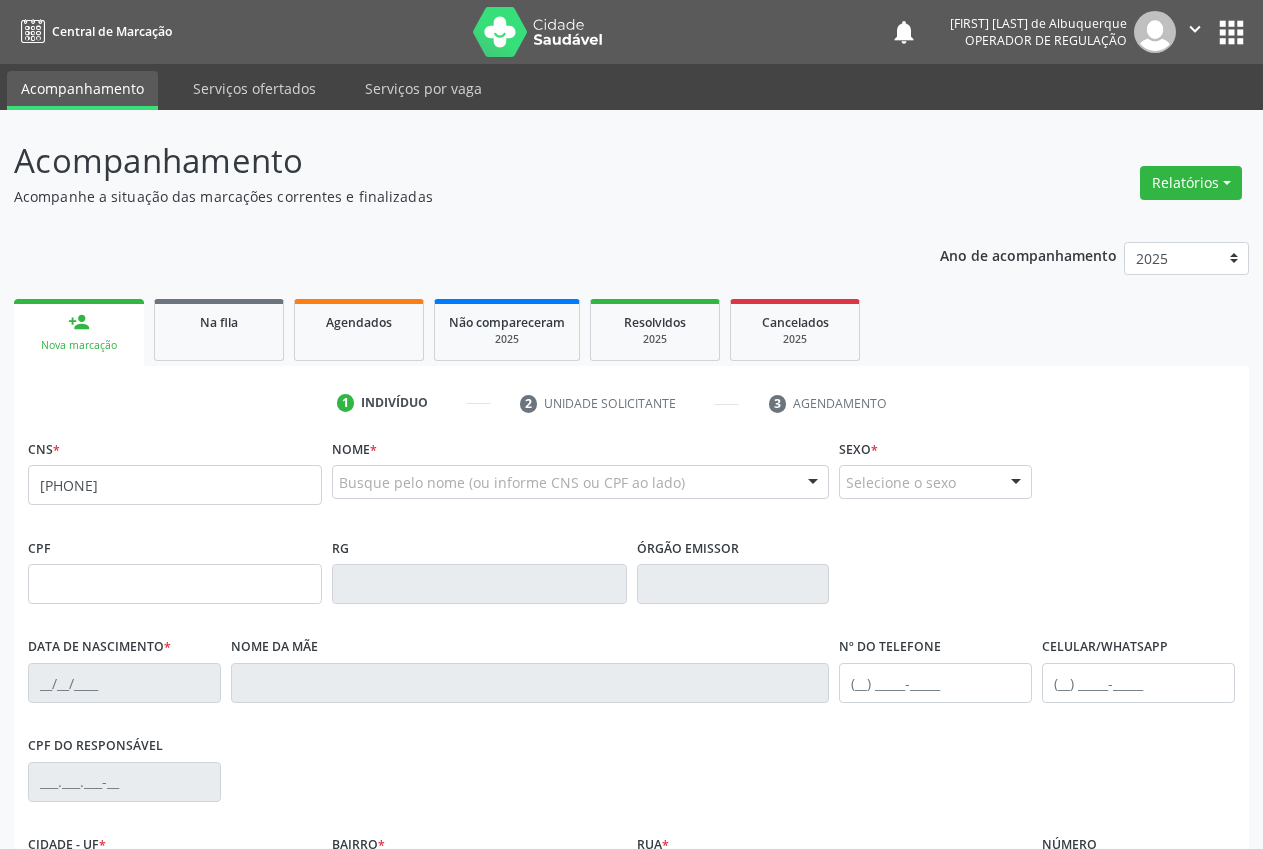 type on "706 2050 2909 0268" 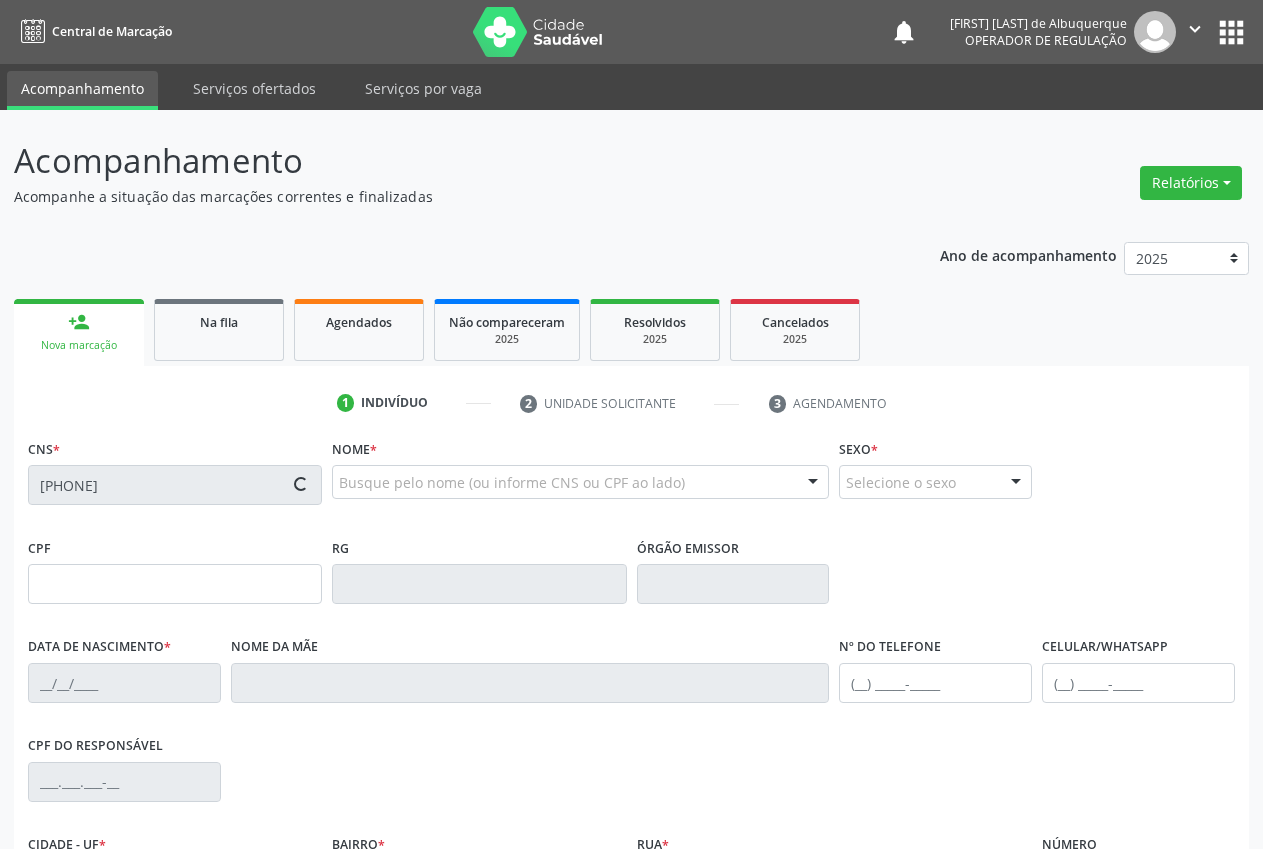type on "599.955.644-91" 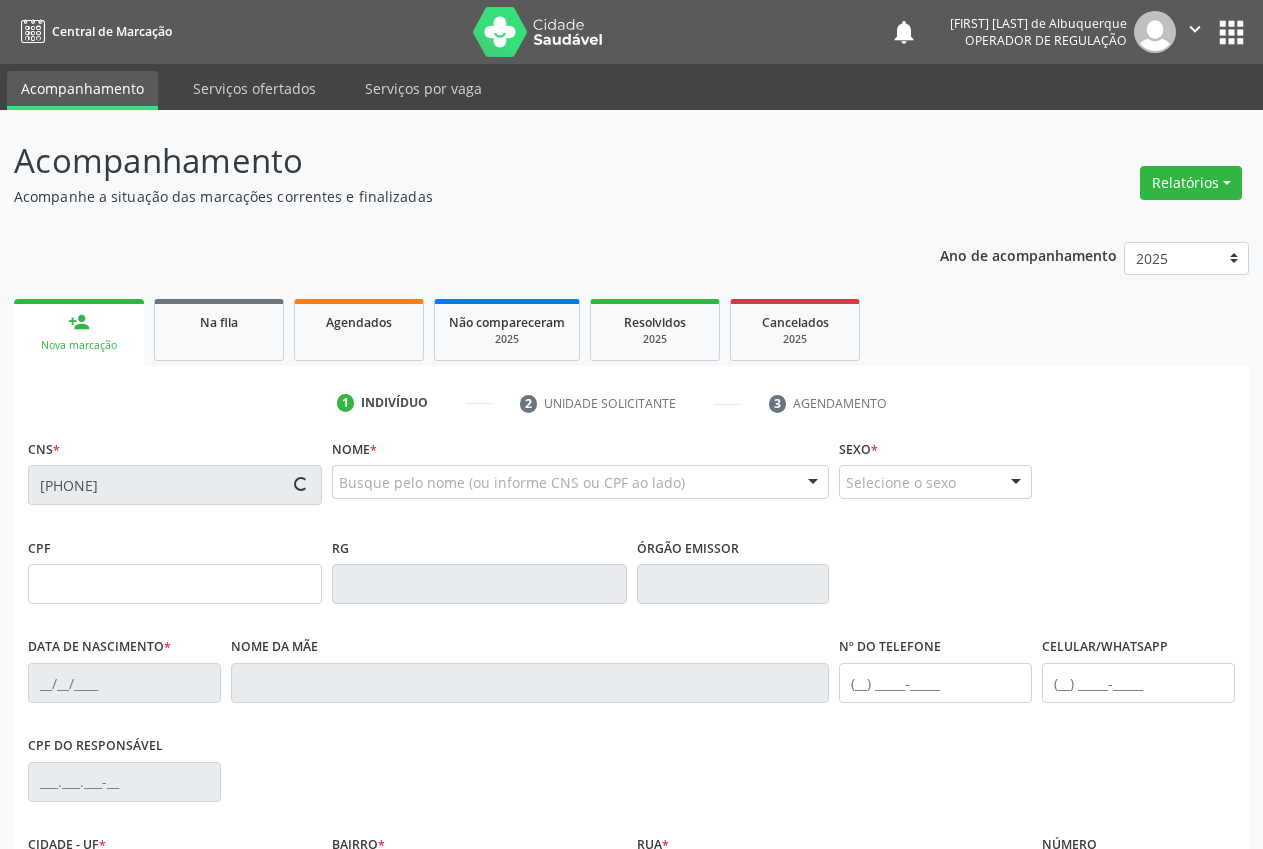type on "15/06/1966" 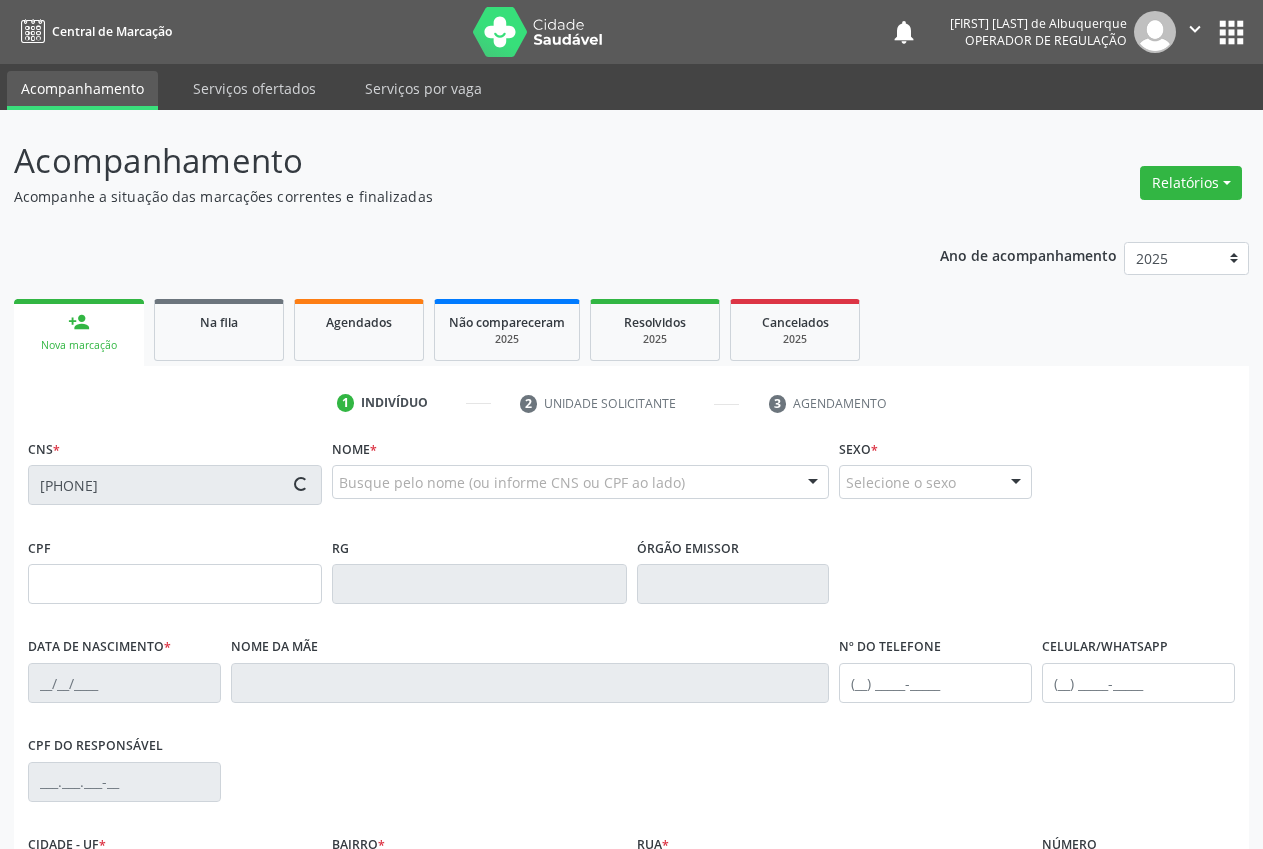 type on "S/N" 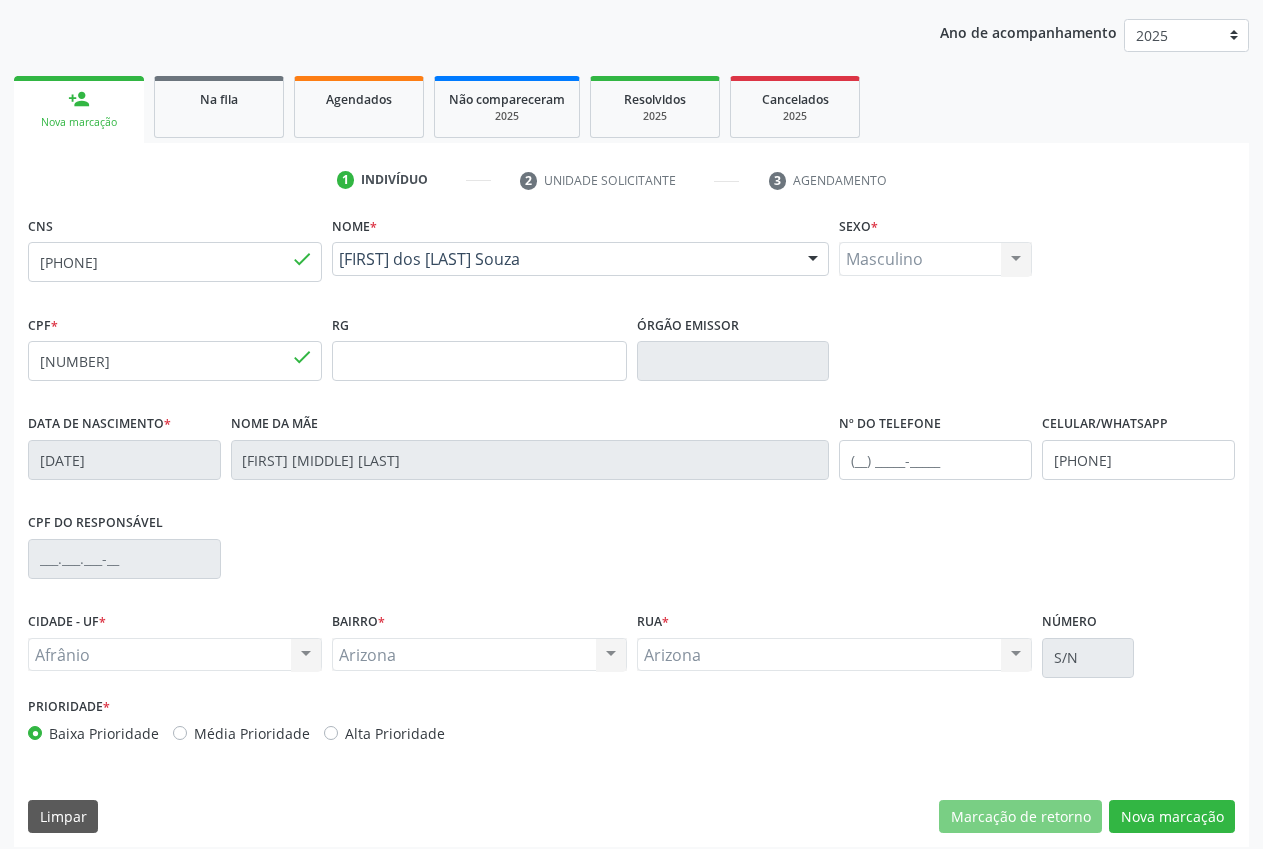 scroll, scrollTop: 235, scrollLeft: 0, axis: vertical 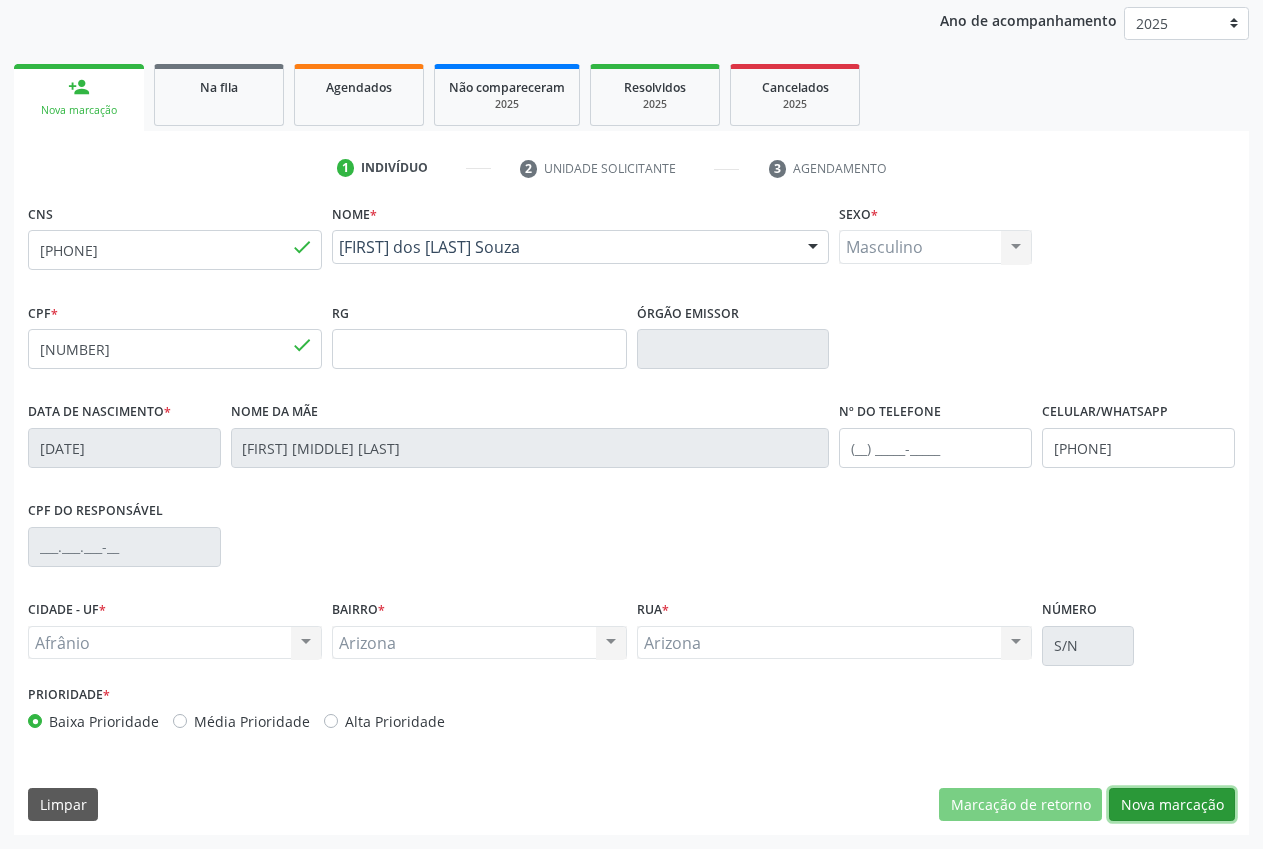 click on "Nova marcação" at bounding box center (1172, 805) 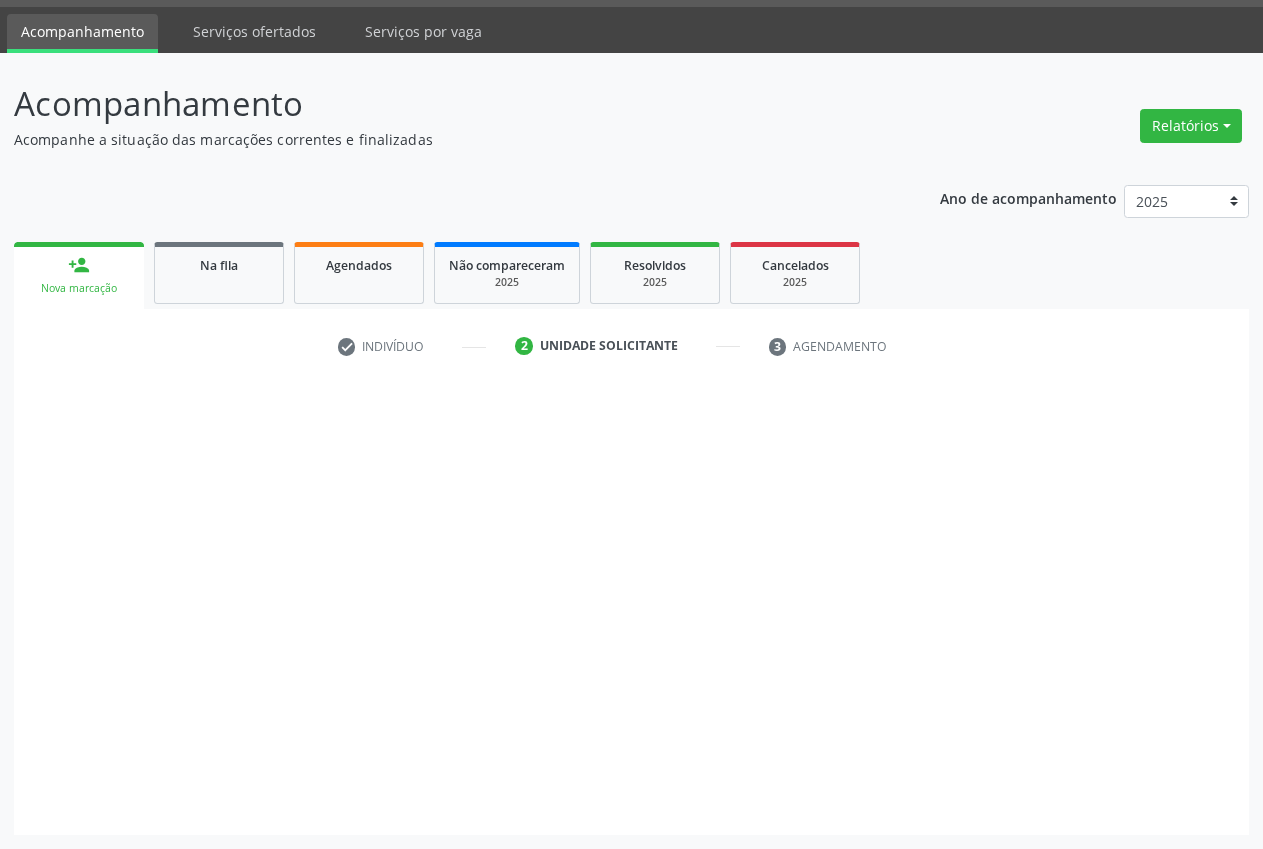 scroll, scrollTop: 57, scrollLeft: 0, axis: vertical 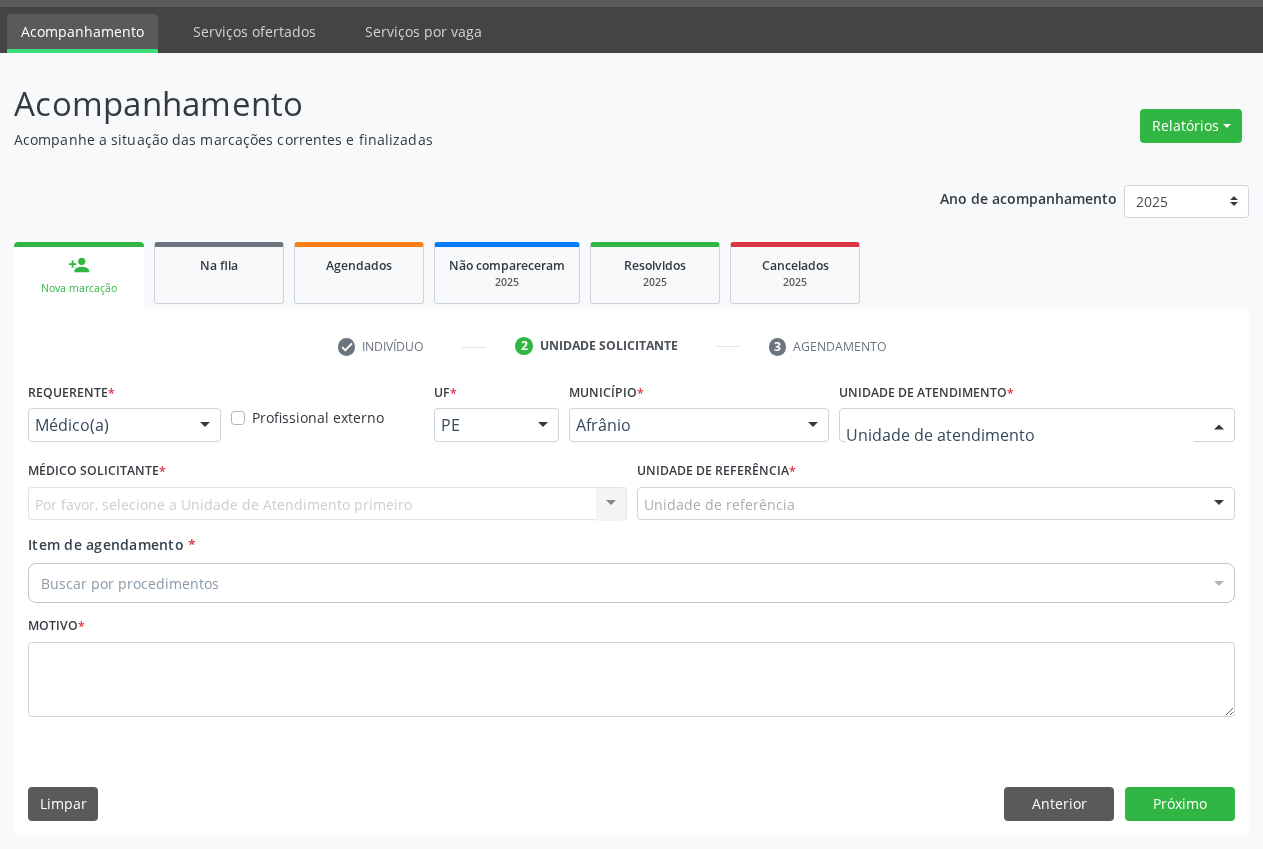 click at bounding box center [1037, 425] 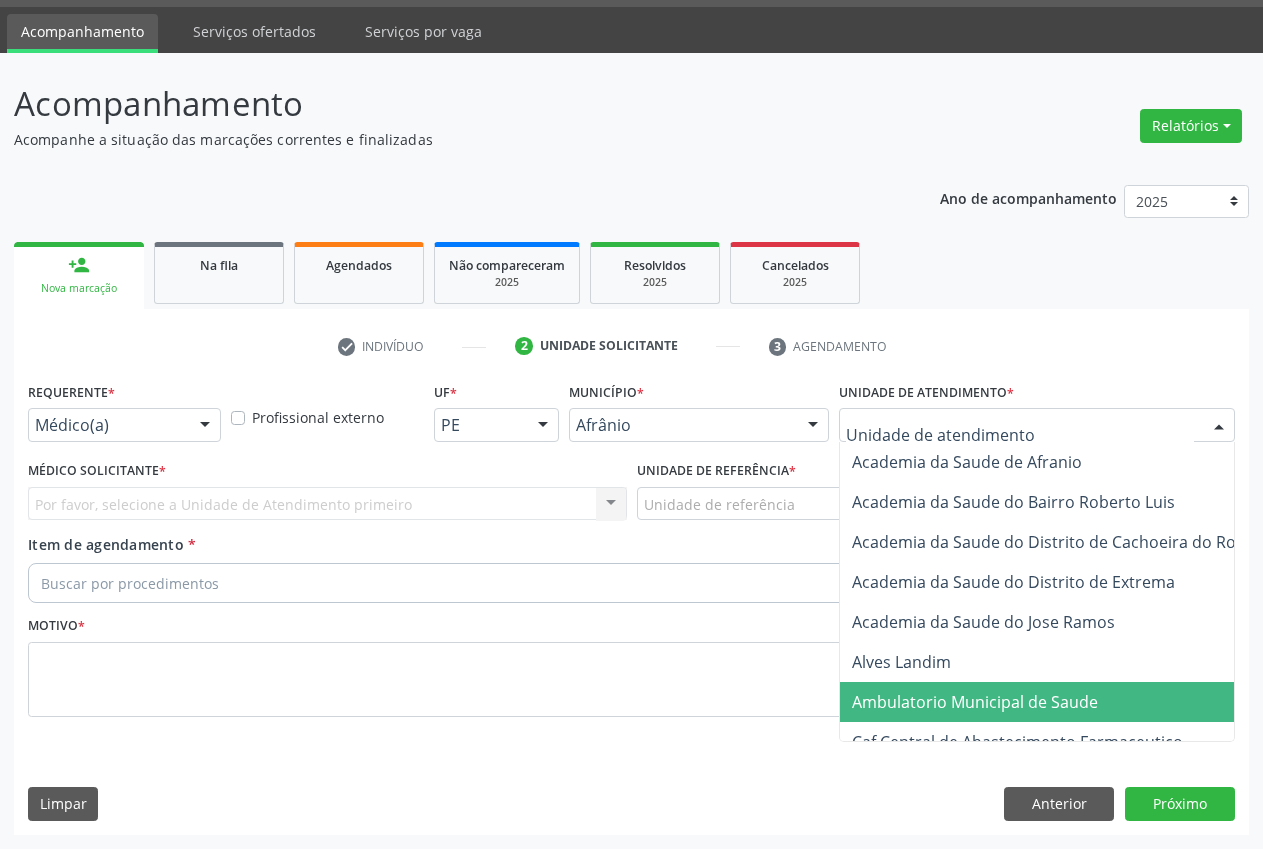 drag, startPoint x: 1100, startPoint y: 700, endPoint x: 1044, endPoint y: 625, distance: 93.60021 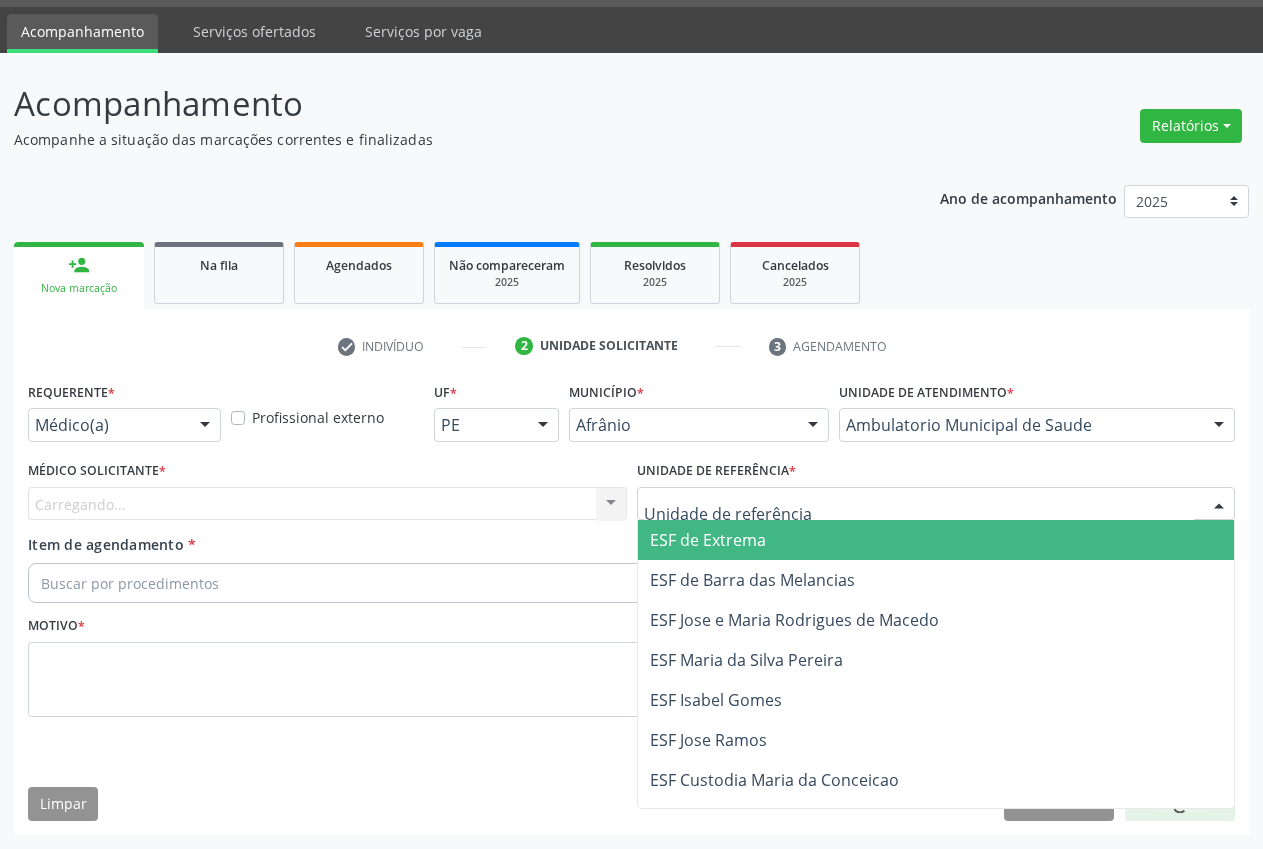 click on "ESF de Extrema" at bounding box center (708, 540) 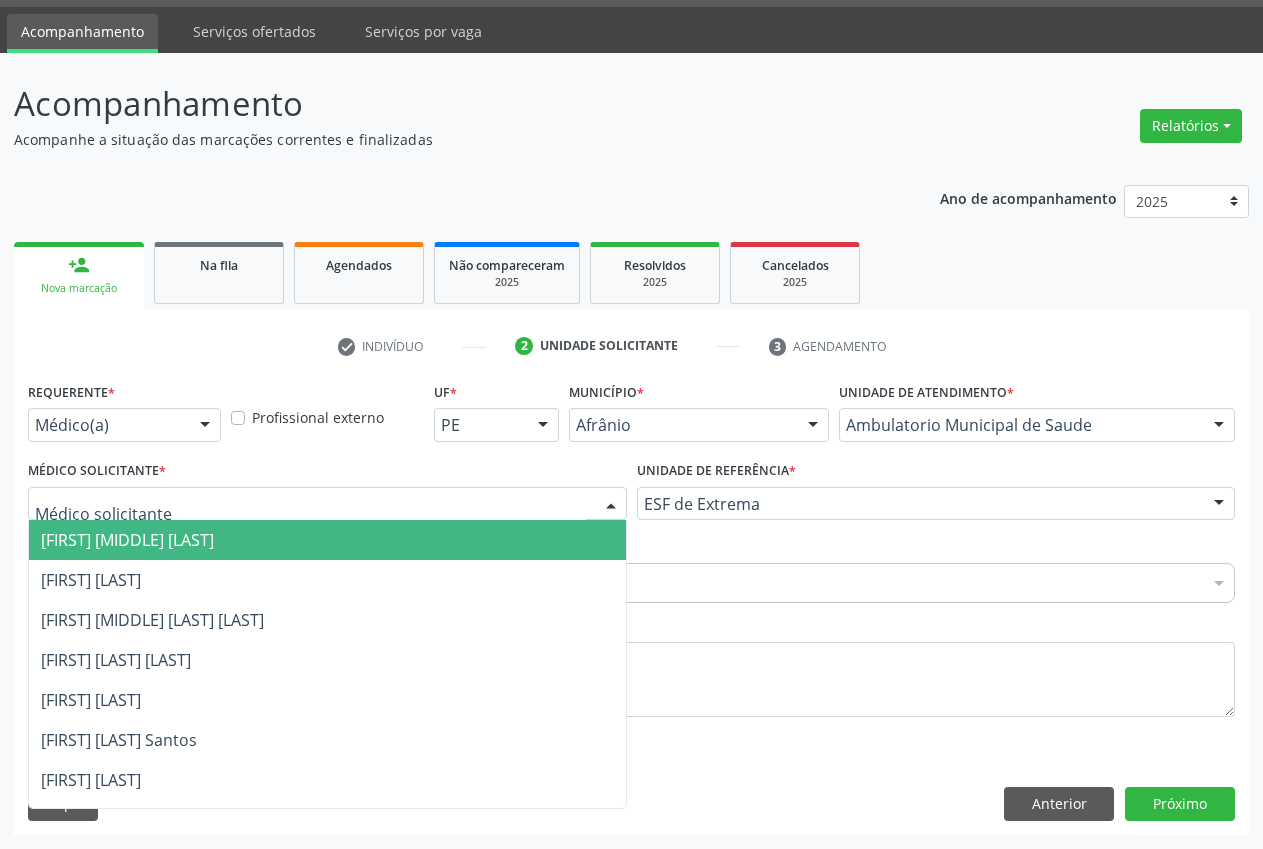 click at bounding box center (327, 504) 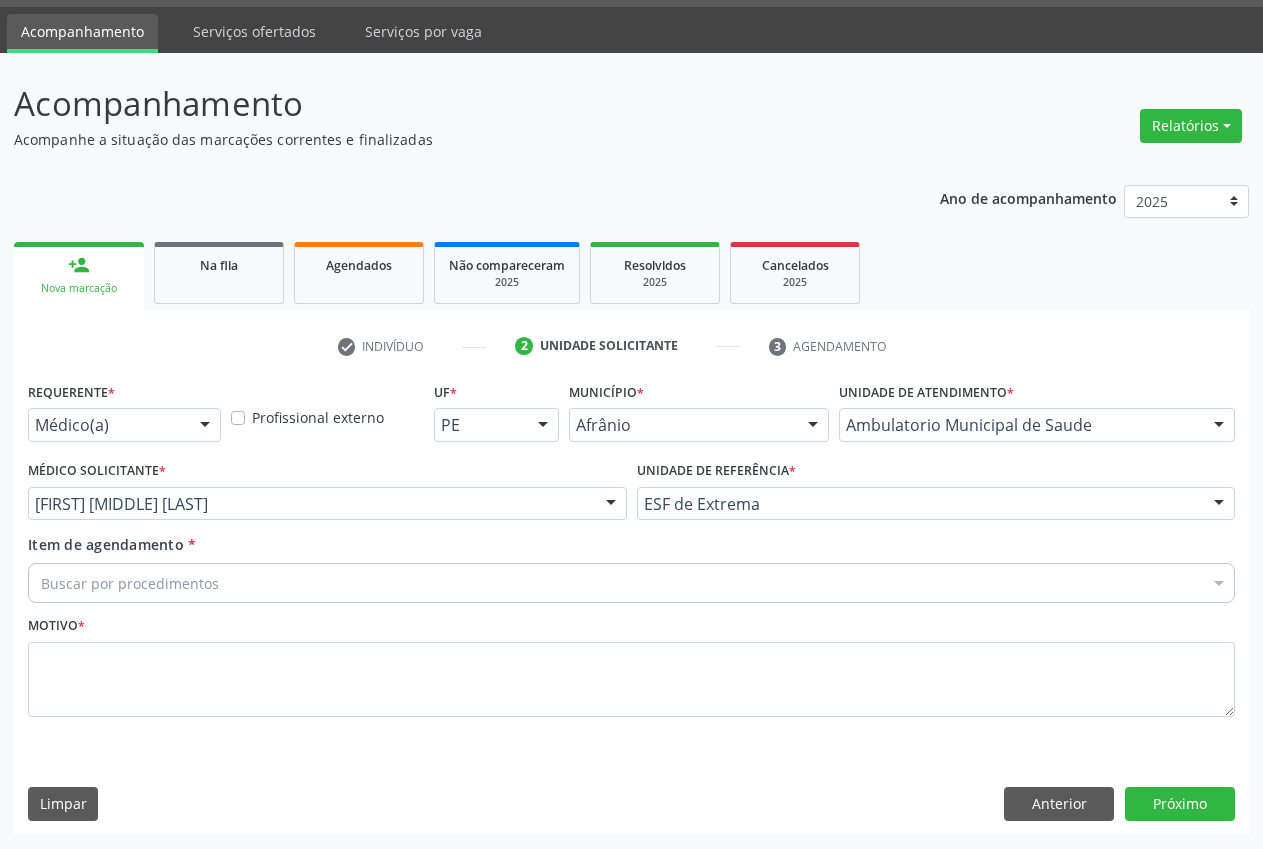 click on "Buscar por procedimentos" at bounding box center (631, 583) 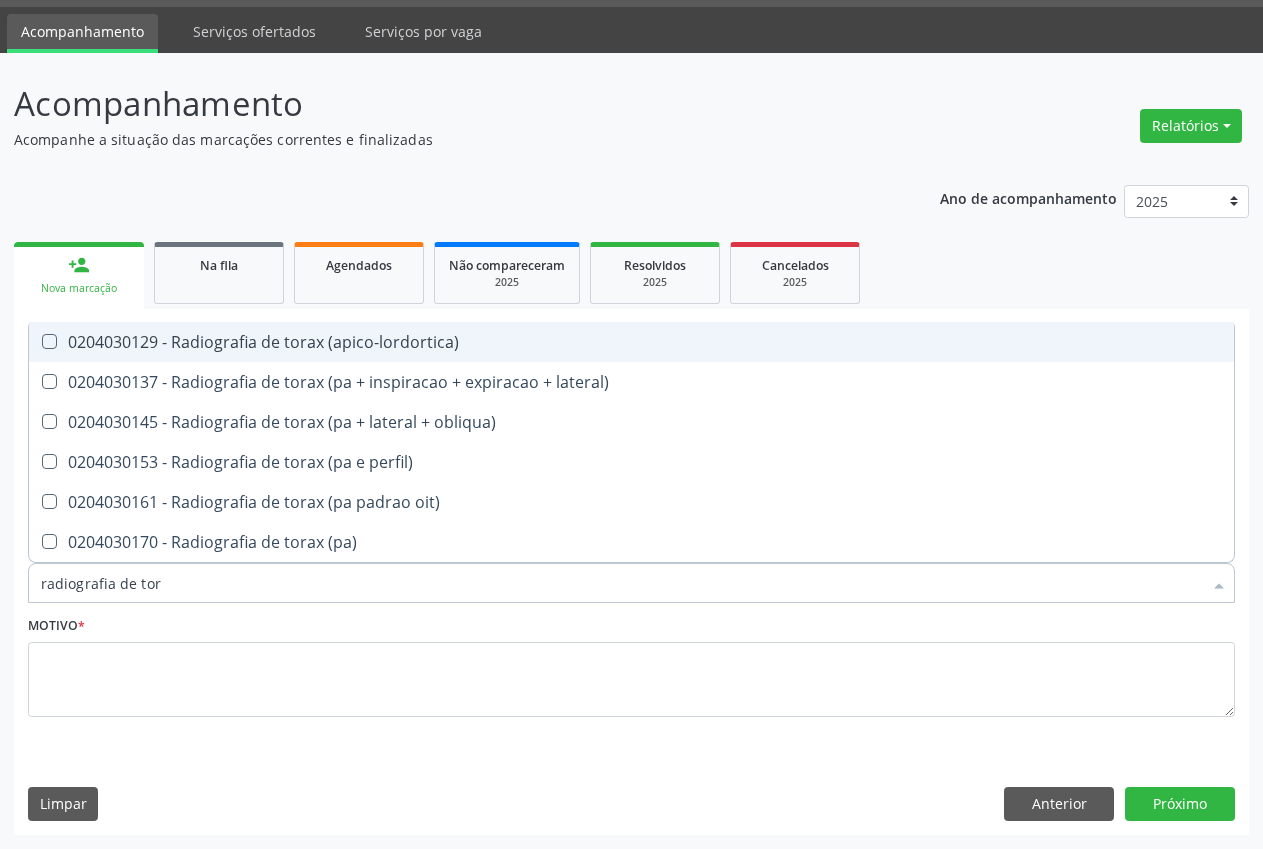 type on "radiografia de tora" 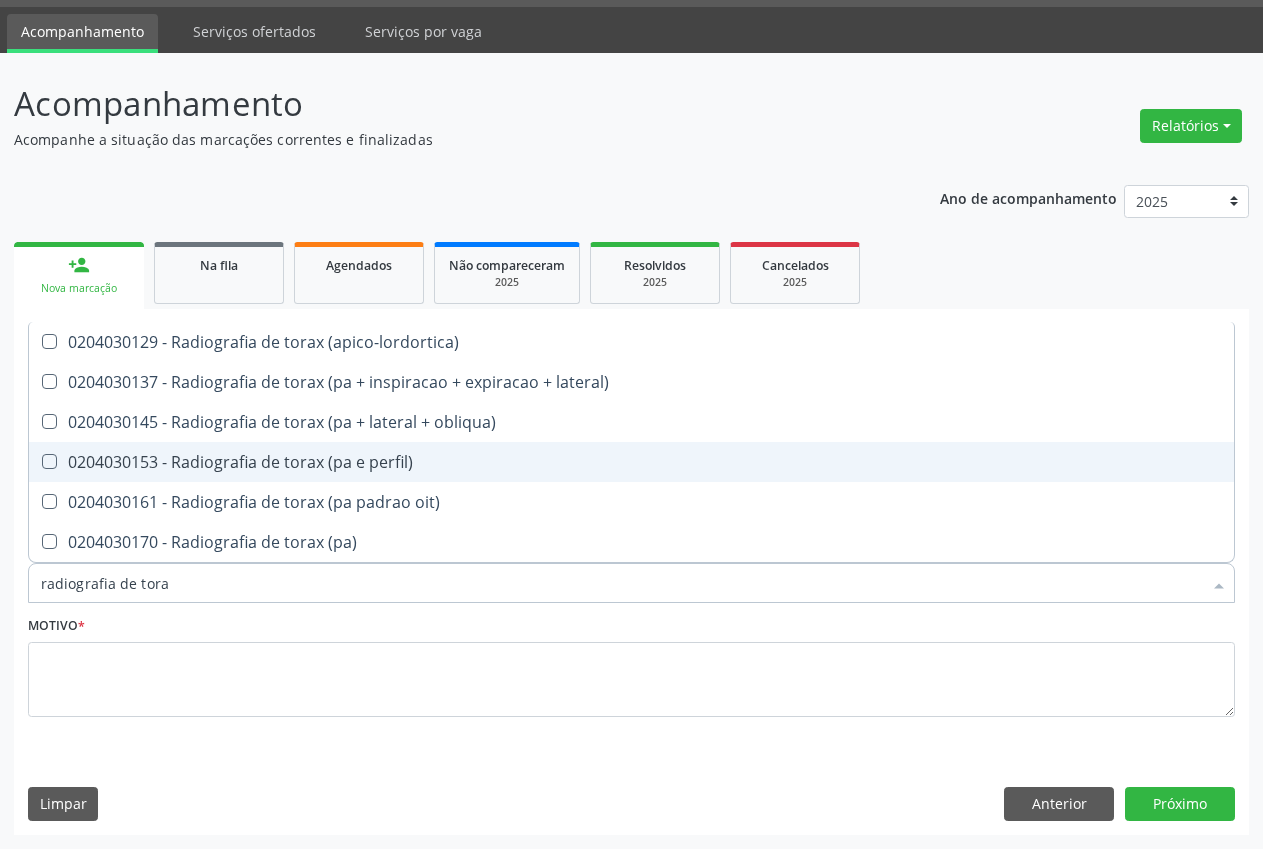 click on "0204030153 - Radiografia de torax (pa e perfil)" at bounding box center (631, 462) 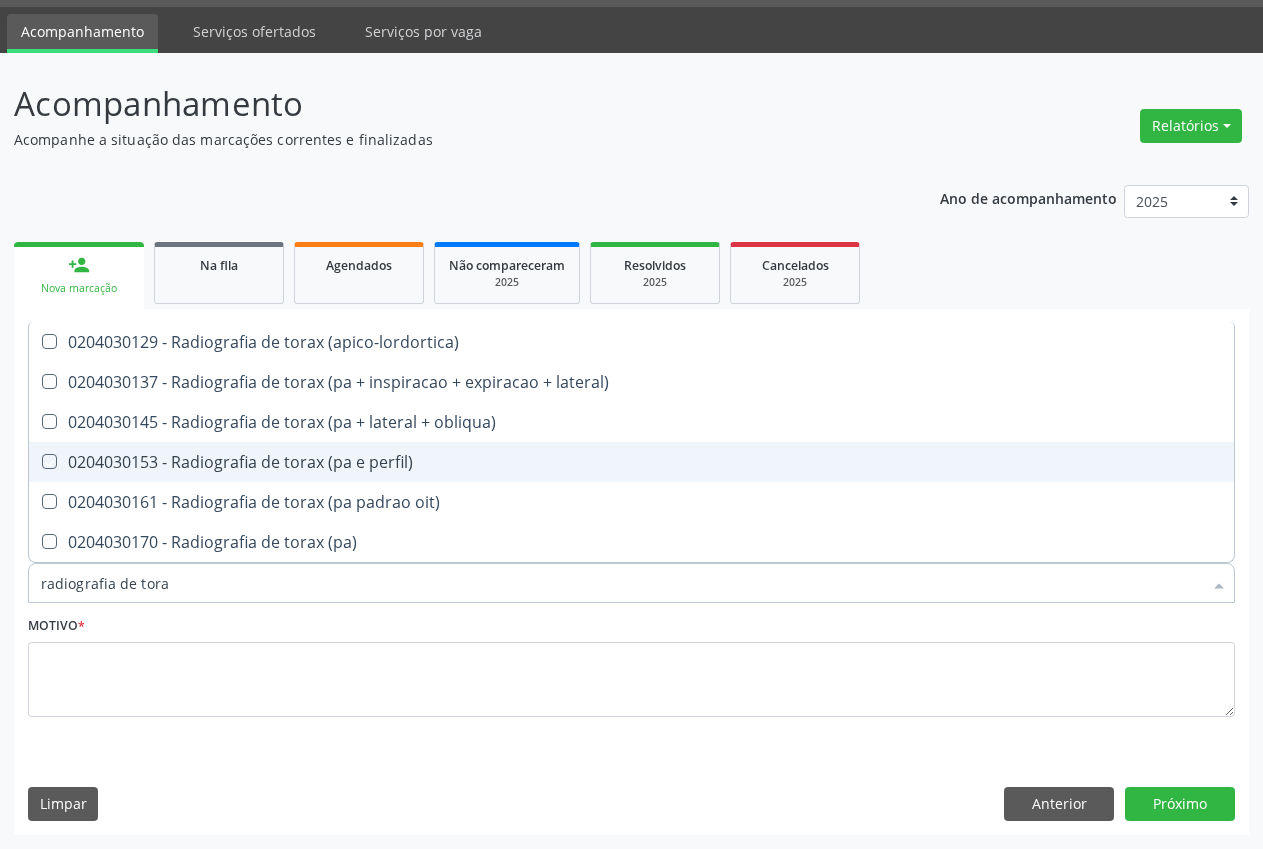 checkbox on "true" 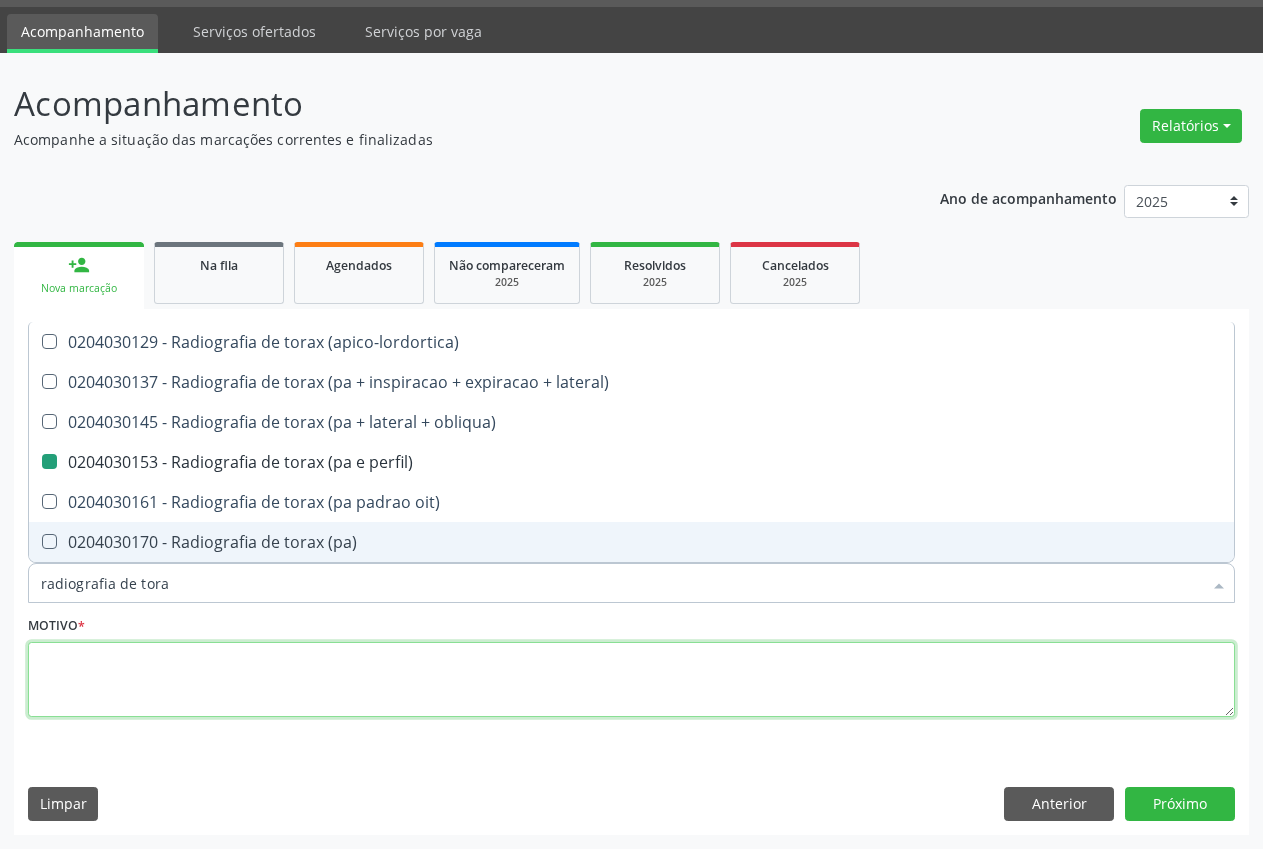 click at bounding box center (631, 680) 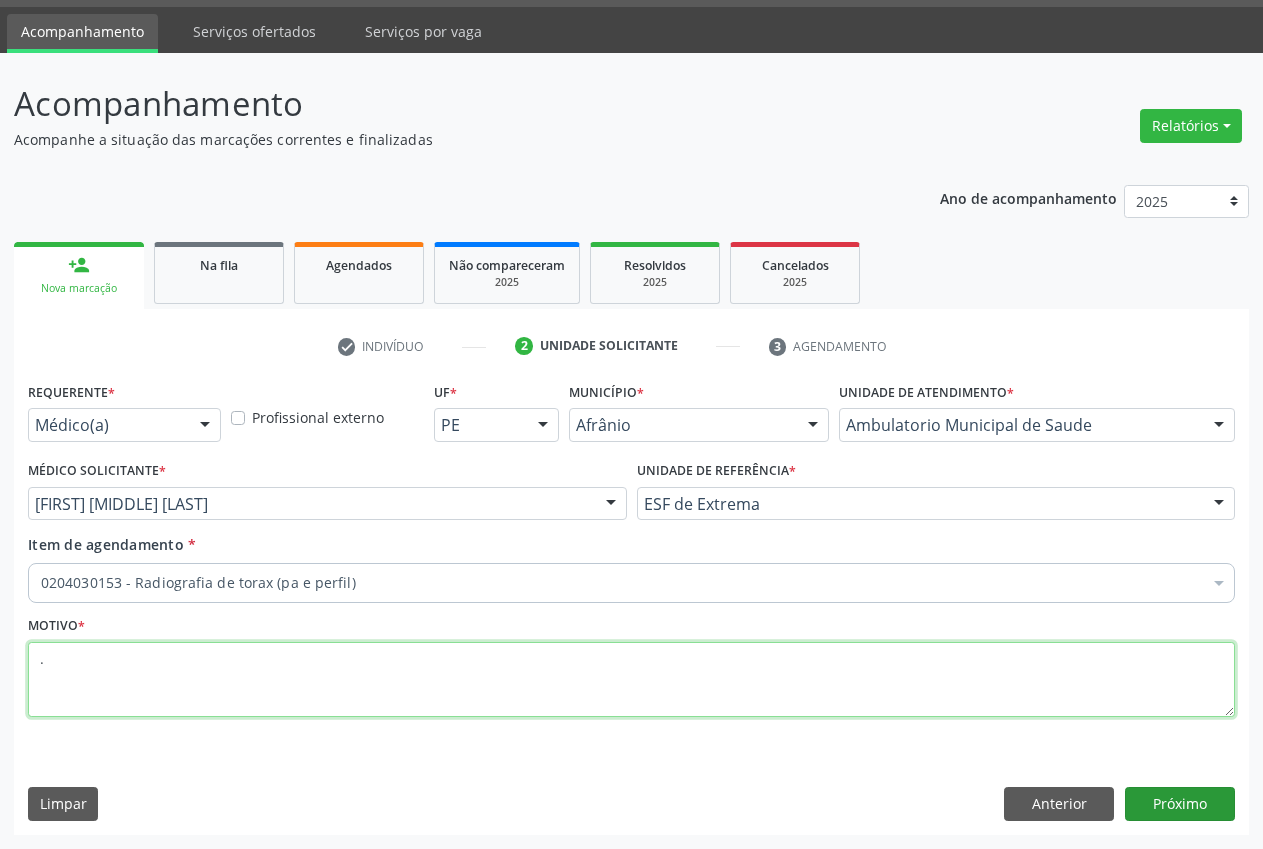 type on "." 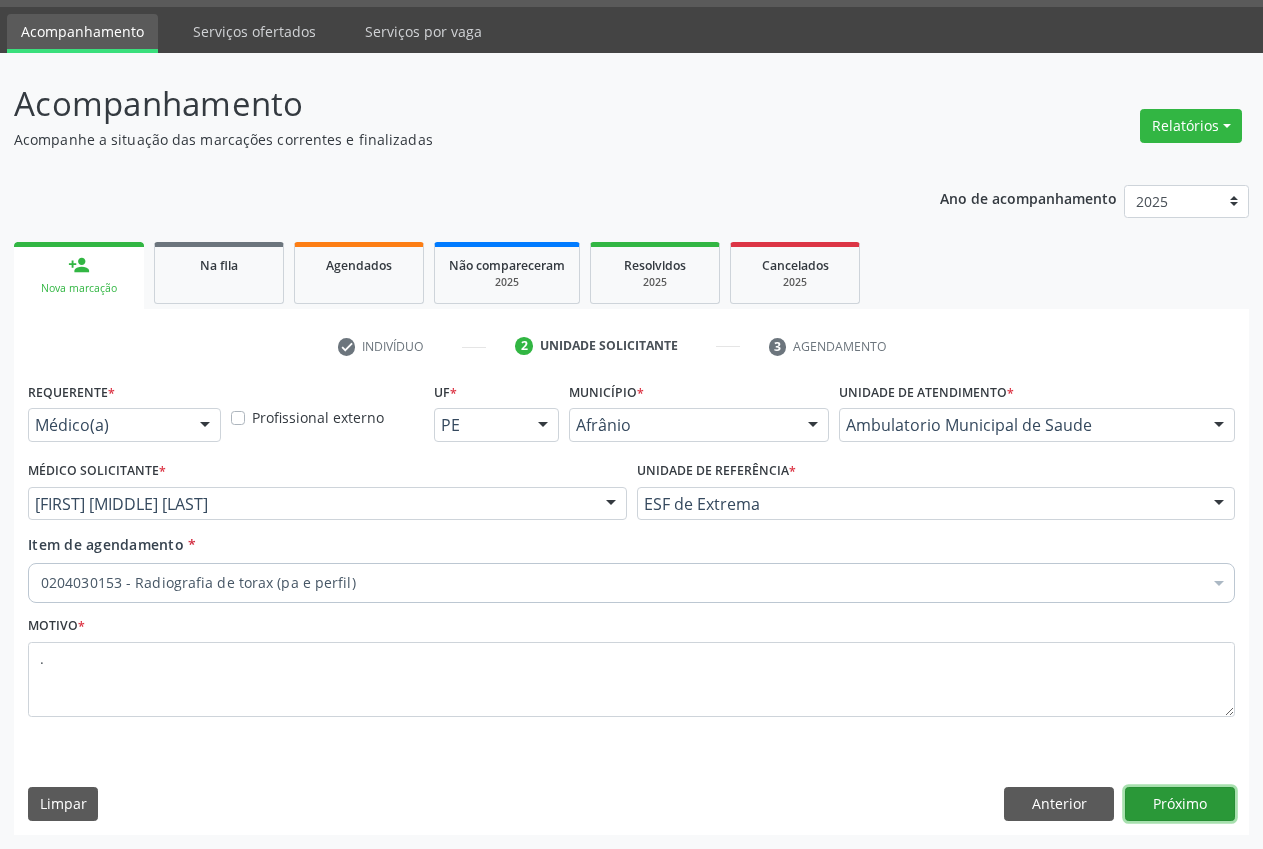 click on "Próximo" at bounding box center [1180, 804] 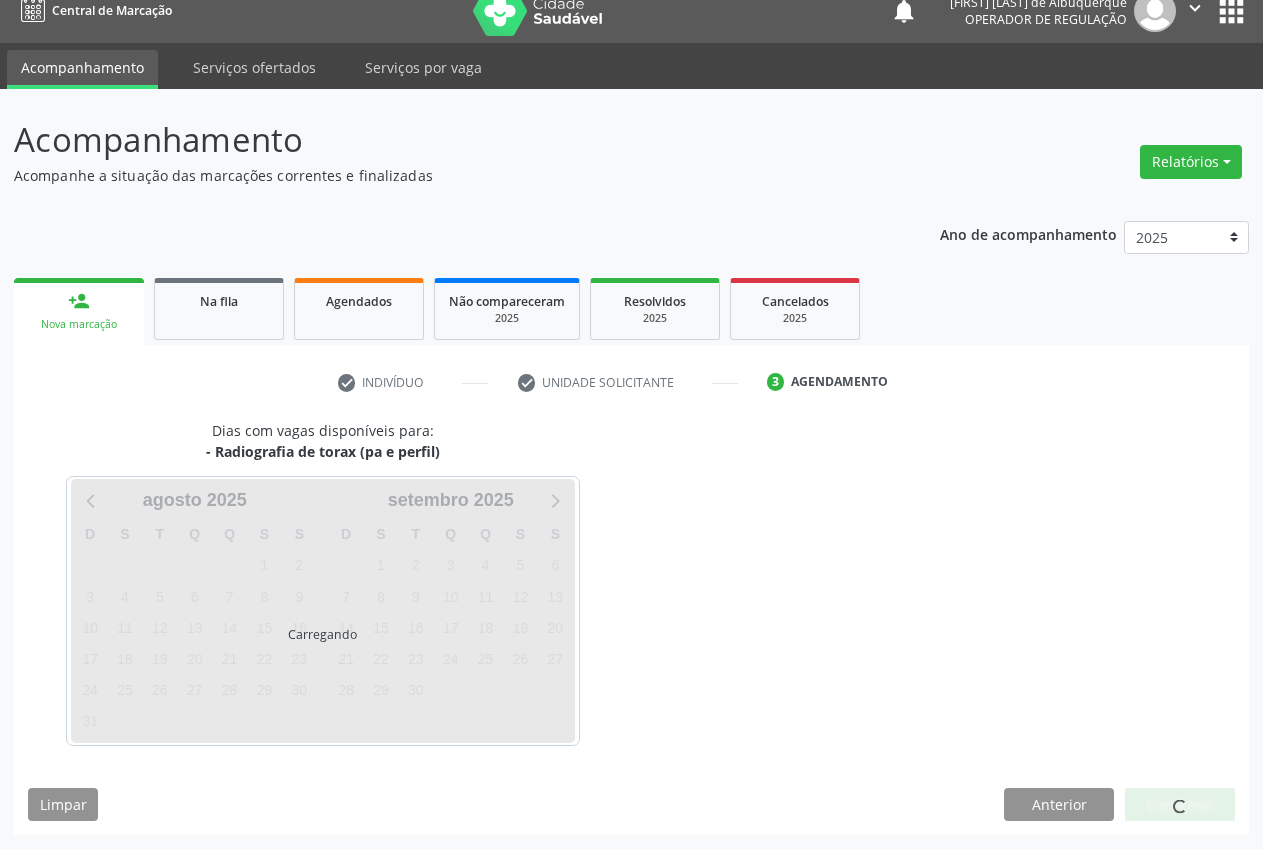 scroll, scrollTop: 21, scrollLeft: 0, axis: vertical 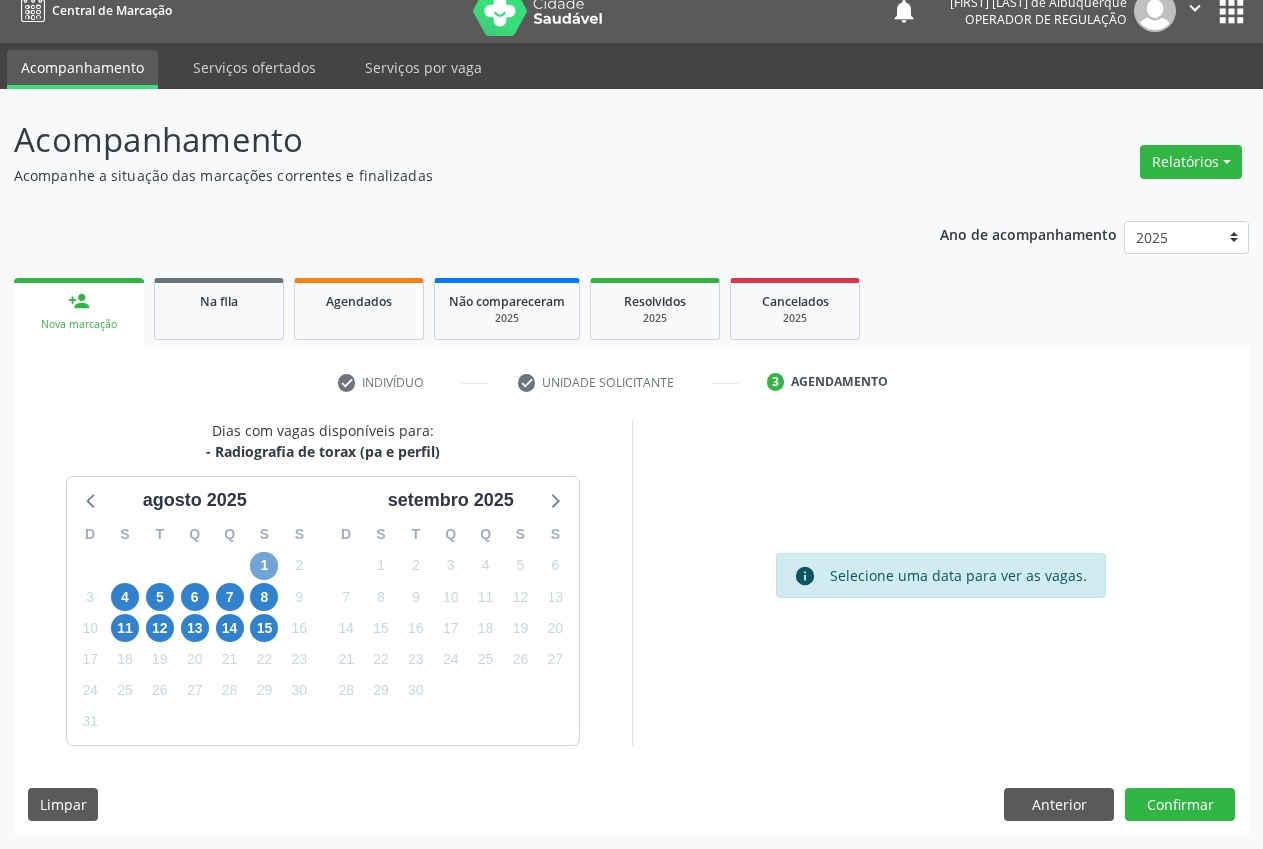 click on "1" at bounding box center [264, 566] 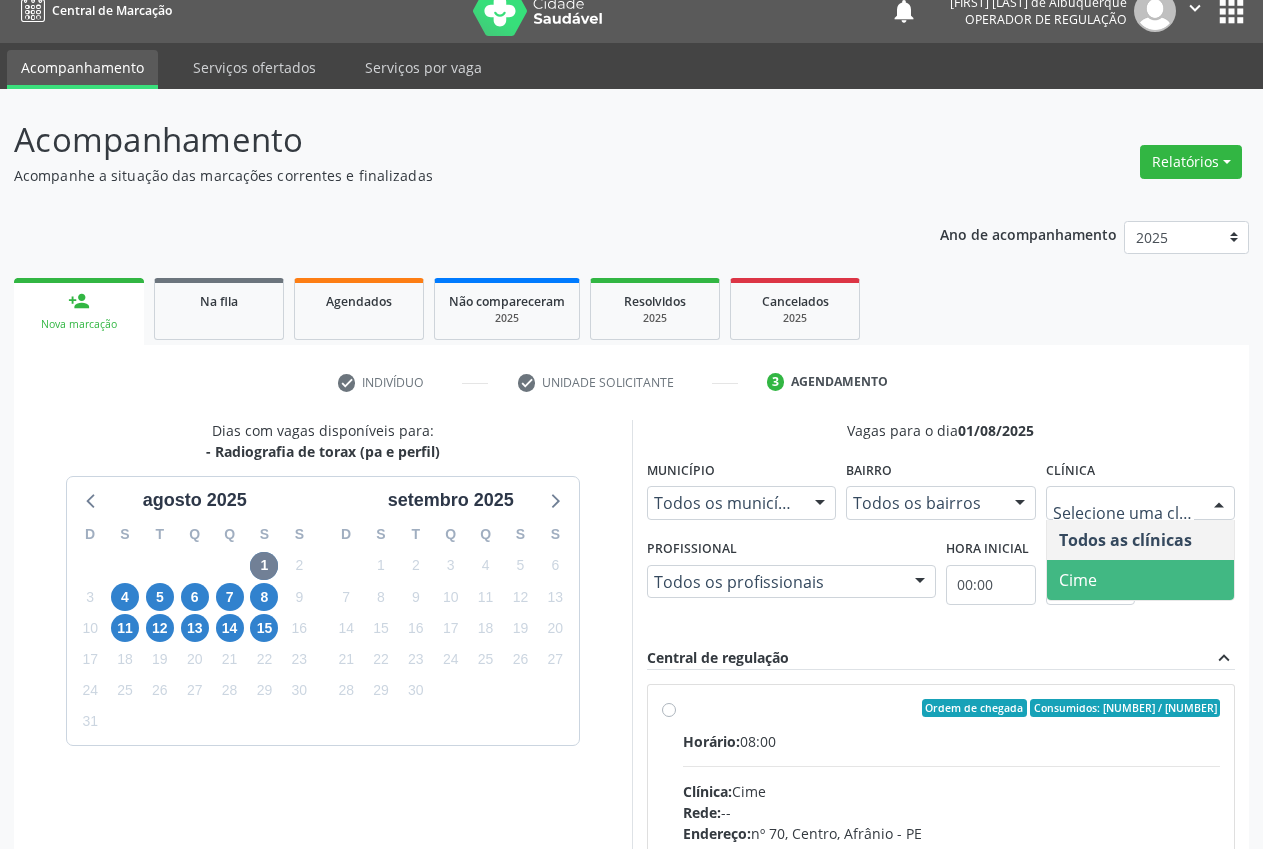 click on "[BRAND]" at bounding box center [1141, 580] 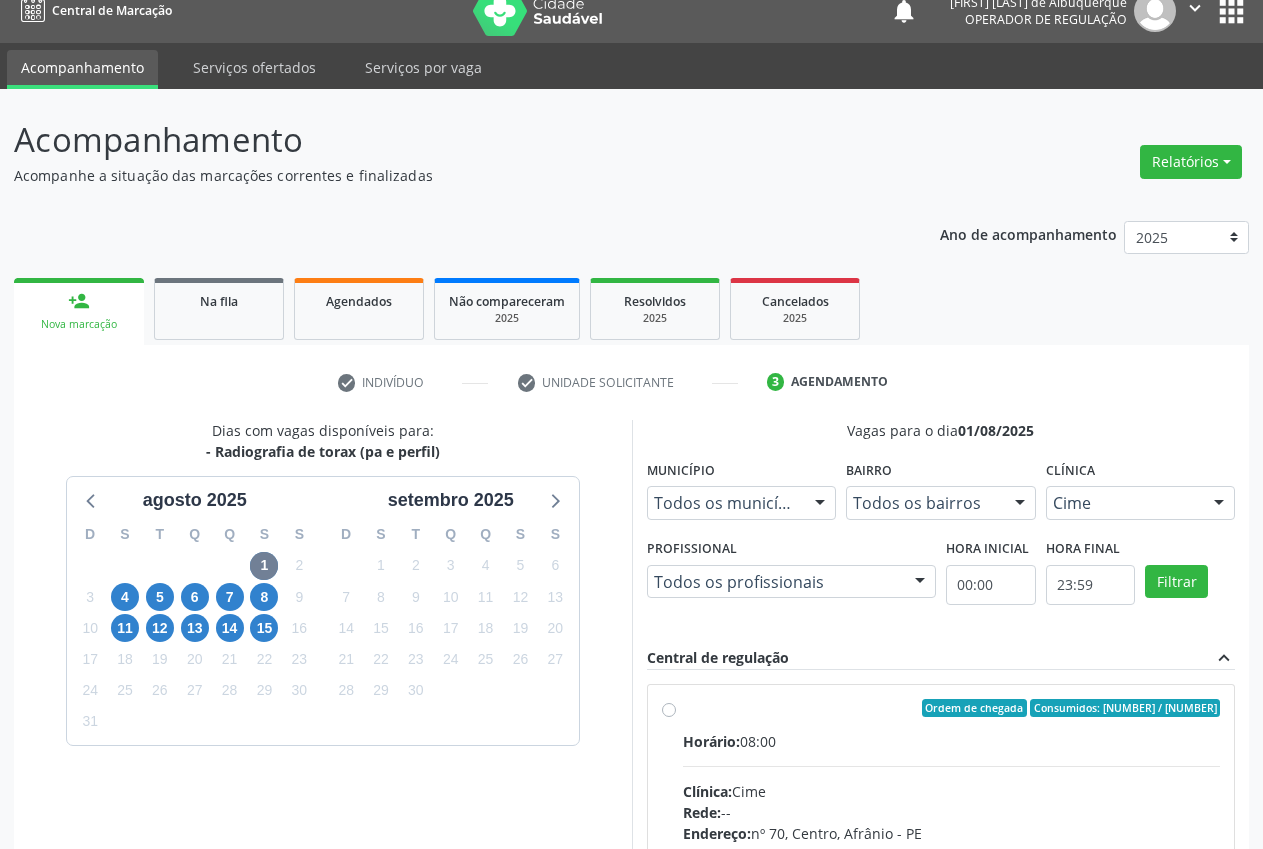 drag, startPoint x: 659, startPoint y: 715, endPoint x: 671, endPoint y: 710, distance: 13 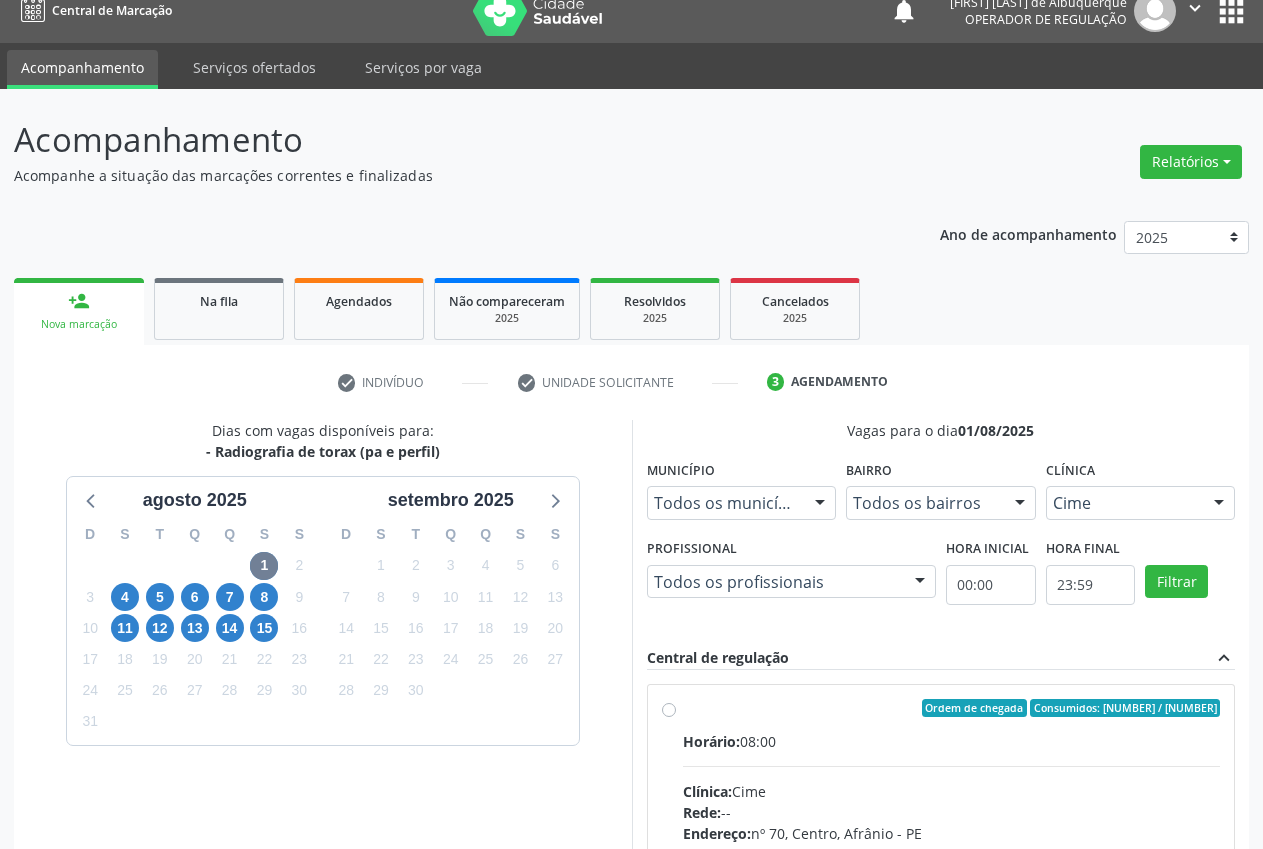 radio on "true" 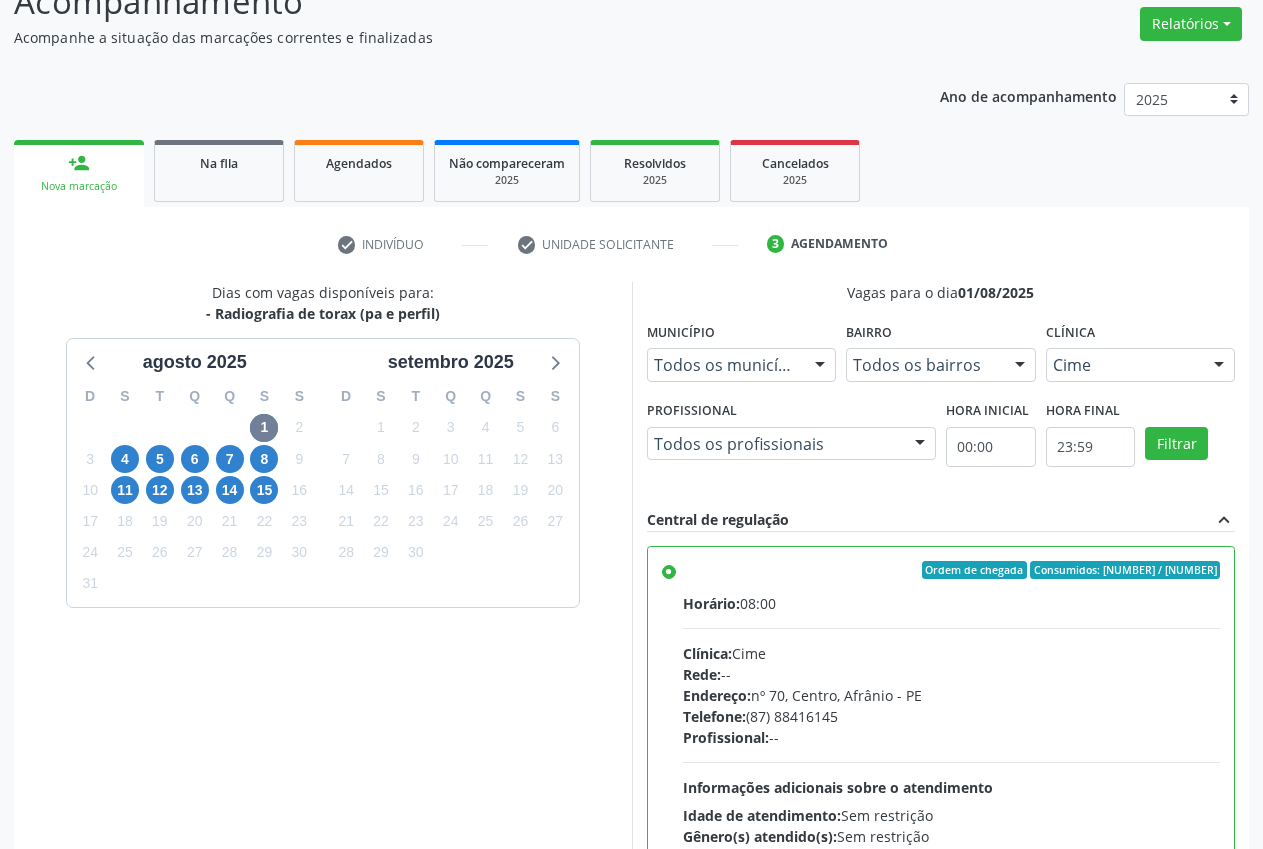 scroll, scrollTop: 346, scrollLeft: 0, axis: vertical 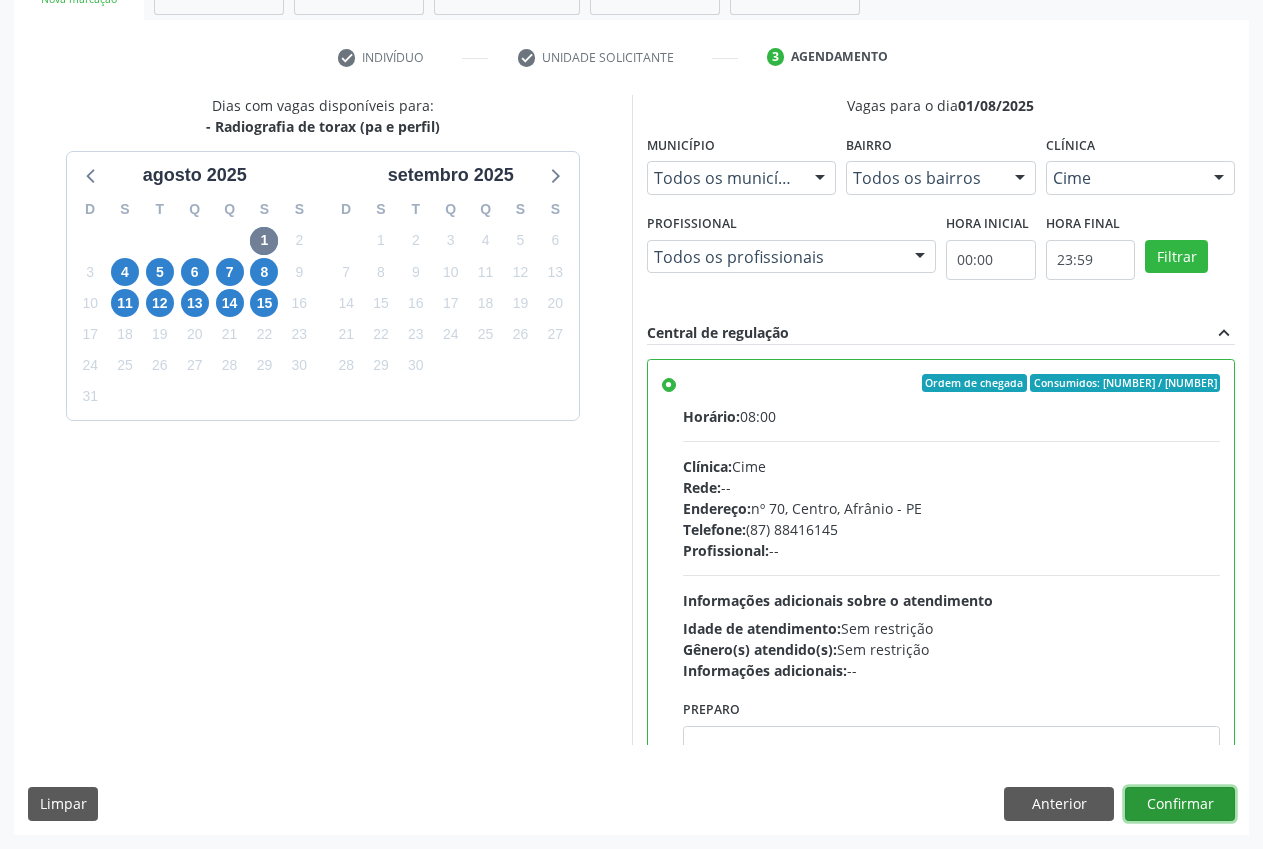 click on "Confirmar" at bounding box center [1180, 804] 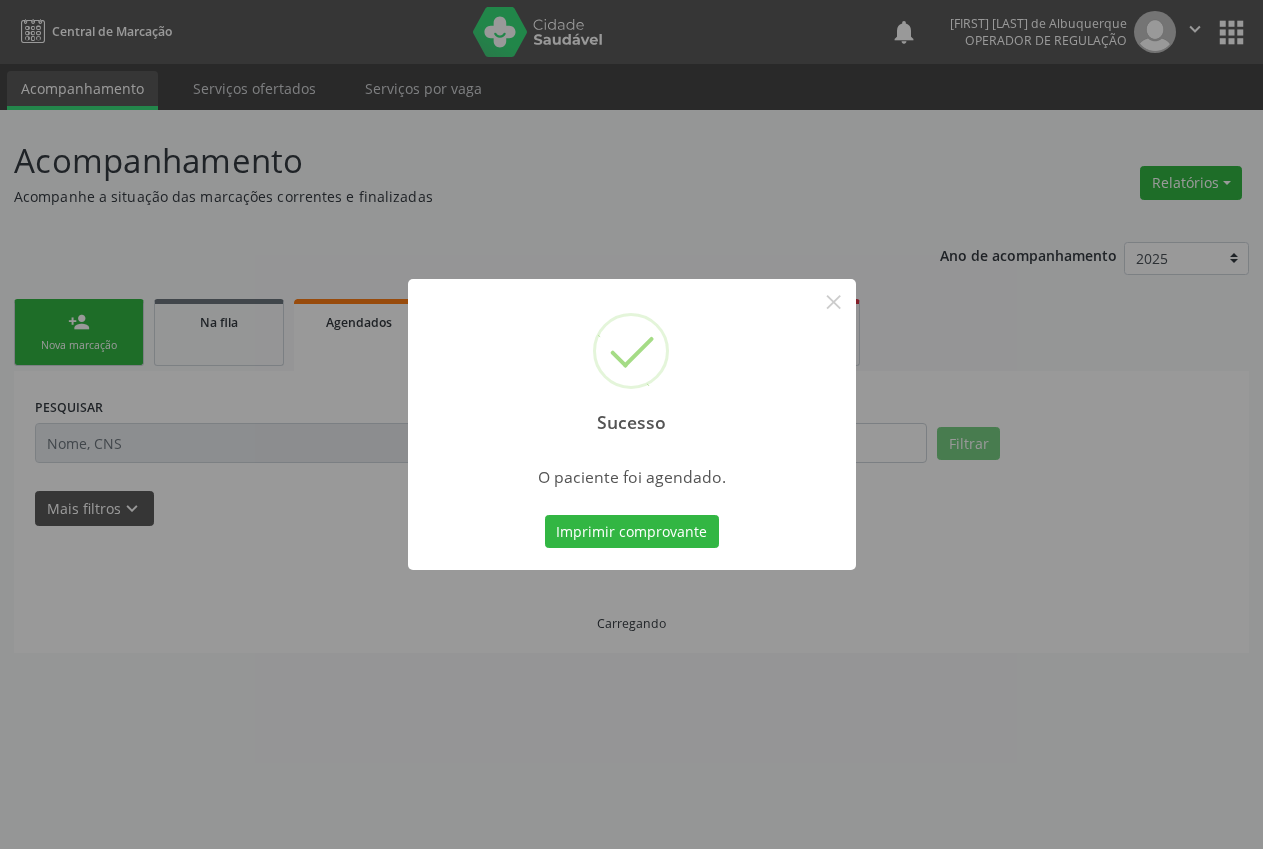 scroll, scrollTop: 0, scrollLeft: 0, axis: both 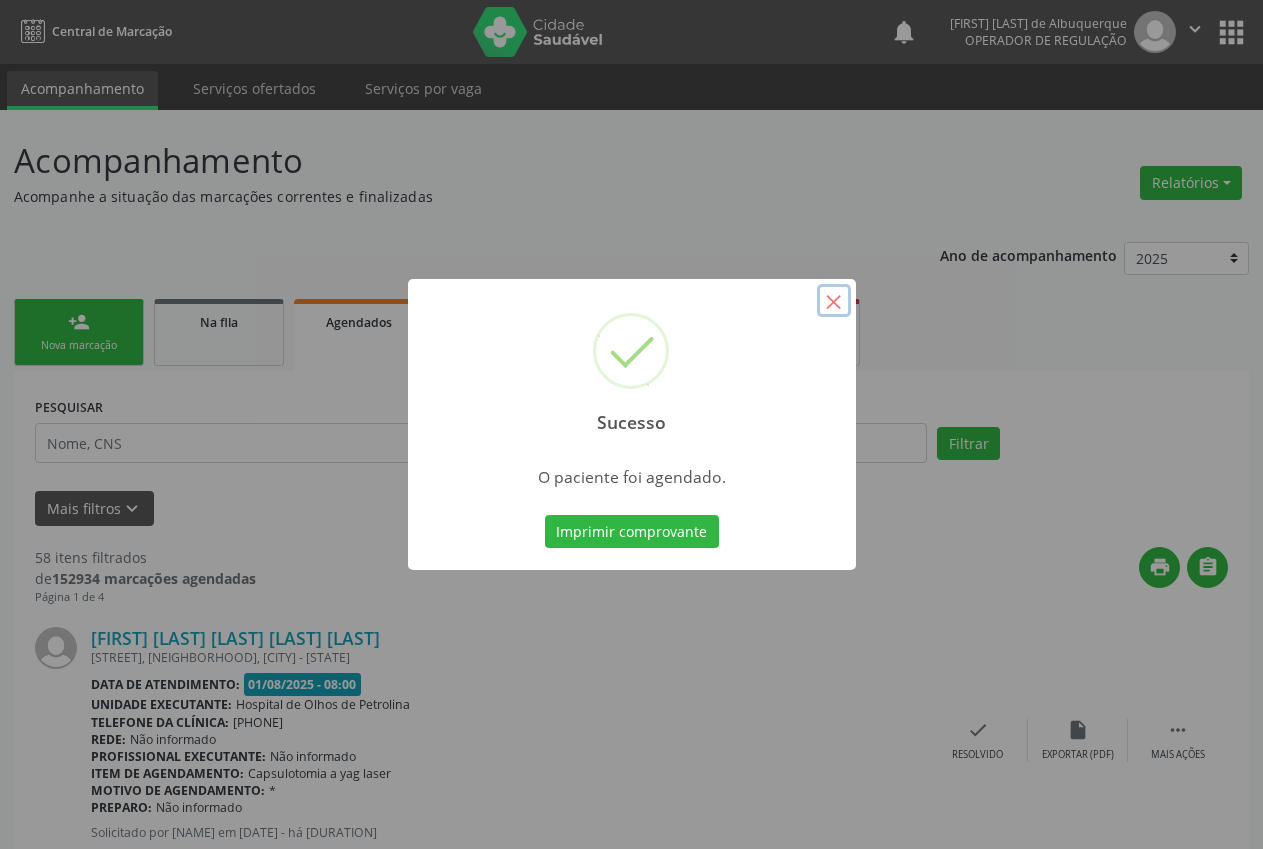 click on "×" at bounding box center (834, 301) 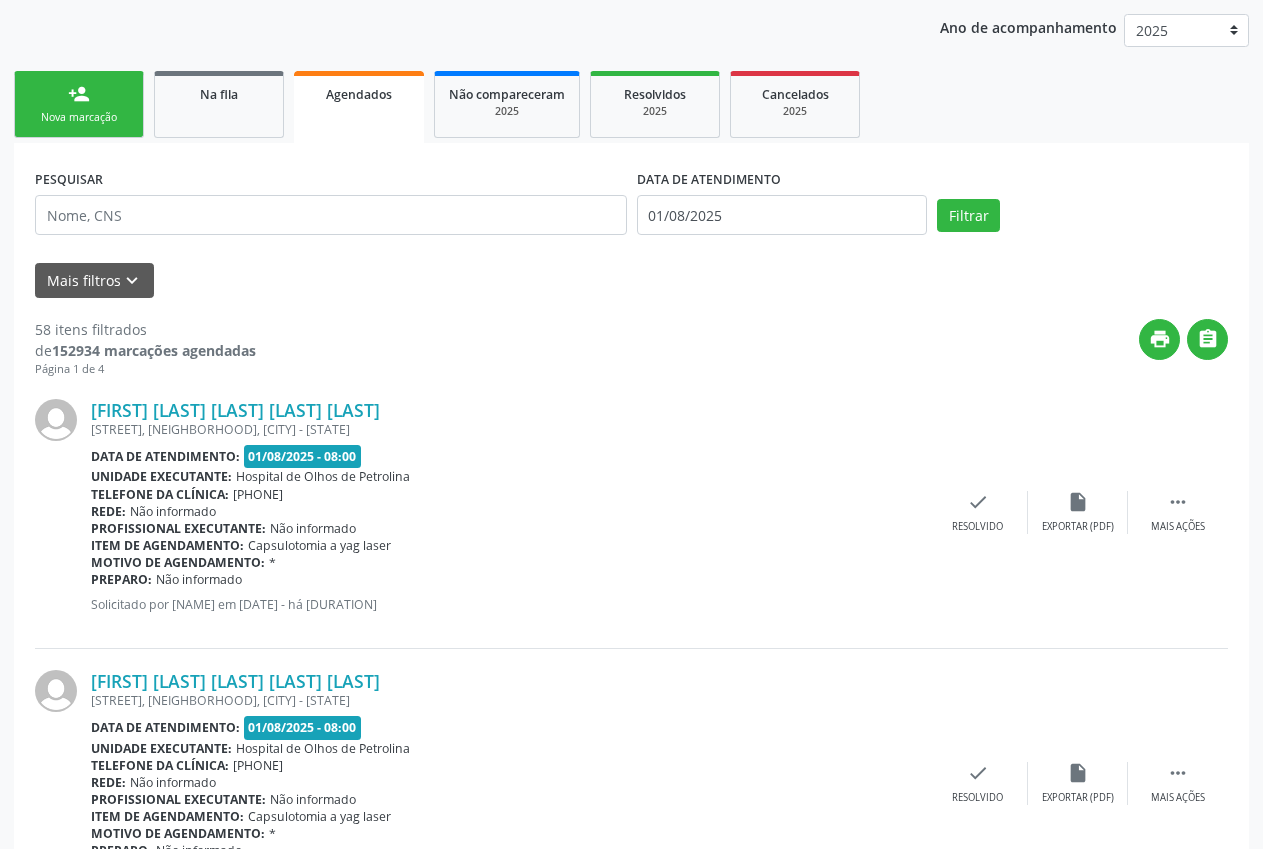 scroll, scrollTop: 239, scrollLeft: 0, axis: vertical 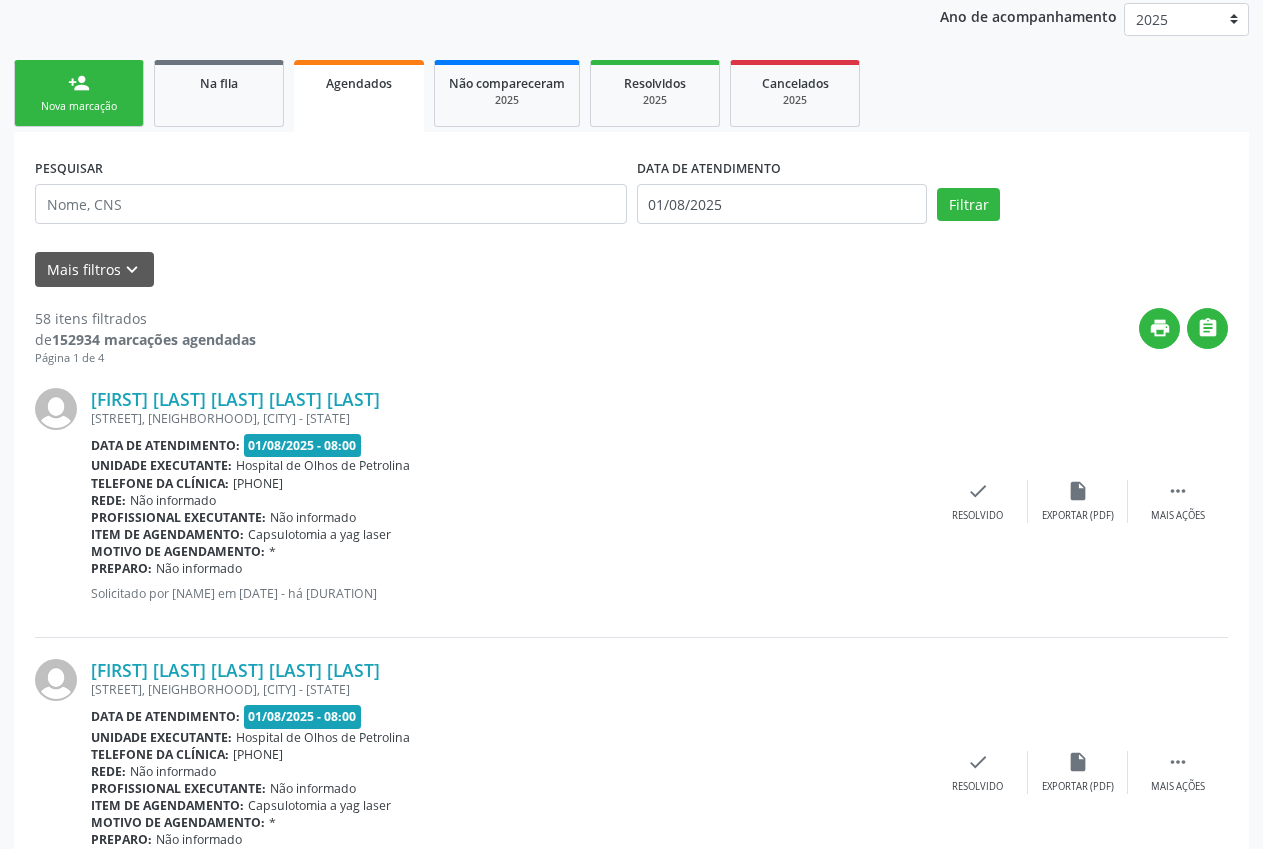 click on "Nova marcação" at bounding box center [79, 106] 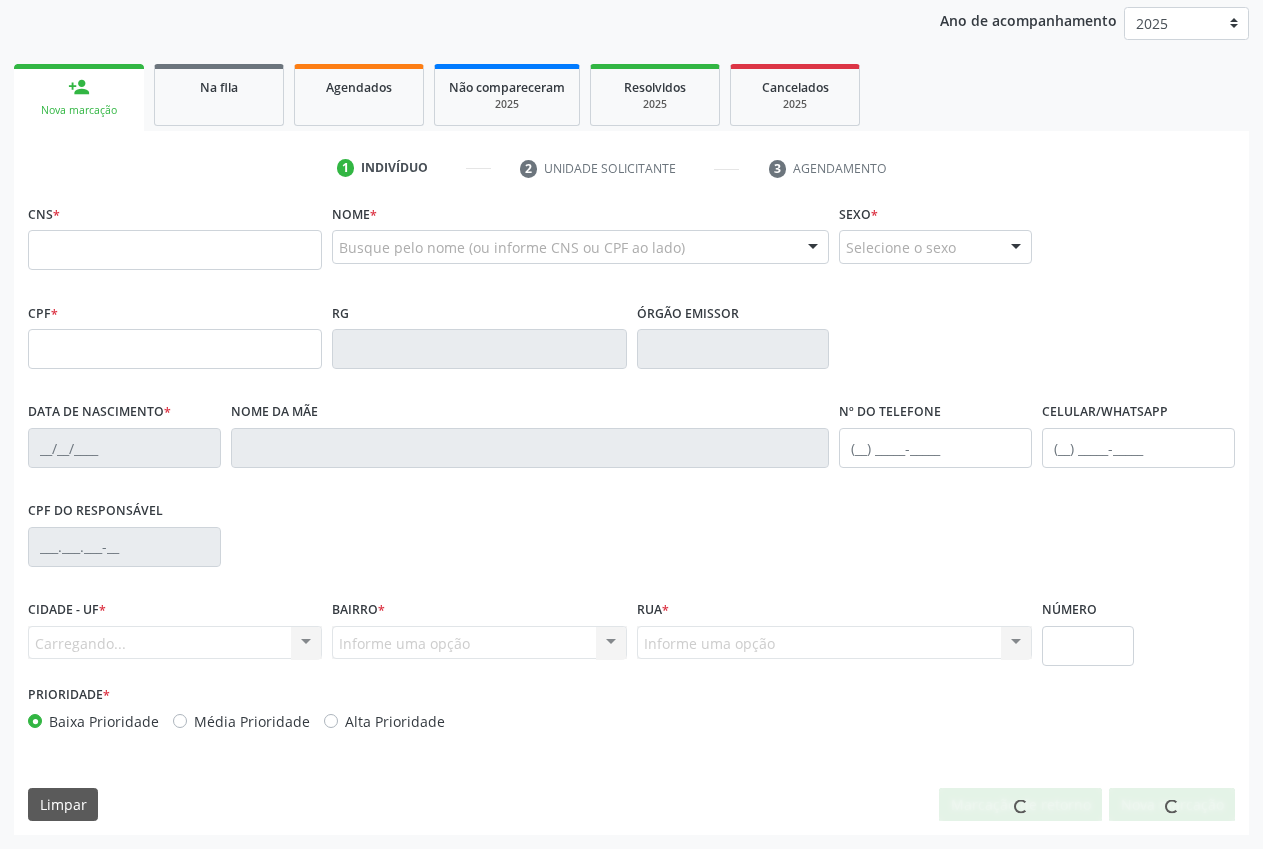 scroll, scrollTop: 235, scrollLeft: 0, axis: vertical 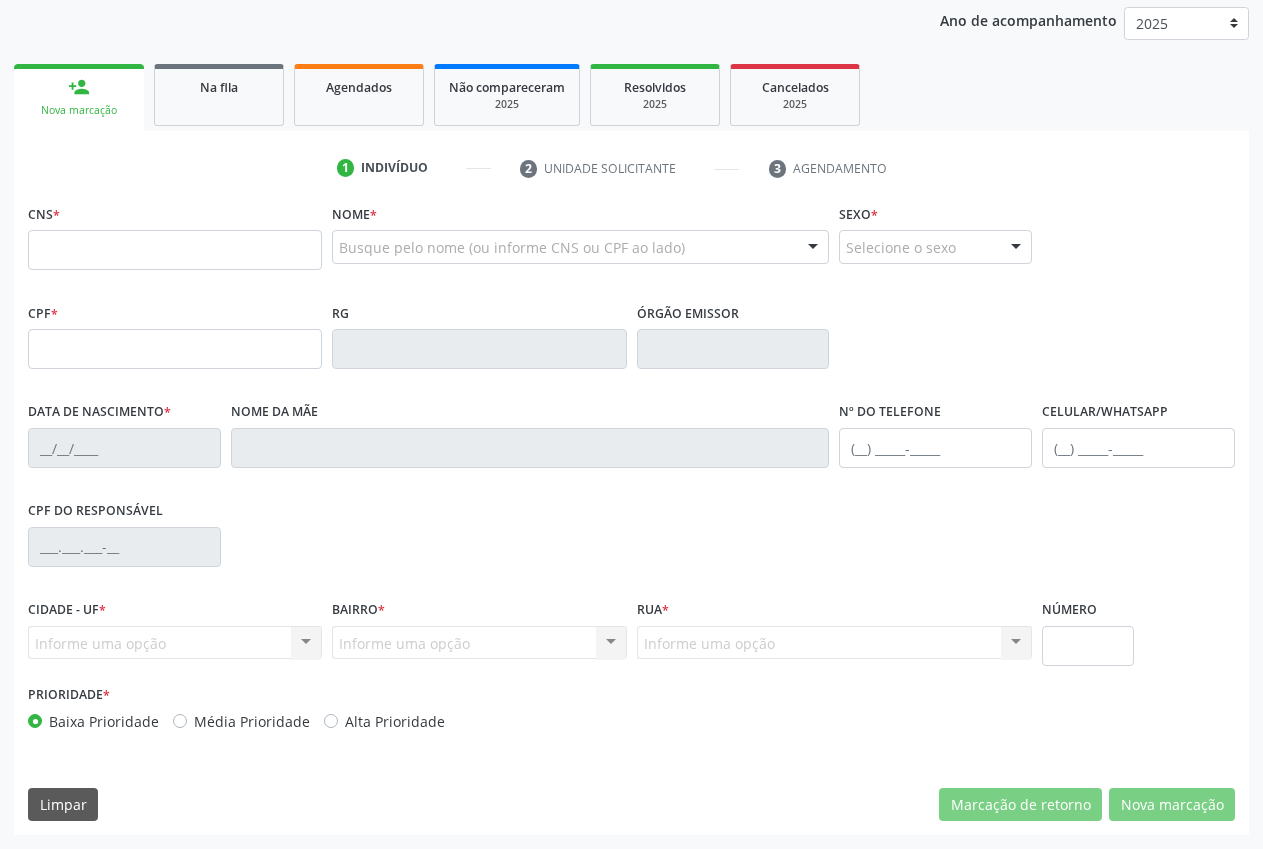 click on "CNS
*" at bounding box center (175, 234) 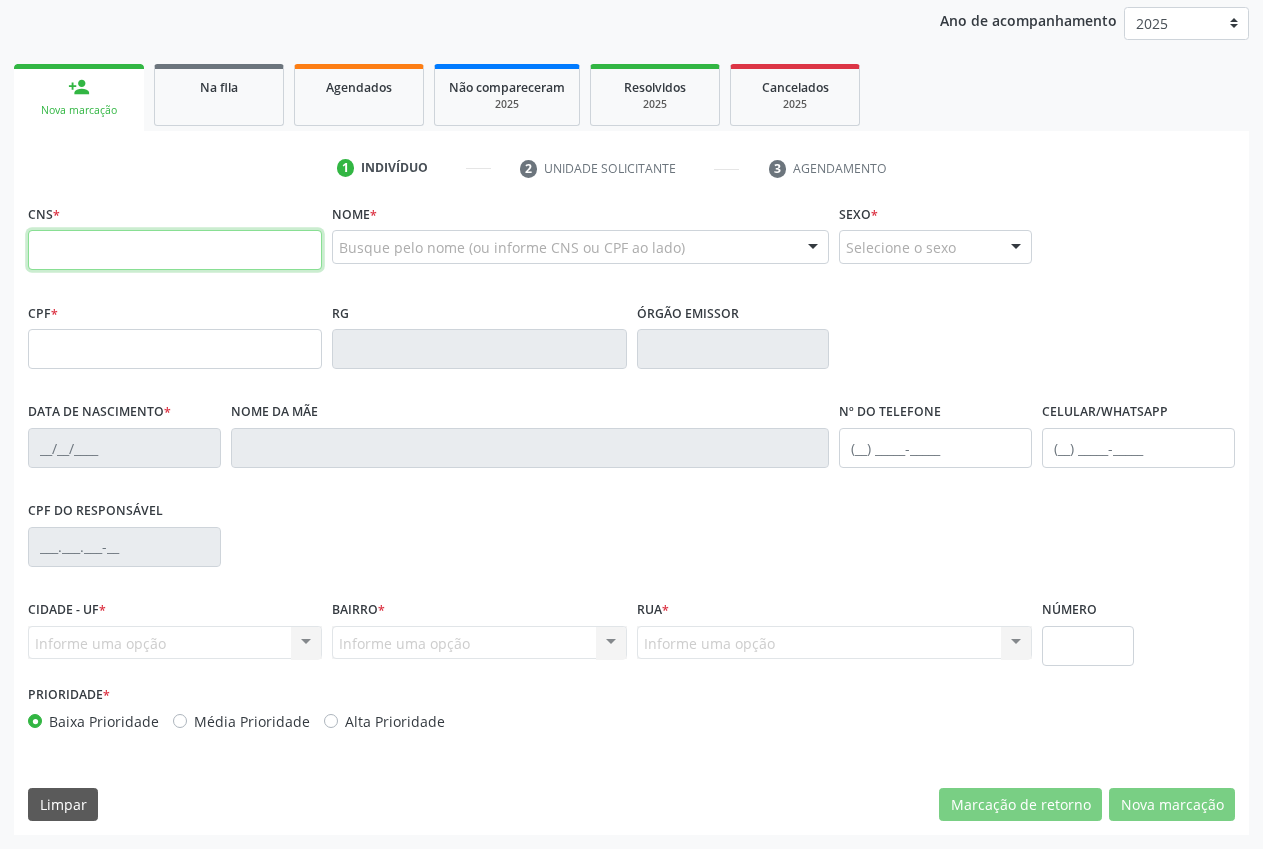 click at bounding box center [175, 250] 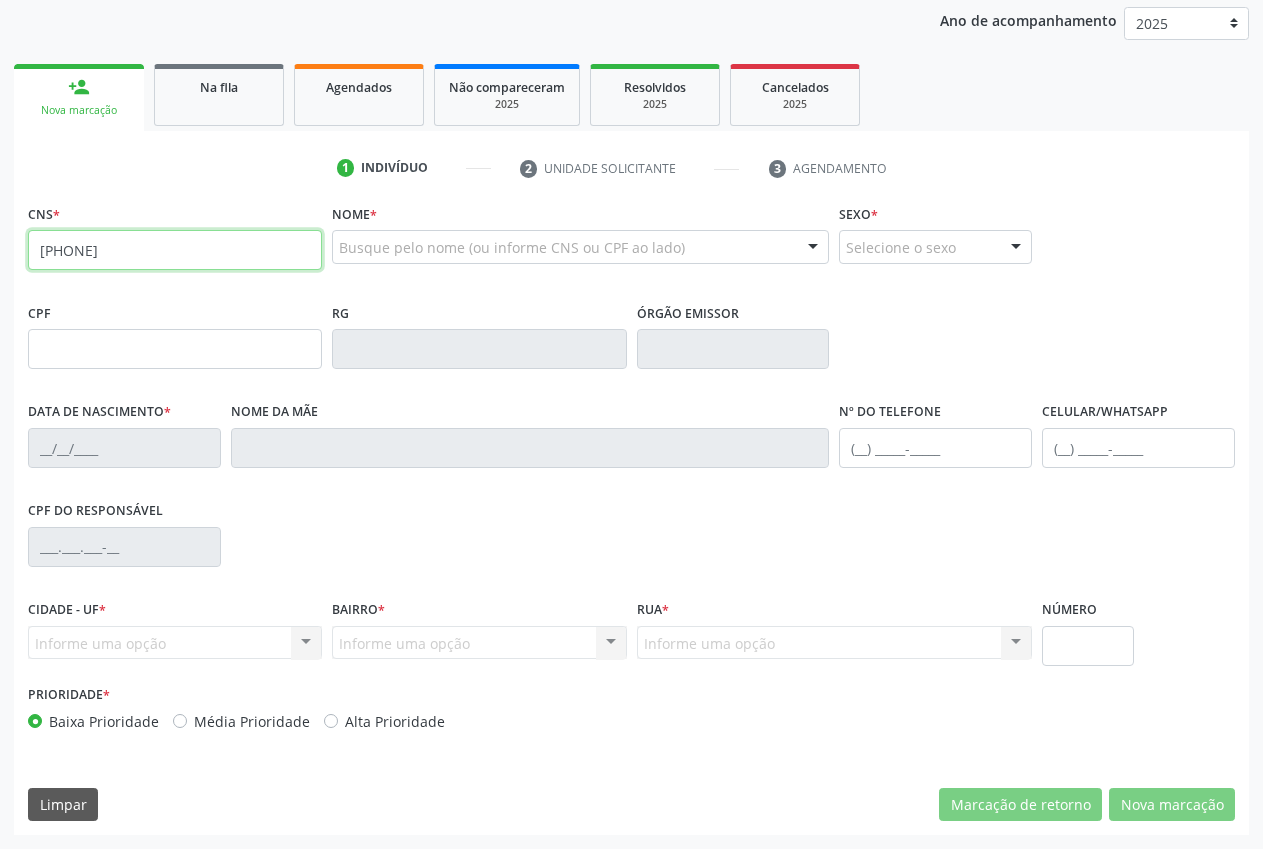 type on "700 0062 3893 8905" 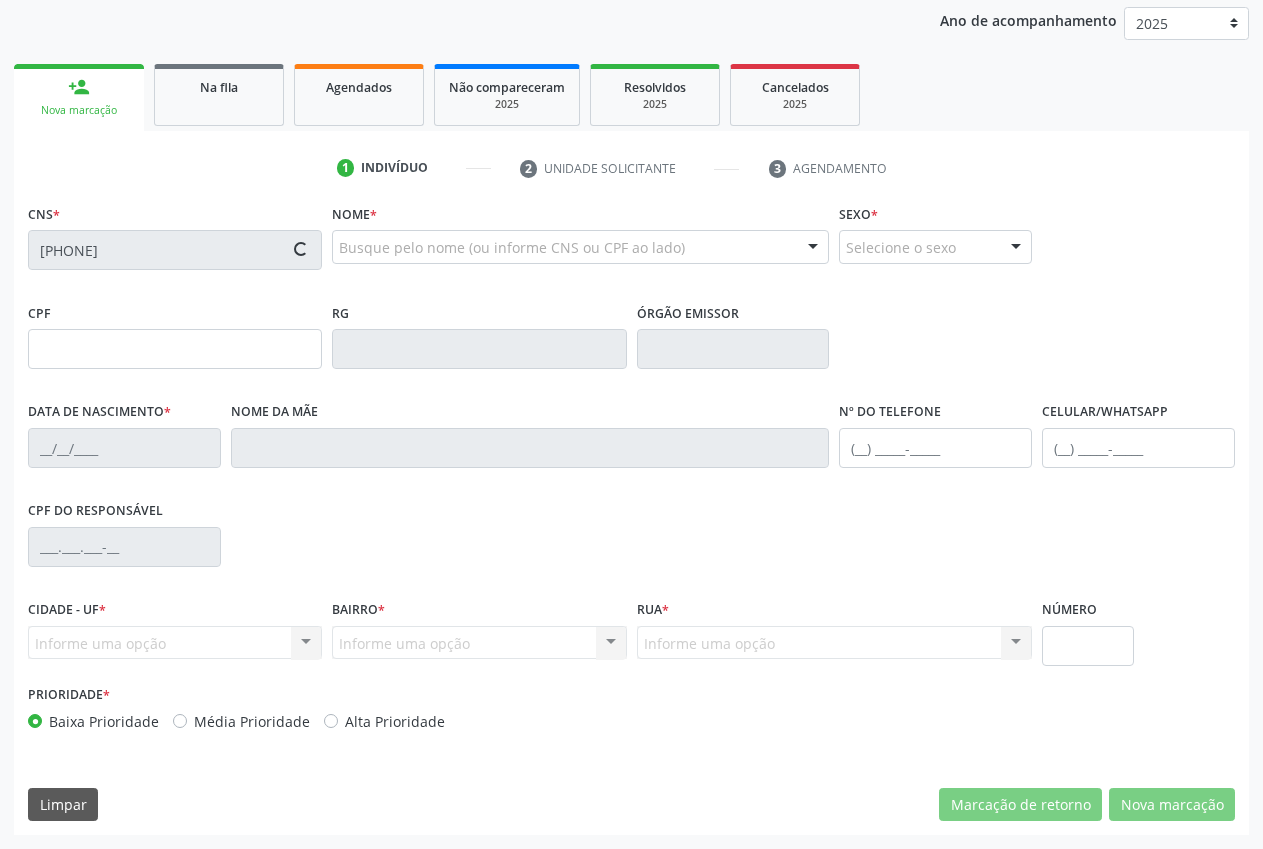 type on "[NUMBER]" 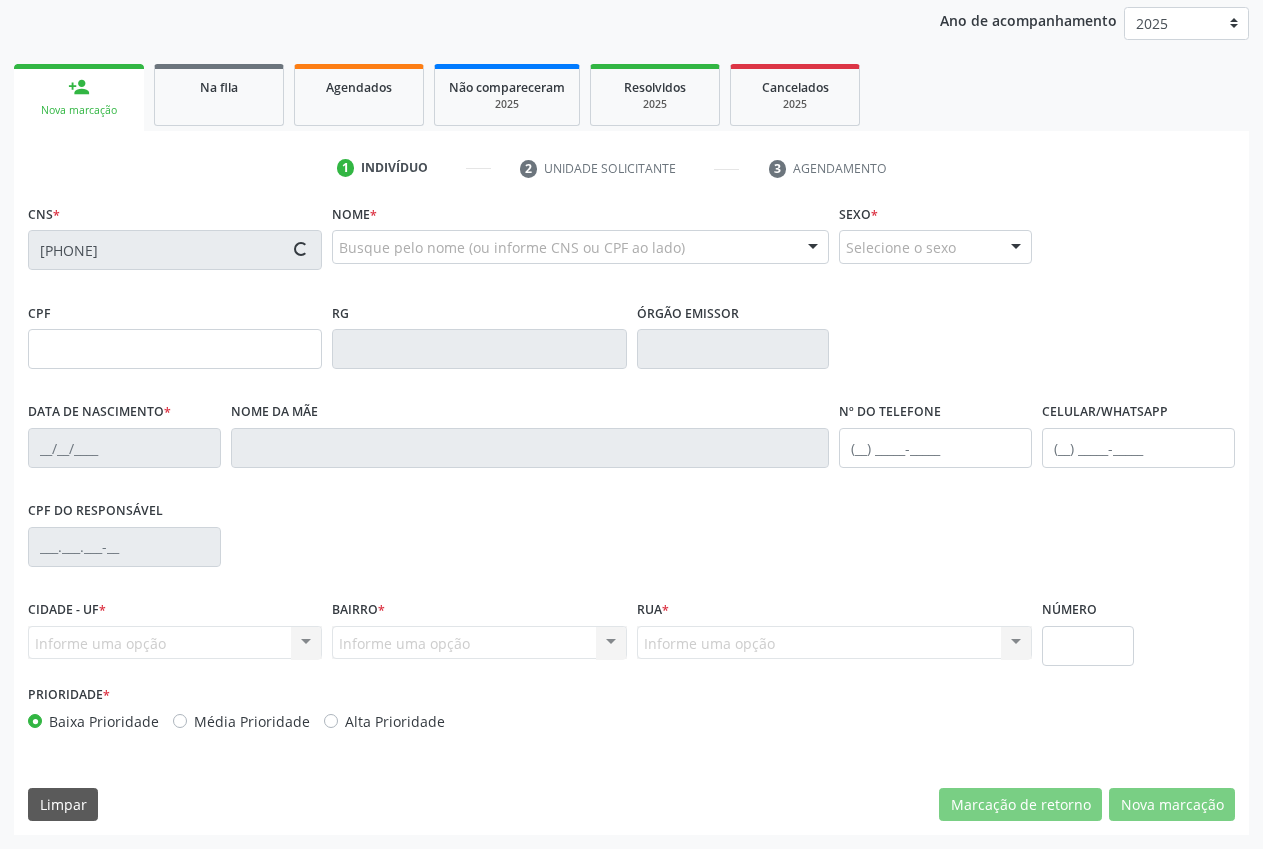 type on "[DATE]" 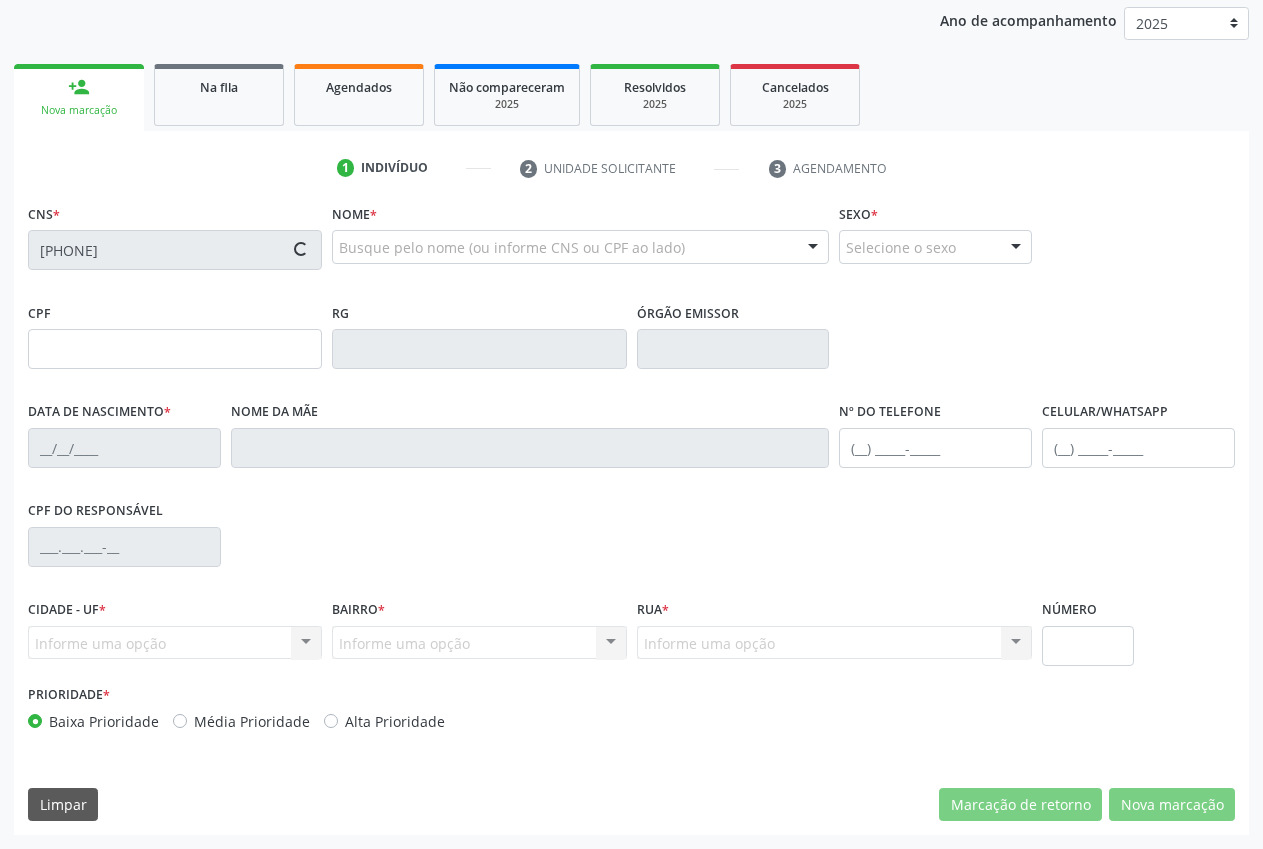 type on "[PHONE]" 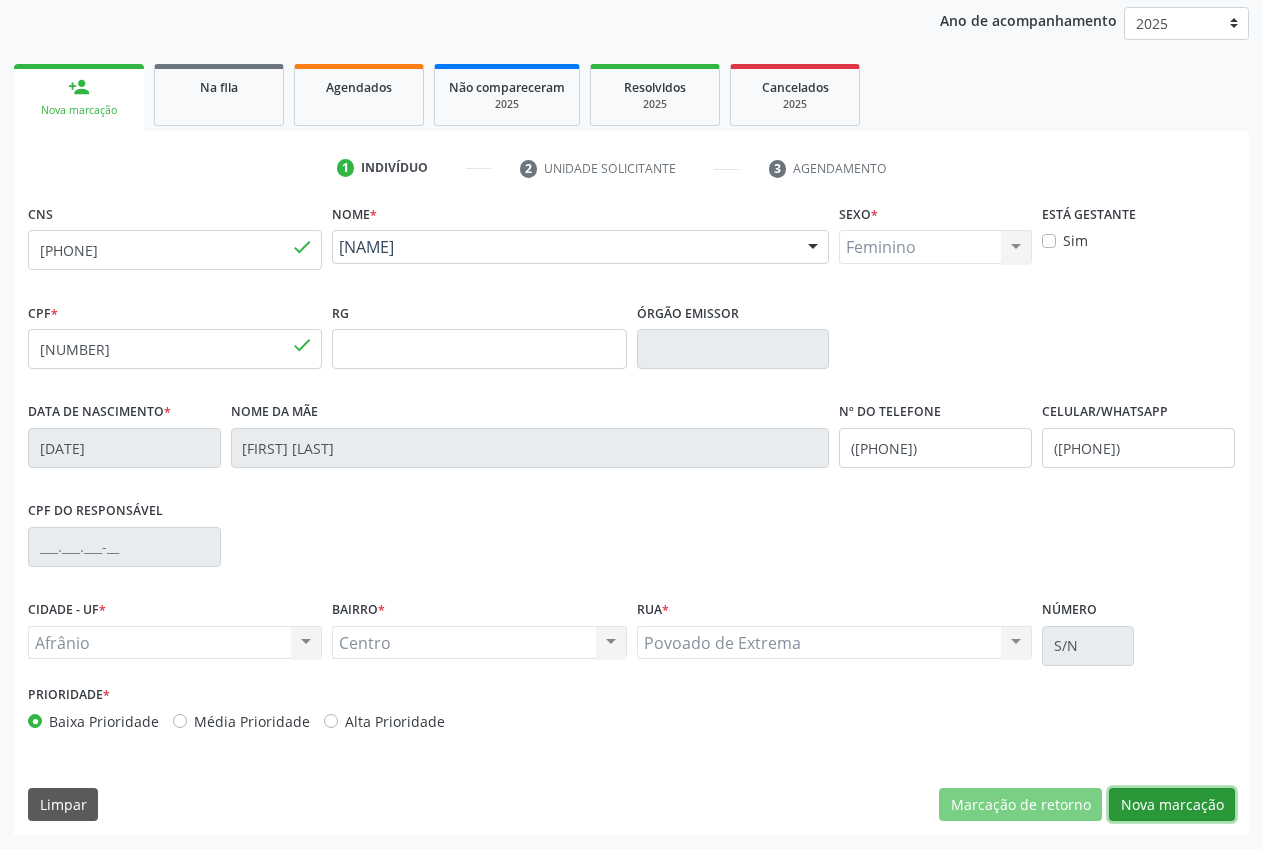 click on "Nova marcação" at bounding box center [1172, 805] 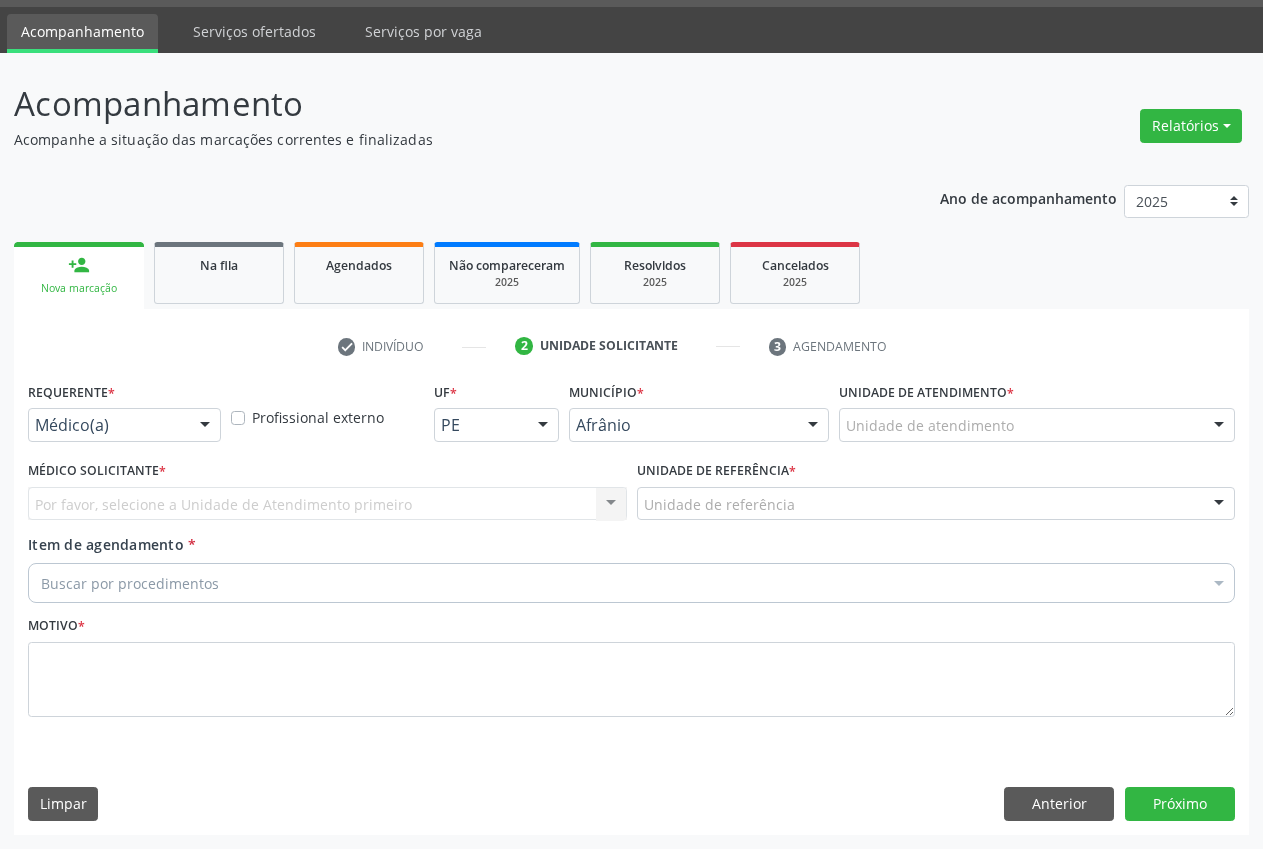 scroll, scrollTop: 57, scrollLeft: 0, axis: vertical 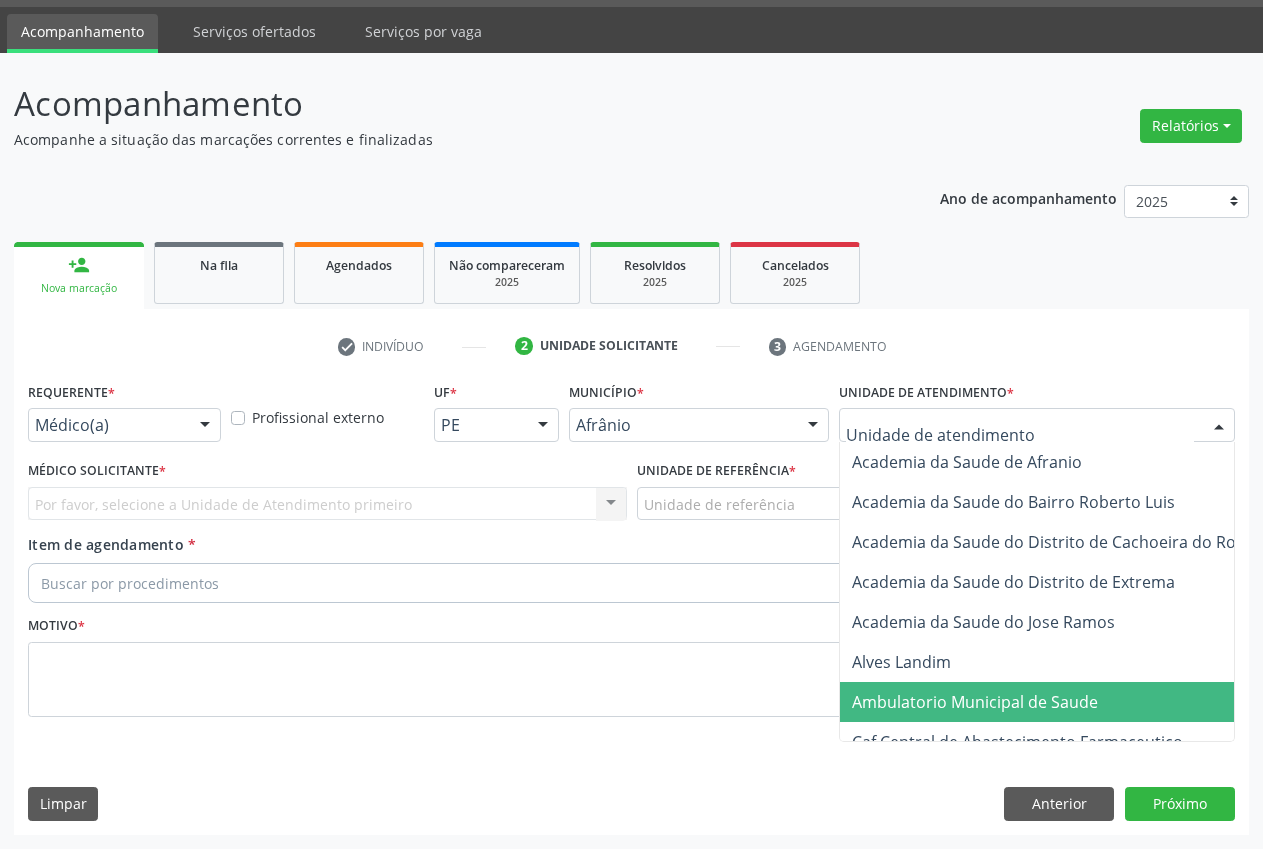 click on "Ambulatorio Municipal de Saude" at bounding box center [975, 702] 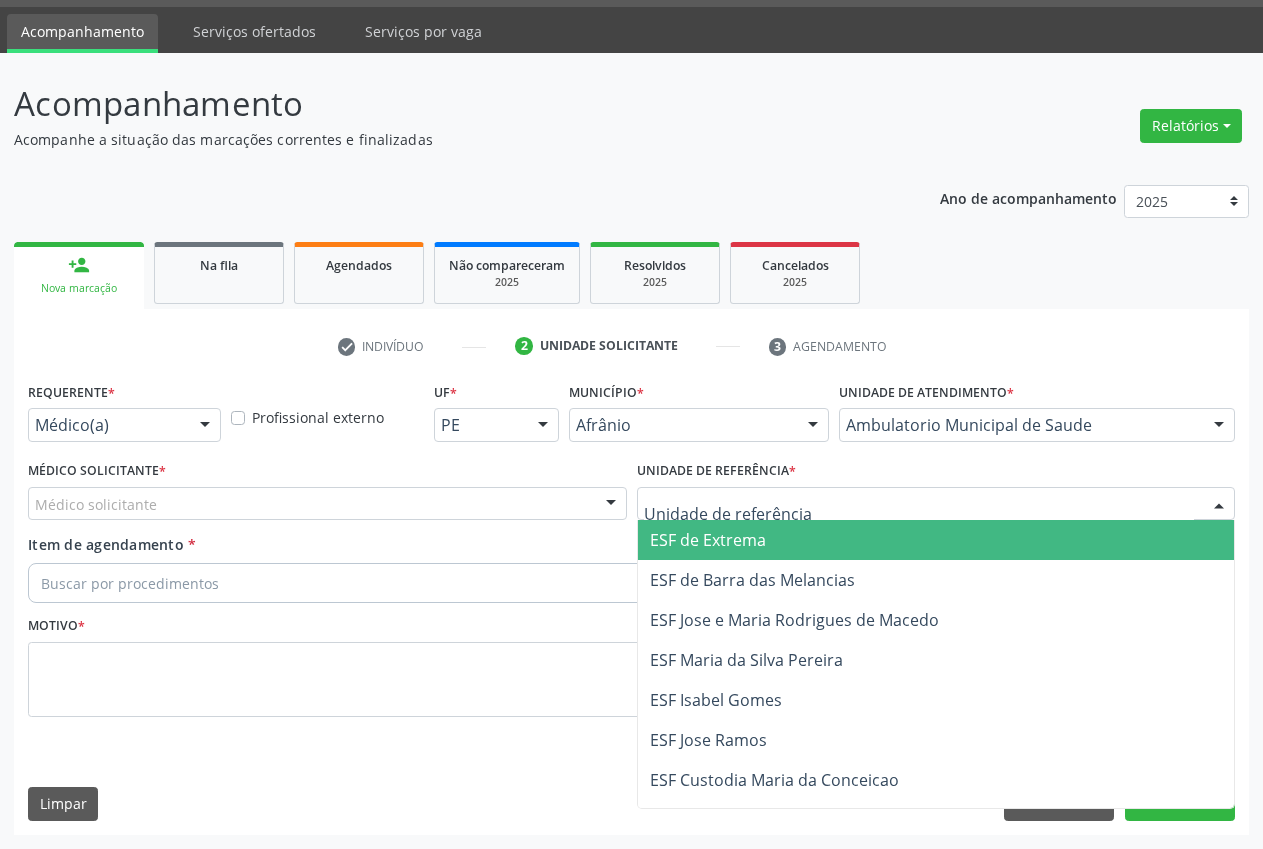 click on "ESF de Extrema" at bounding box center [708, 540] 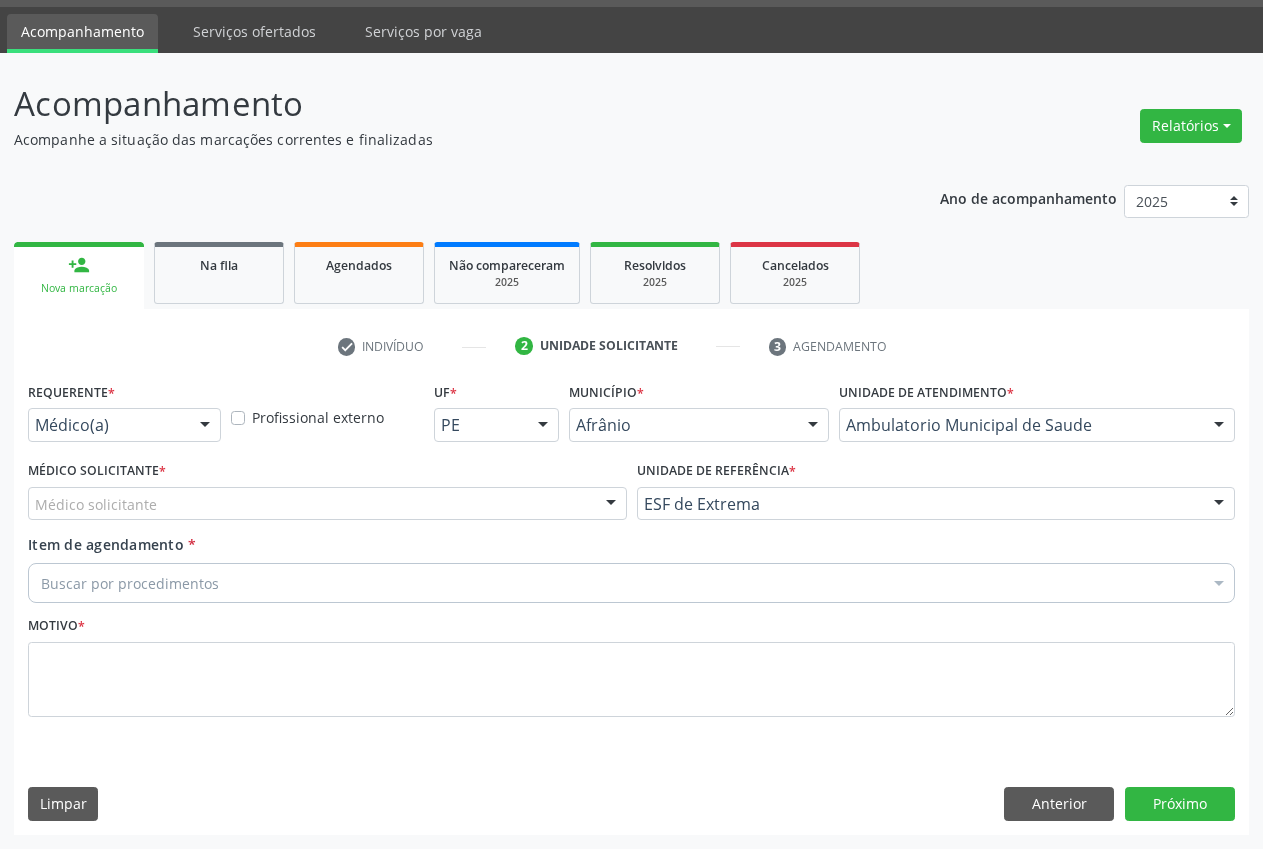 drag, startPoint x: 454, startPoint y: 533, endPoint x: 456, endPoint y: 515, distance: 18.110771 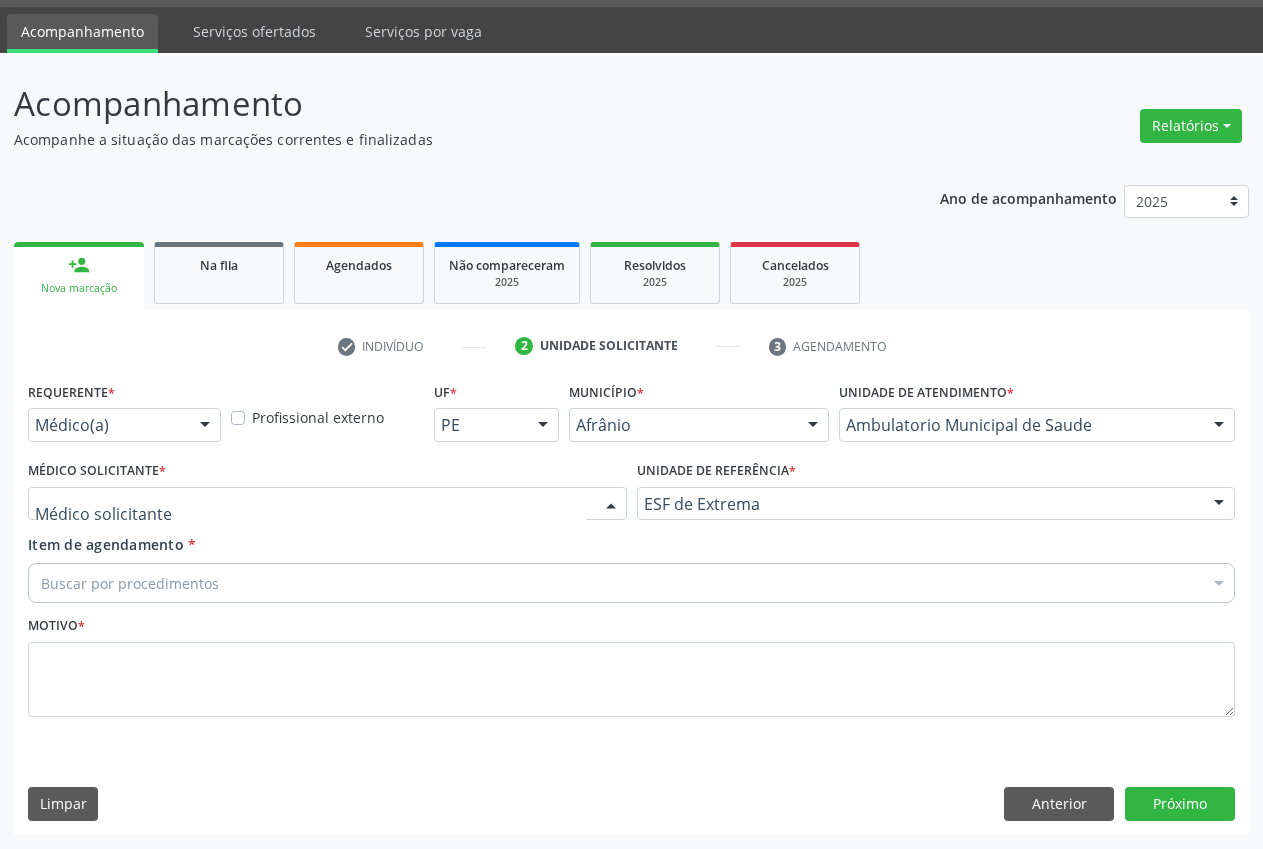 click at bounding box center [327, 504] 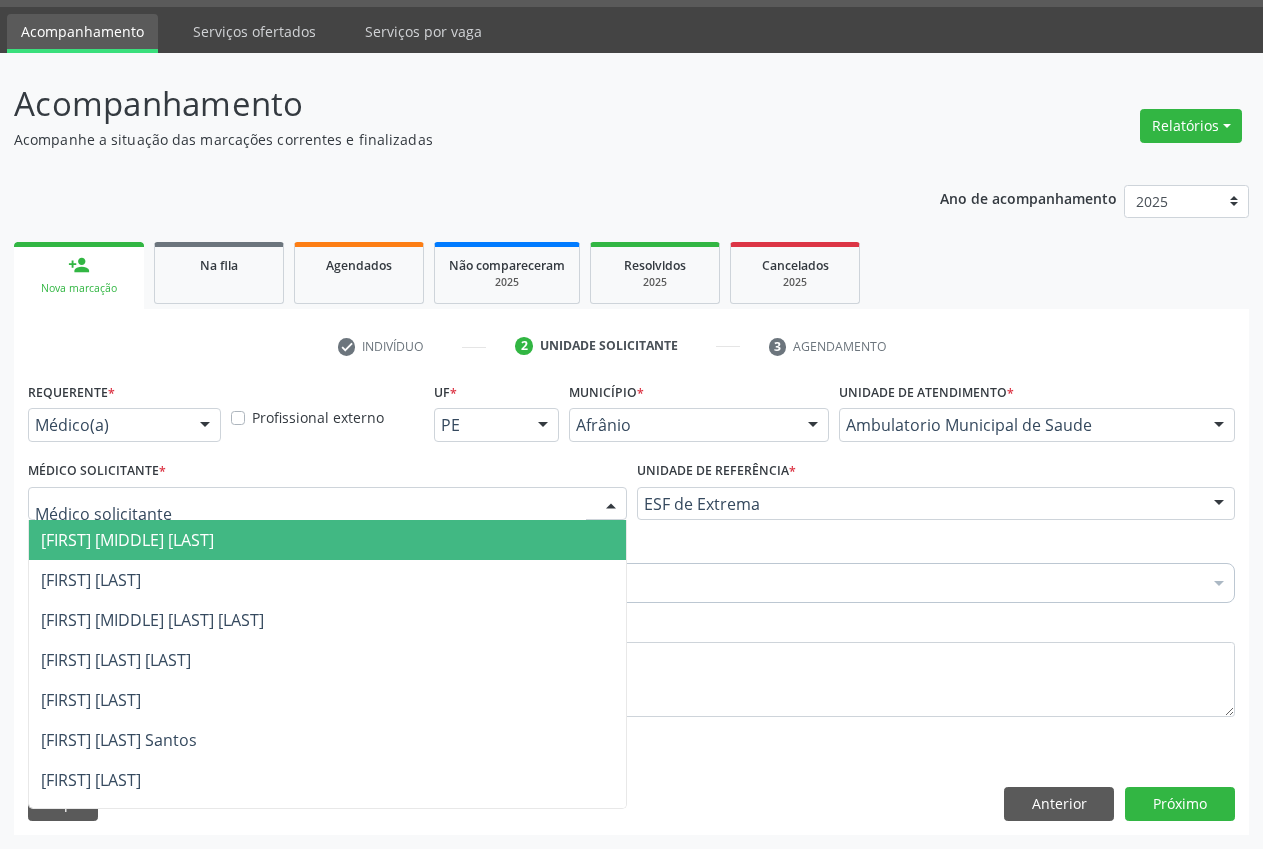click on "Alysson Rodrigo Ferreira Cavalcanti" at bounding box center [327, 540] 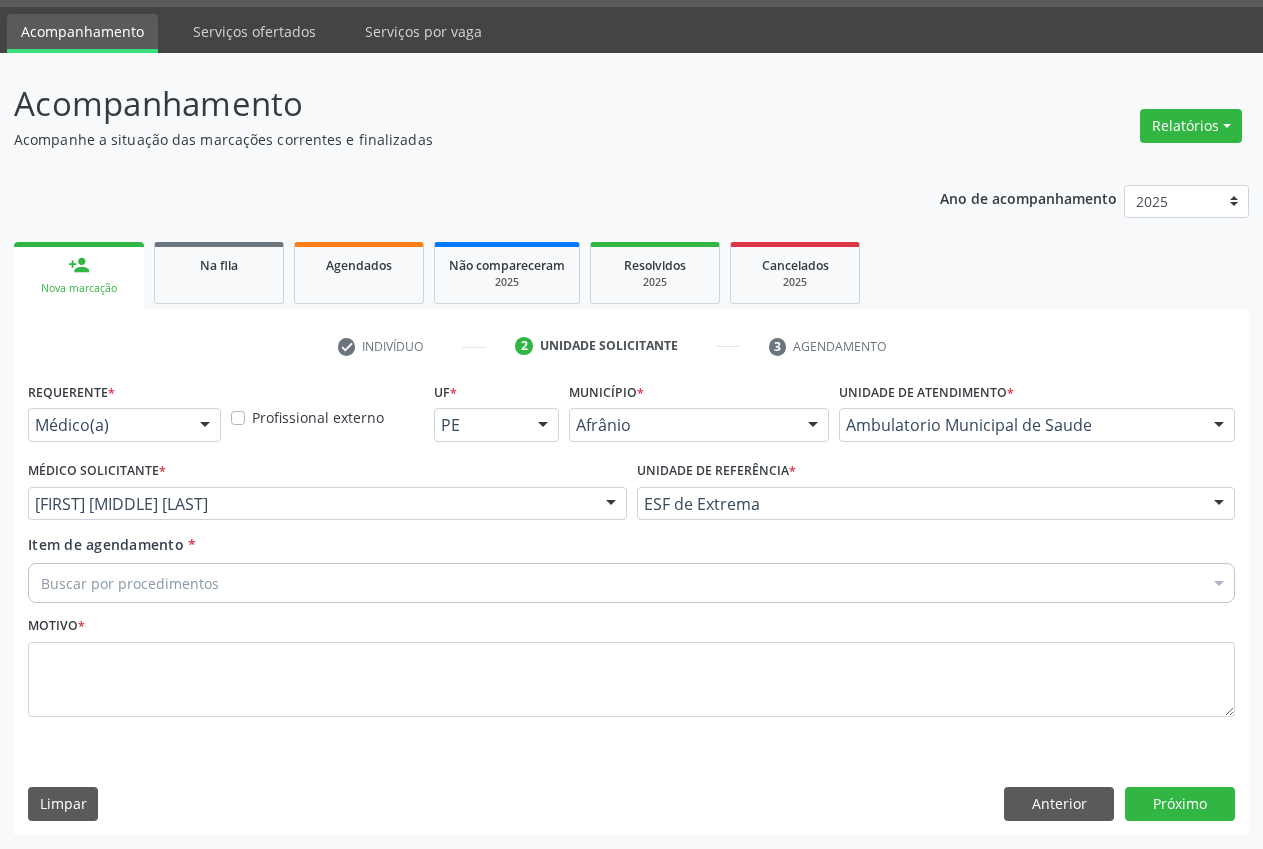 click on "Buscar por procedimentos" at bounding box center (631, 583) 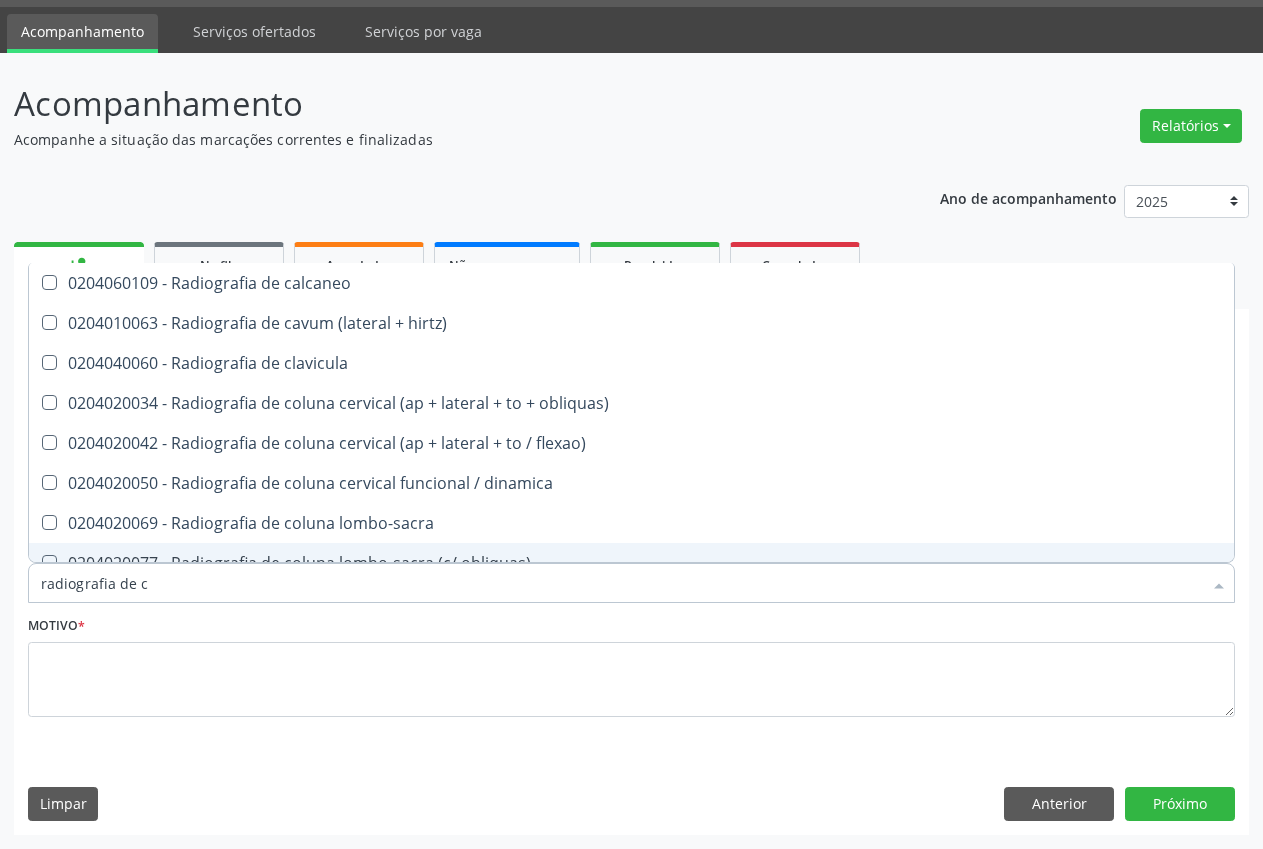 type on "radiografia de ca" 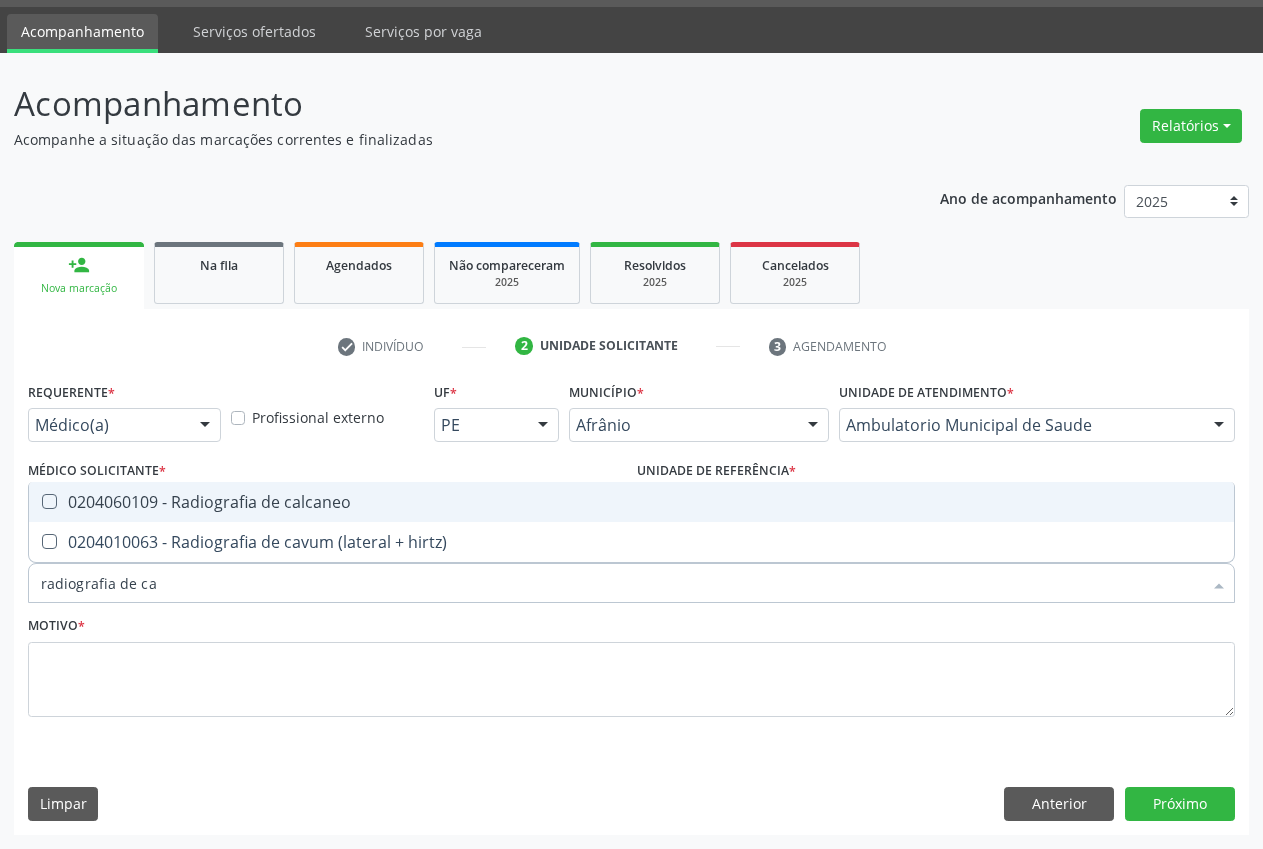 click on "0204060109 - Radiografia de calcaneo" at bounding box center [631, 502] 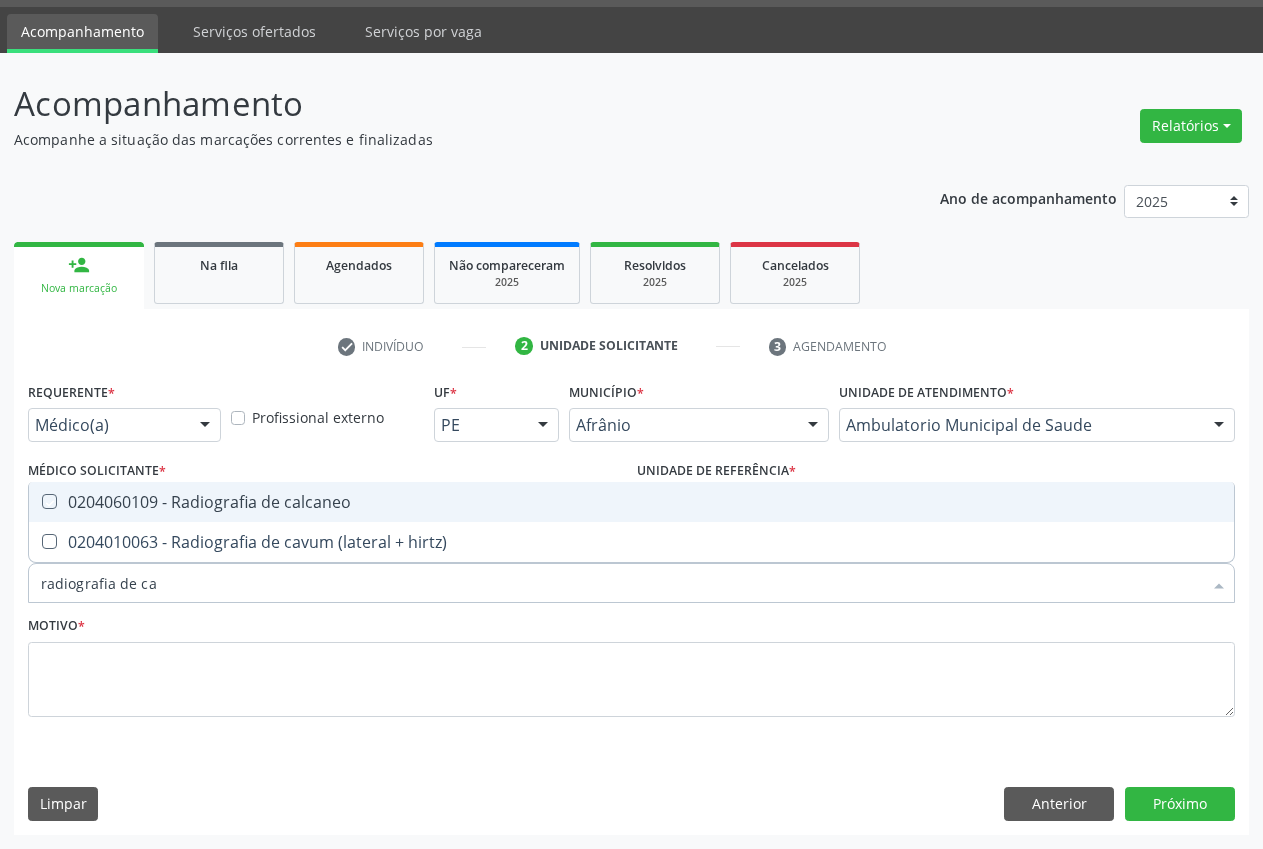checkbox on "true" 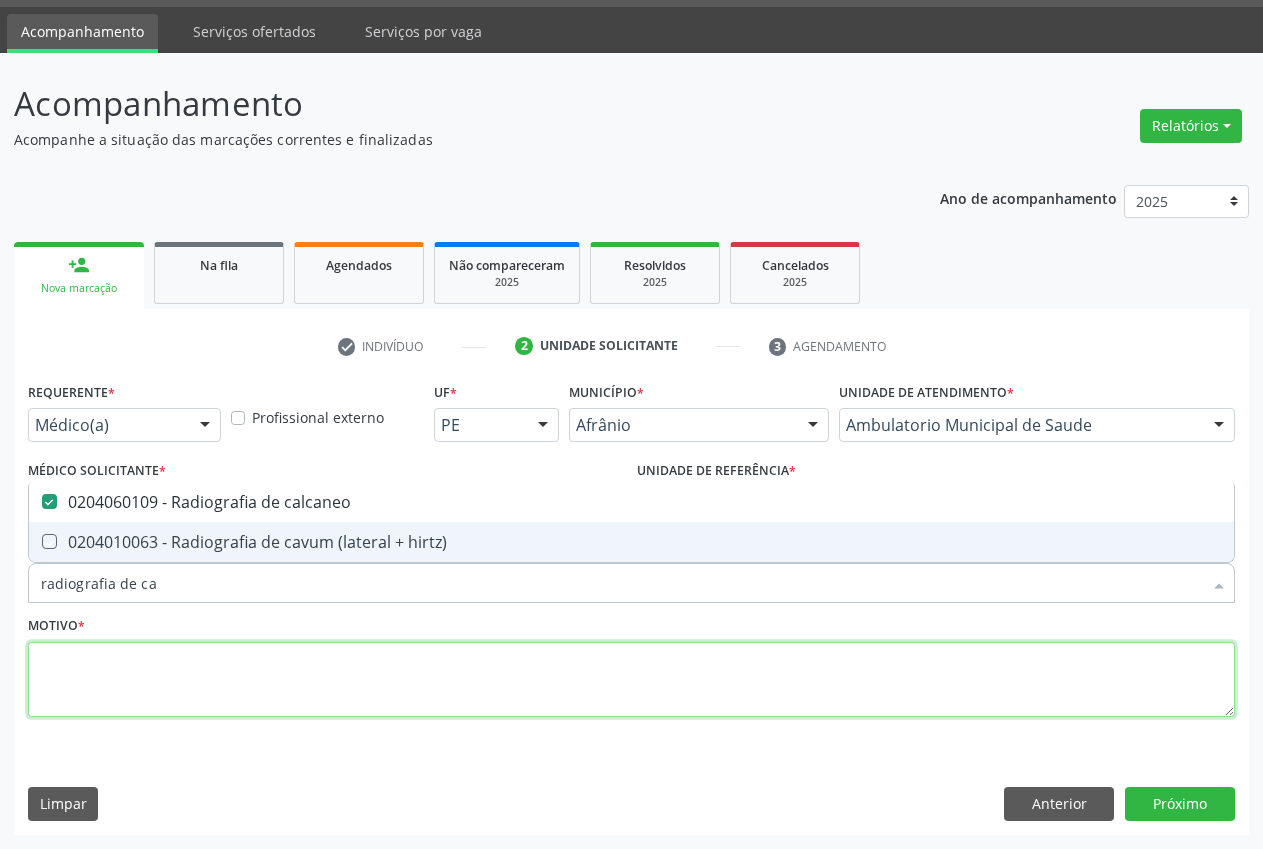 drag, startPoint x: 263, startPoint y: 668, endPoint x: 887, endPoint y: 710, distance: 625.41187 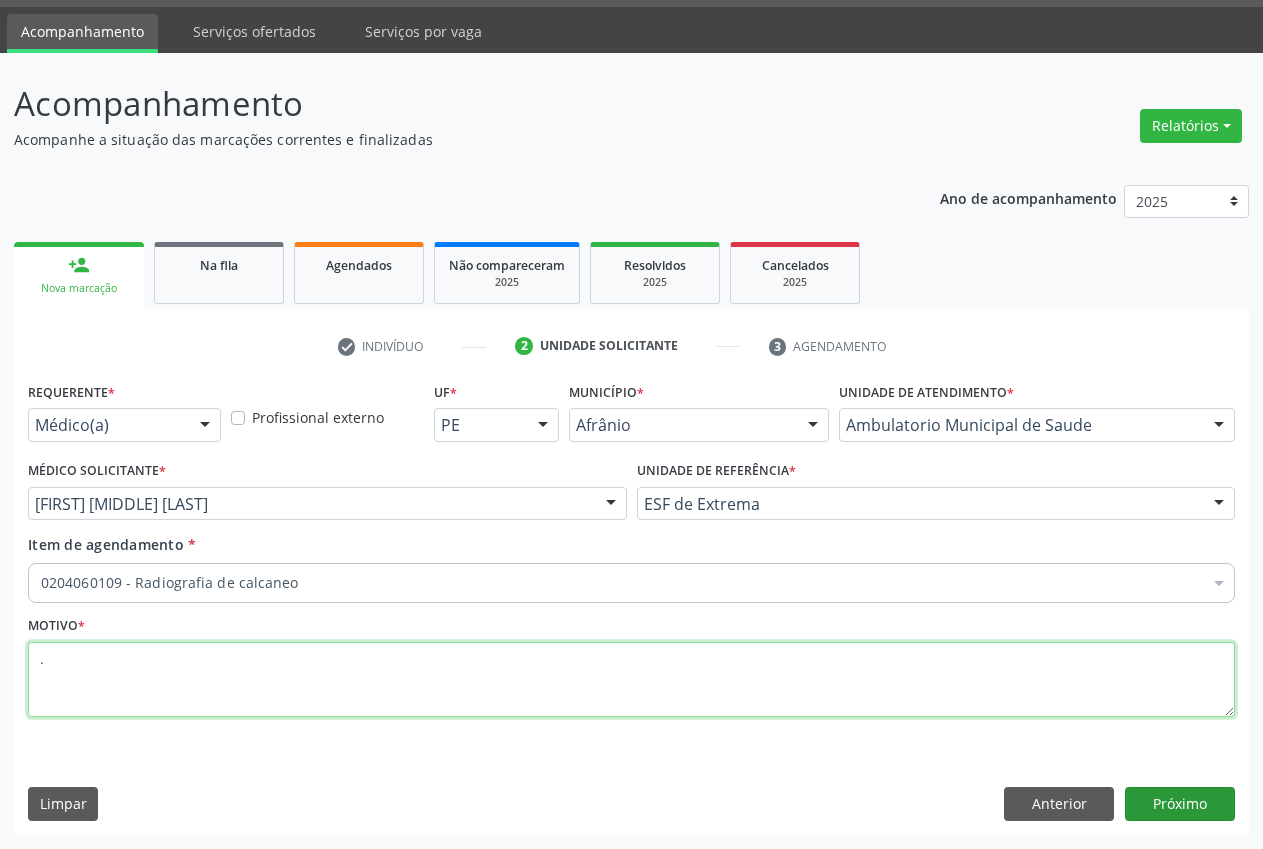 type on "." 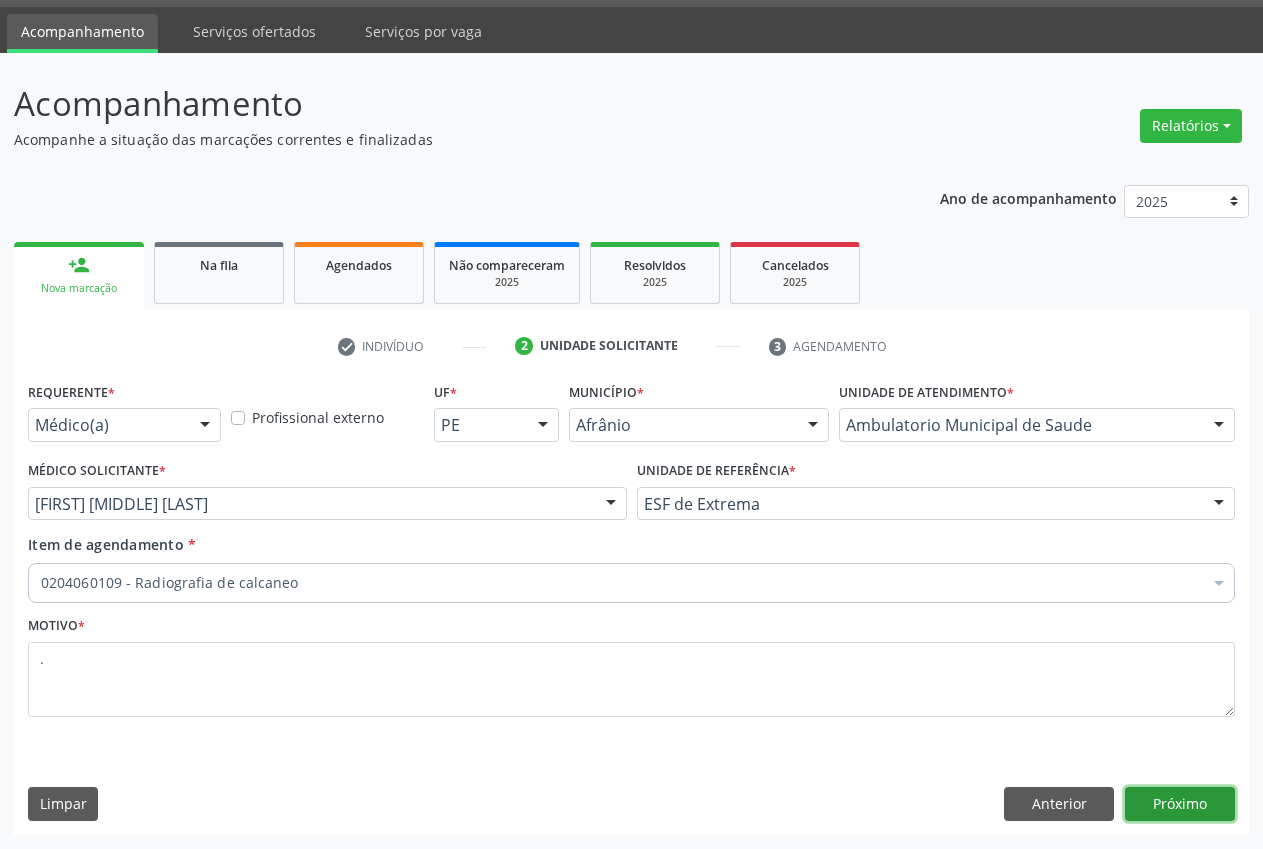 click on "Próximo" at bounding box center (1180, 804) 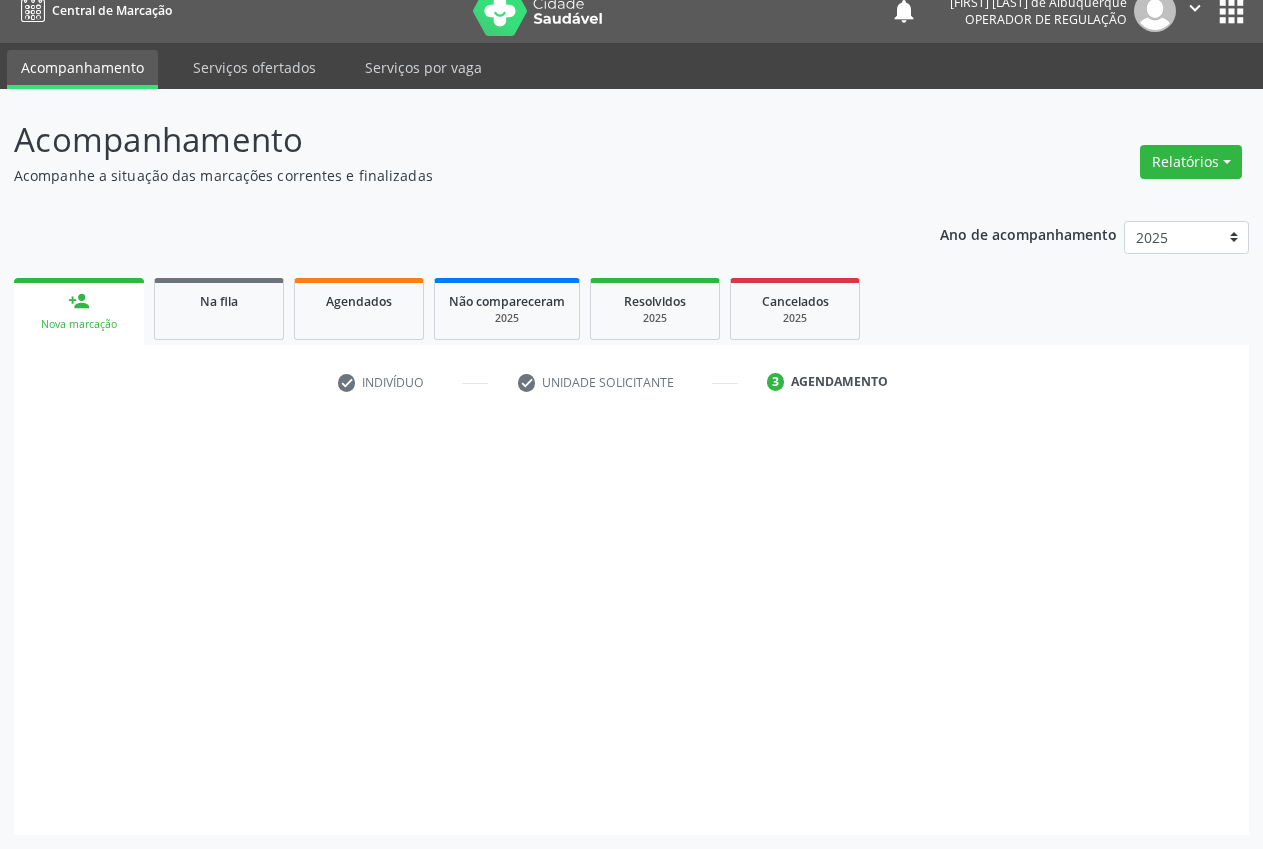 scroll, scrollTop: 21, scrollLeft: 0, axis: vertical 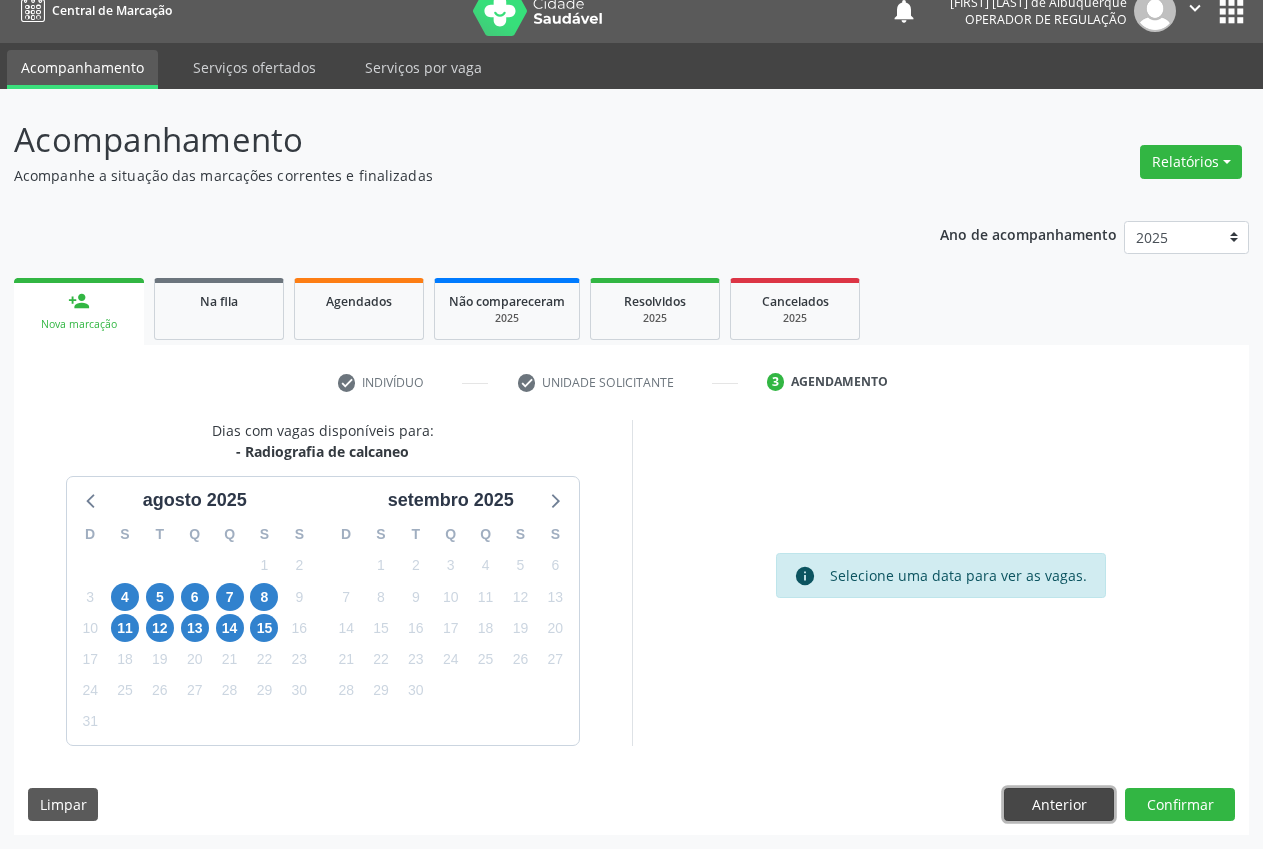 click on "Anterior" at bounding box center [1059, 805] 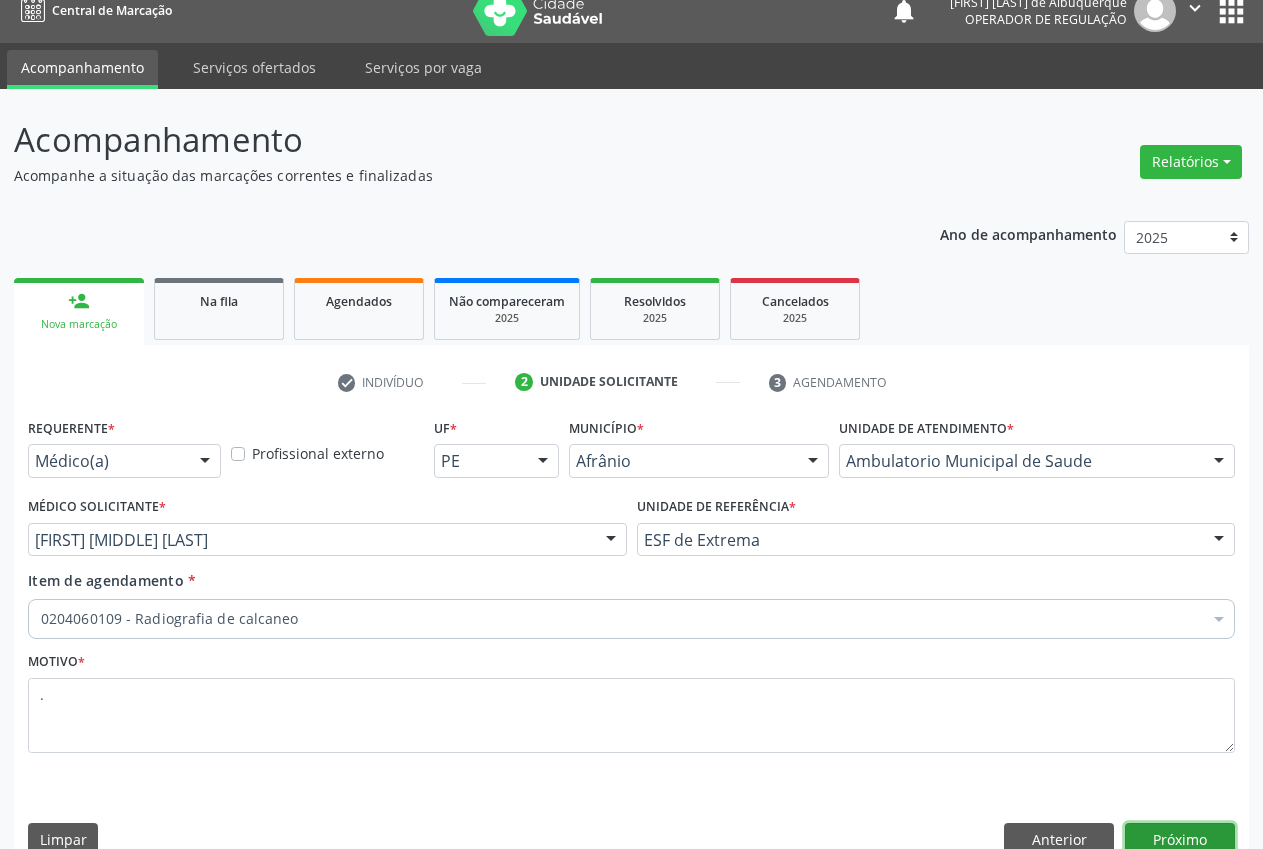 click on "Próximo" at bounding box center [1180, 840] 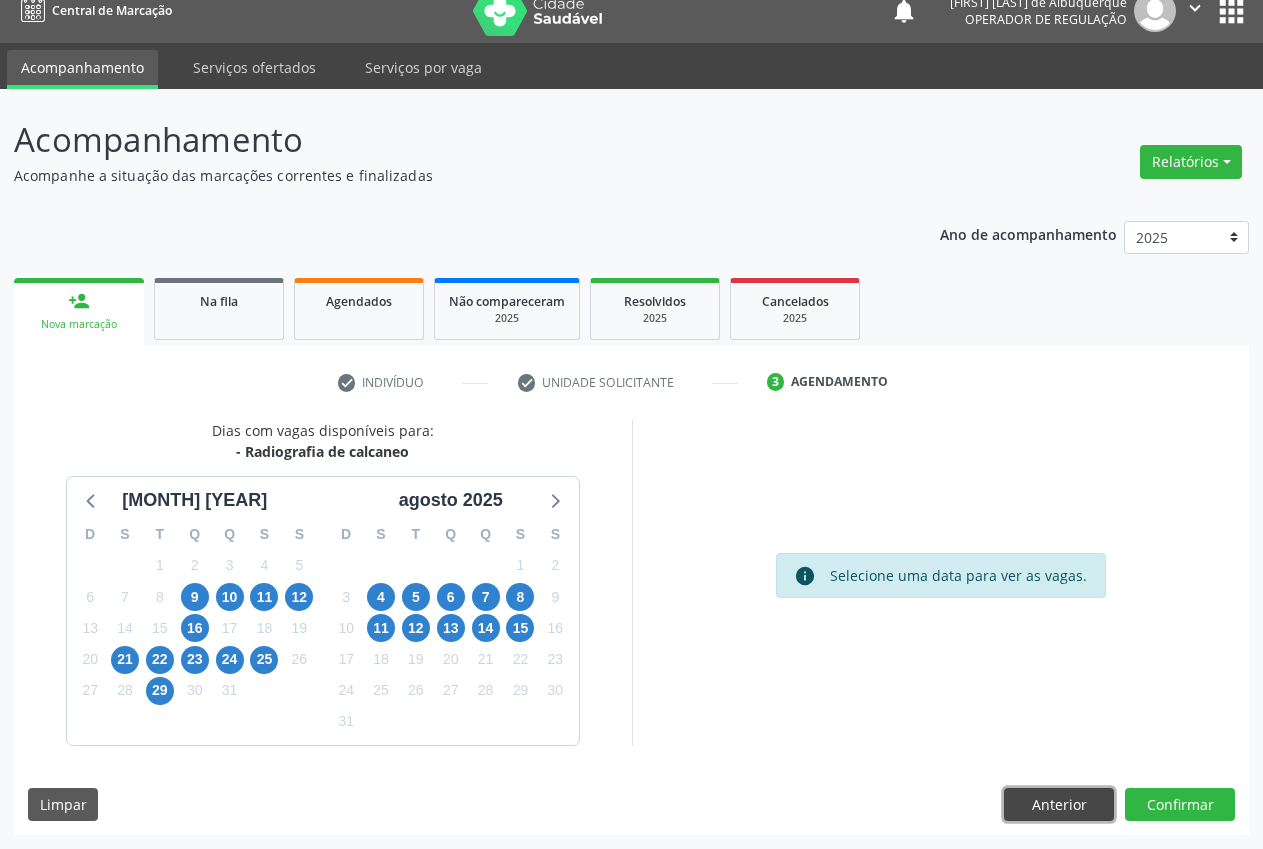 click on "Anterior" at bounding box center [1059, 805] 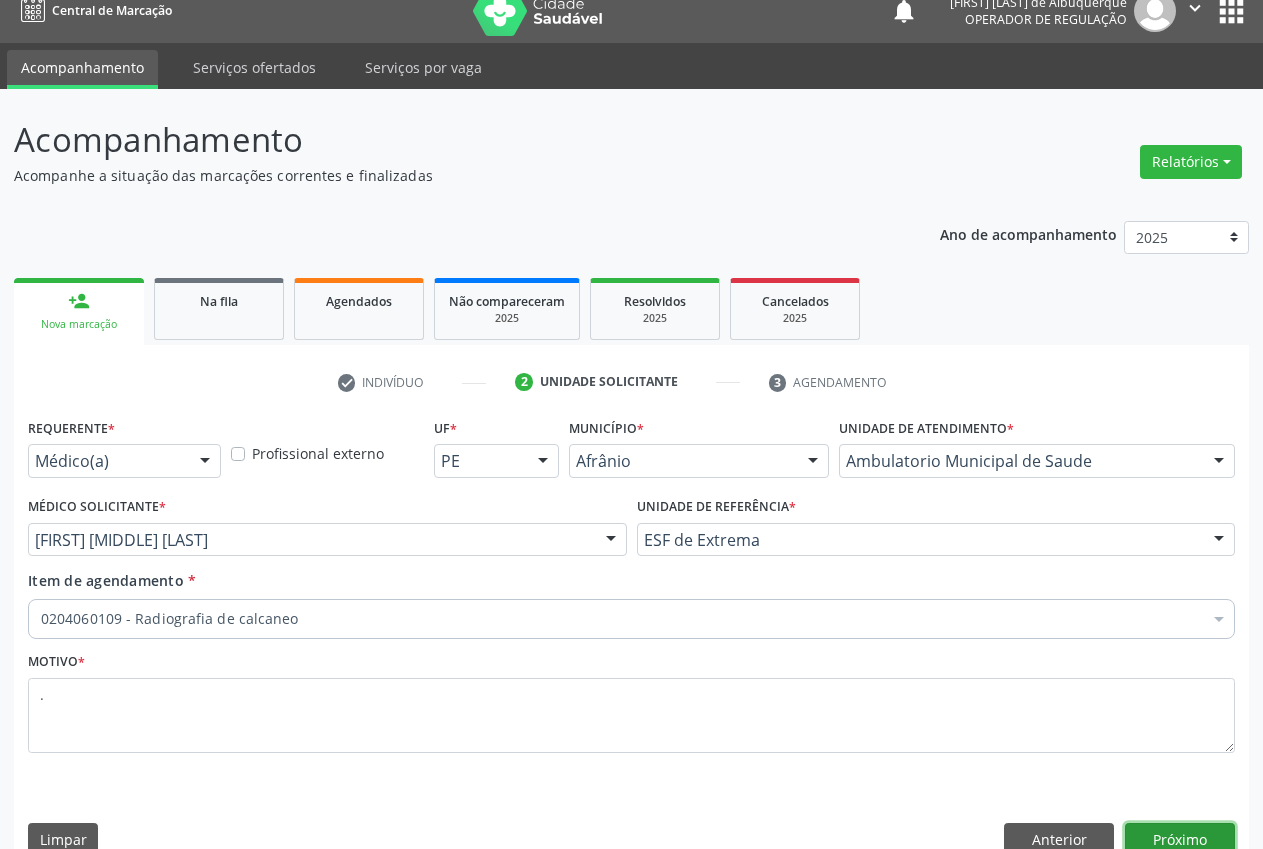 click on "Próximo" at bounding box center [1180, 840] 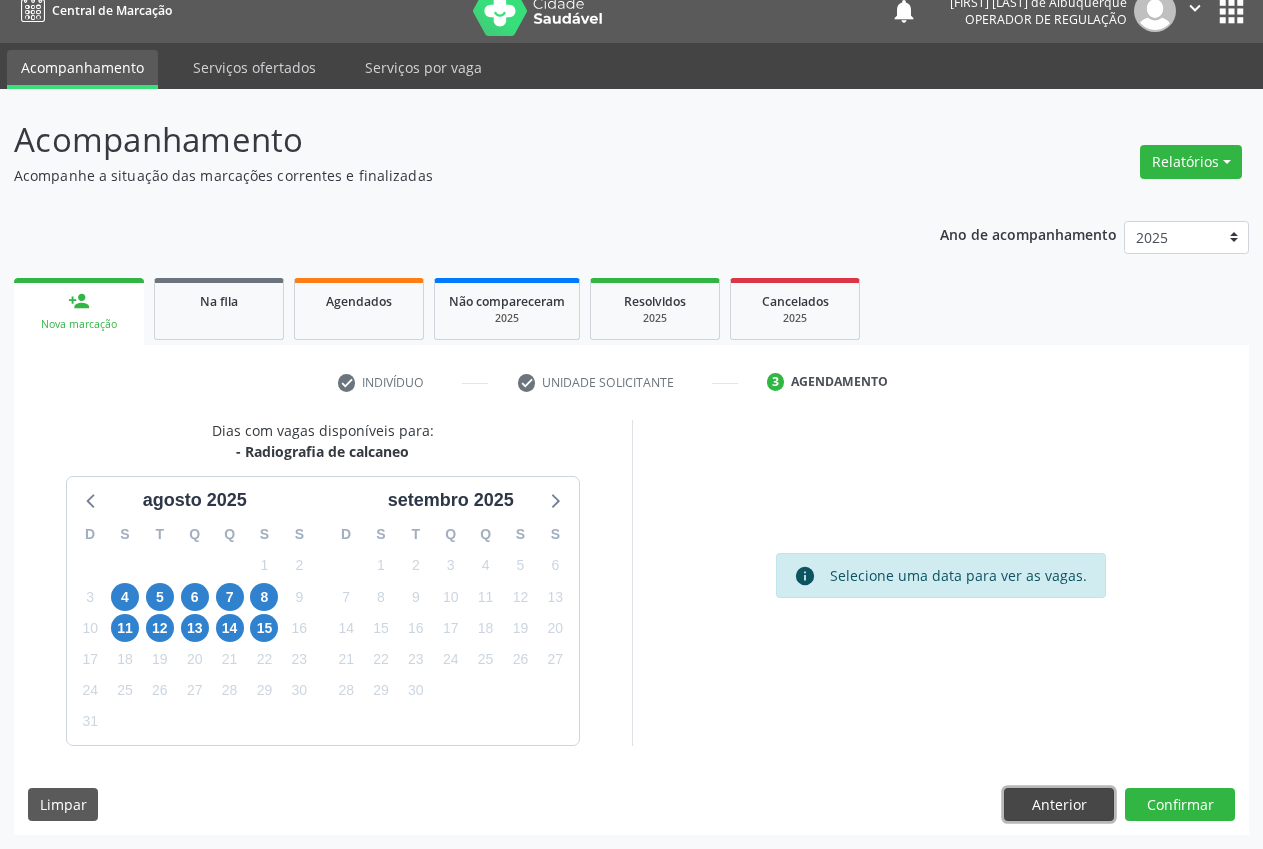 click on "Anterior" at bounding box center (1059, 805) 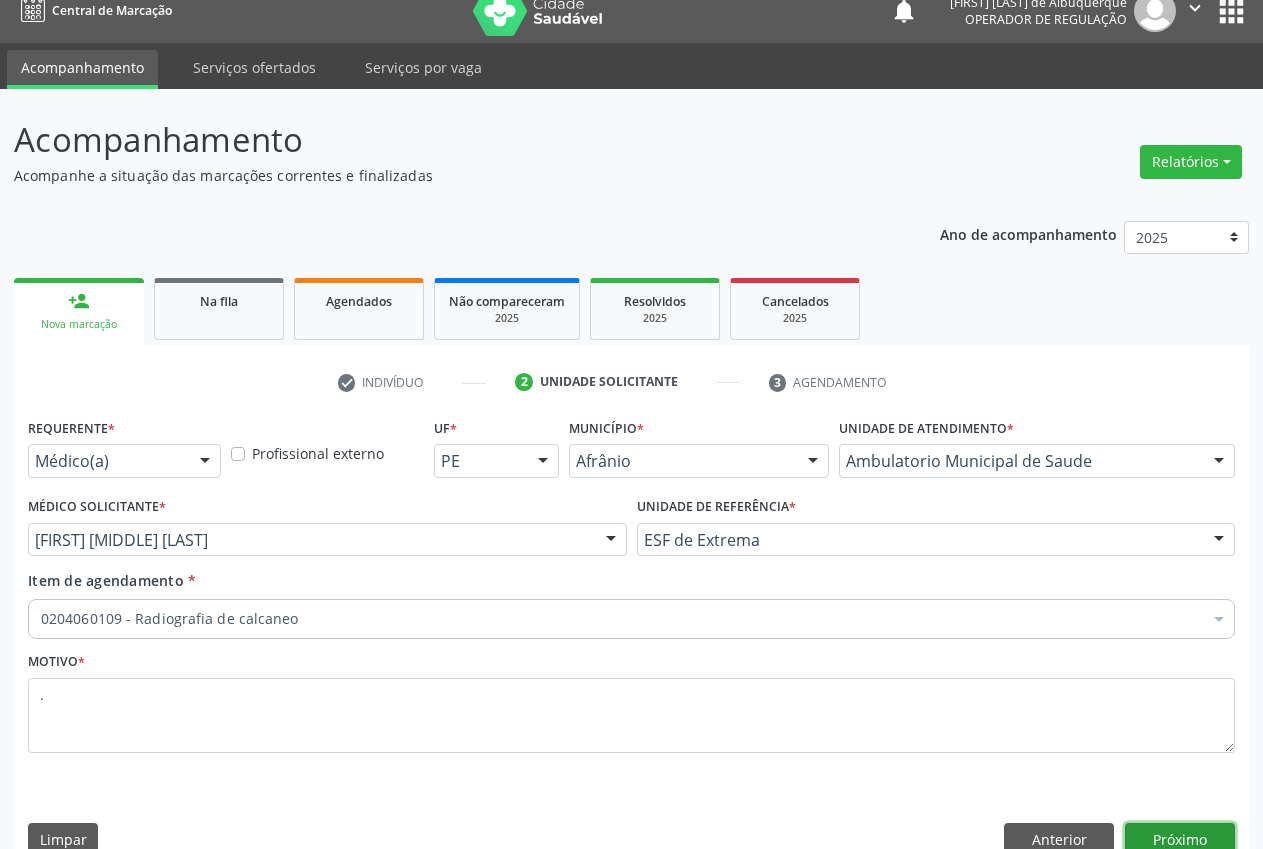 click on "Próximo" at bounding box center (1180, 840) 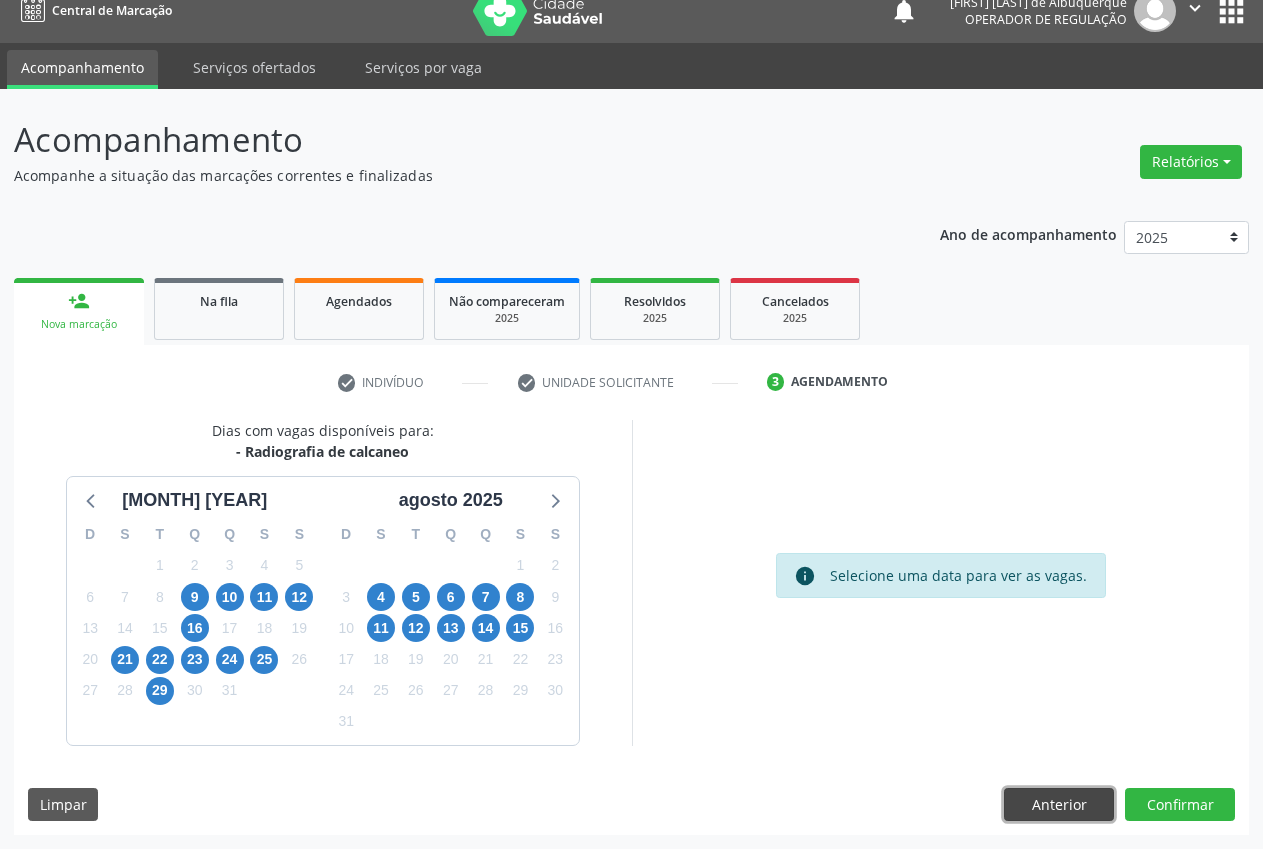 click on "Anterior" at bounding box center (1059, 805) 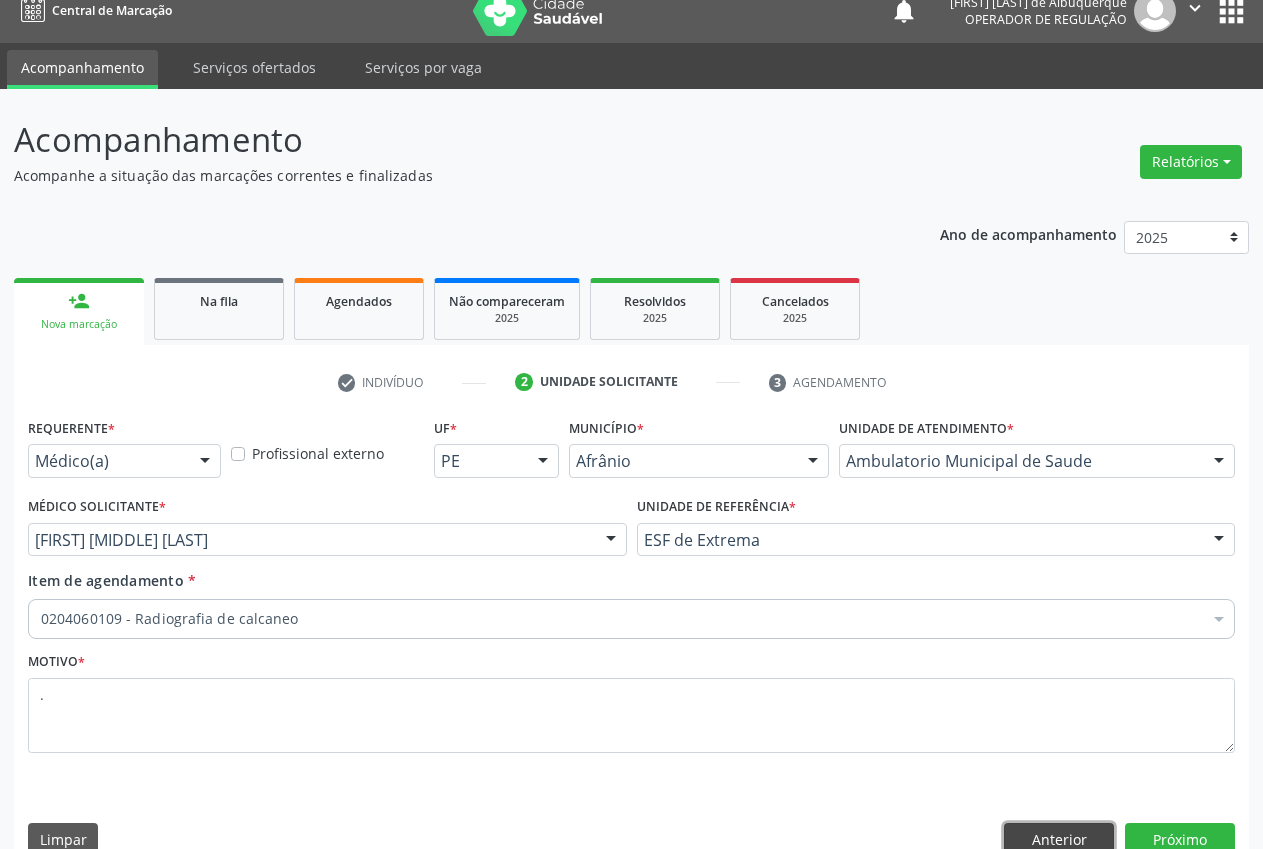 click on "Anterior" at bounding box center (1059, 840) 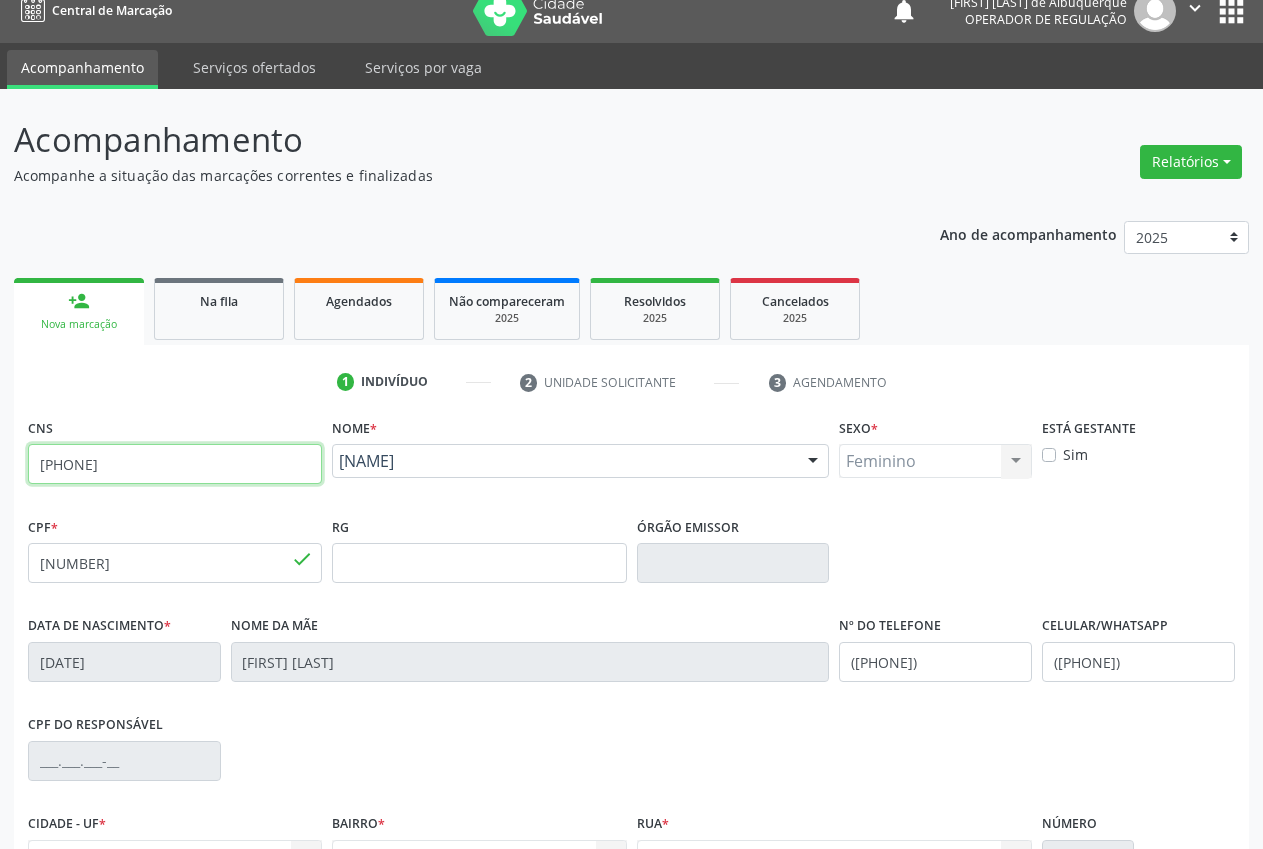 drag, startPoint x: 186, startPoint y: 473, endPoint x: 0, endPoint y: 473, distance: 186 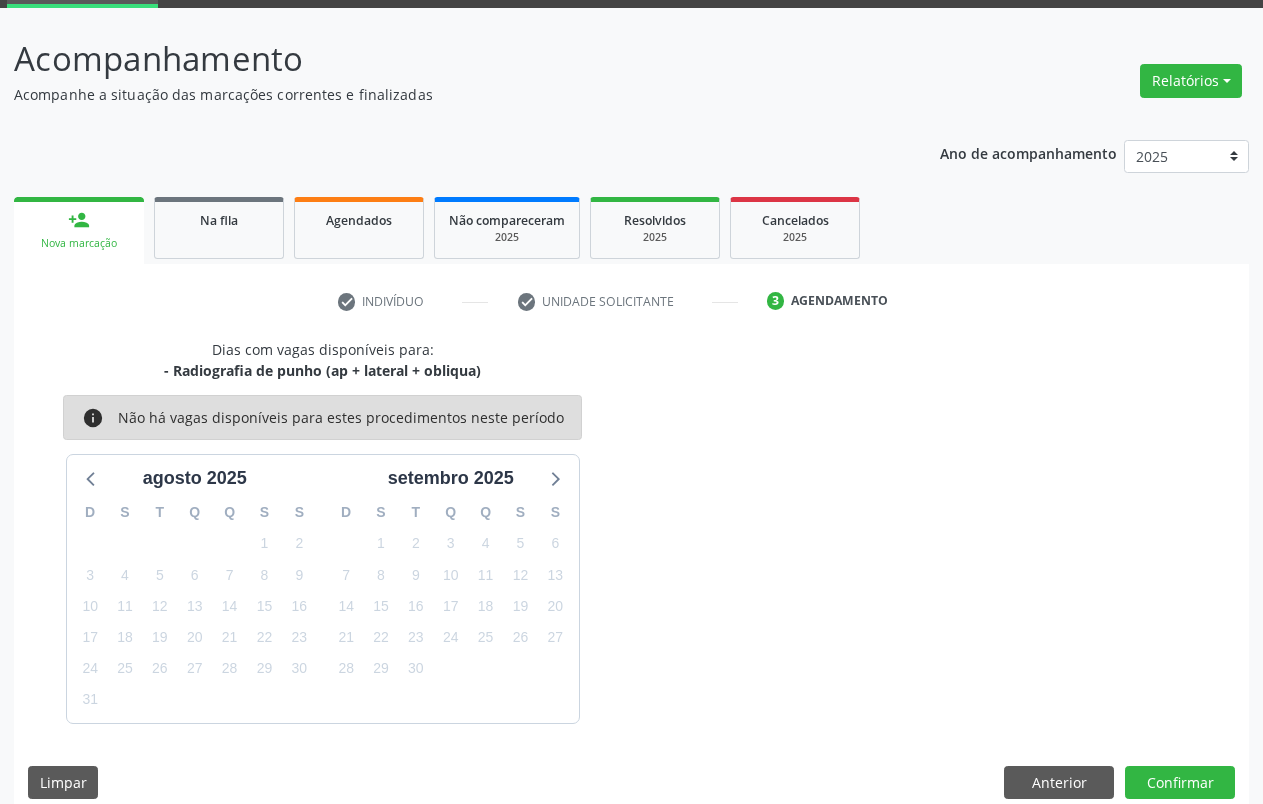 scroll, scrollTop: 102, scrollLeft: 0, axis: vertical 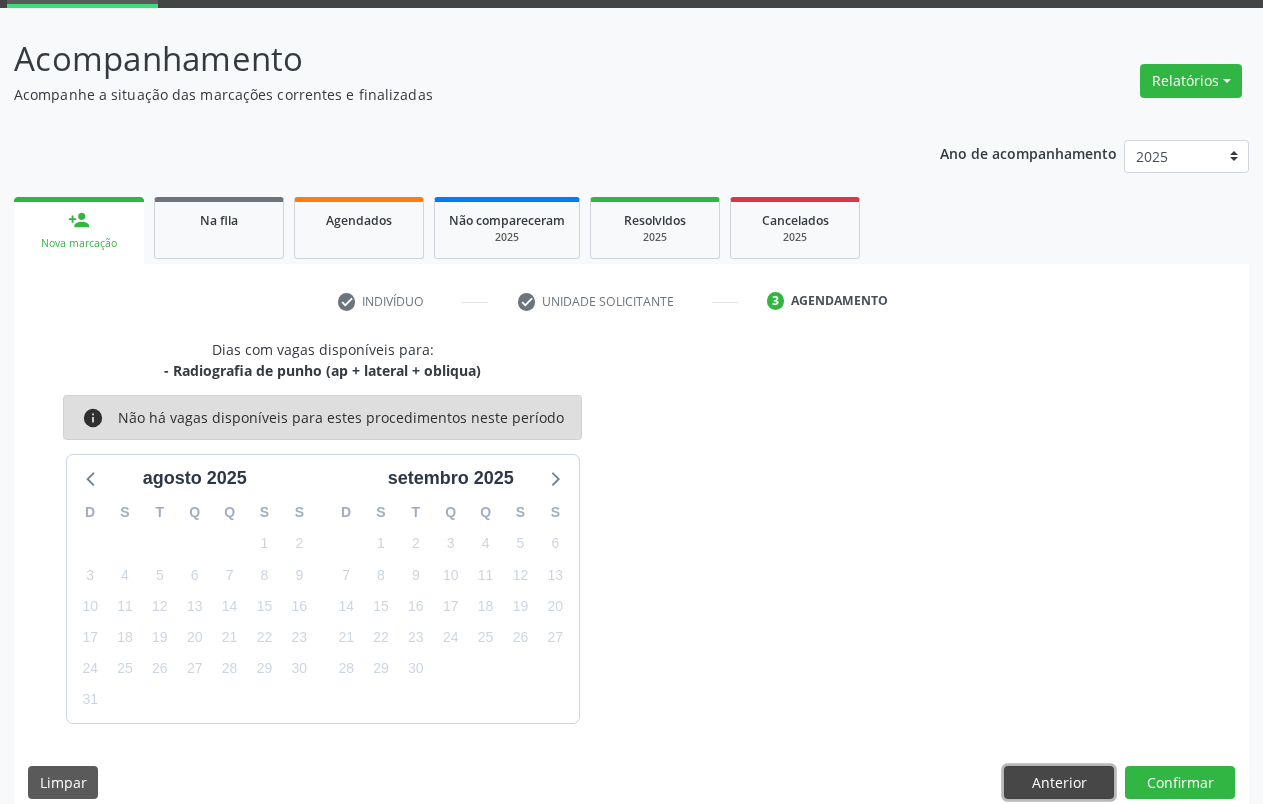 click on "Anterior" at bounding box center (1059, 783) 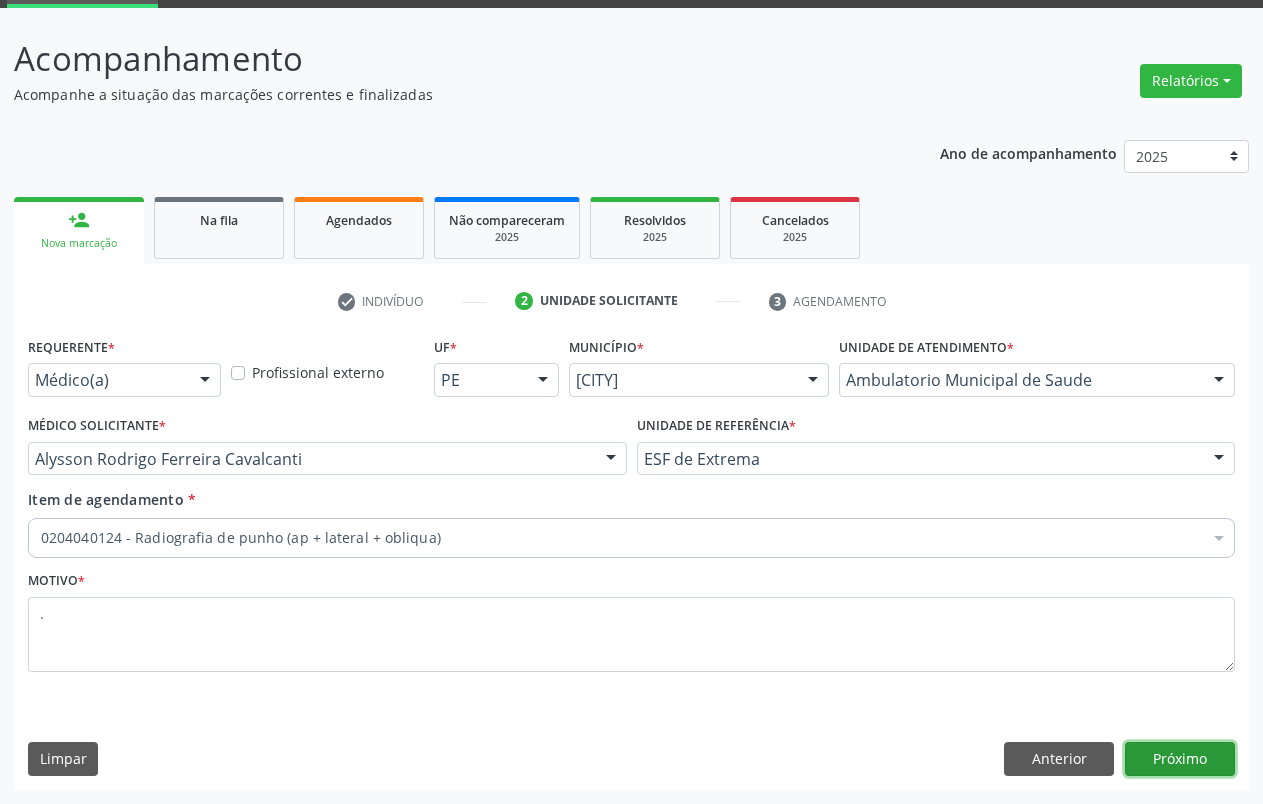 click on "Próximo" at bounding box center (1180, 759) 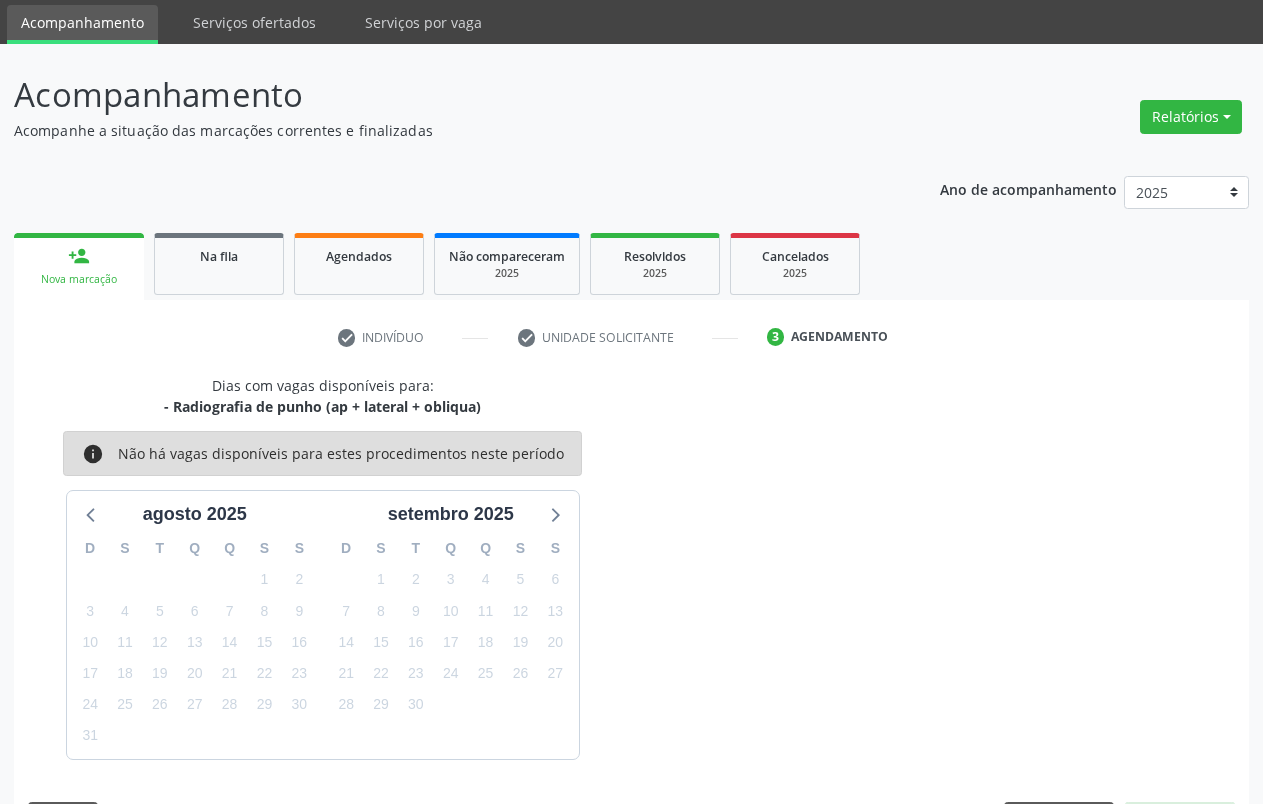scroll, scrollTop: 102, scrollLeft: 0, axis: vertical 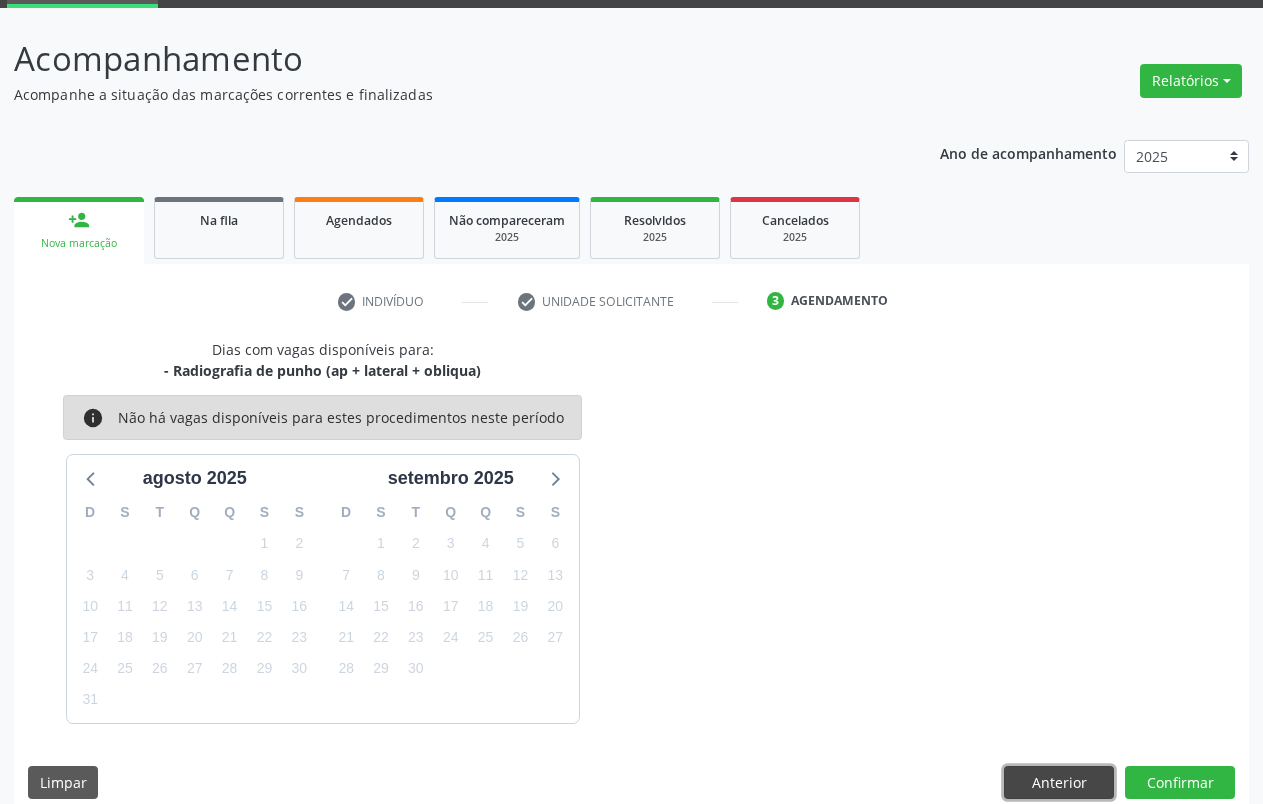 click on "Anterior" at bounding box center [1059, 783] 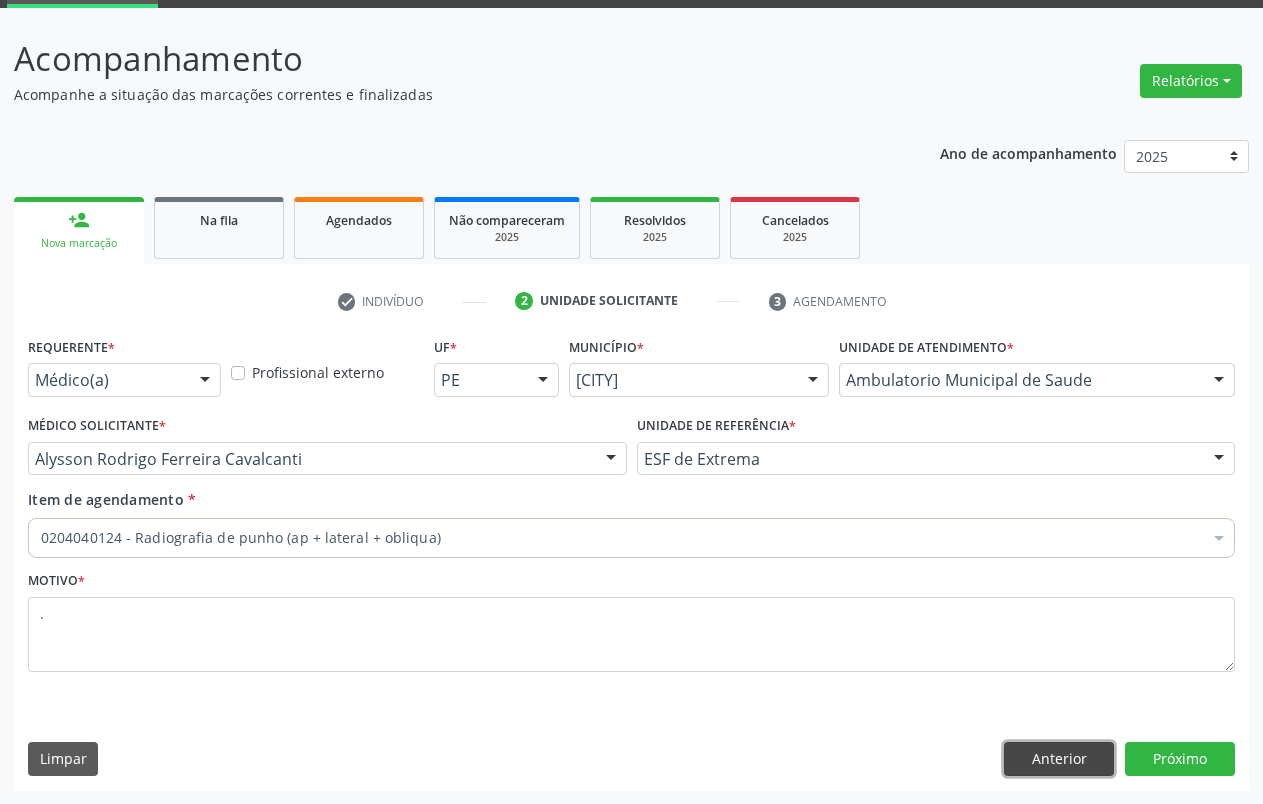 click on "Anterior" at bounding box center [1059, 759] 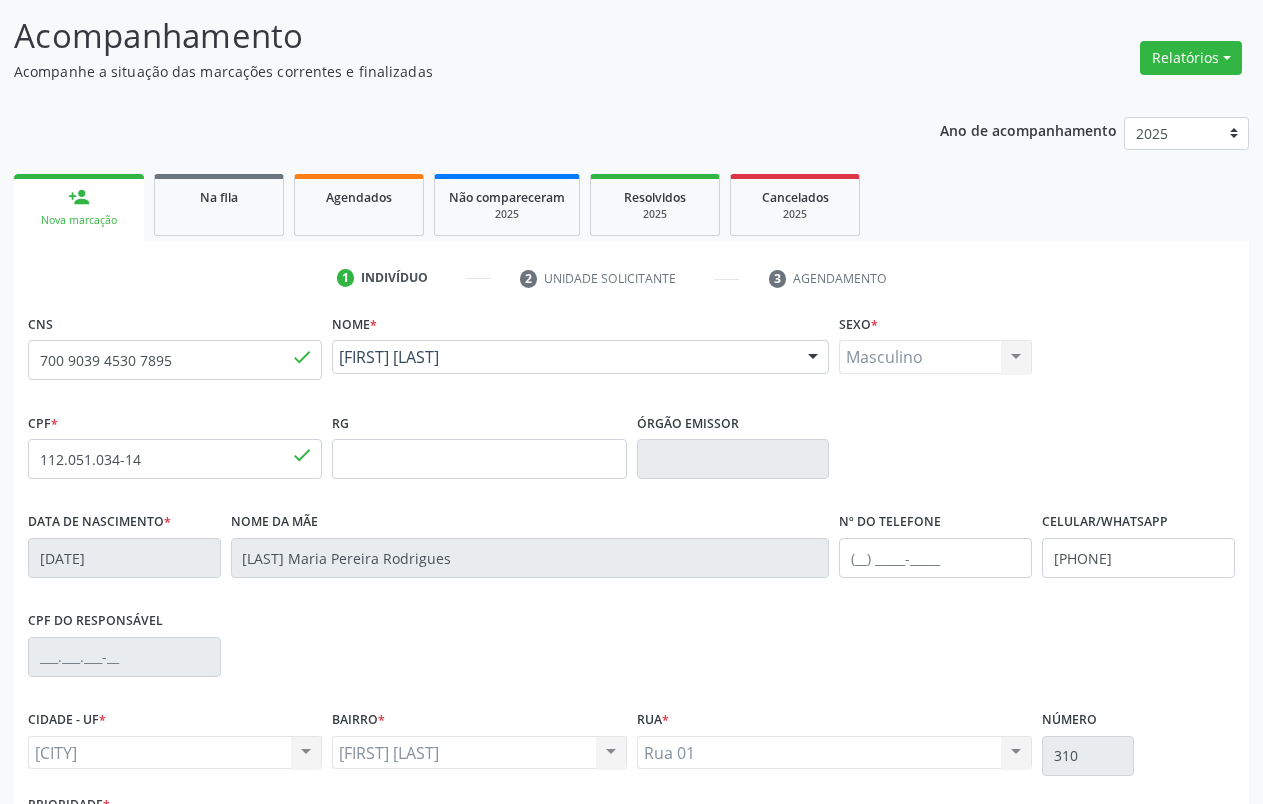 scroll, scrollTop: 280, scrollLeft: 0, axis: vertical 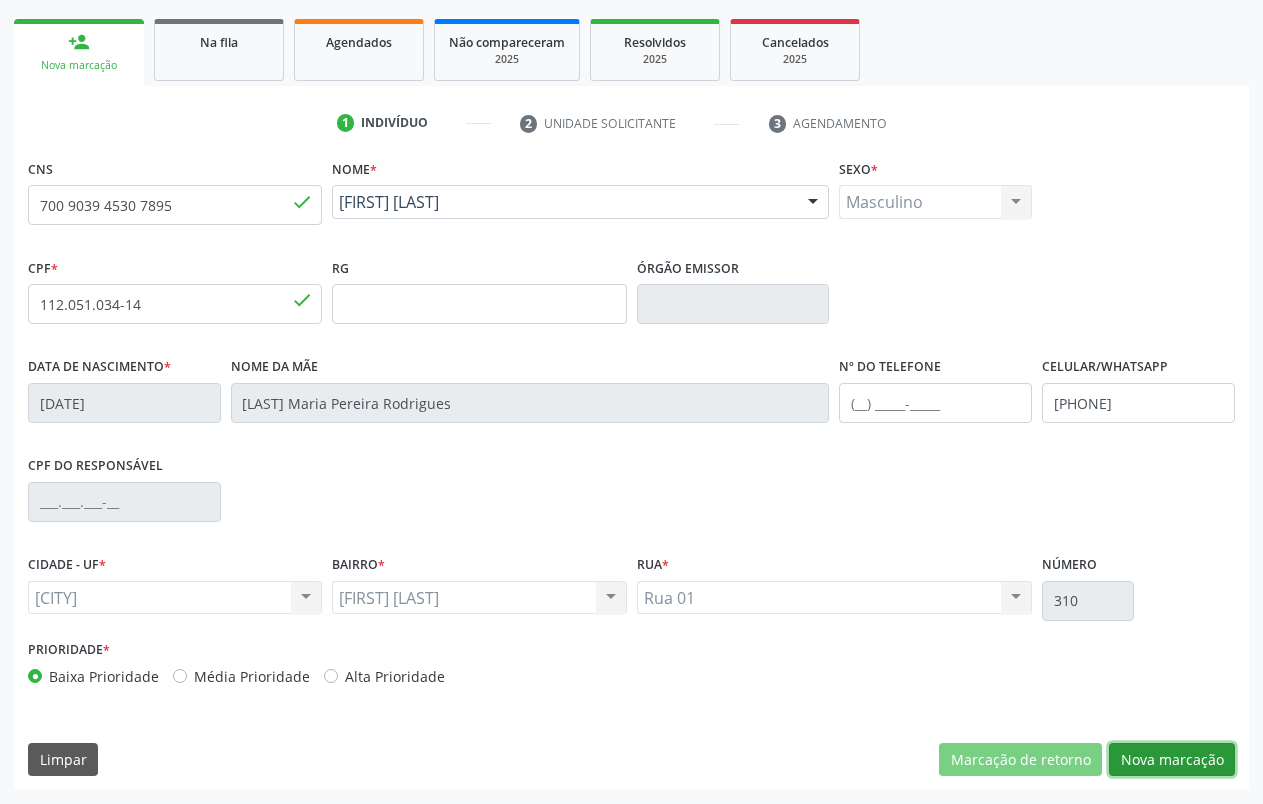 click on "Nova marcação" at bounding box center [1172, 760] 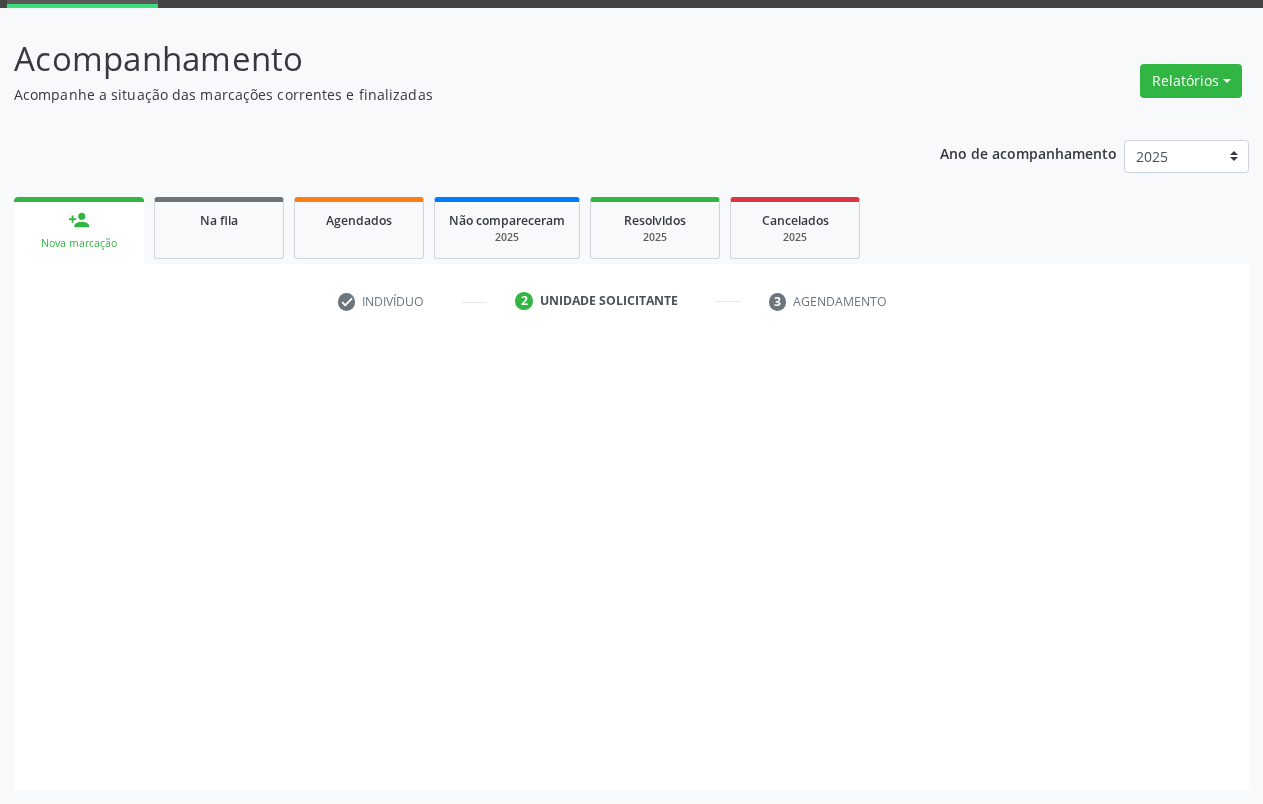 scroll, scrollTop: 102, scrollLeft: 0, axis: vertical 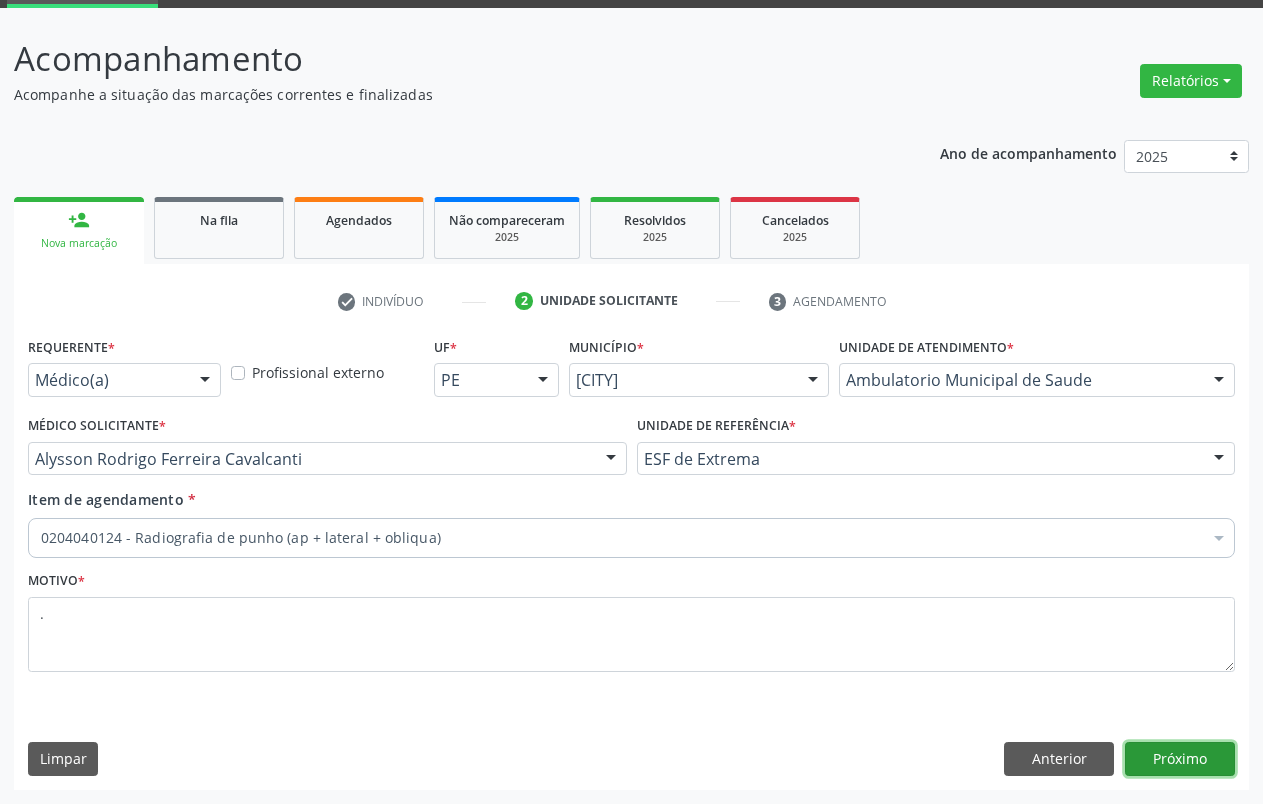click on "Próximo" at bounding box center [1180, 759] 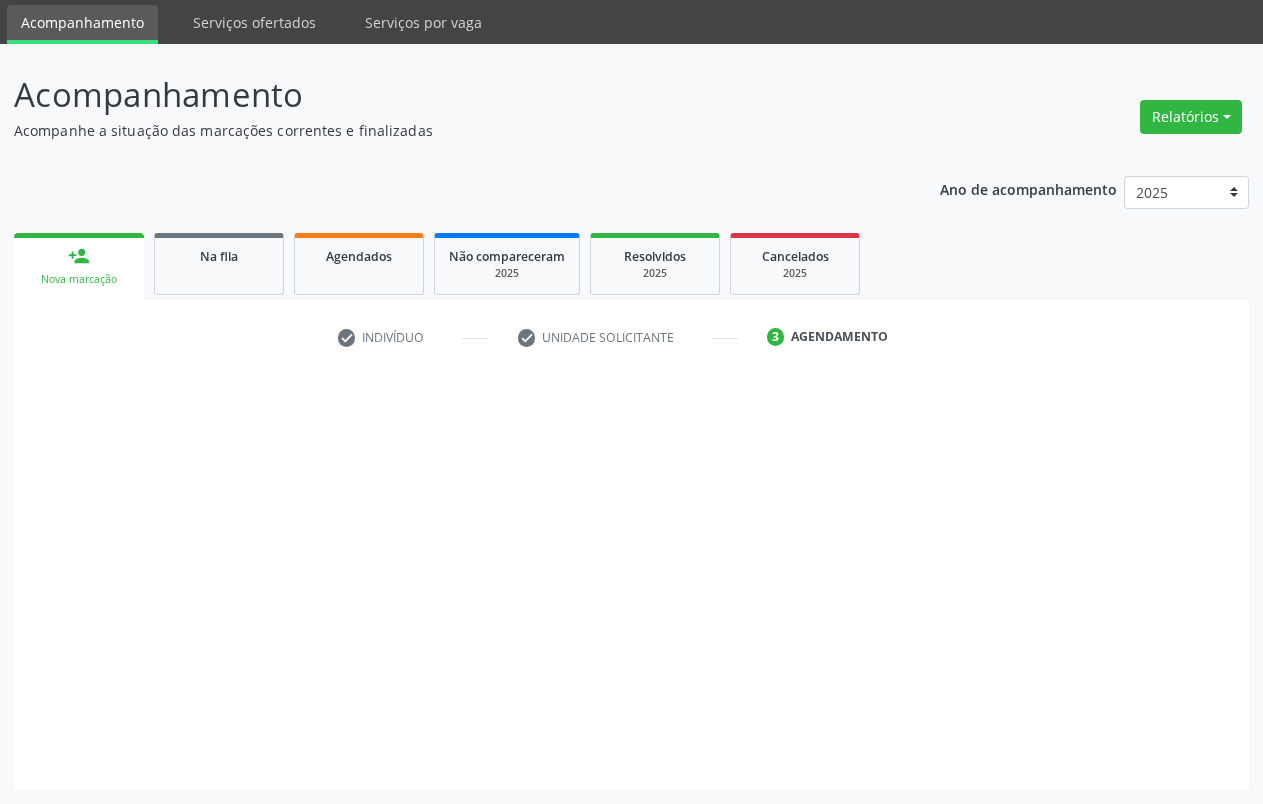 scroll, scrollTop: 66, scrollLeft: 0, axis: vertical 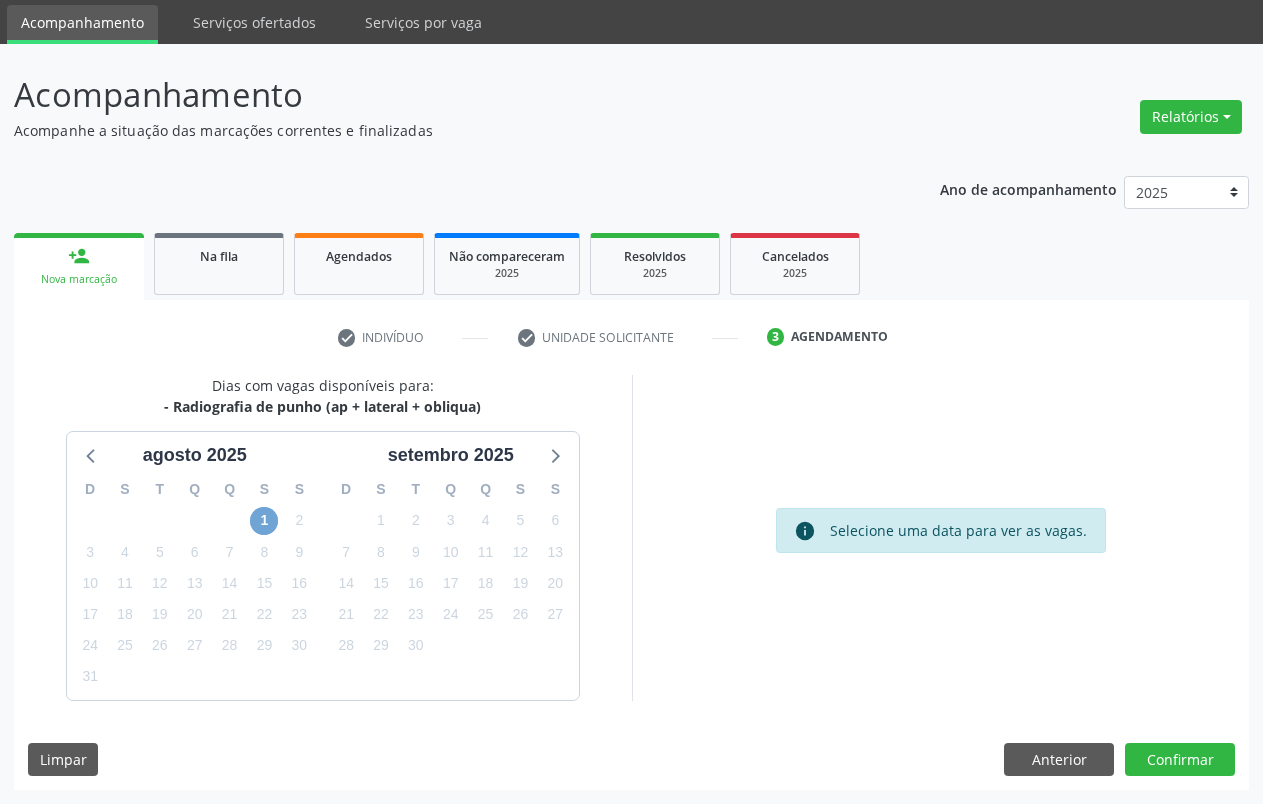 click on "1" at bounding box center (264, 521) 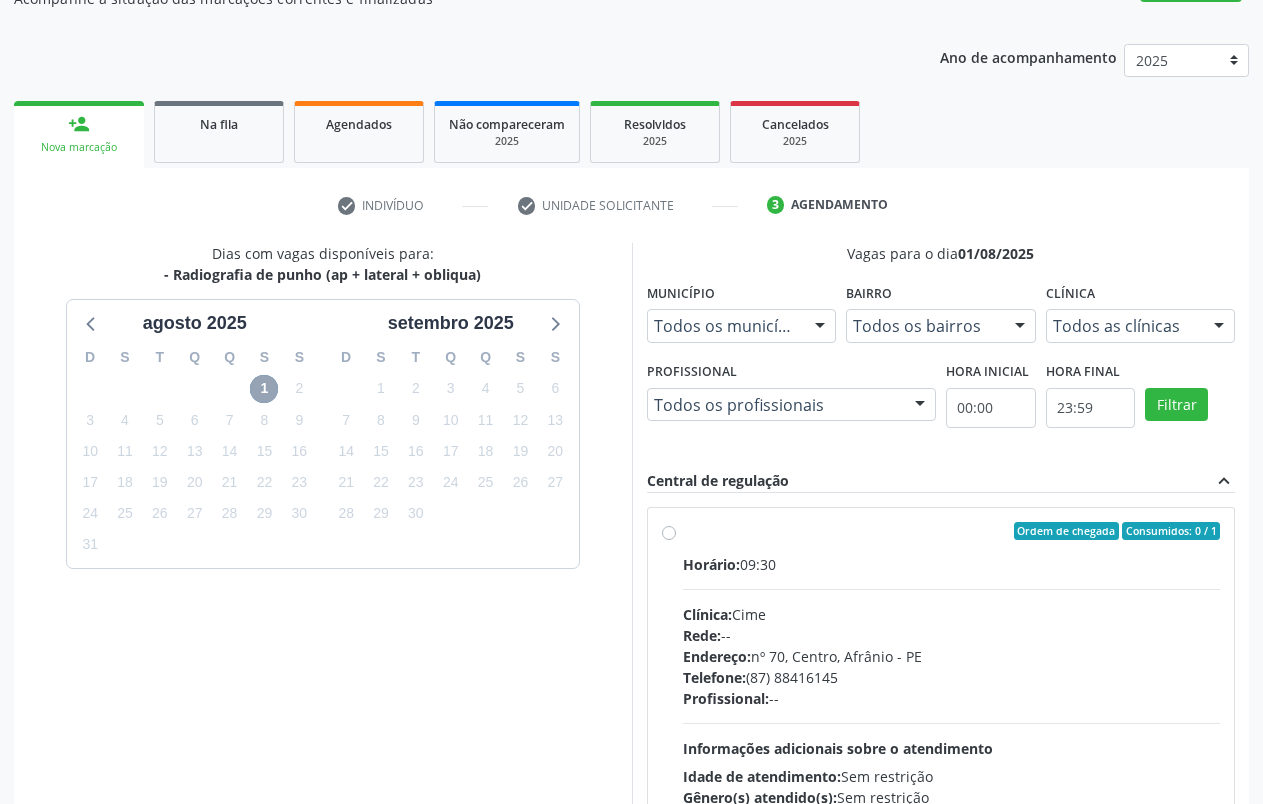scroll, scrollTop: 355, scrollLeft: 0, axis: vertical 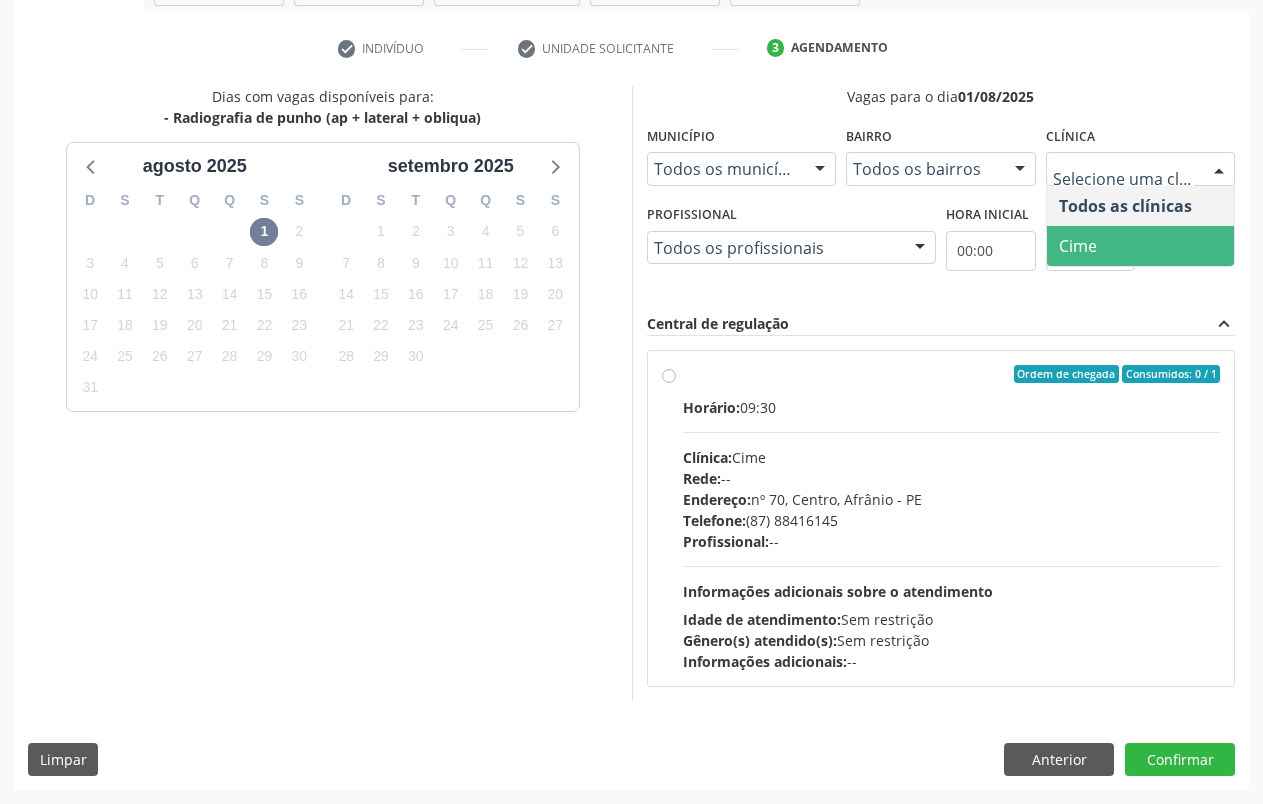 click on "Cime" at bounding box center (1078, 246) 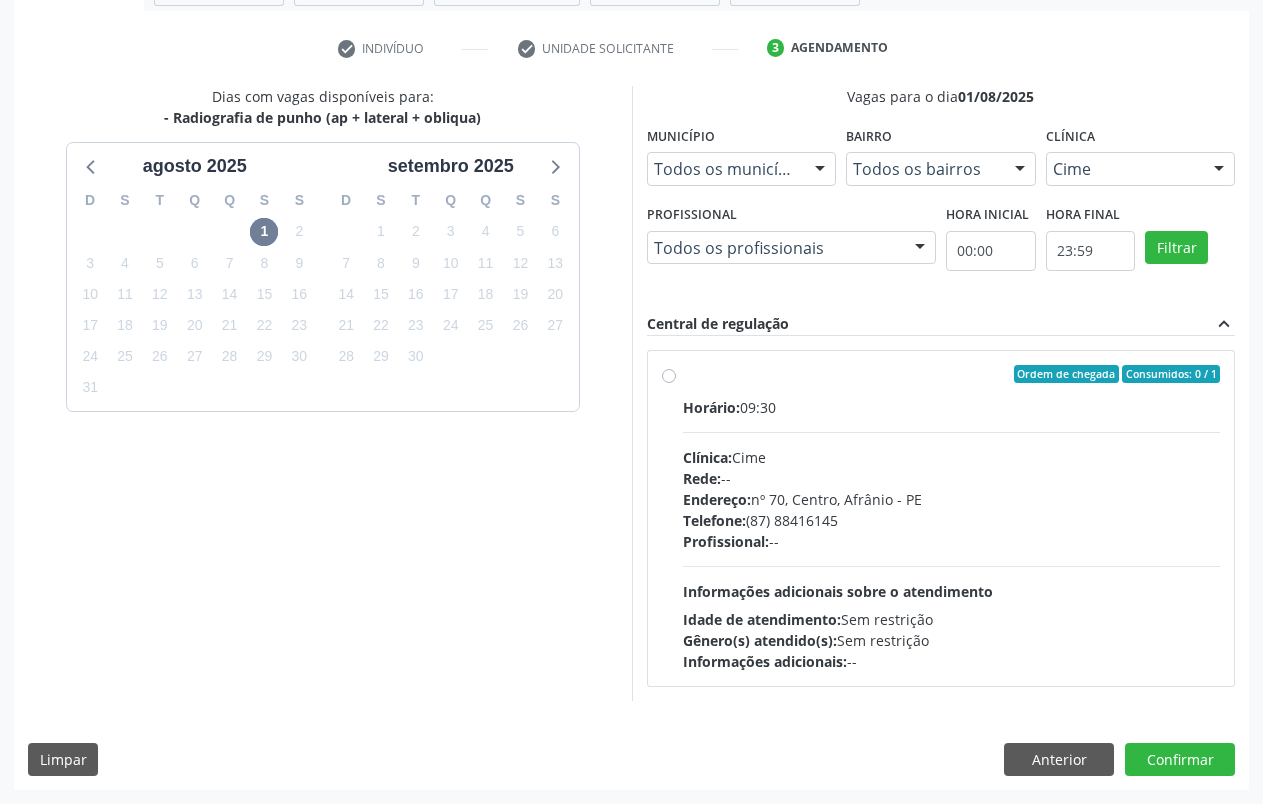 click on "Ordem de chegada
Consumidos: 0 / 1
Horário:   09:30
Clínica:  Cime
Rede:
--
Endereço:   nº 70, Centro, Afrânio - PE
Telefone:   (87) 88416145
Profissional:
--
Informações adicionais sobre o atendimento
Idade de atendimento:
Sem restrição
Gênero(s) atendido(s):
Sem restrição
Informações adicionais:
--" at bounding box center (941, 518) 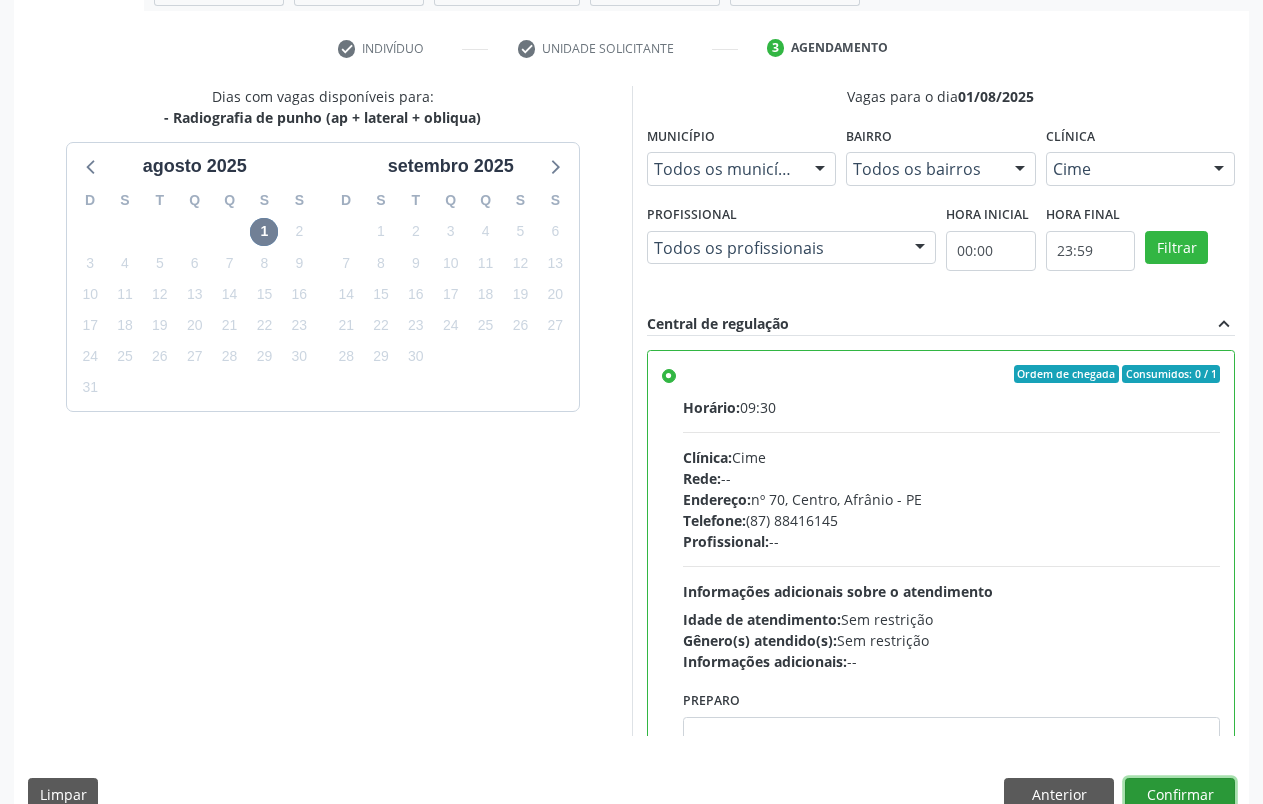 click on "Confirmar" at bounding box center (1180, 795) 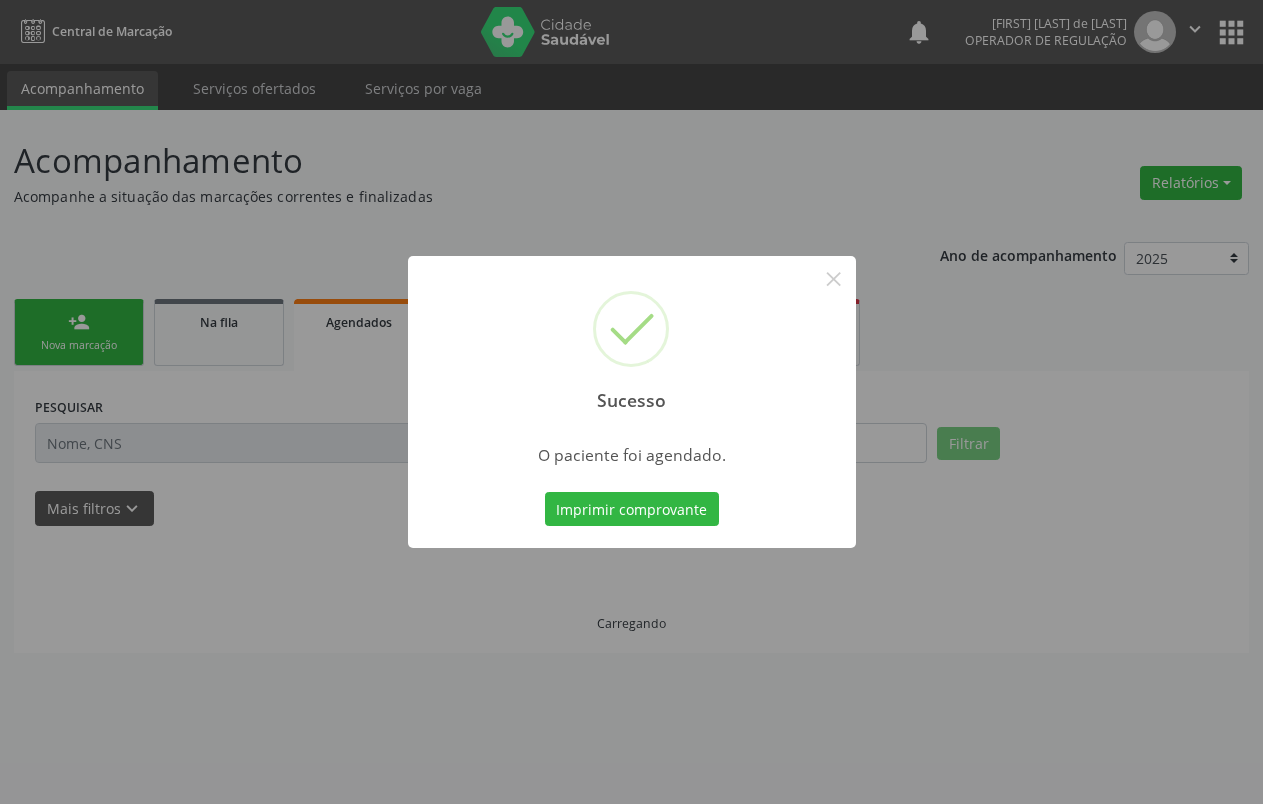 scroll, scrollTop: 0, scrollLeft: 0, axis: both 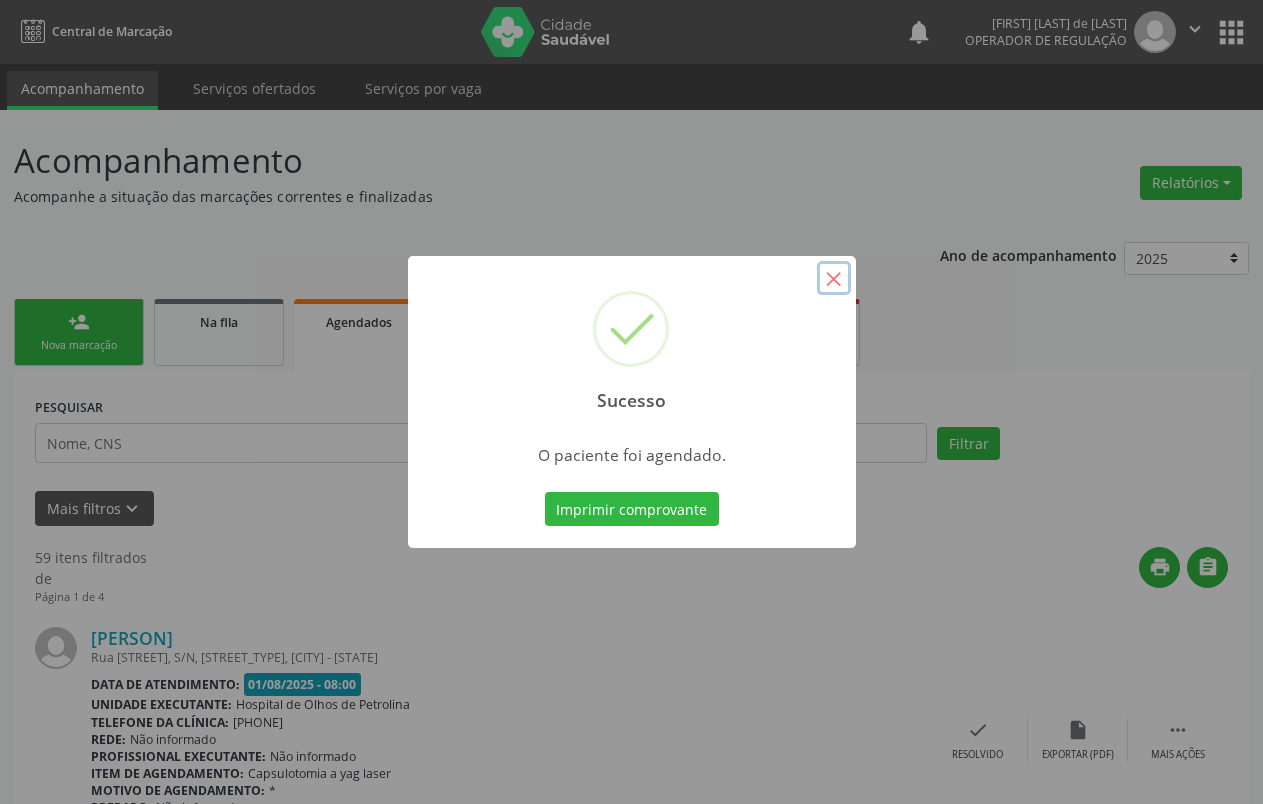 click on "×" at bounding box center (834, 278) 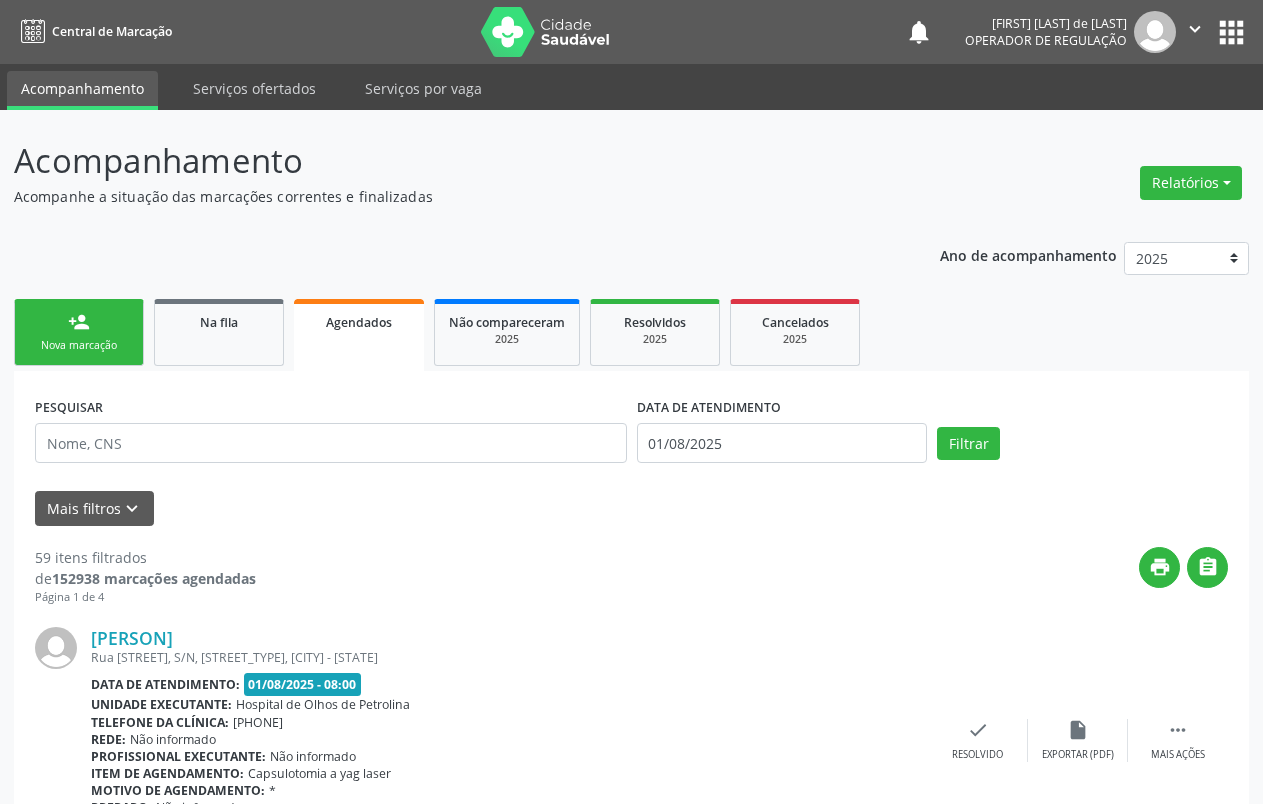 click on "person_add
Nova marcação" at bounding box center (79, 332) 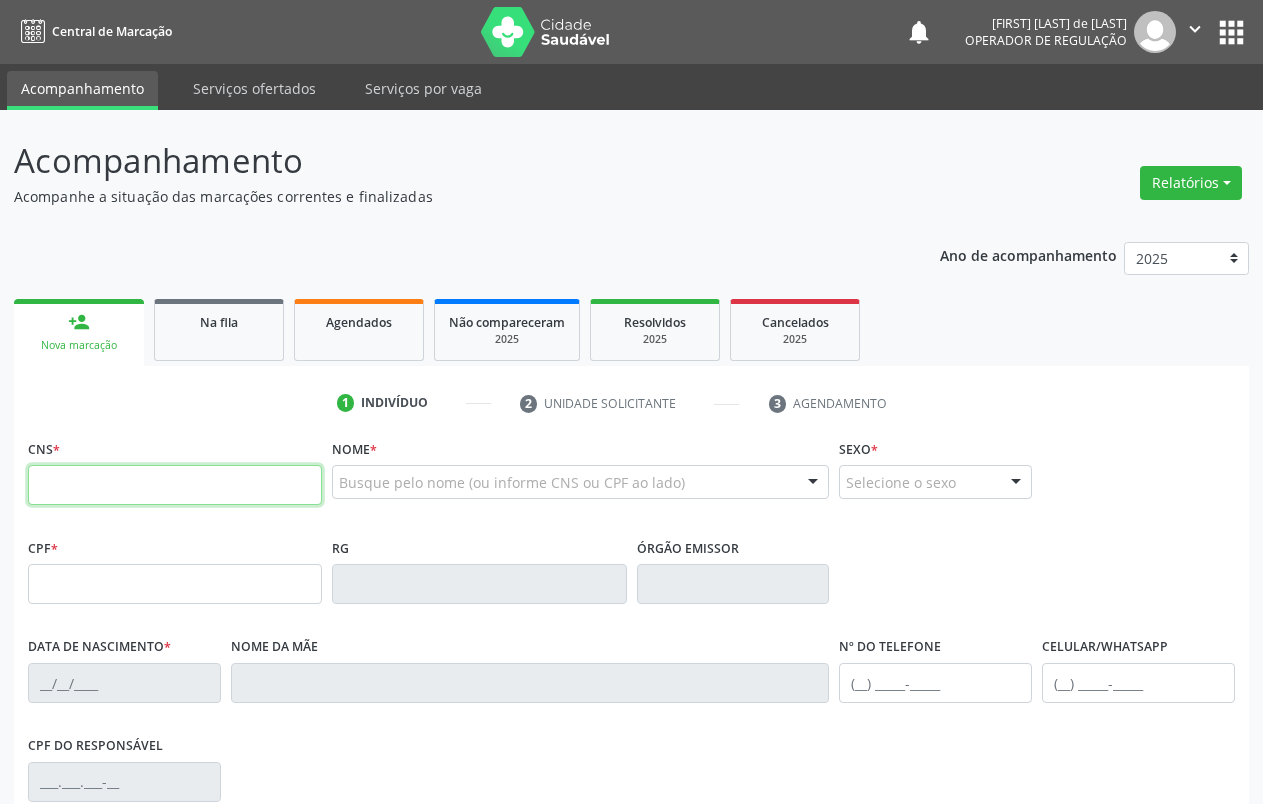 paste on "700 0062 3893 8905" 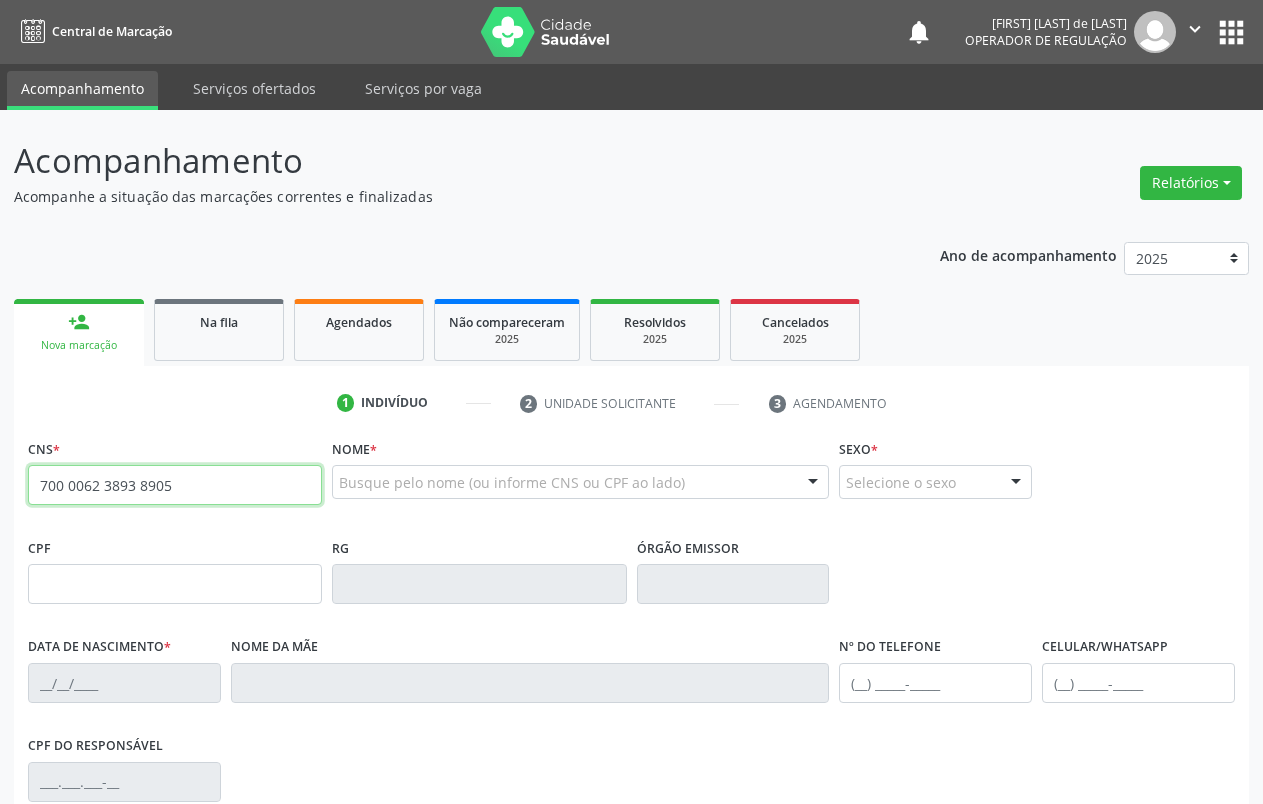 type on "700 0062 3893 8905" 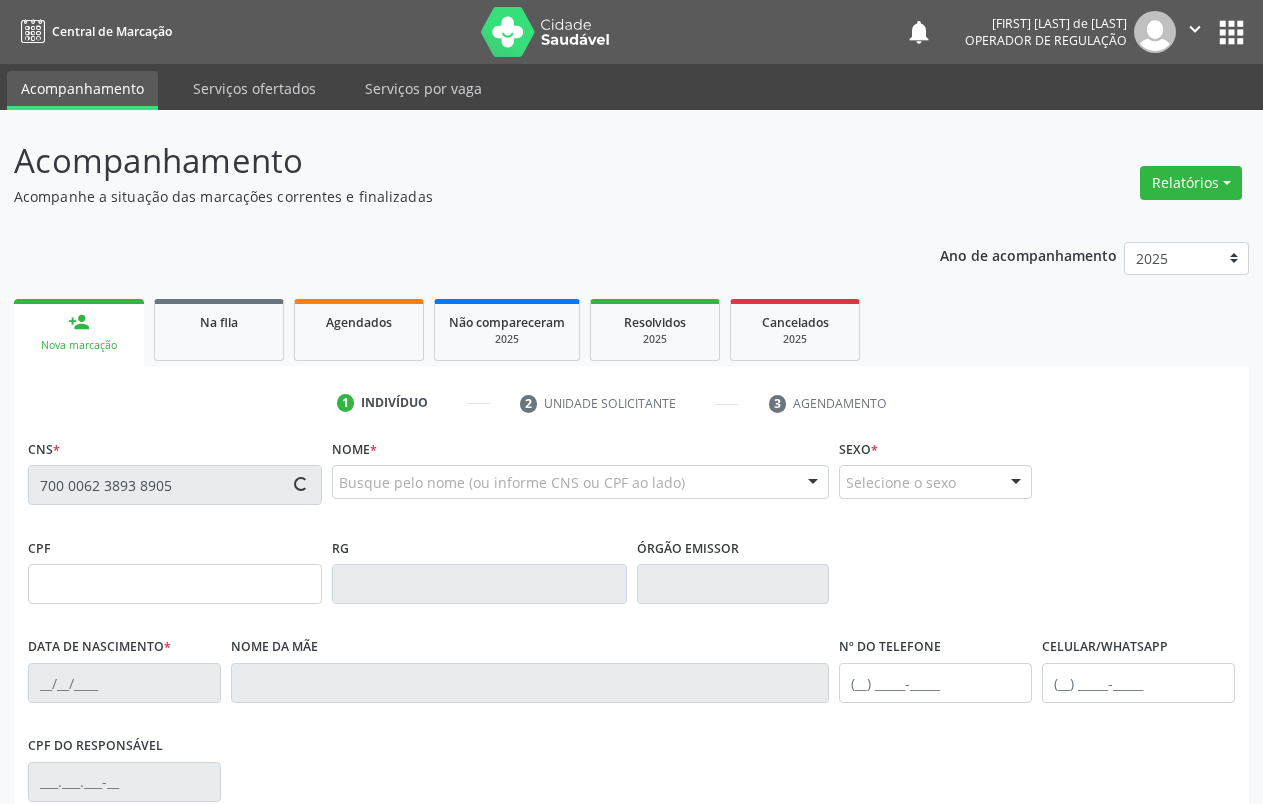 drag, startPoint x: 283, startPoint y: 208, endPoint x: 319, endPoint y: 233, distance: 43.829212 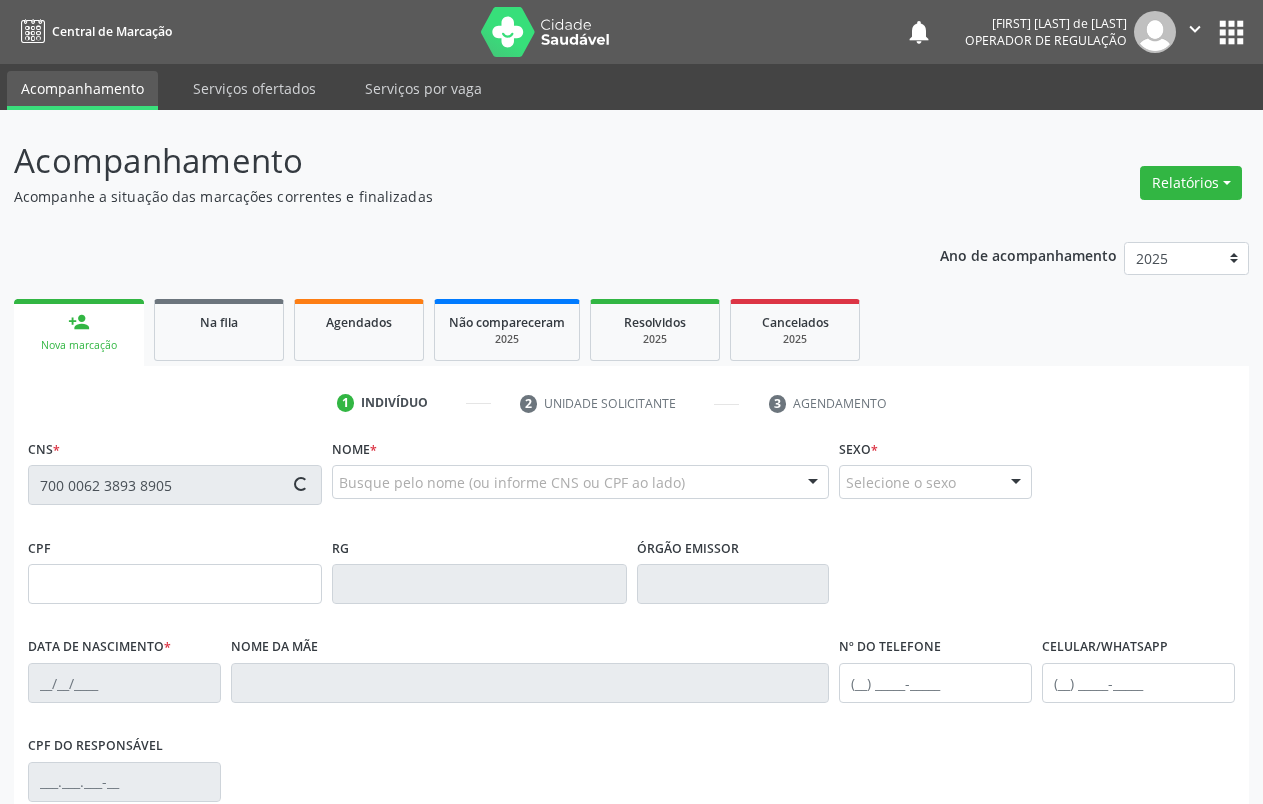 click on "700 0062 3893 8905" at bounding box center [175, 485] 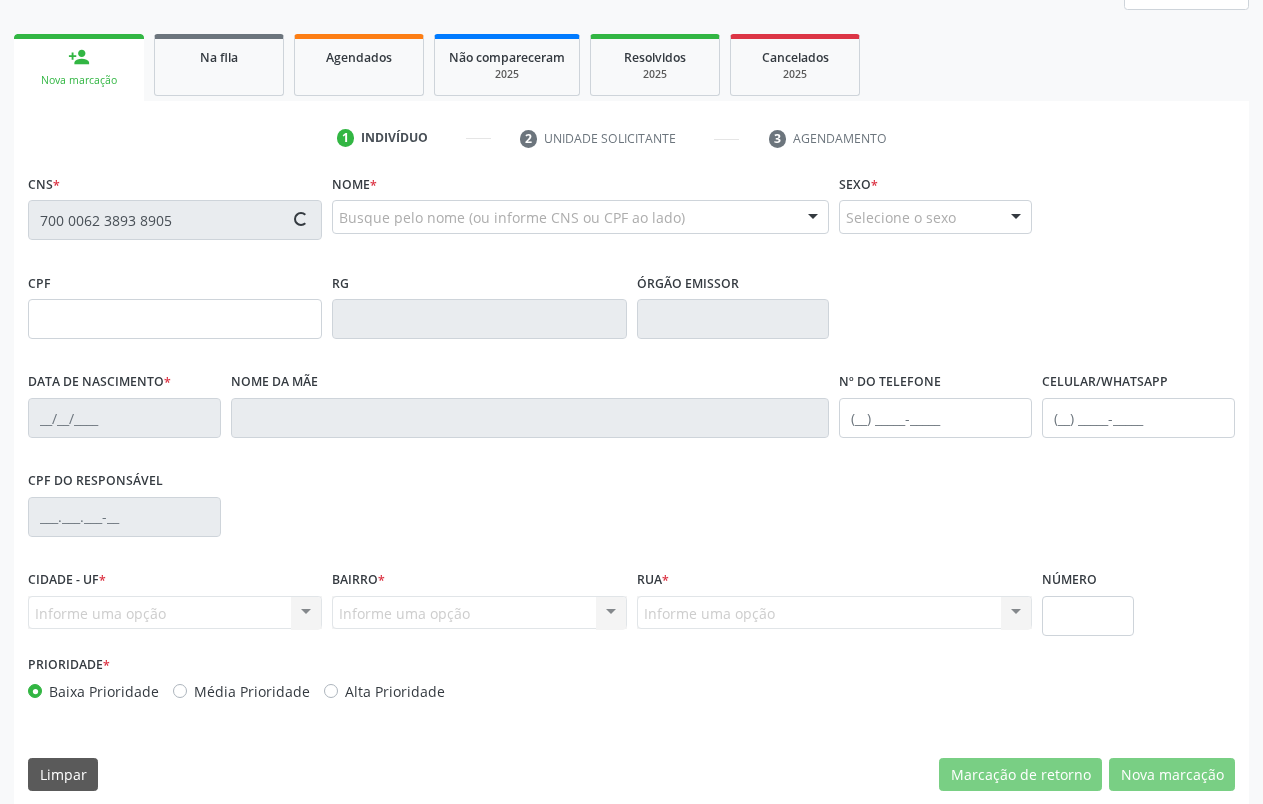 type on "[NUMBER]" 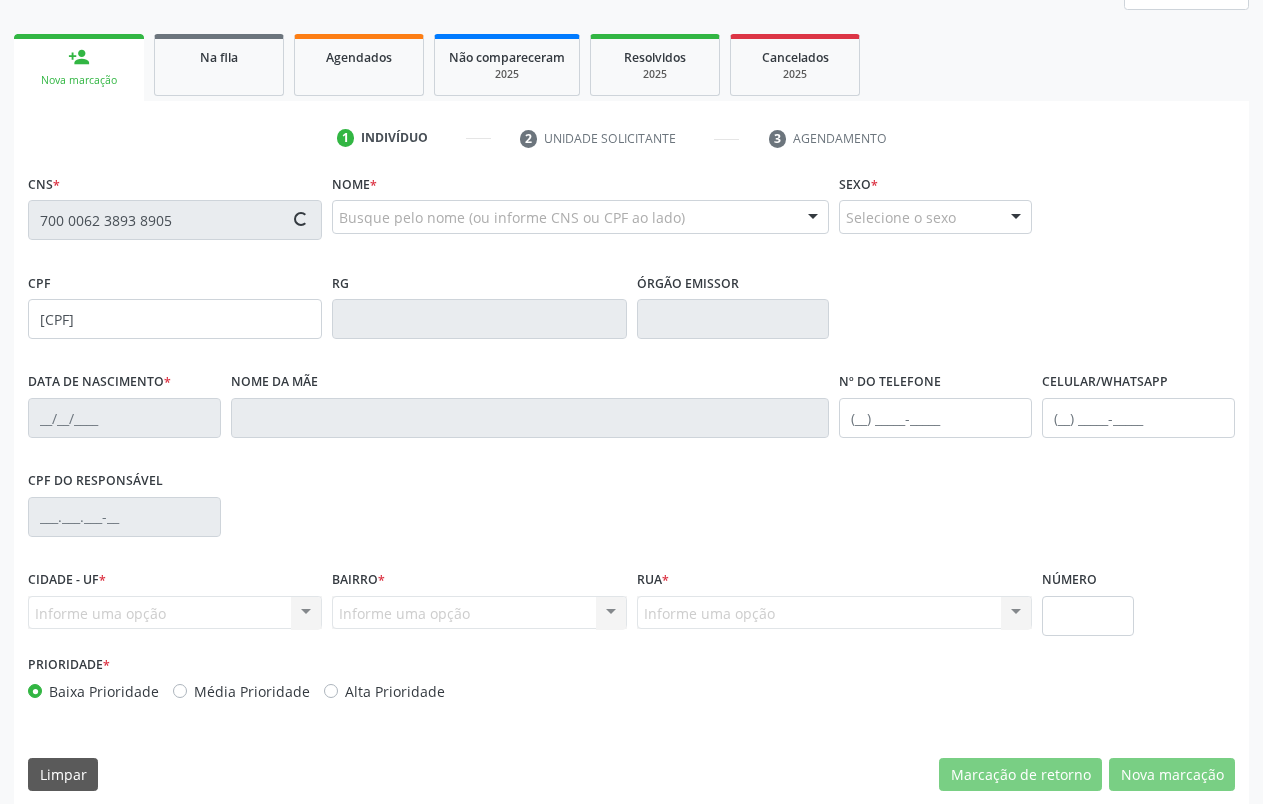 type on "[DATE]" 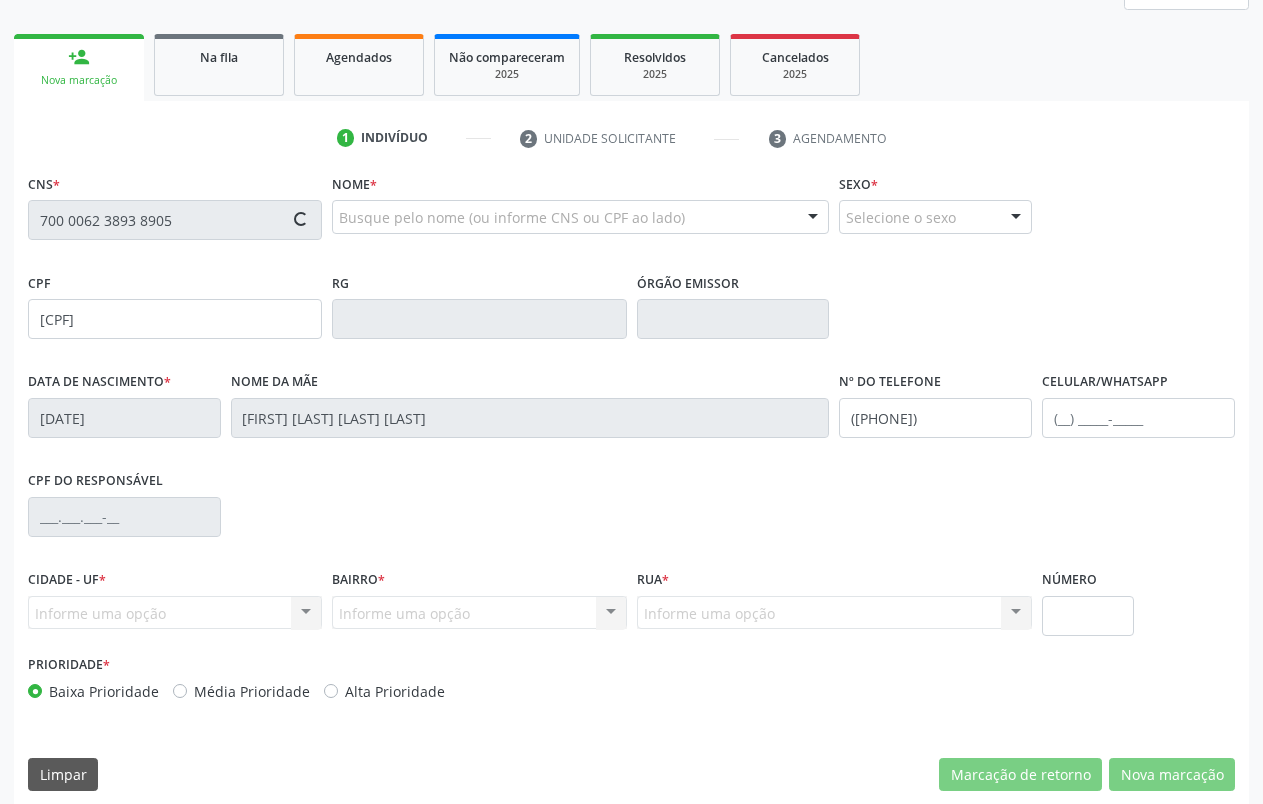 type on "[PHONE]" 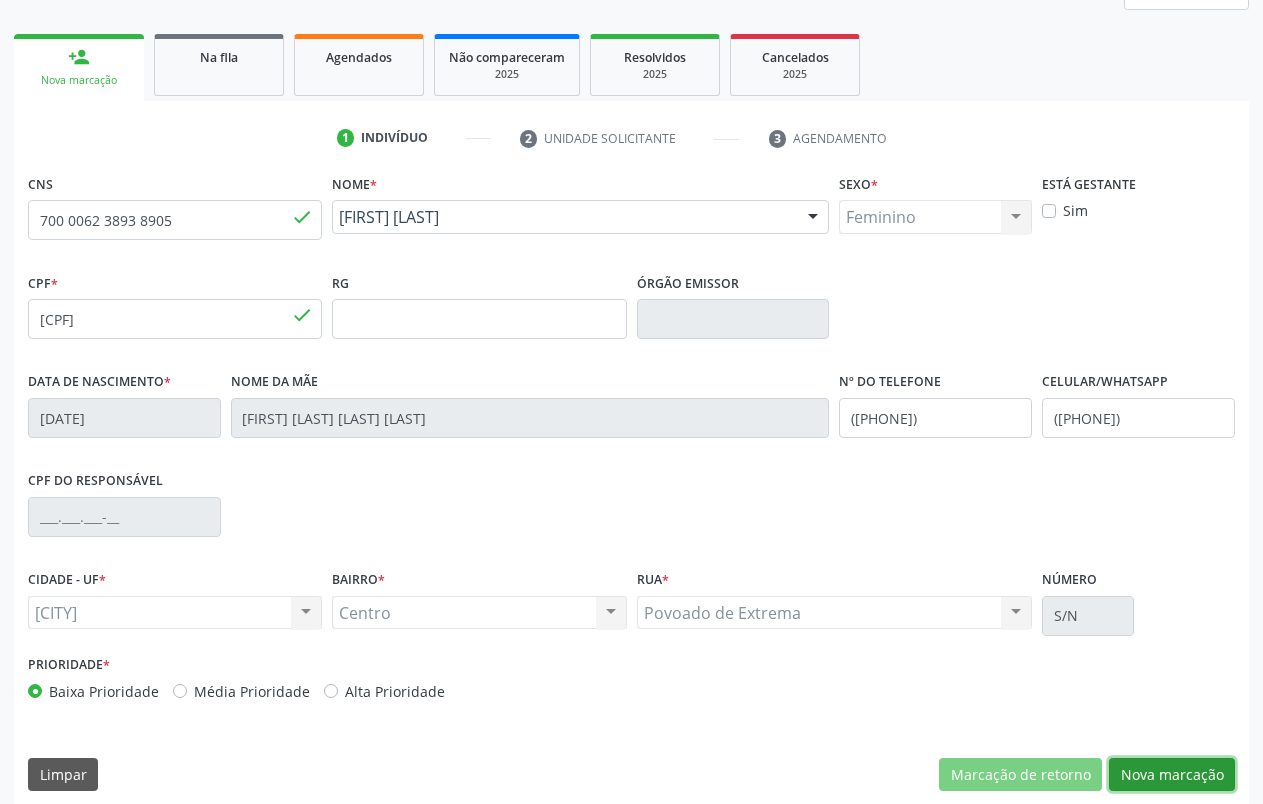 click on "Nova marcação" at bounding box center (1172, 775) 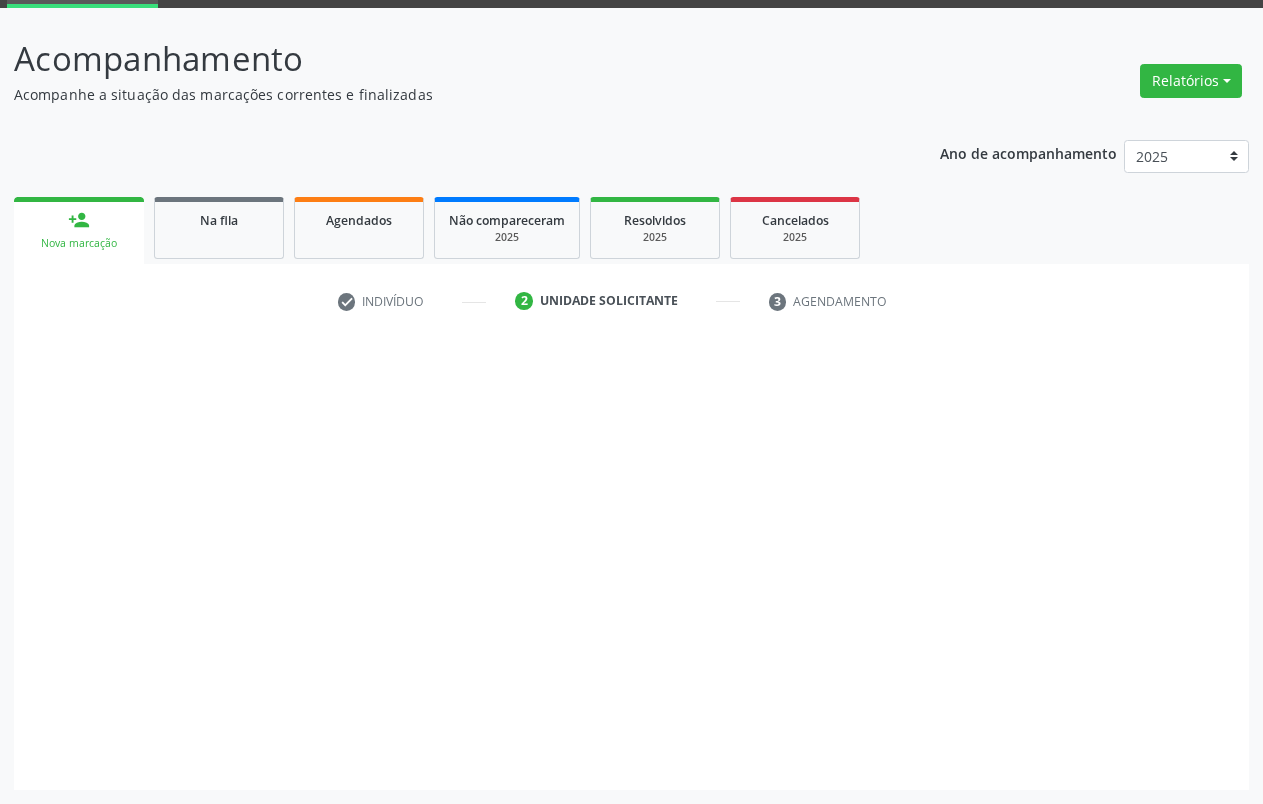 scroll, scrollTop: 102, scrollLeft: 0, axis: vertical 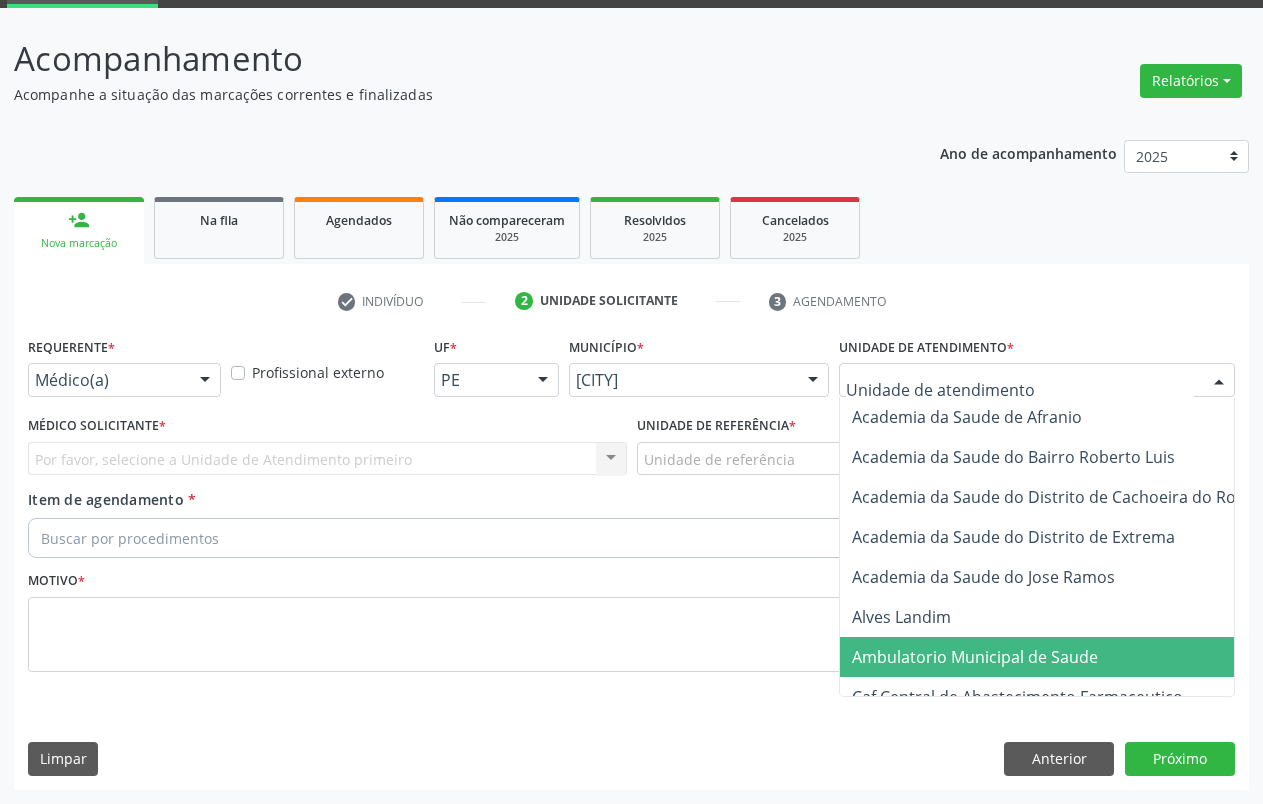 click on "Ambulatorio Municipal de Saude" at bounding box center [975, 657] 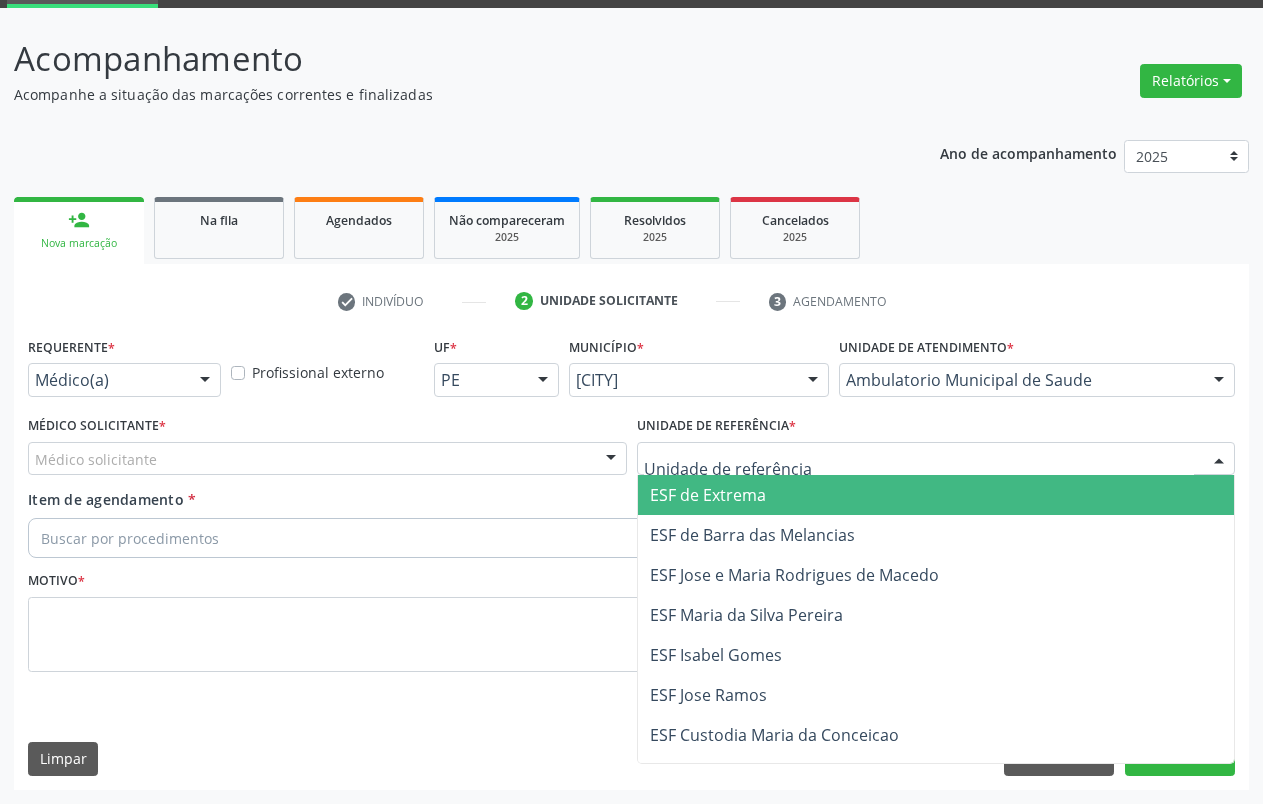 click on "ESF de Extrema" at bounding box center [936, 495] 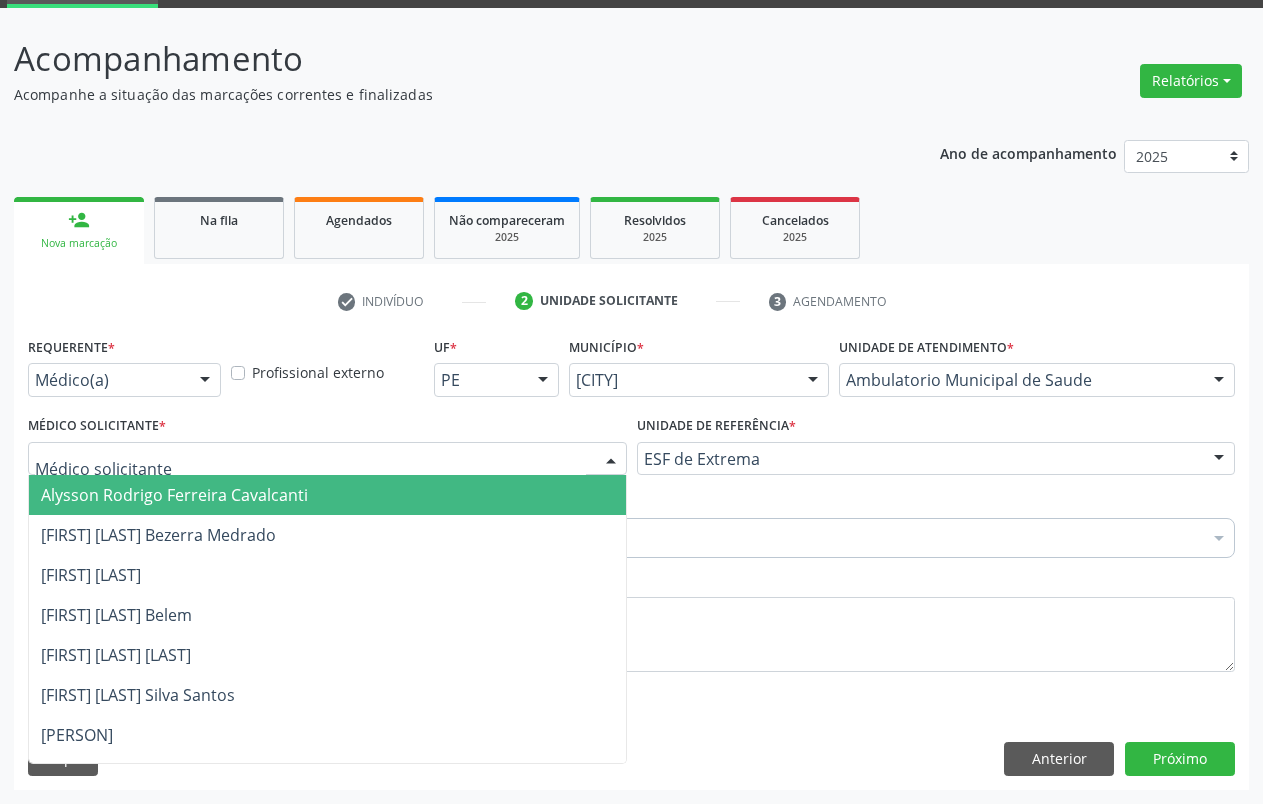 click on "Alysson Rodrigo Ferreira Cavalcanti   Bruno Saraiva Bezerra Medrado   Carlos Gustavo Pessoa da Silva Reis   Diego Ramon Ferreira Belem   Francisco Henrique Ferraz   Humberto Artur Silva Santos   Jiulianna Castro de Assis   Joao Monteiro Neto   Josenilson Ramos de Menezes   Lucas Daykson David Macedo de Oliveira   Luis Henrique de Sa Nunes   Paulo Webster Bezerra de Araujo   Risomar Fernandes de Sa   Shamara Crystynna Cardoso Santos   Suyenne Gomes de Araujo Freire   Thiago Fagner Inacio Vilar
Nenhum resultado encontrado para: "   "
Não há nenhuma opção para ser exibida." at bounding box center [327, 459] 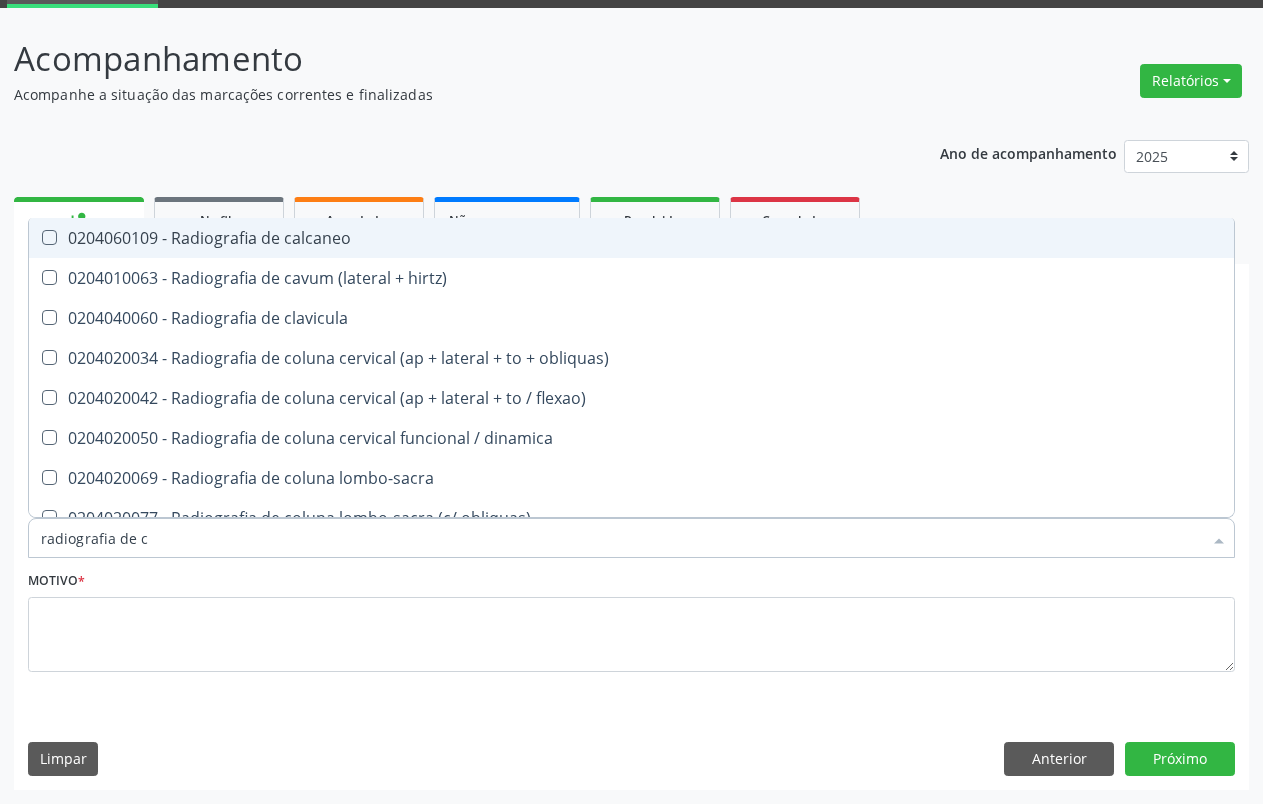 type on "radiografia de ca" 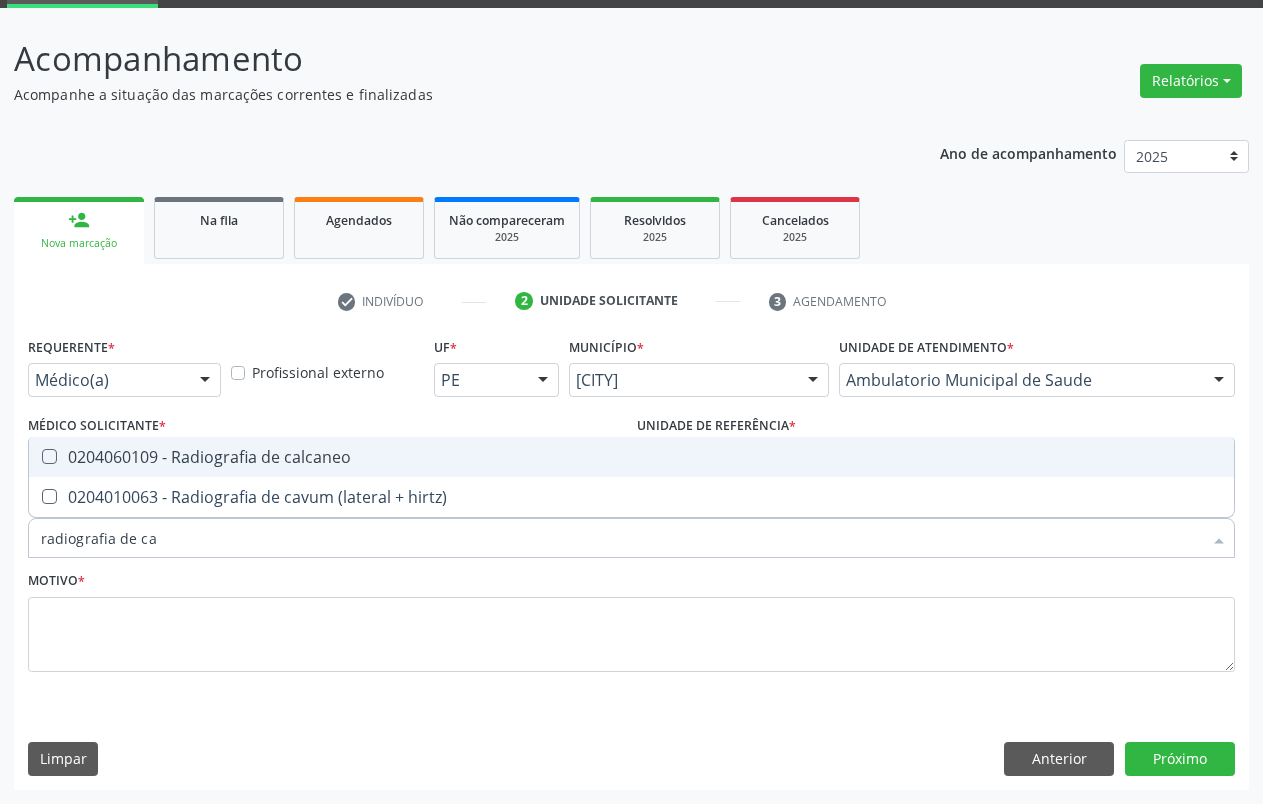 click on "0204060109 - Radiografia de calcaneo" at bounding box center (631, 457) 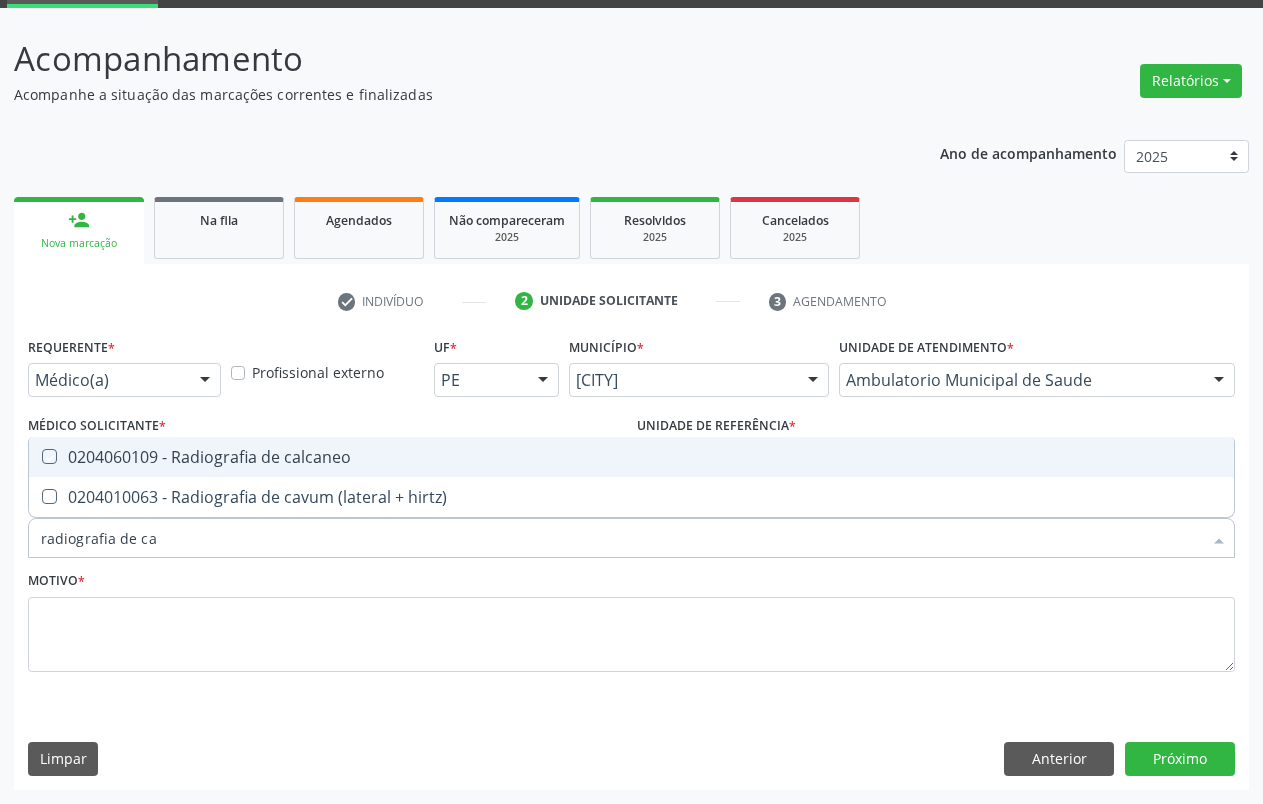 checkbox on "true" 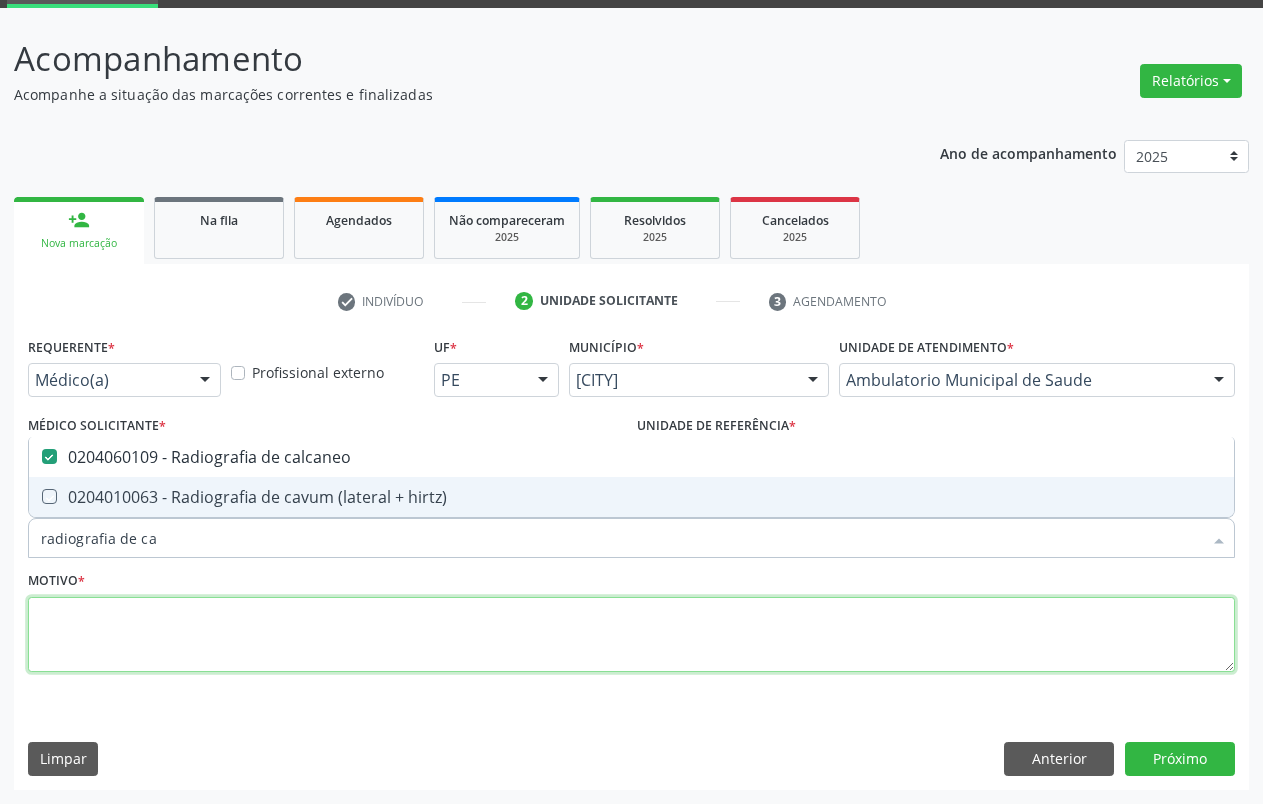 click at bounding box center [631, 635] 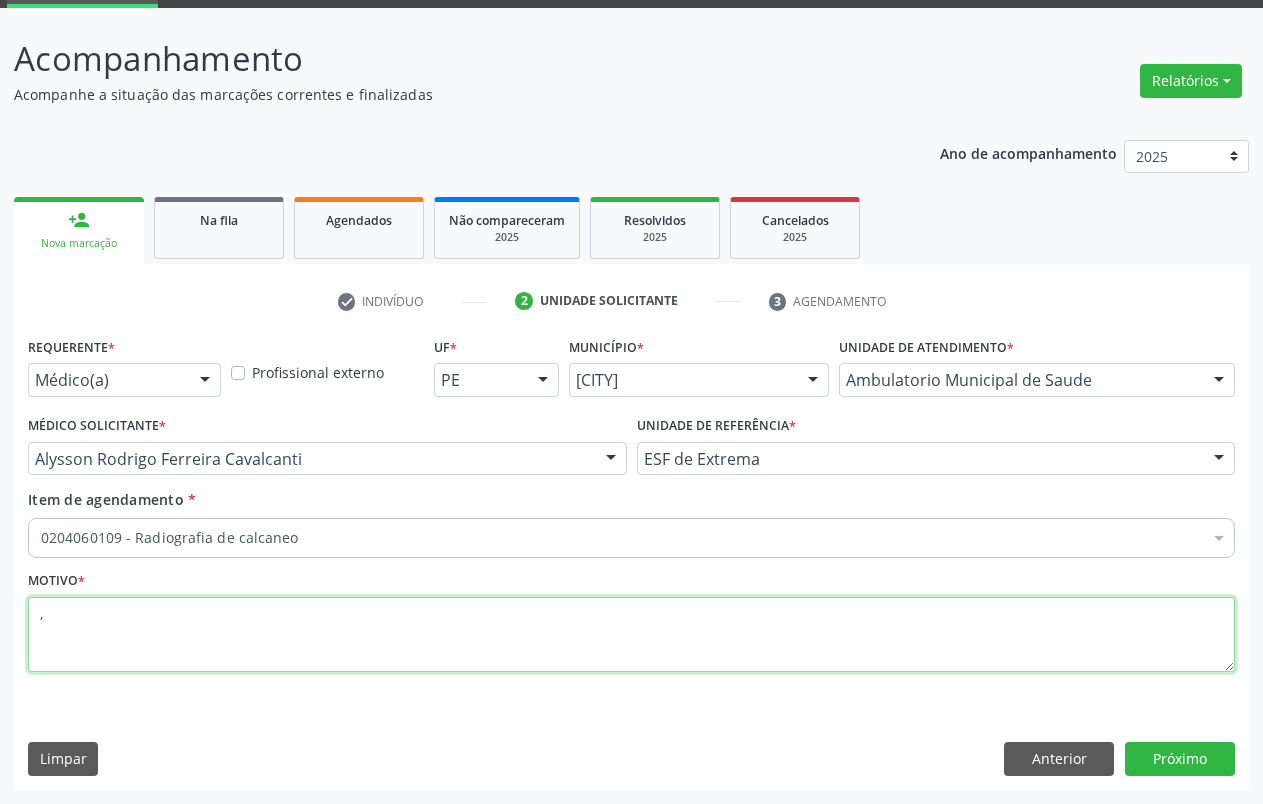 checkbox on "true" 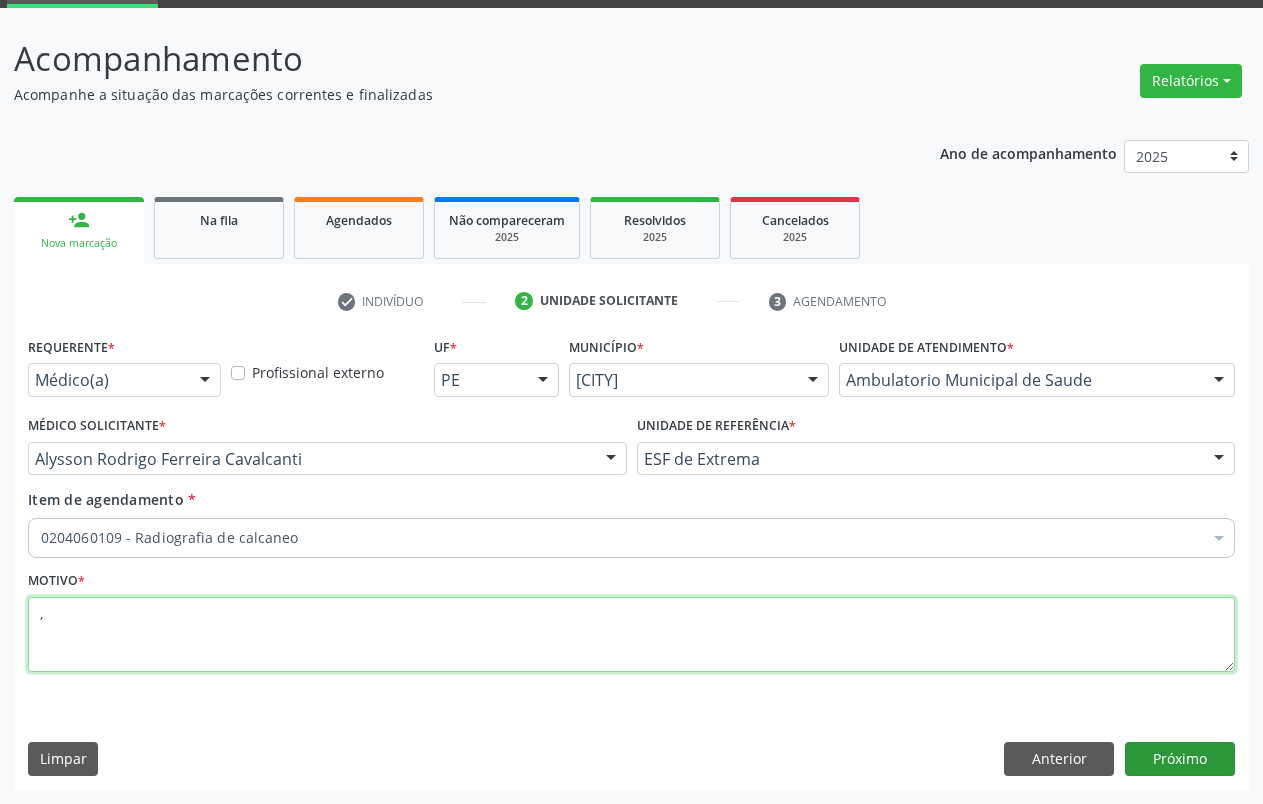type on "," 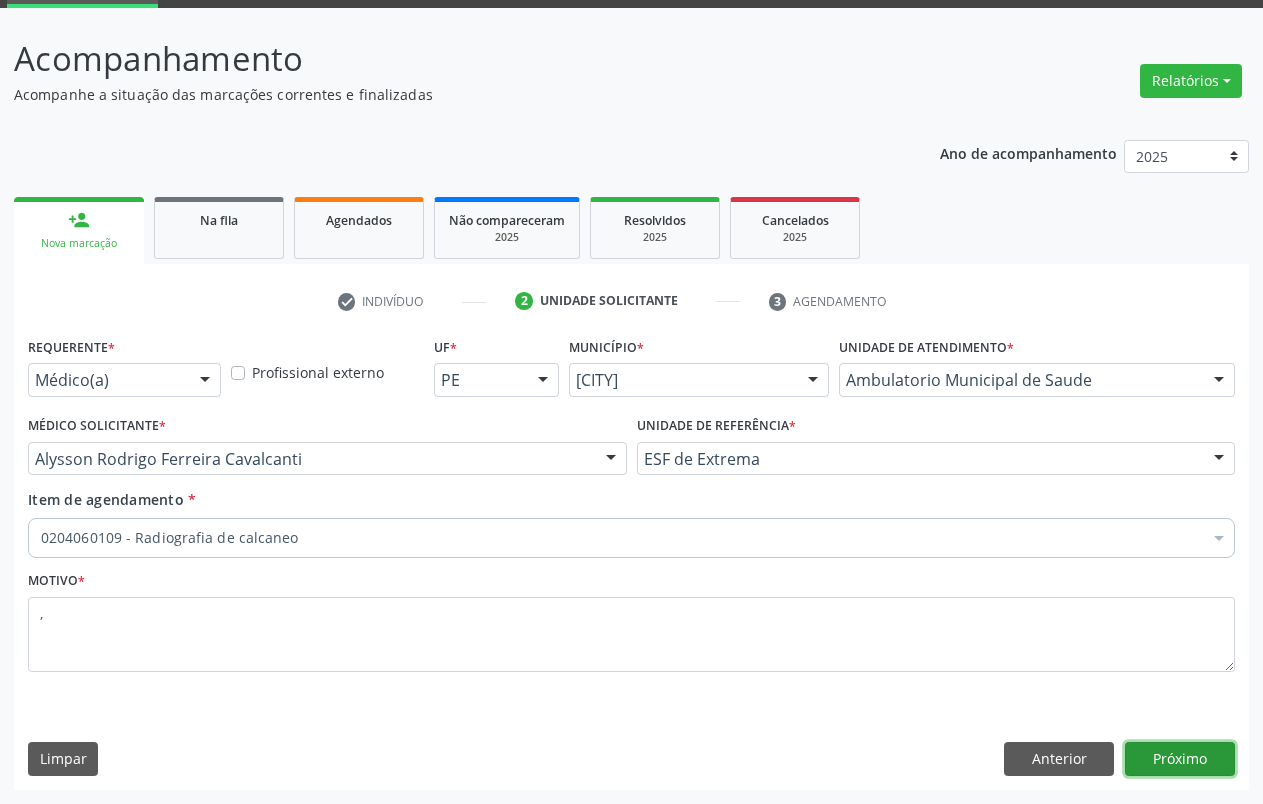 click on "Próximo" at bounding box center [1180, 759] 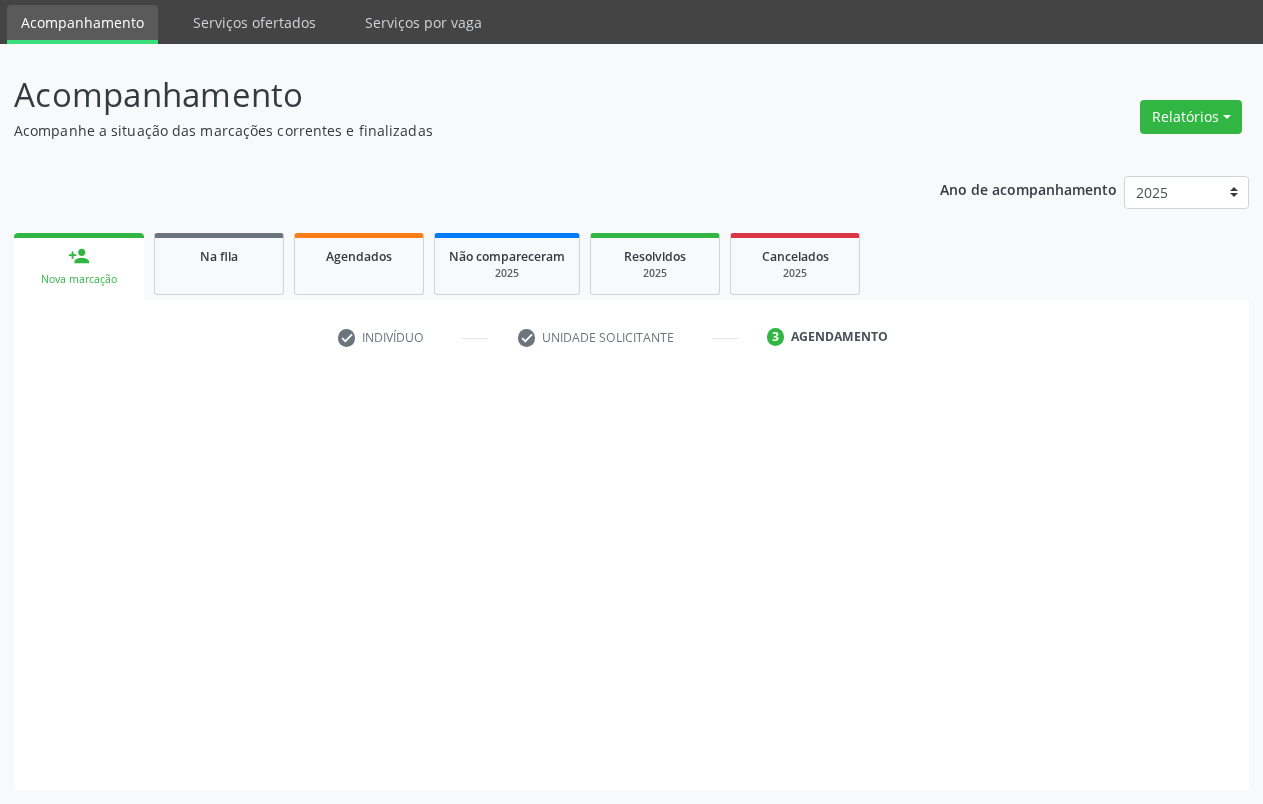 scroll, scrollTop: 66, scrollLeft: 0, axis: vertical 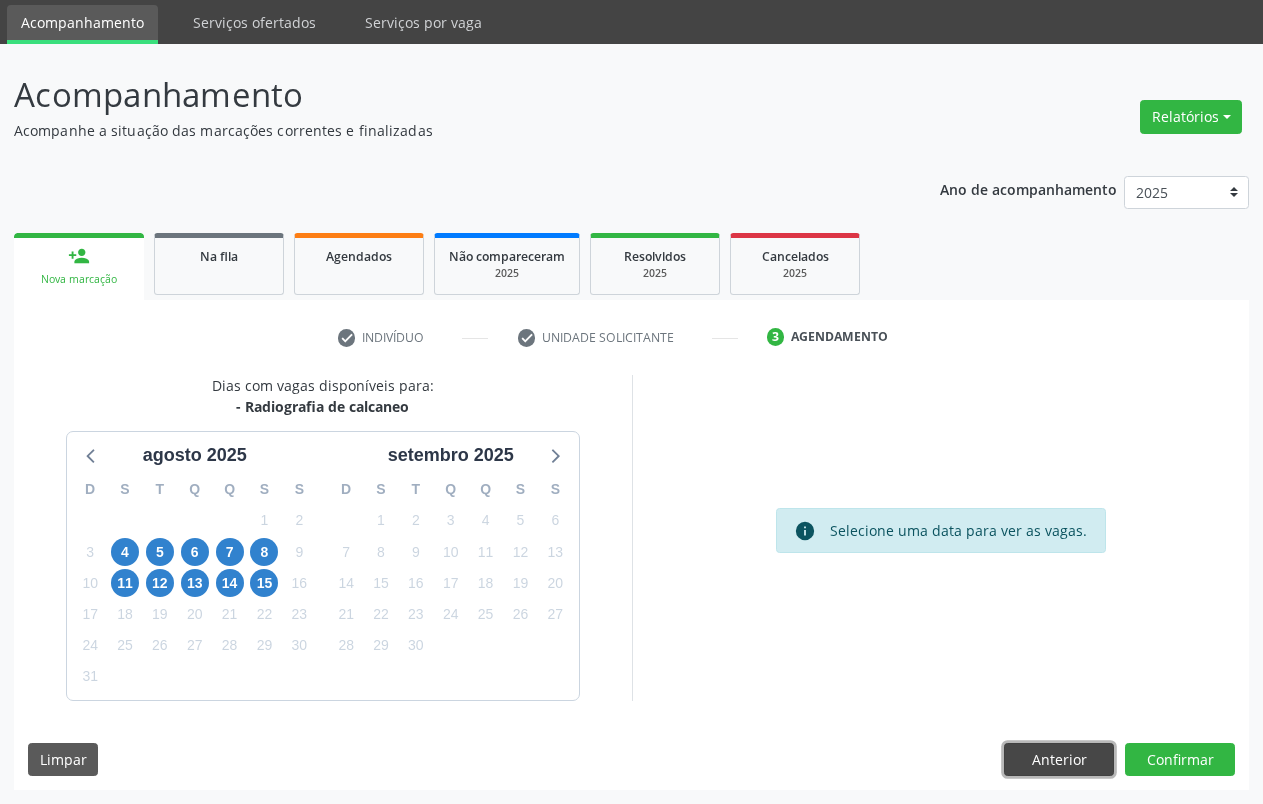 click on "Anterior" at bounding box center (1059, 760) 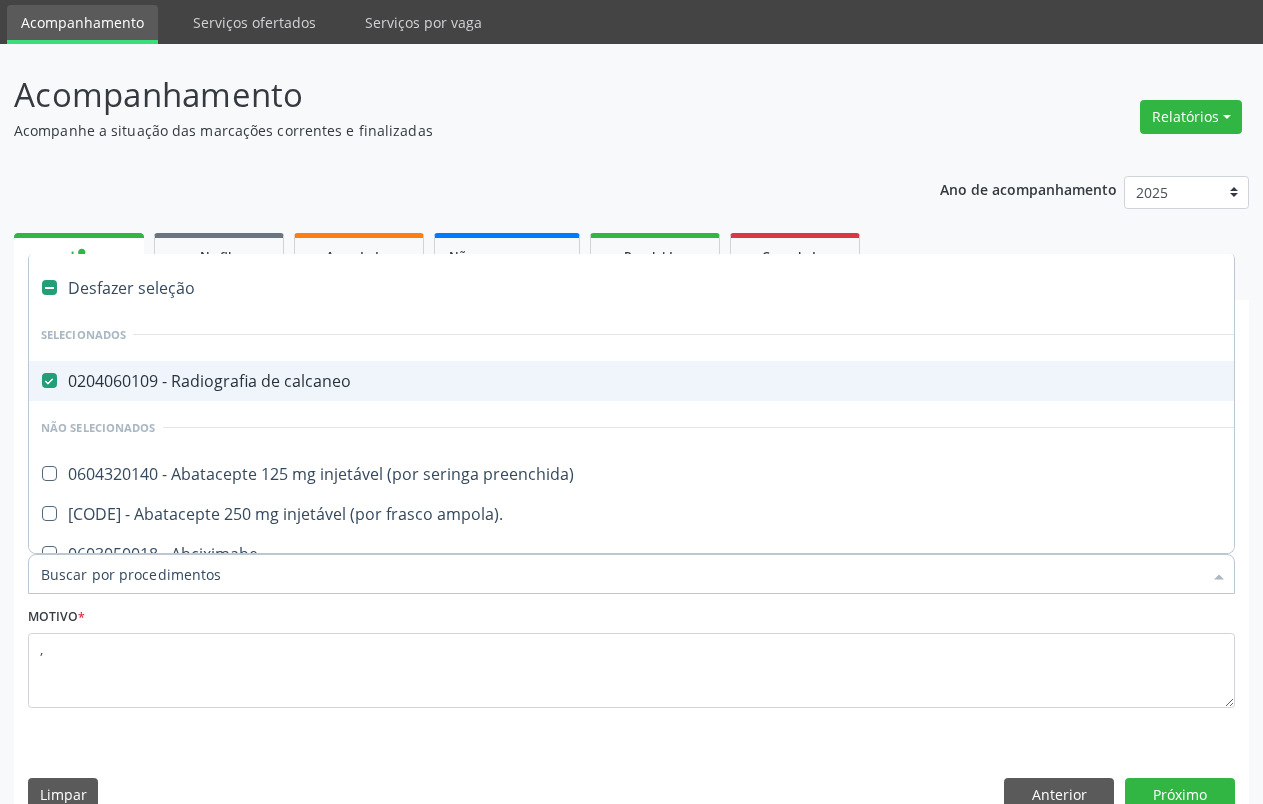 click on "0204060109 - Radiografia de calcaneo" at bounding box center (810, 381) 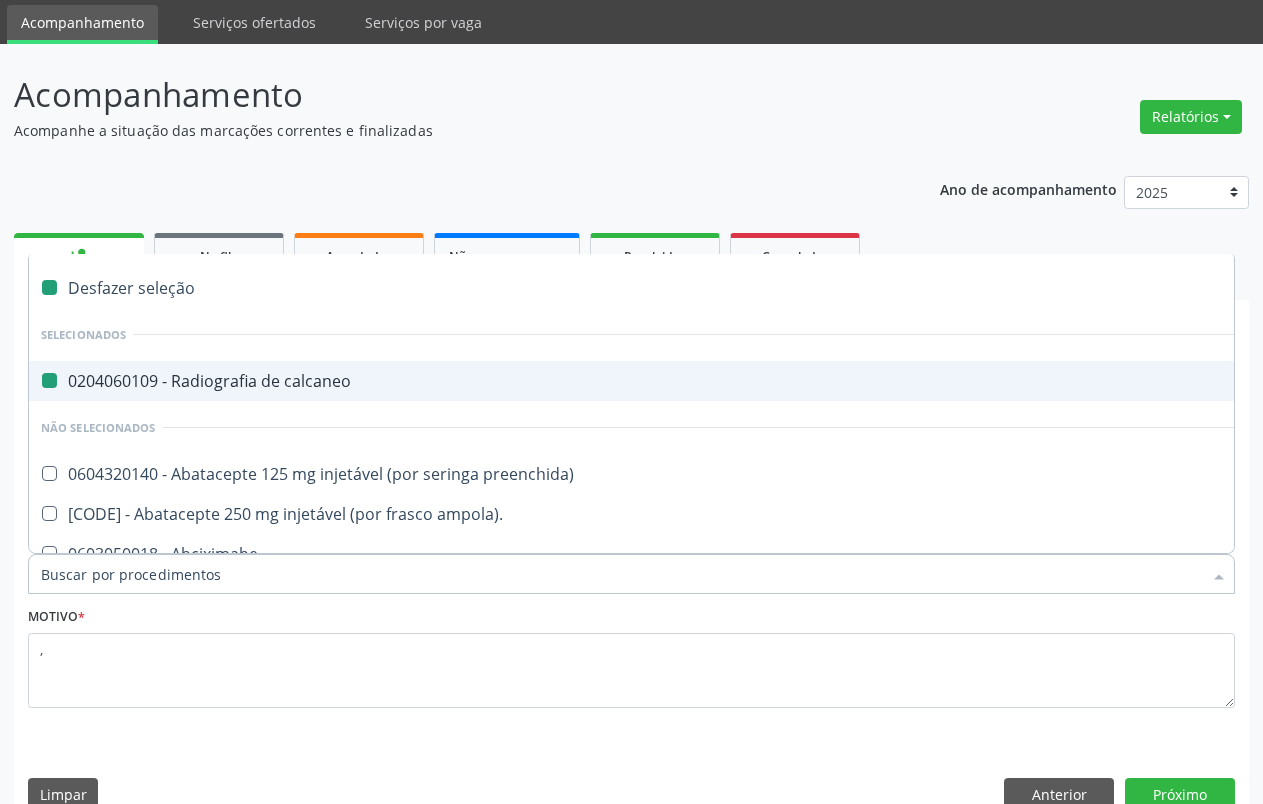 checkbox on "false" 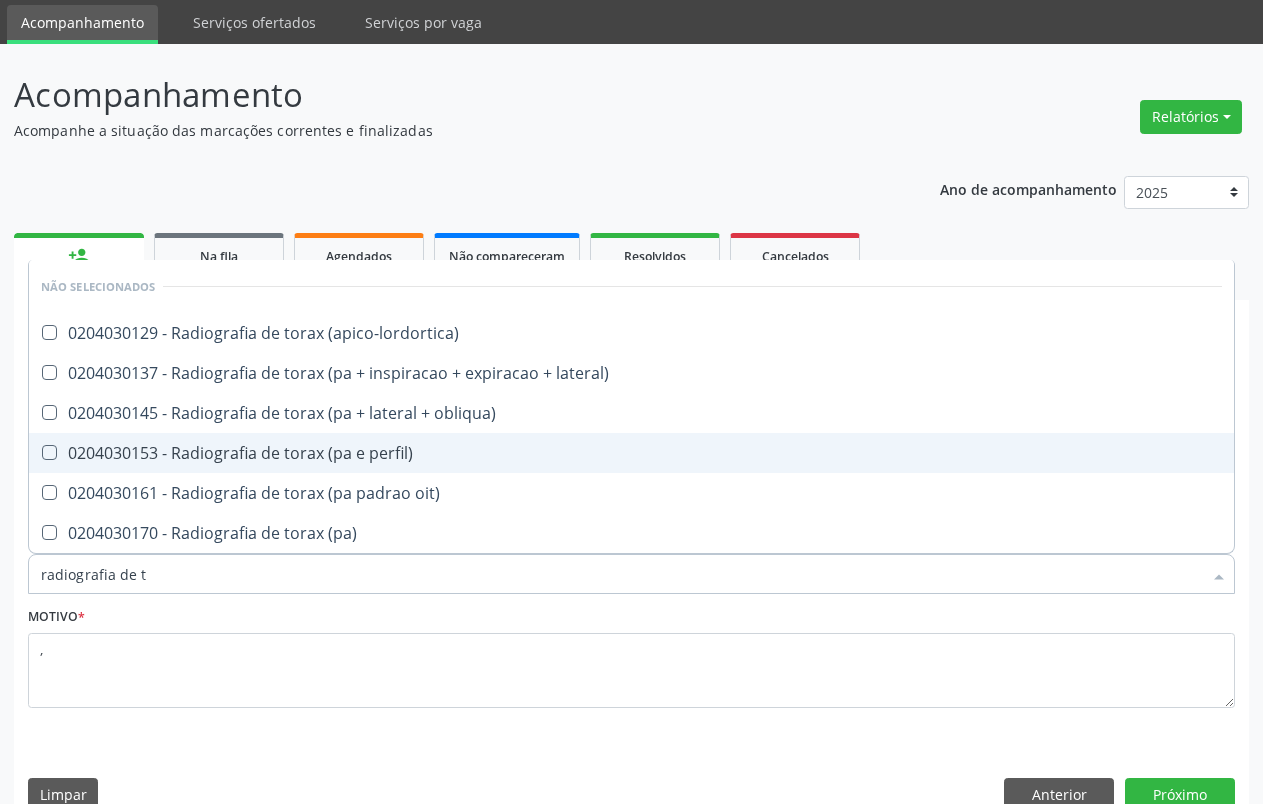 type on "radiografia de" 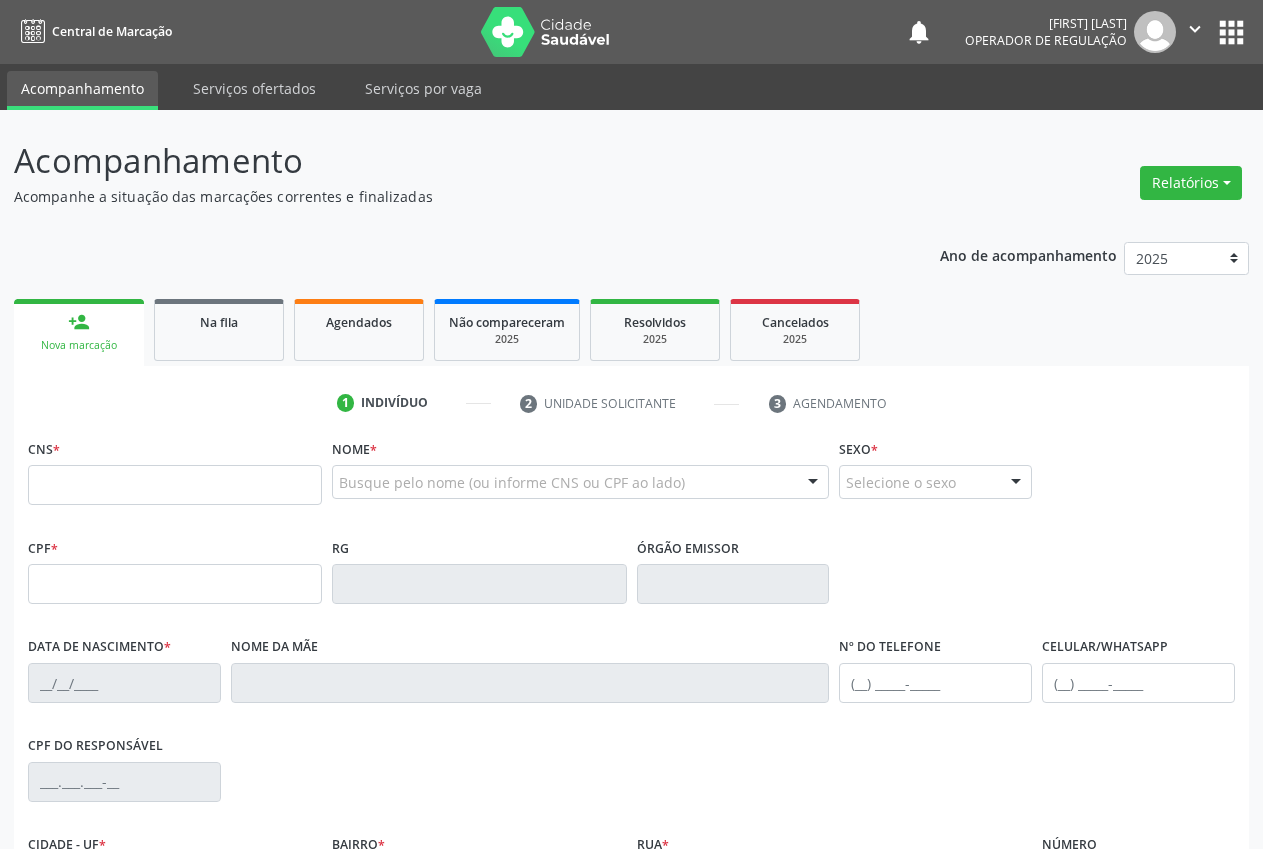 scroll, scrollTop: 0, scrollLeft: 0, axis: both 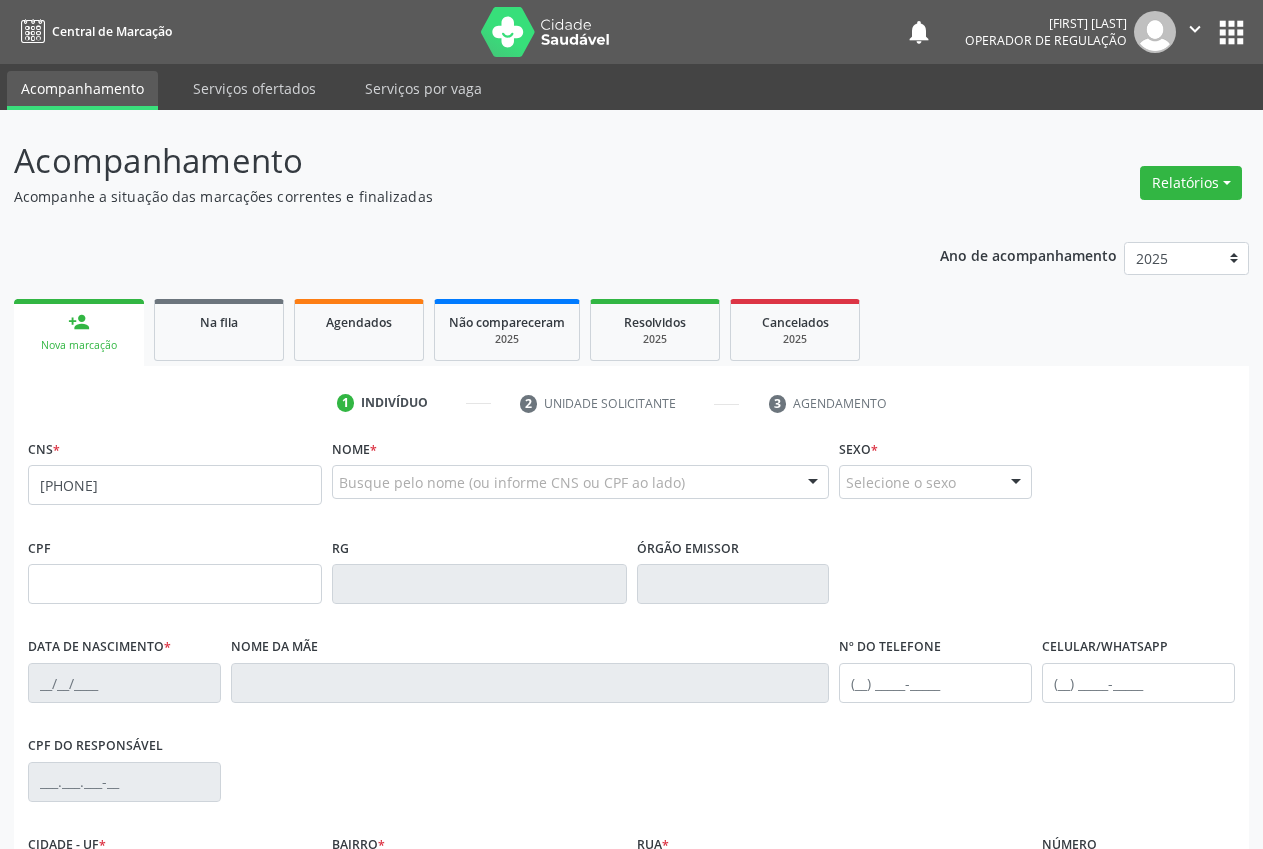 type on "[PHONE]" 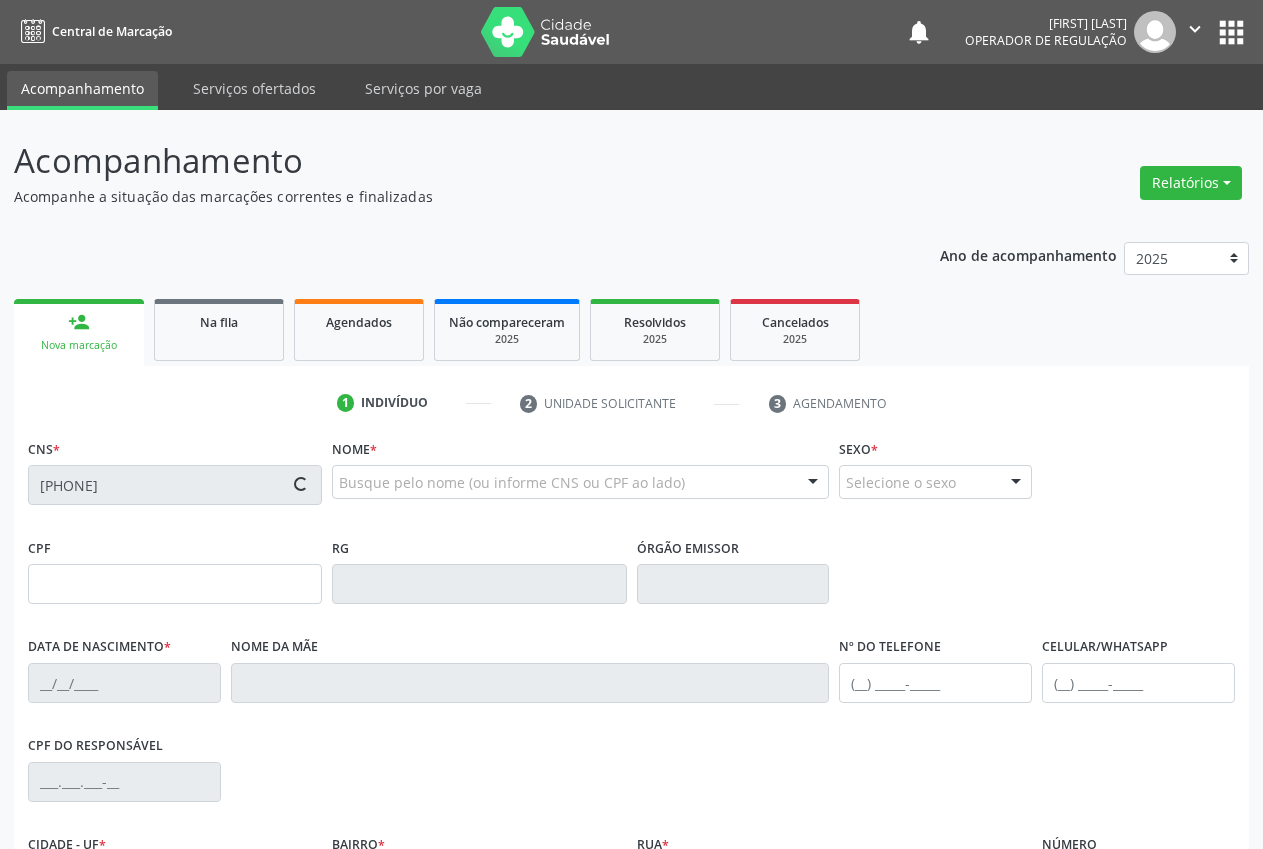 scroll, scrollTop: 235, scrollLeft: 0, axis: vertical 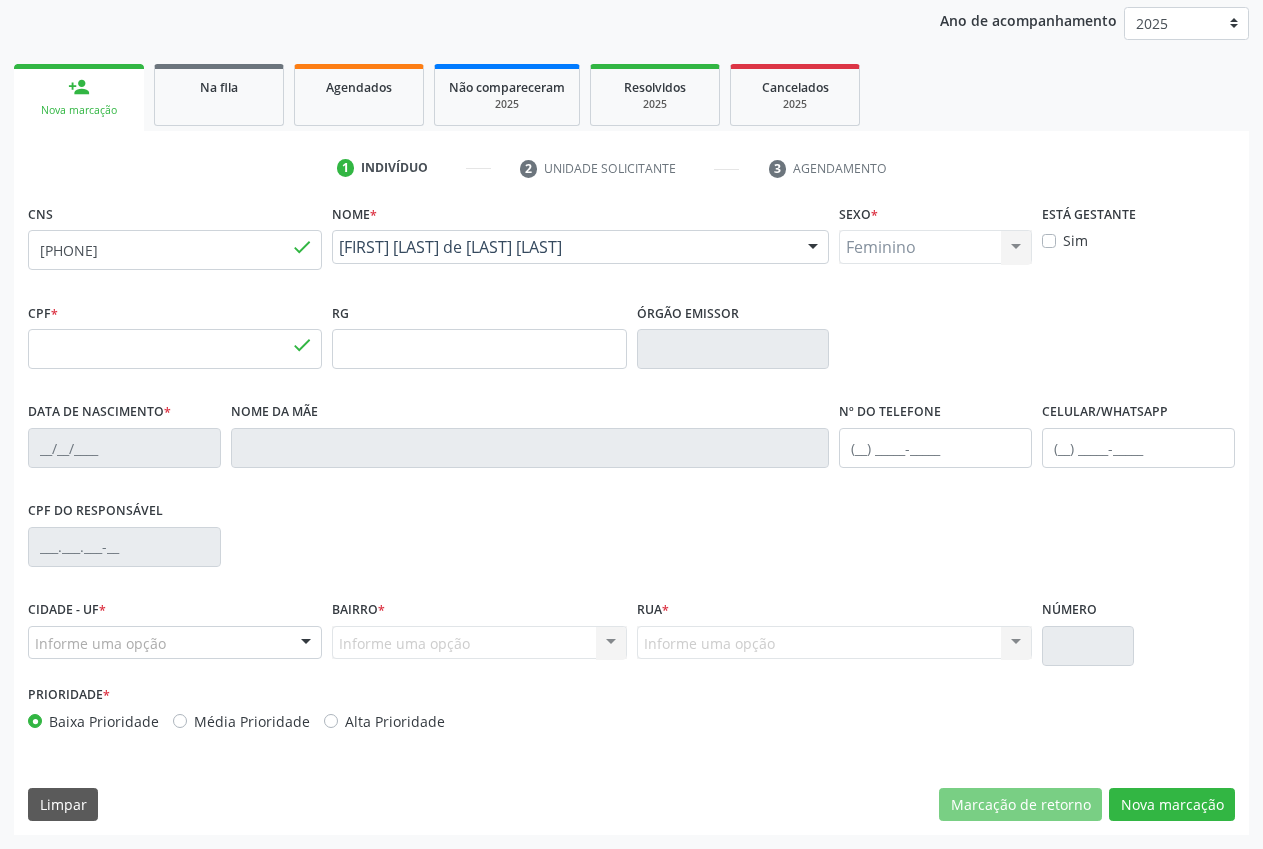 type on "[CPF]" 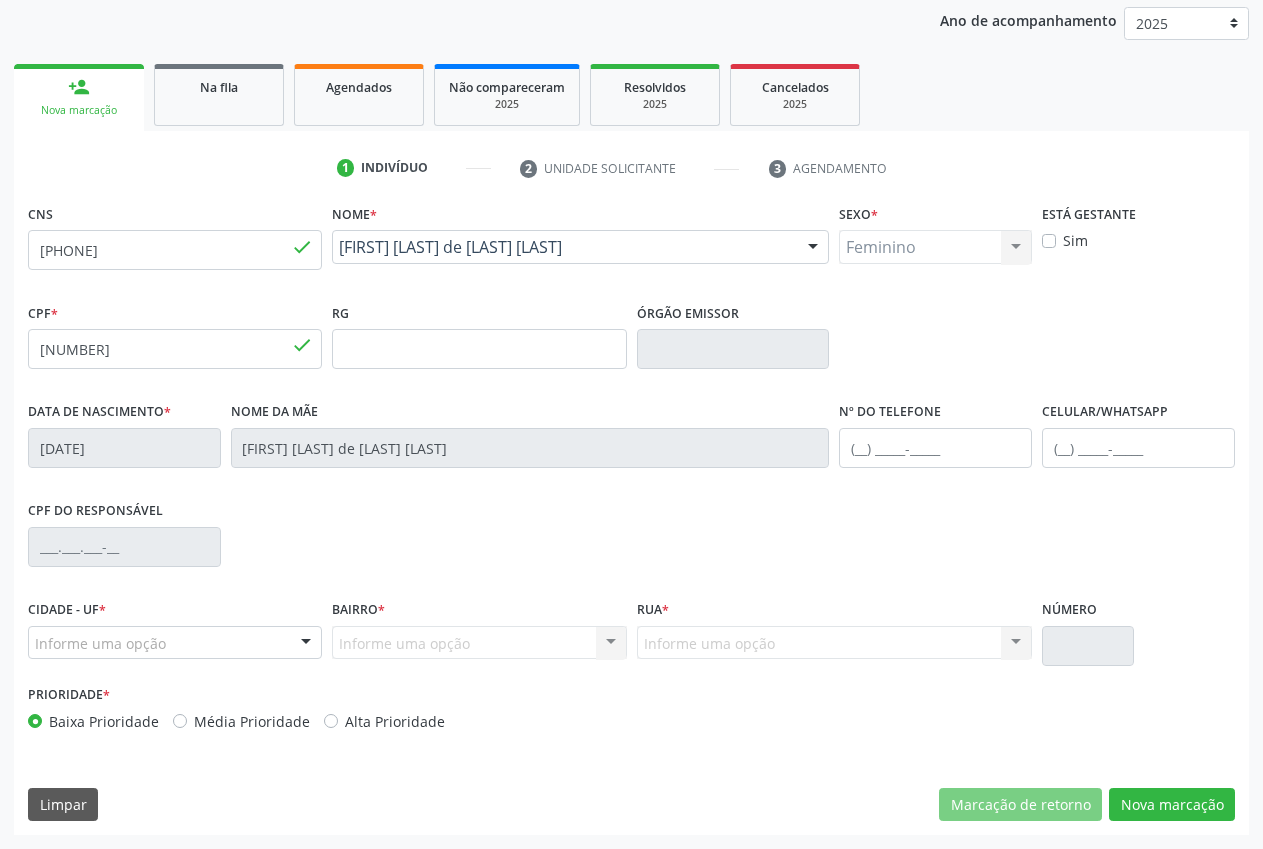 type on "([PHONE])" 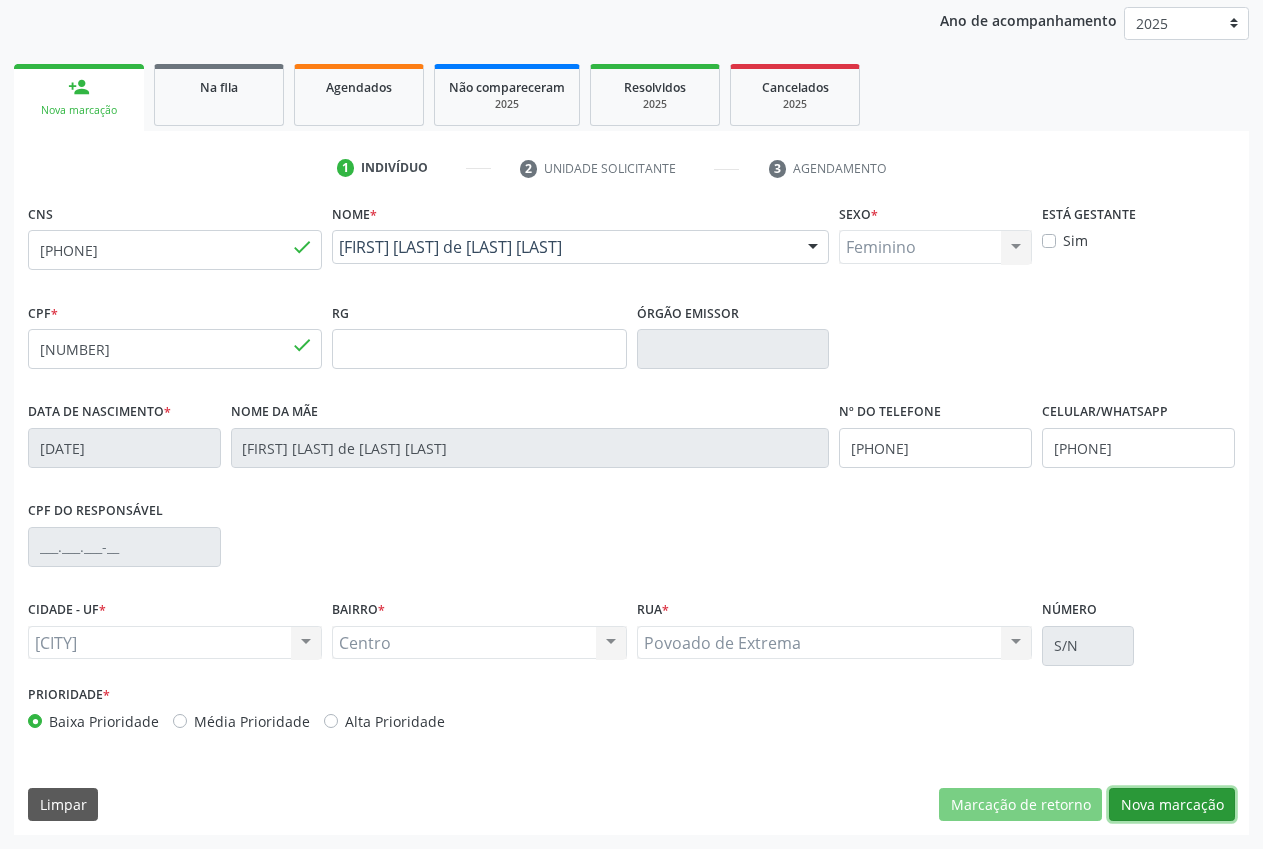 click on "Nova marcação" at bounding box center (1172, 805) 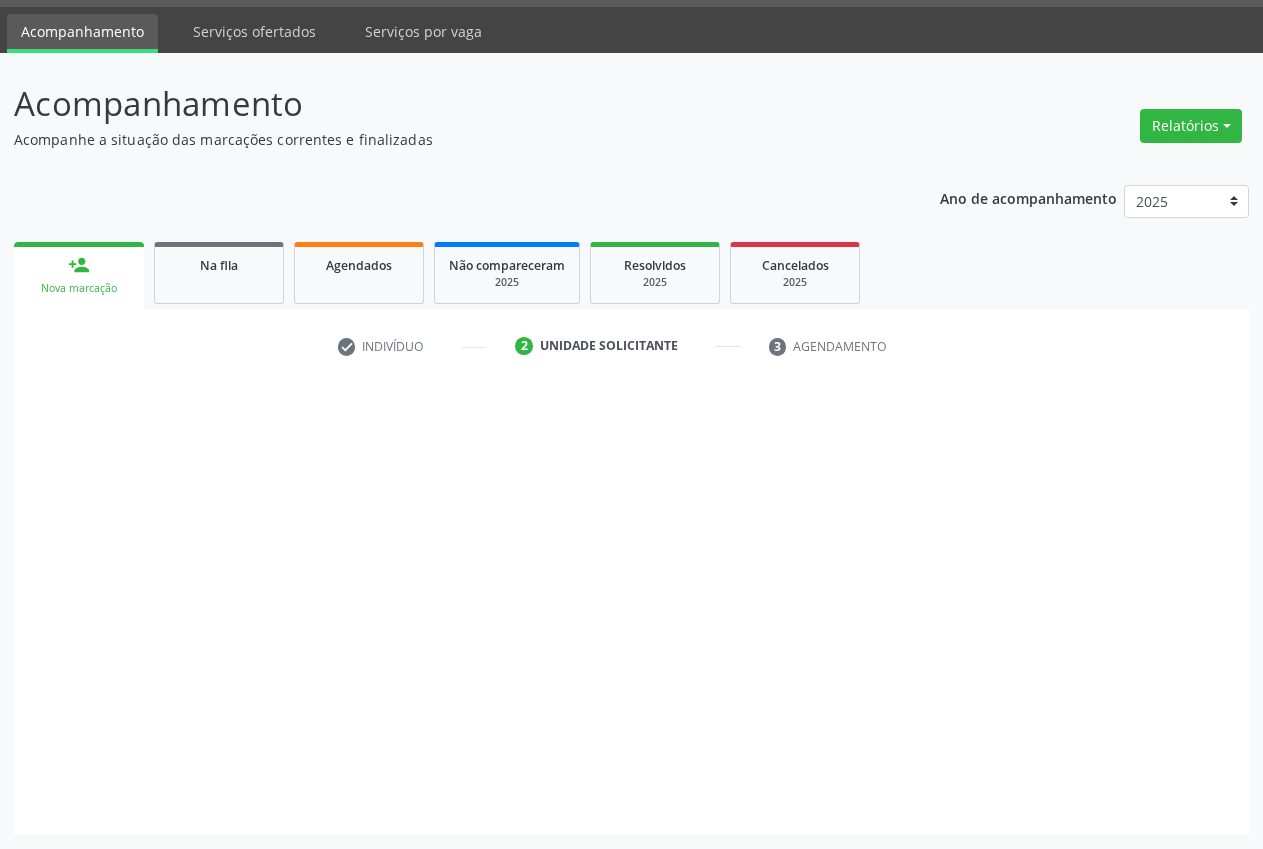 scroll, scrollTop: 57, scrollLeft: 0, axis: vertical 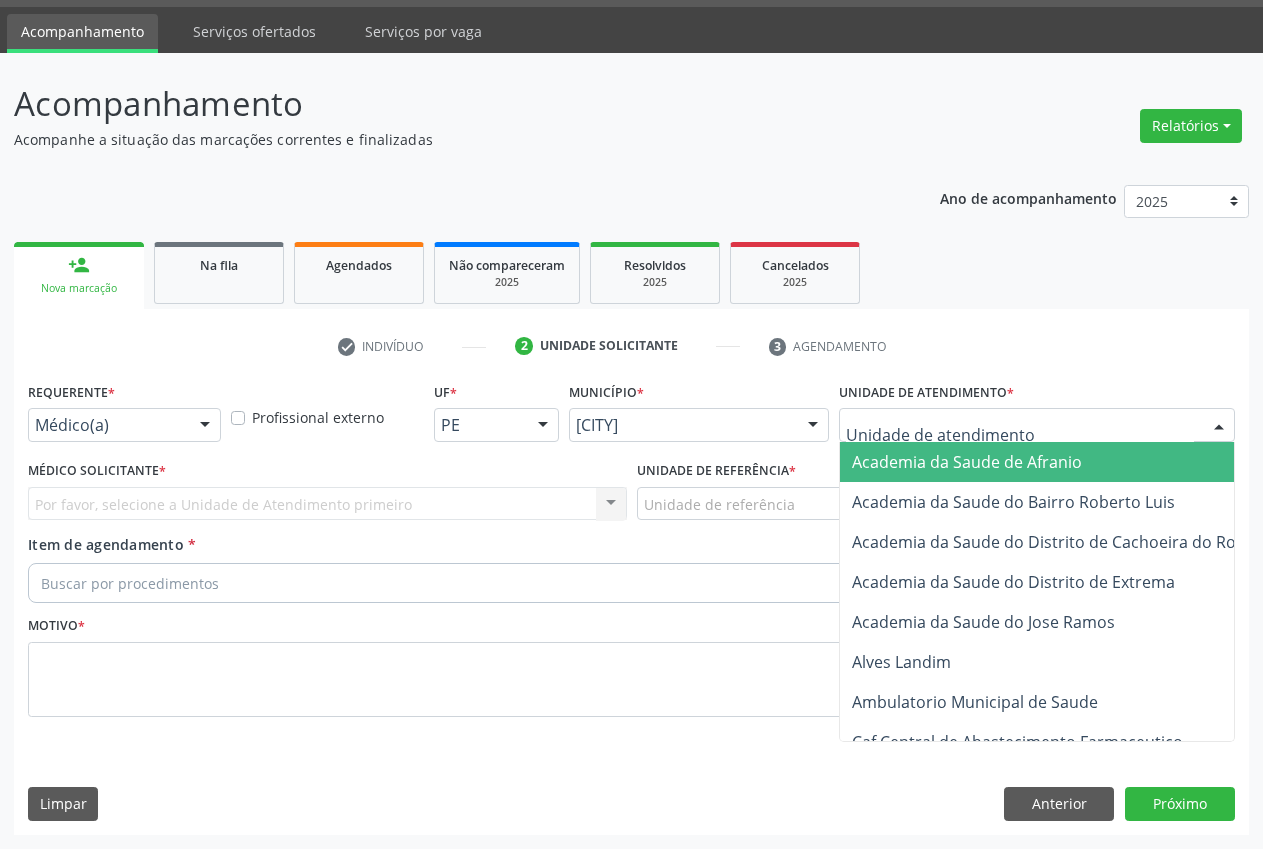 click at bounding box center (1037, 425) 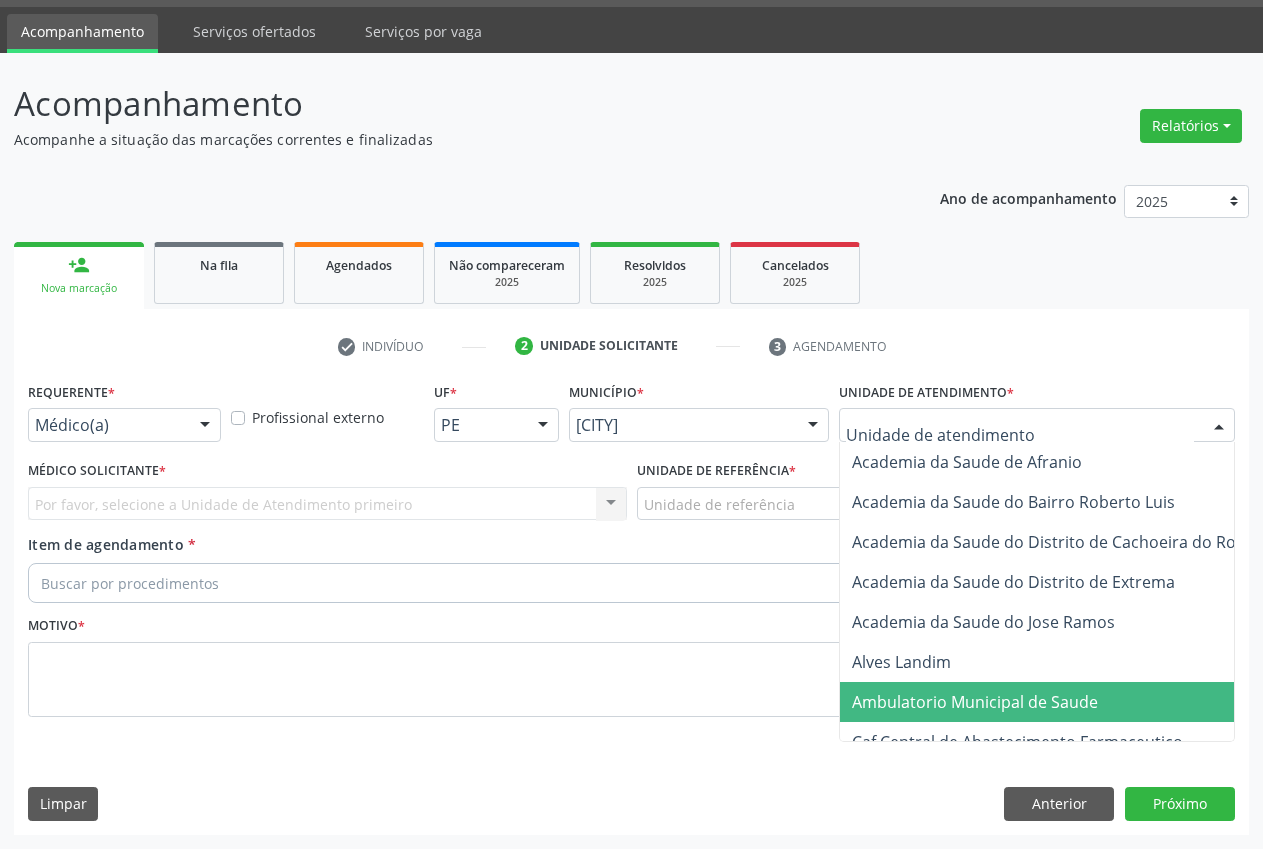 click on "Ambulatorio Municipal de Saude" at bounding box center (975, 702) 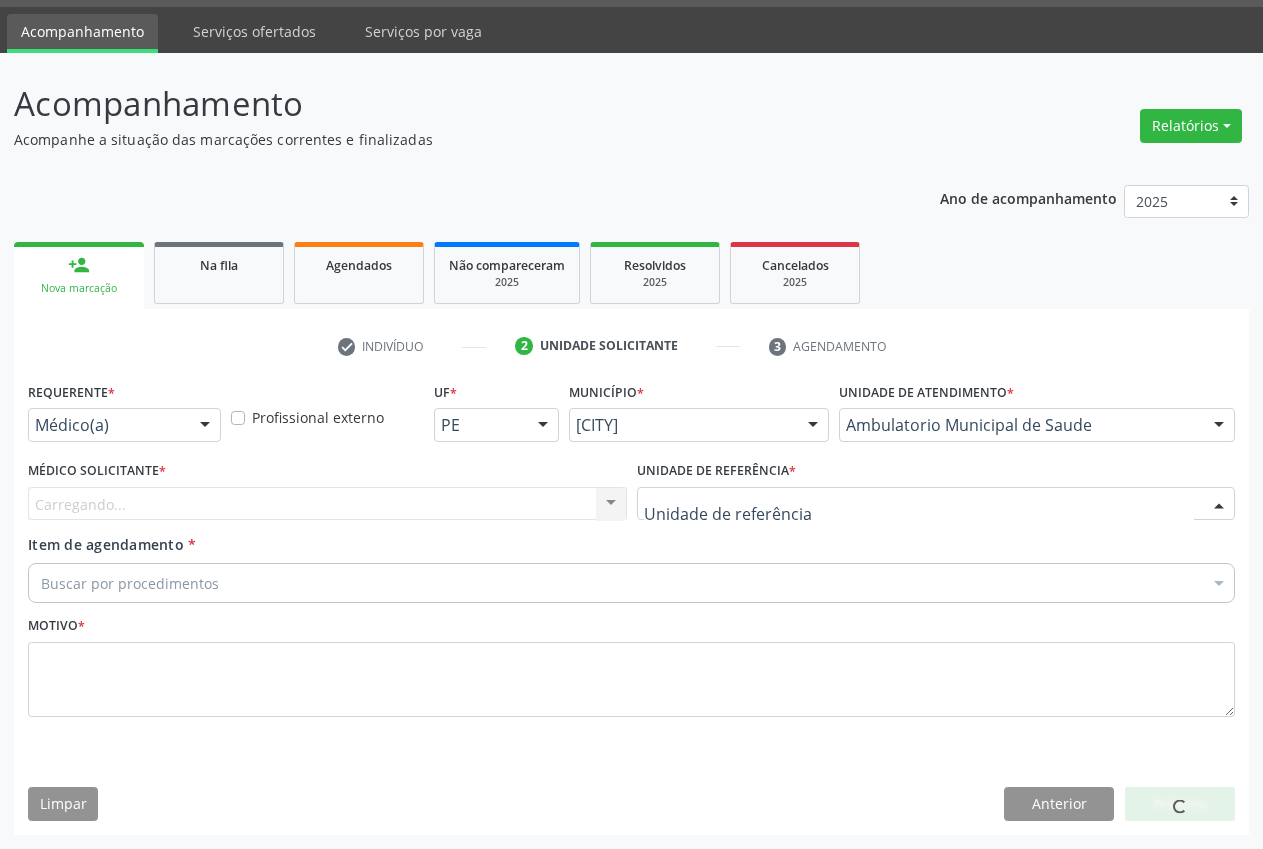 click at bounding box center [936, 504] 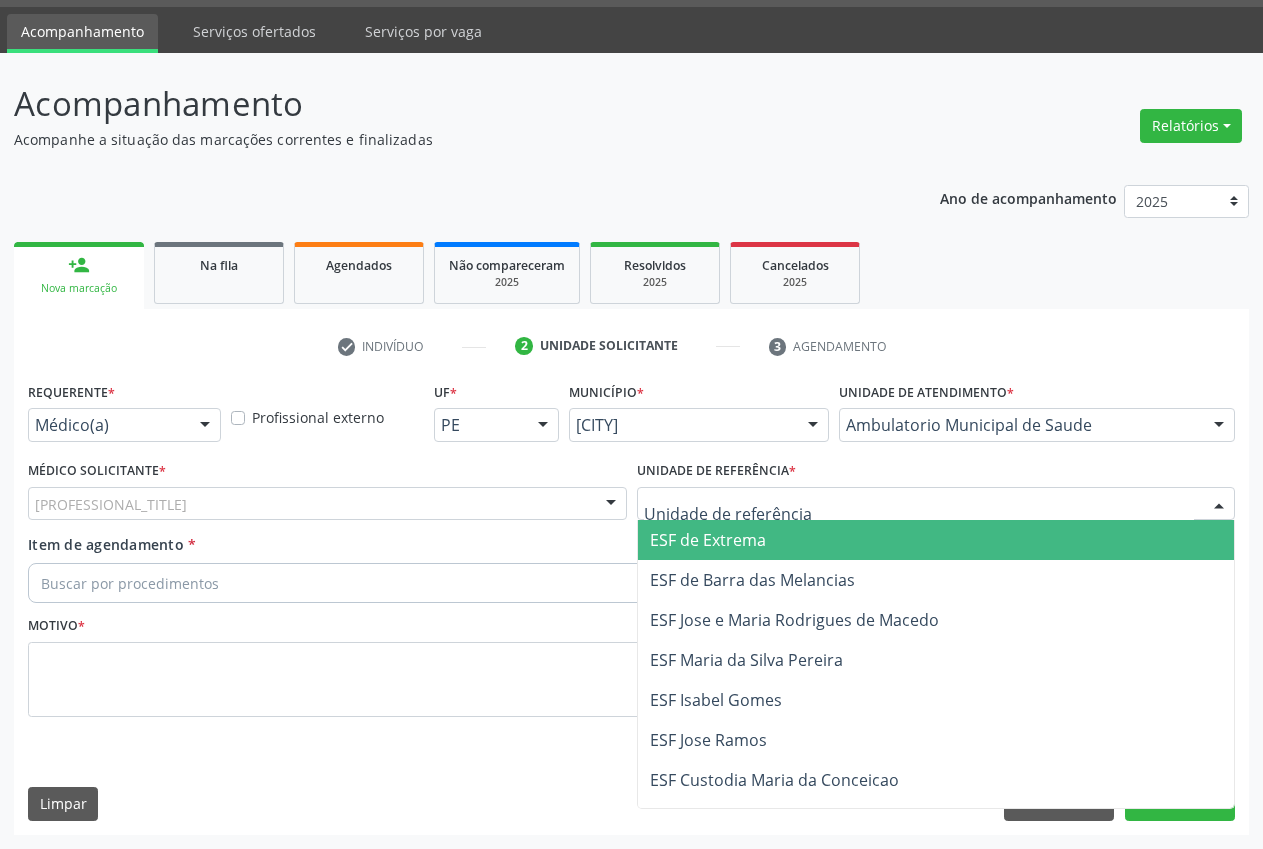 click on "ESF de Extrema" at bounding box center [936, 540] 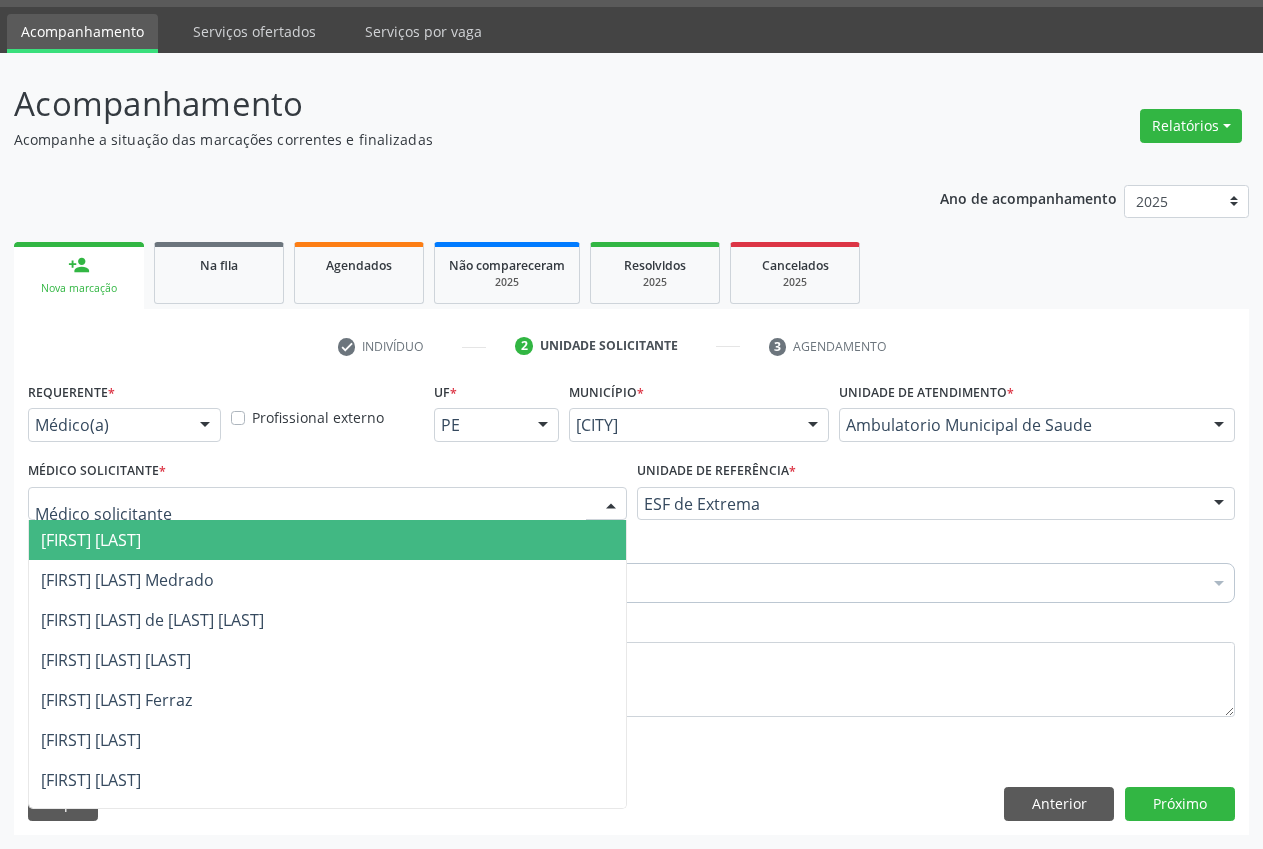 click at bounding box center (611, 505) 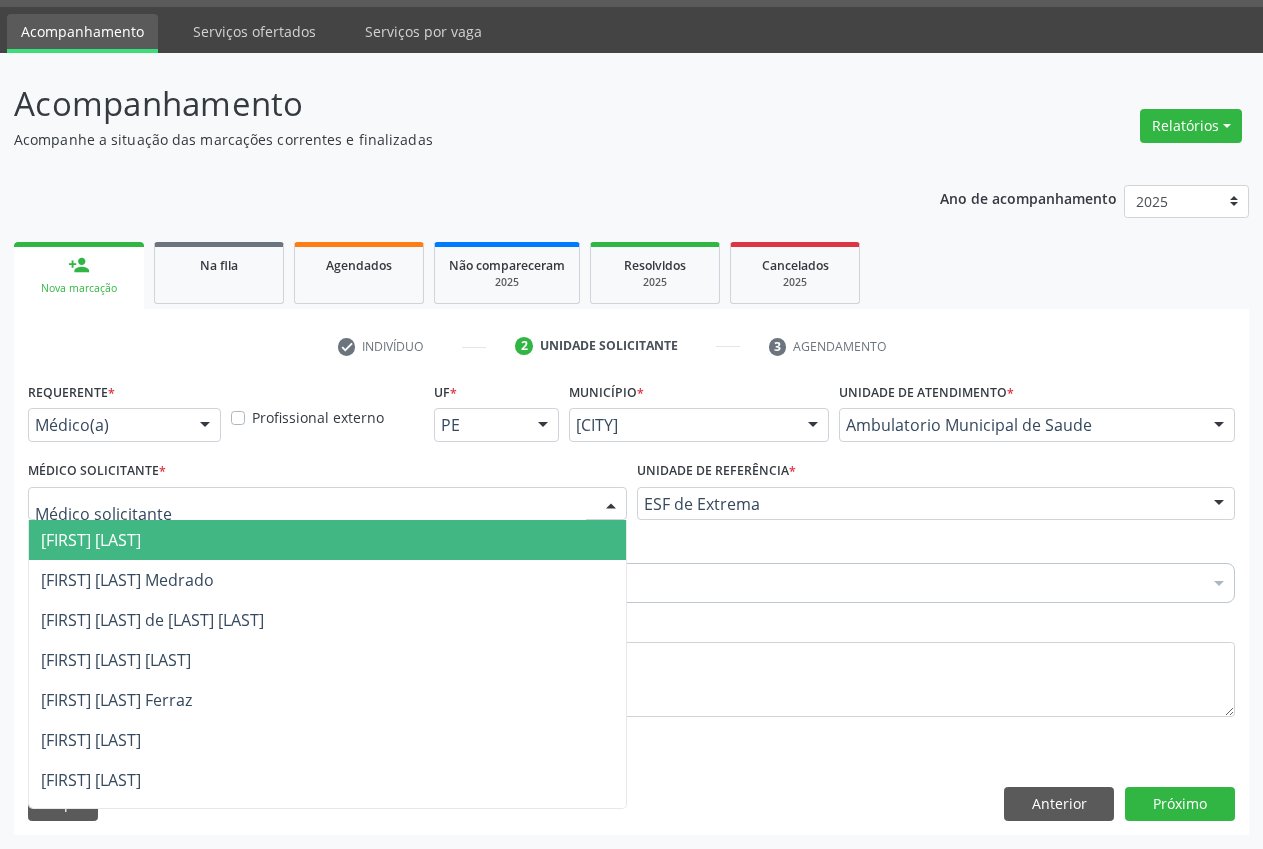click on "[FIRST] [LAST]" at bounding box center [91, 540] 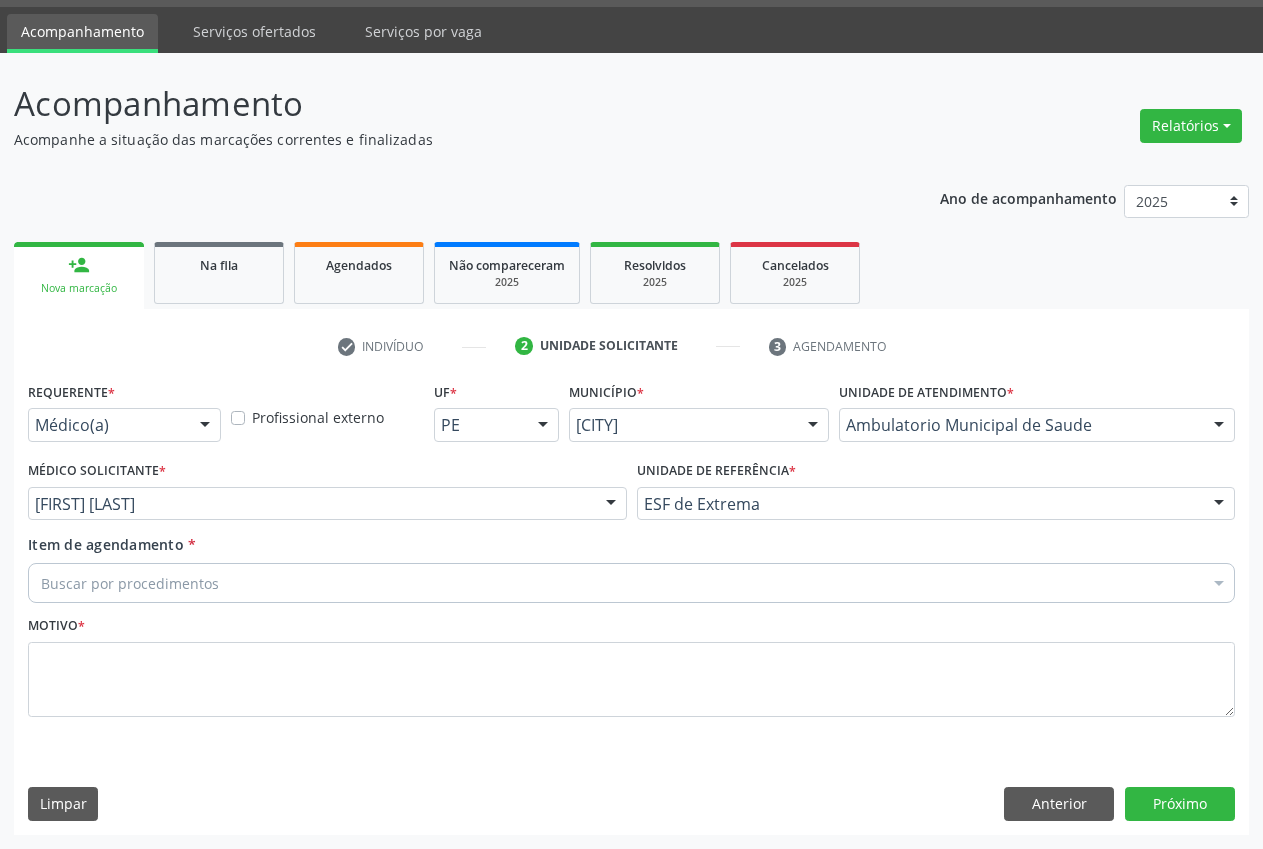 click on "Buscar por procedimentos" at bounding box center (631, 583) 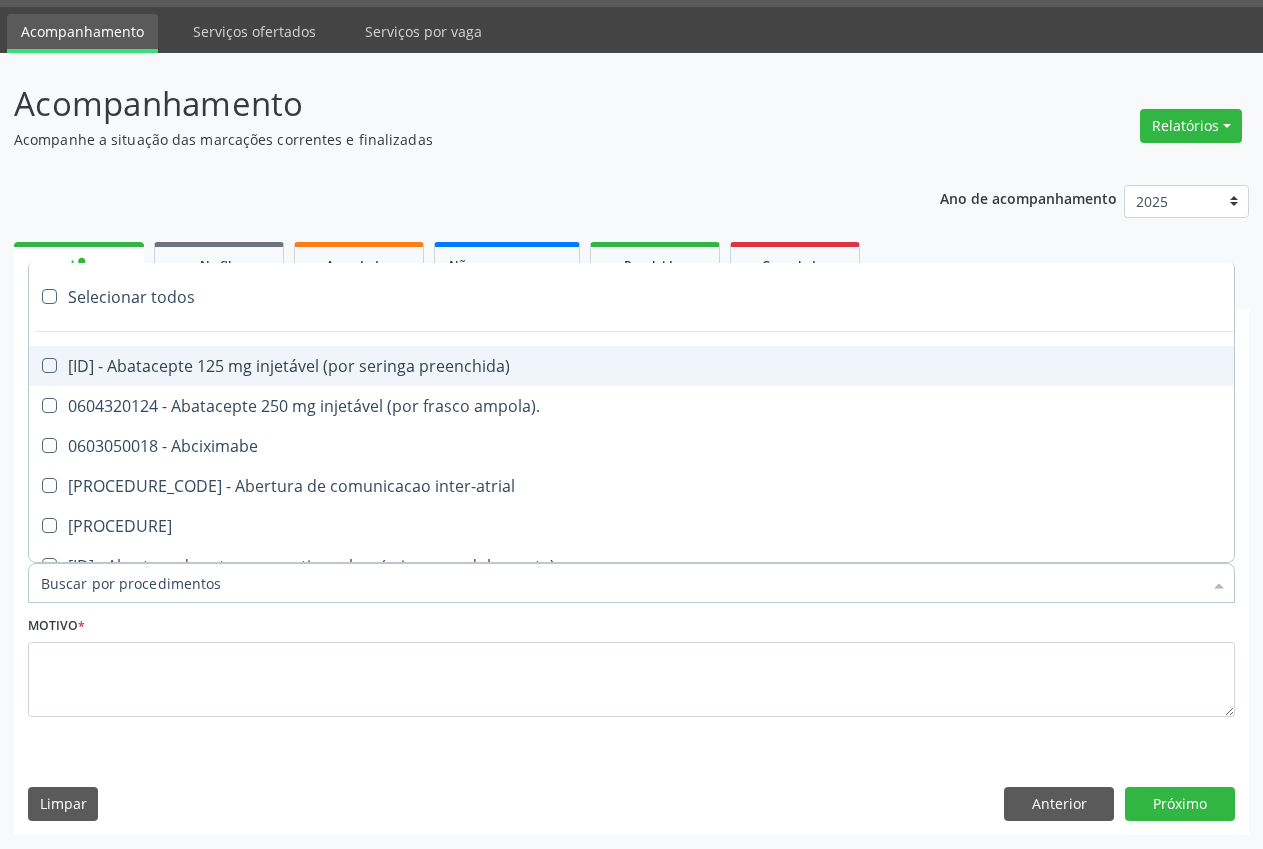 click on "Item de agendamento
*" at bounding box center [621, 583] 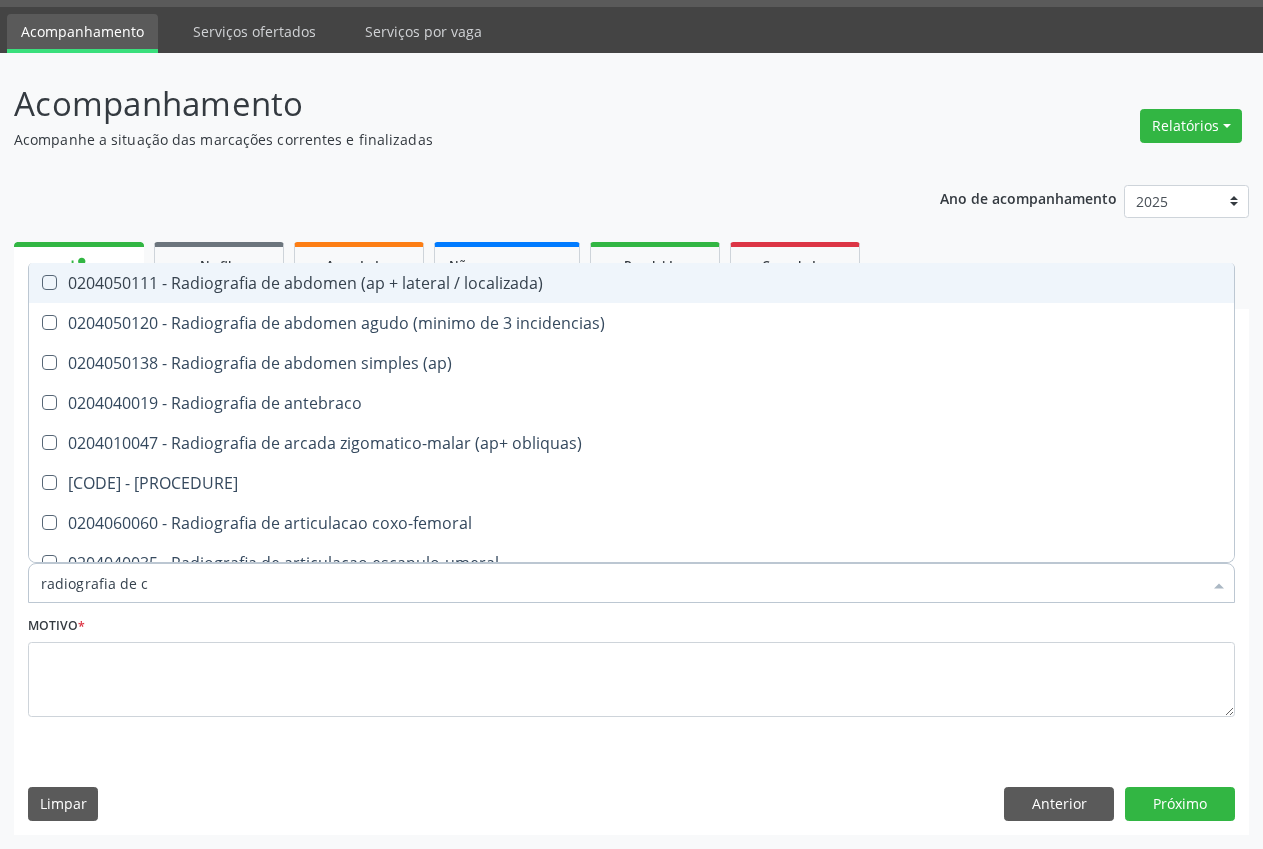 type on "radiografia de ca" 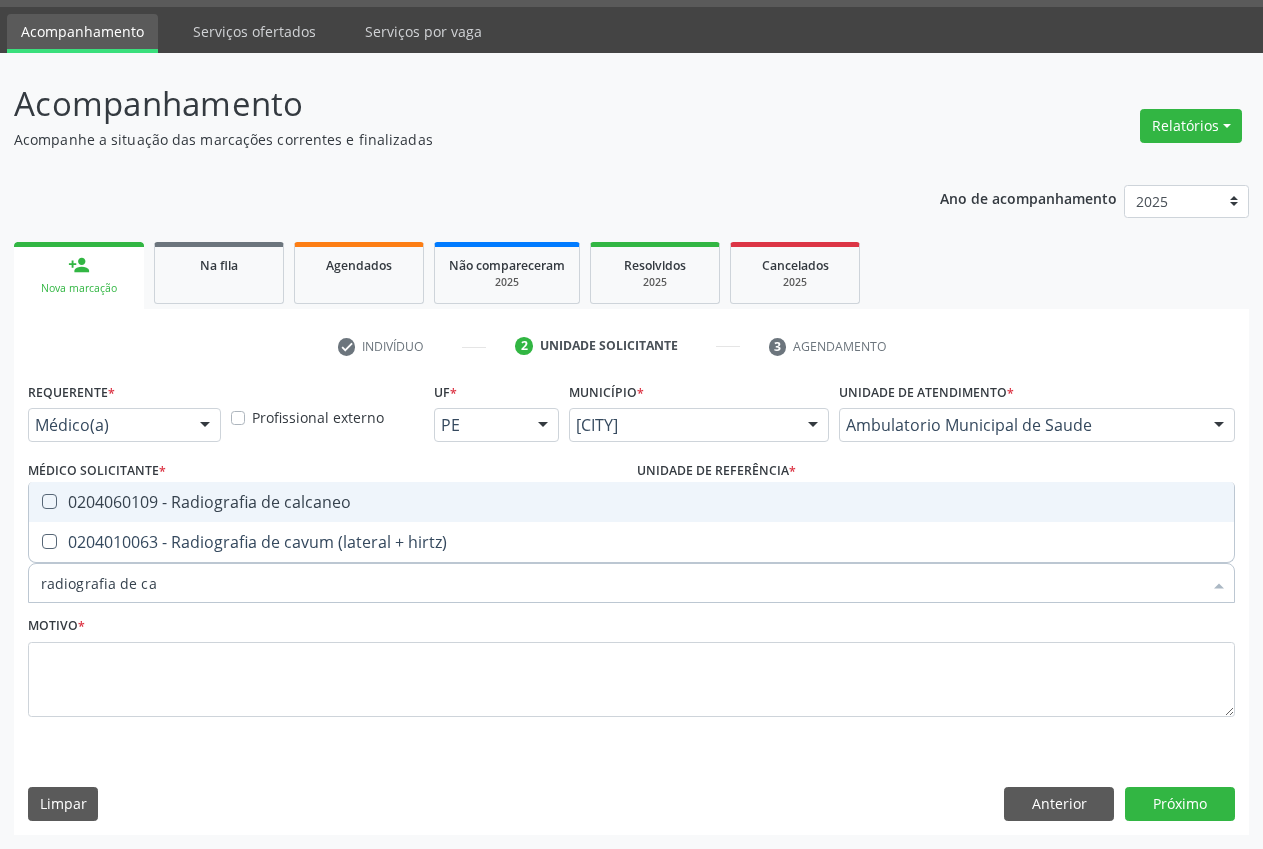 click on "0204060109 - Radiografia de calcaneo" at bounding box center (631, 502) 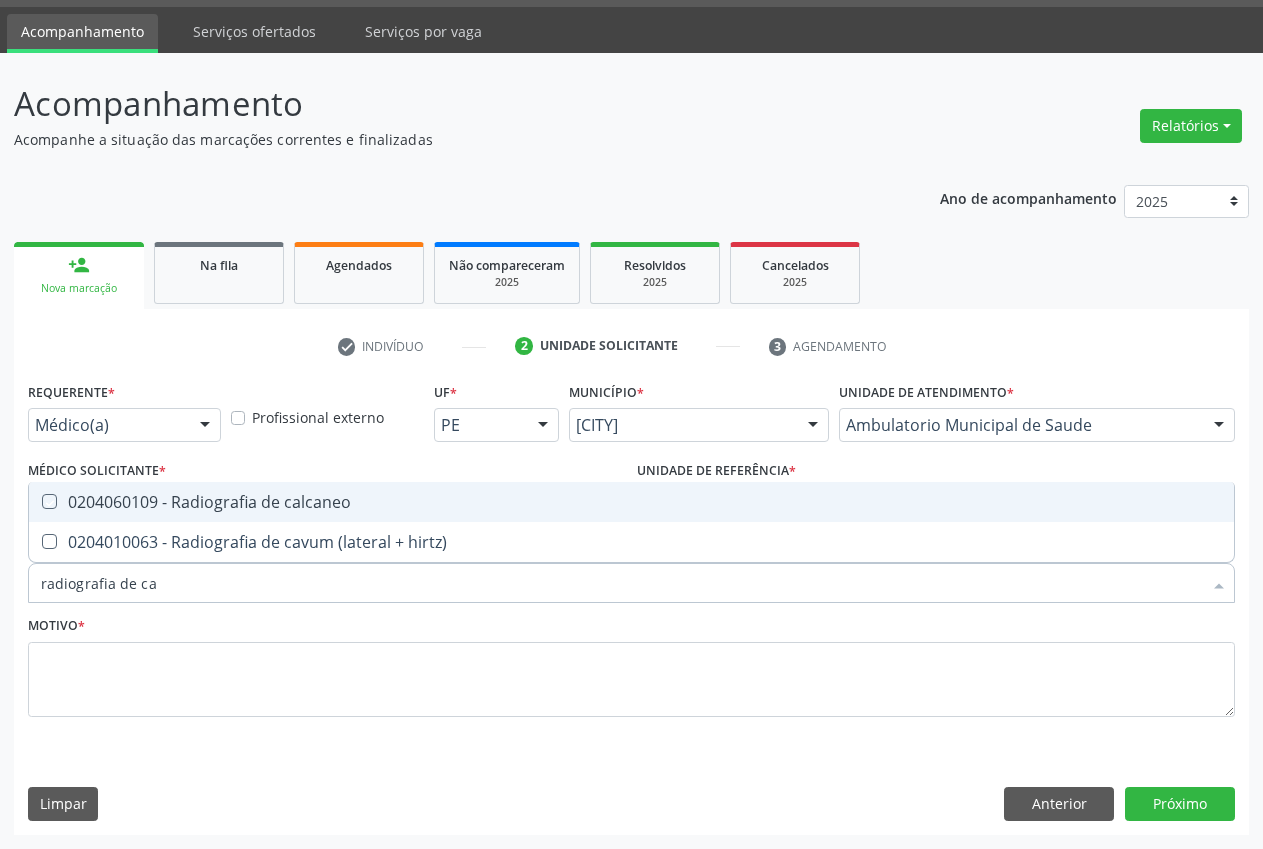 checkbox on "true" 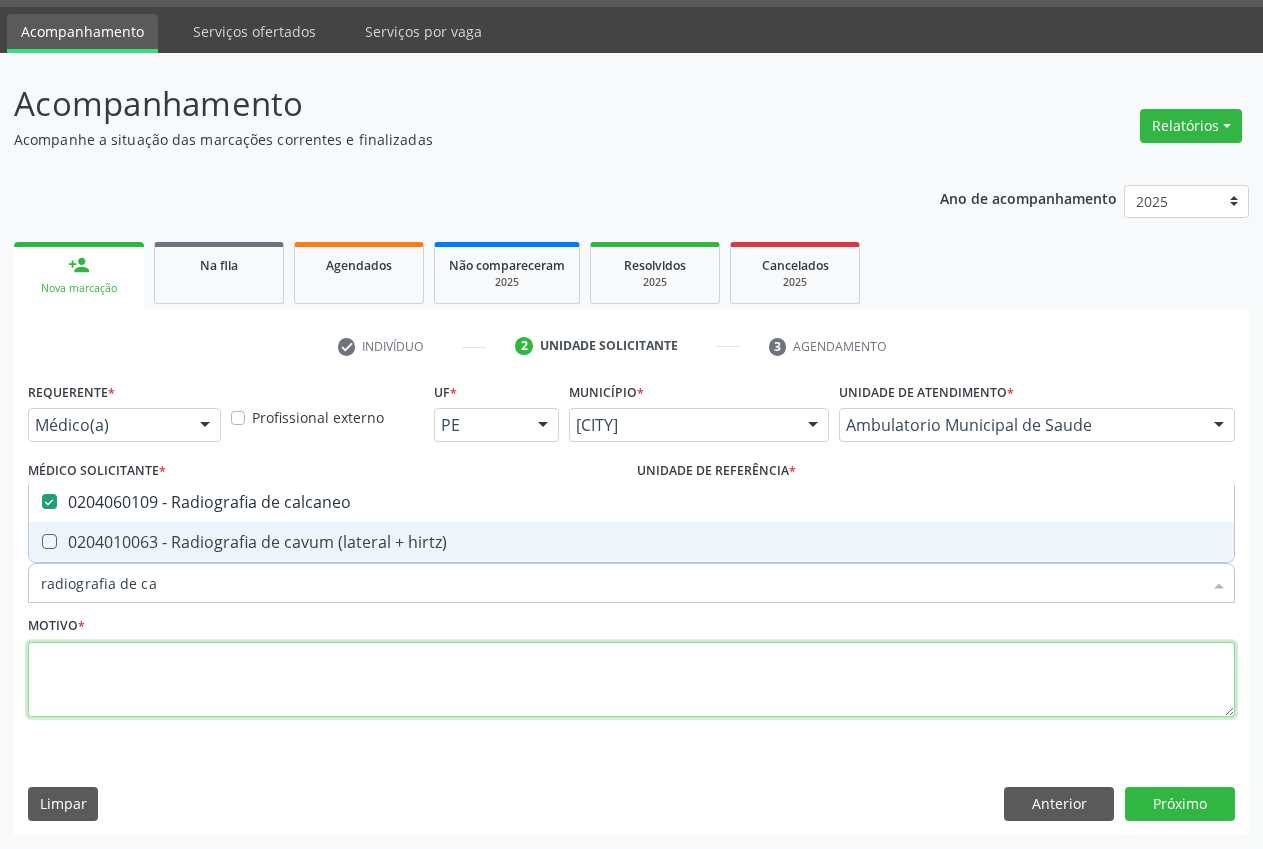 drag, startPoint x: 102, startPoint y: 678, endPoint x: 872, endPoint y: 777, distance: 776.3382 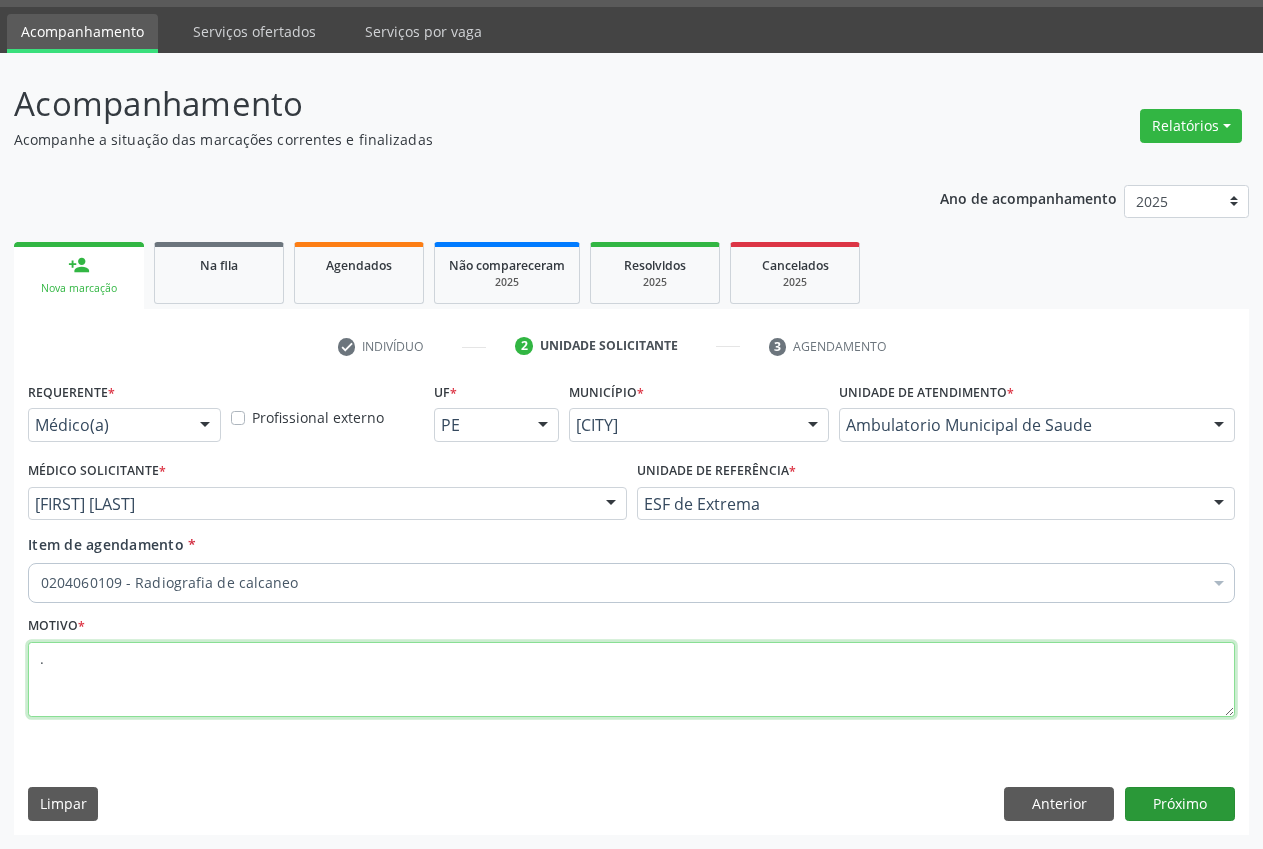 type on "." 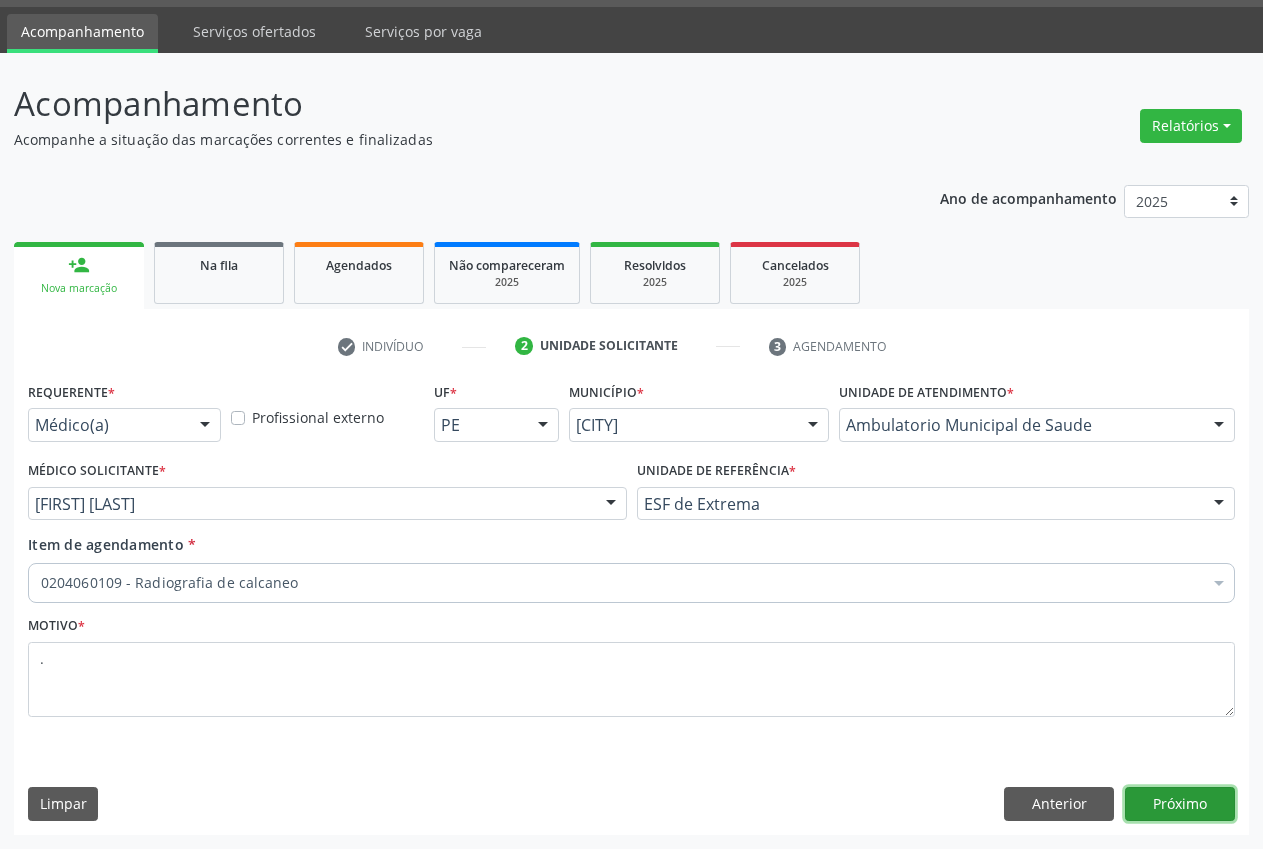 click on "Próximo" at bounding box center [1180, 804] 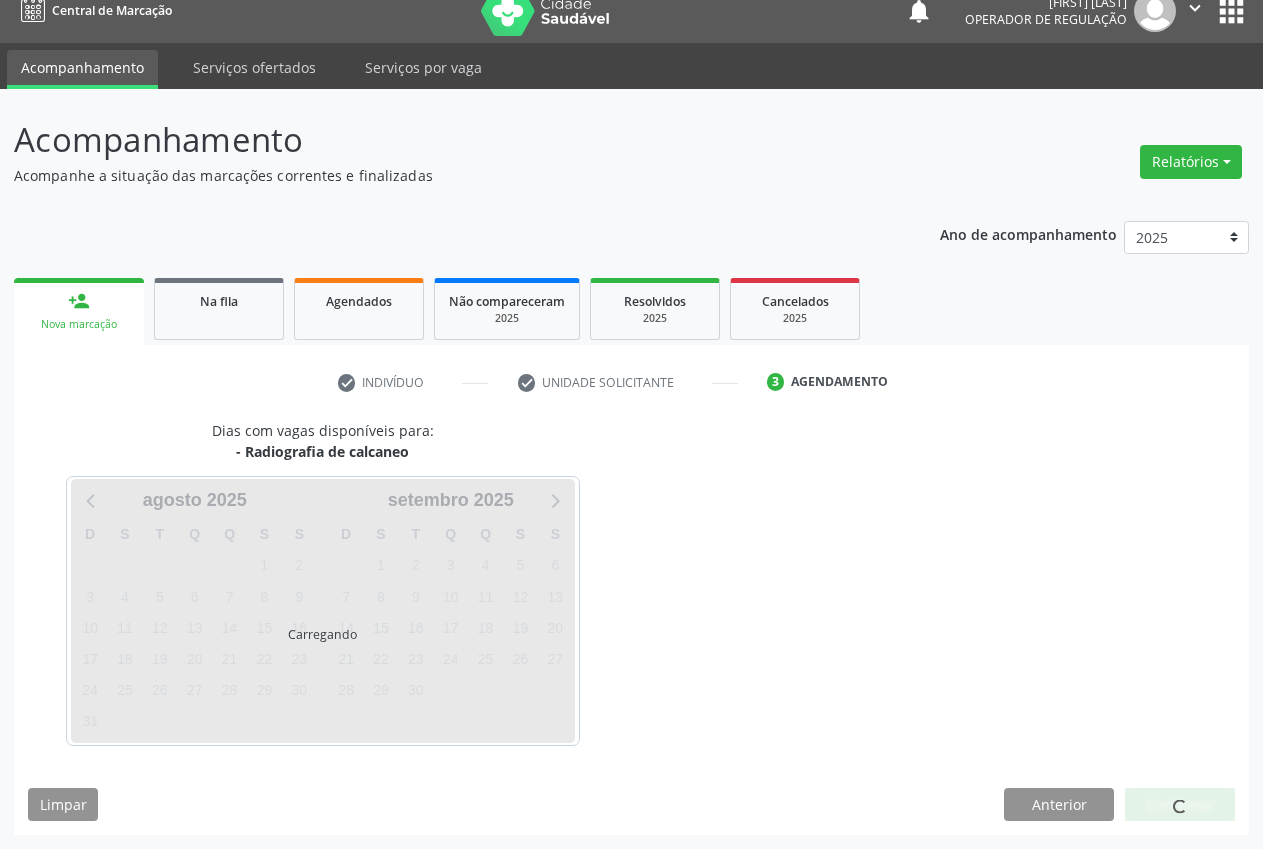 scroll, scrollTop: 21, scrollLeft: 0, axis: vertical 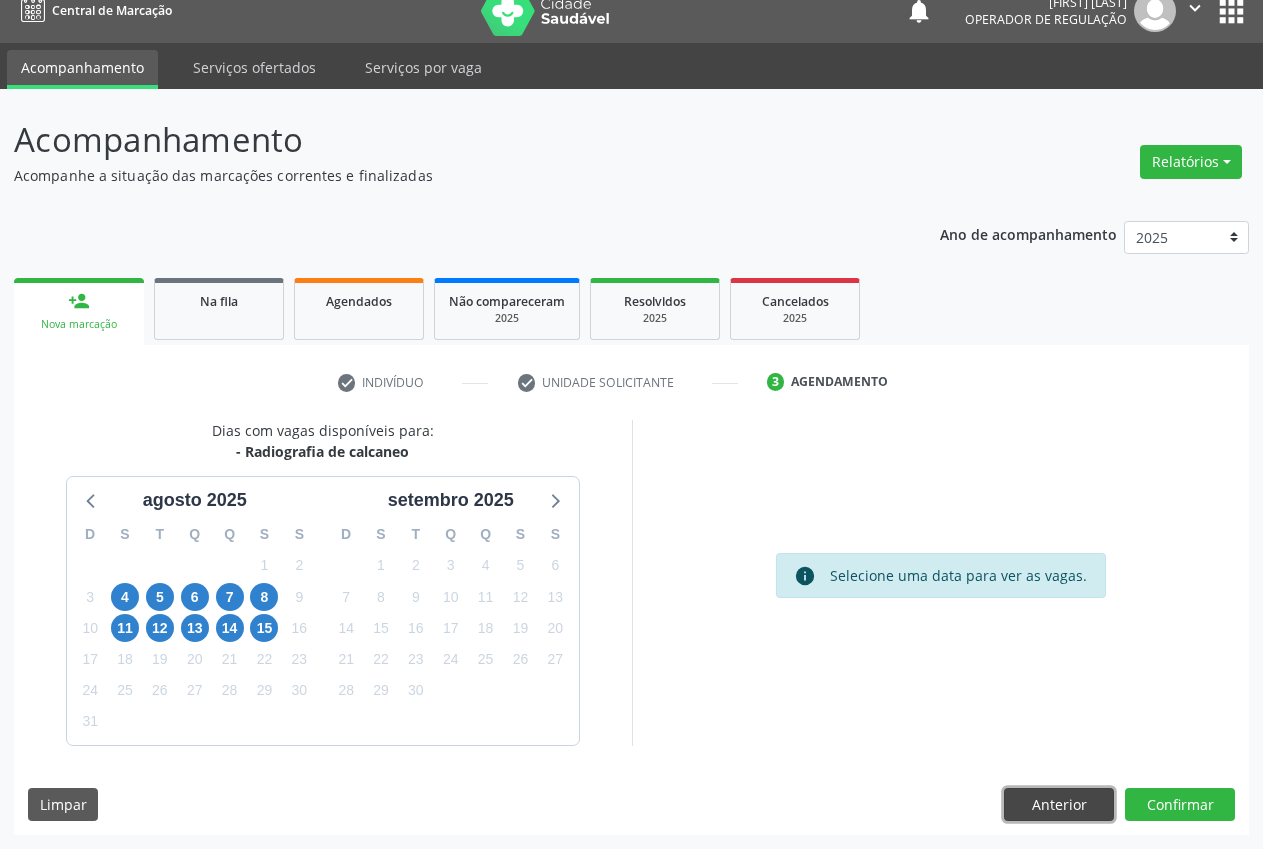 click on "Anterior" at bounding box center [1059, 805] 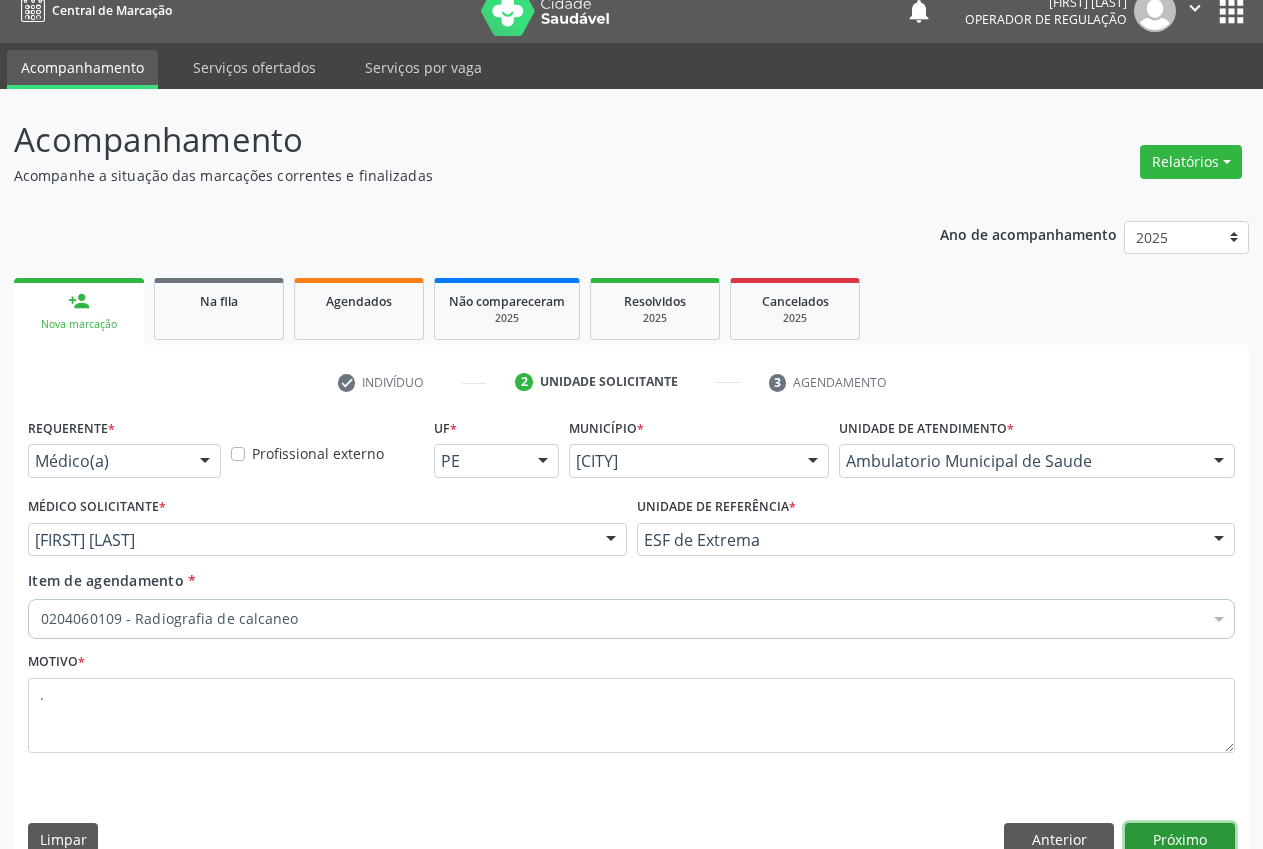 click on "Próximo" at bounding box center (1180, 840) 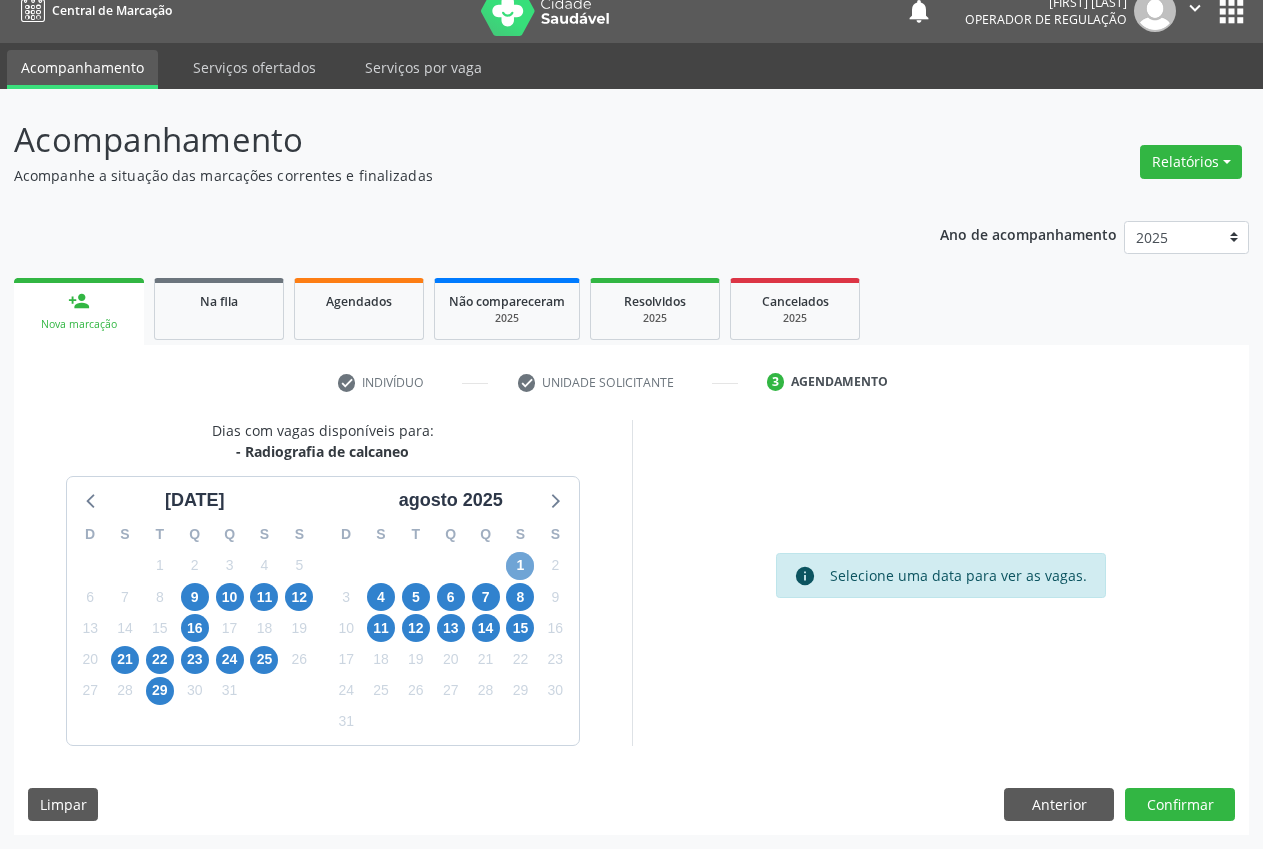 click on "1" at bounding box center [520, 566] 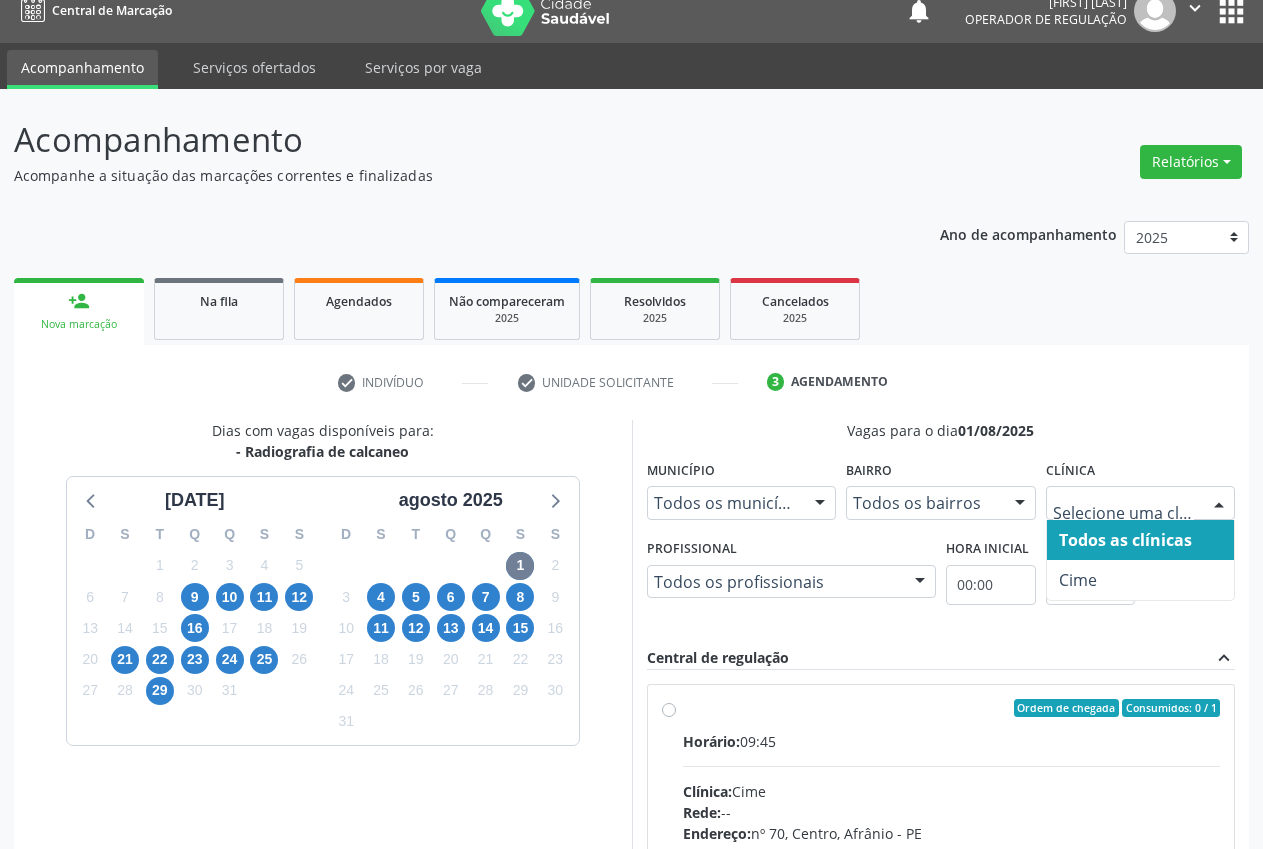 click at bounding box center (1141, 503) 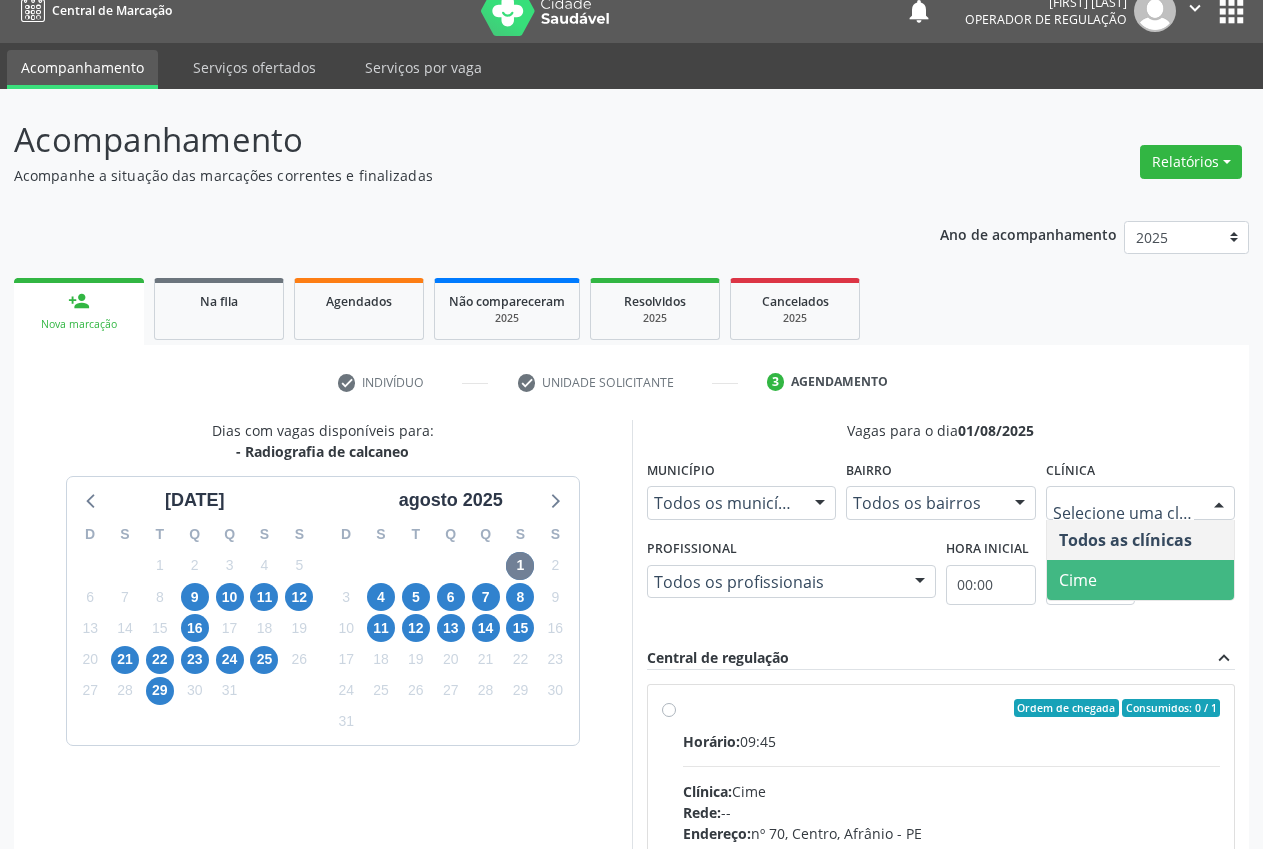 click on "[BRAND]" at bounding box center [1141, 580] 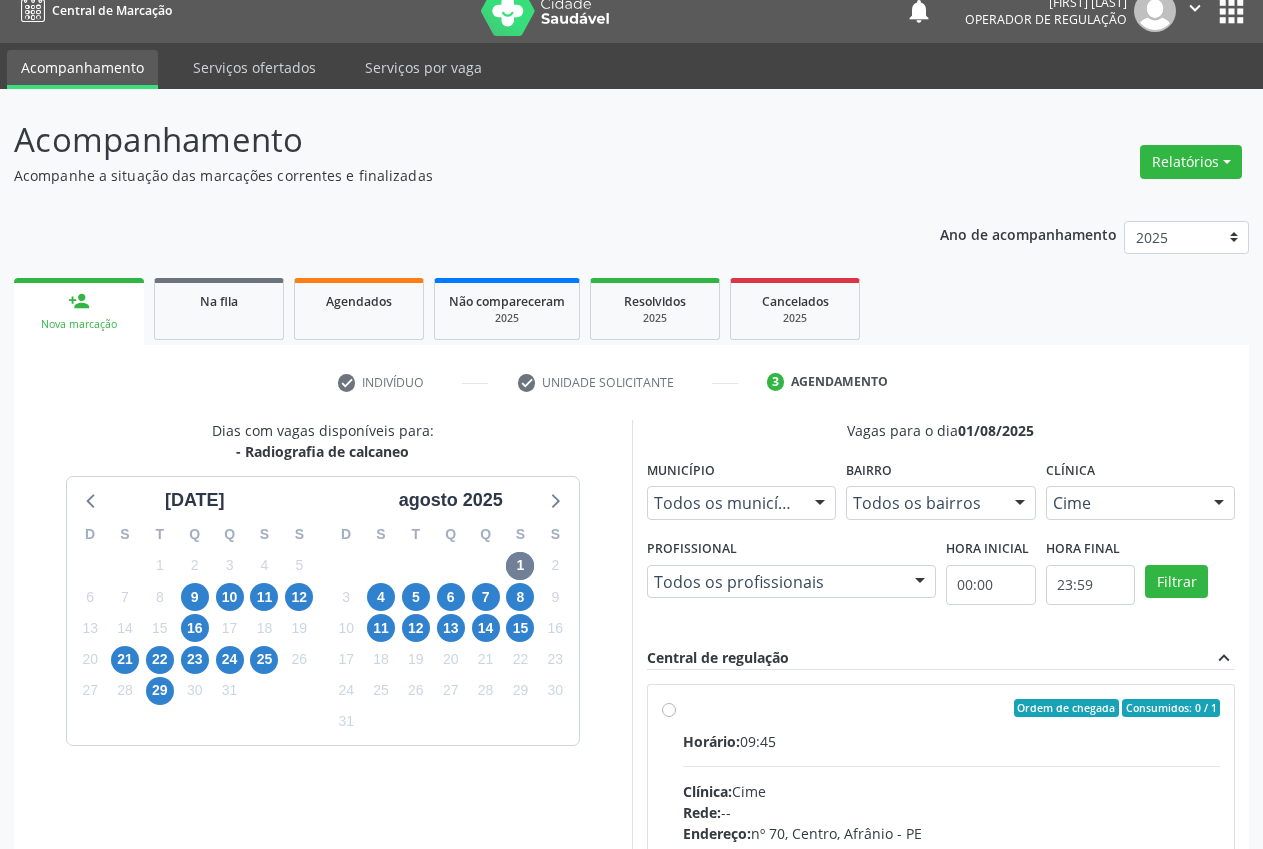 click on "Ordem de chegada
Consumidos: 0 / 1
Horário:   09:45
Clínica:  Cime
Rede:
--
Endereço:   nº 70, Centro, Afrânio - PE
Telefone:   (87) 88416145
Profissional:
--
Informações adicionais sobre o atendimento
Idade de atendimento:
Sem restrição
Gênero(s) atendido(s):
Sem restrição
Informações adicionais:
--" at bounding box center (941, 852) 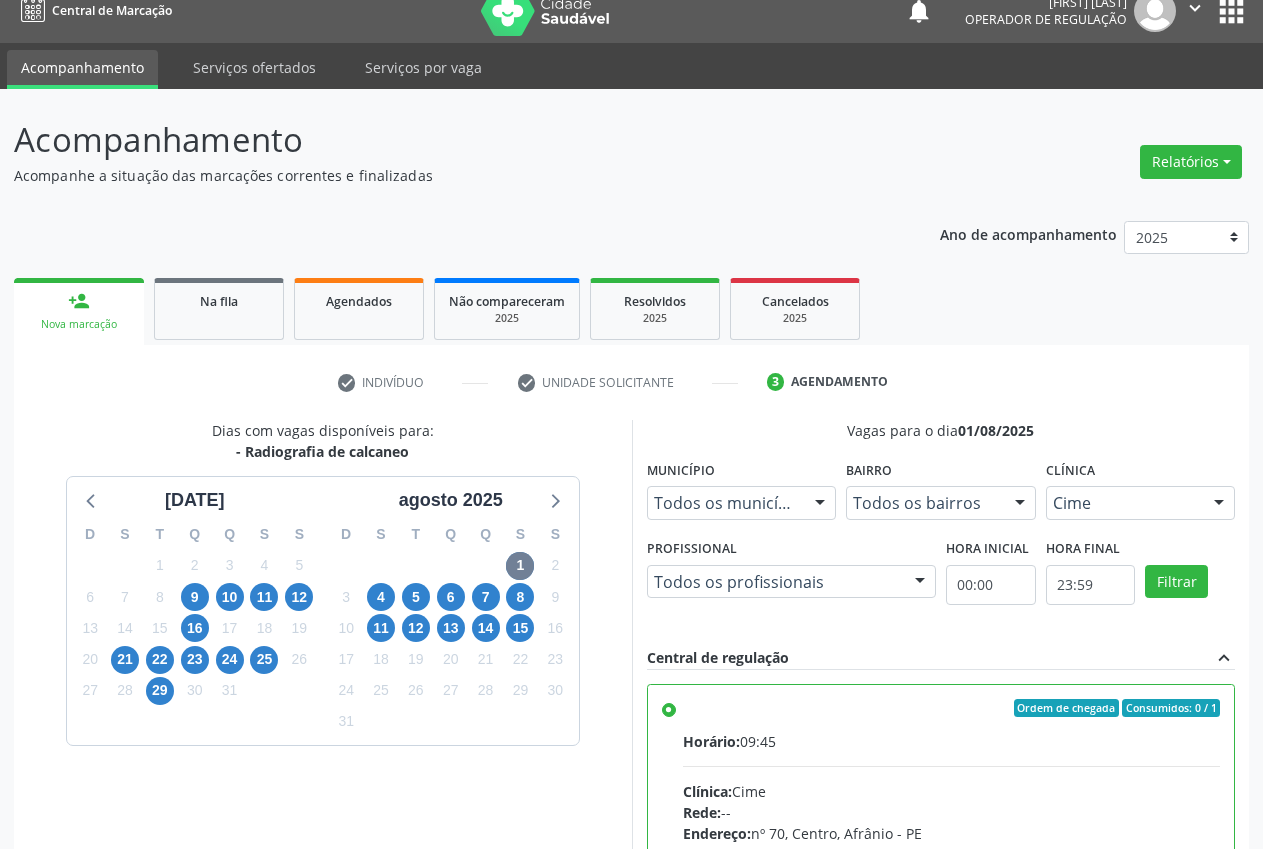 scroll, scrollTop: 346, scrollLeft: 0, axis: vertical 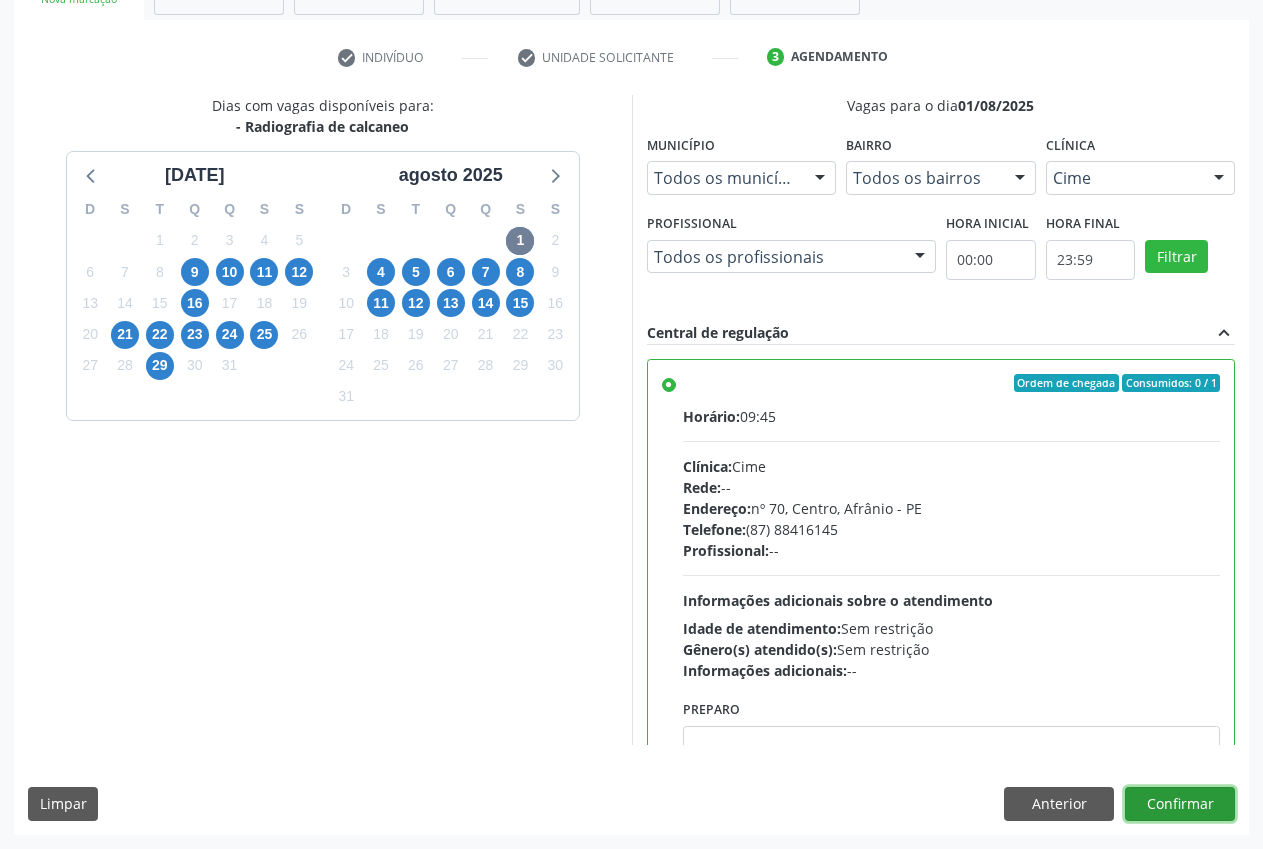 click on "Confirmar" at bounding box center (1180, 804) 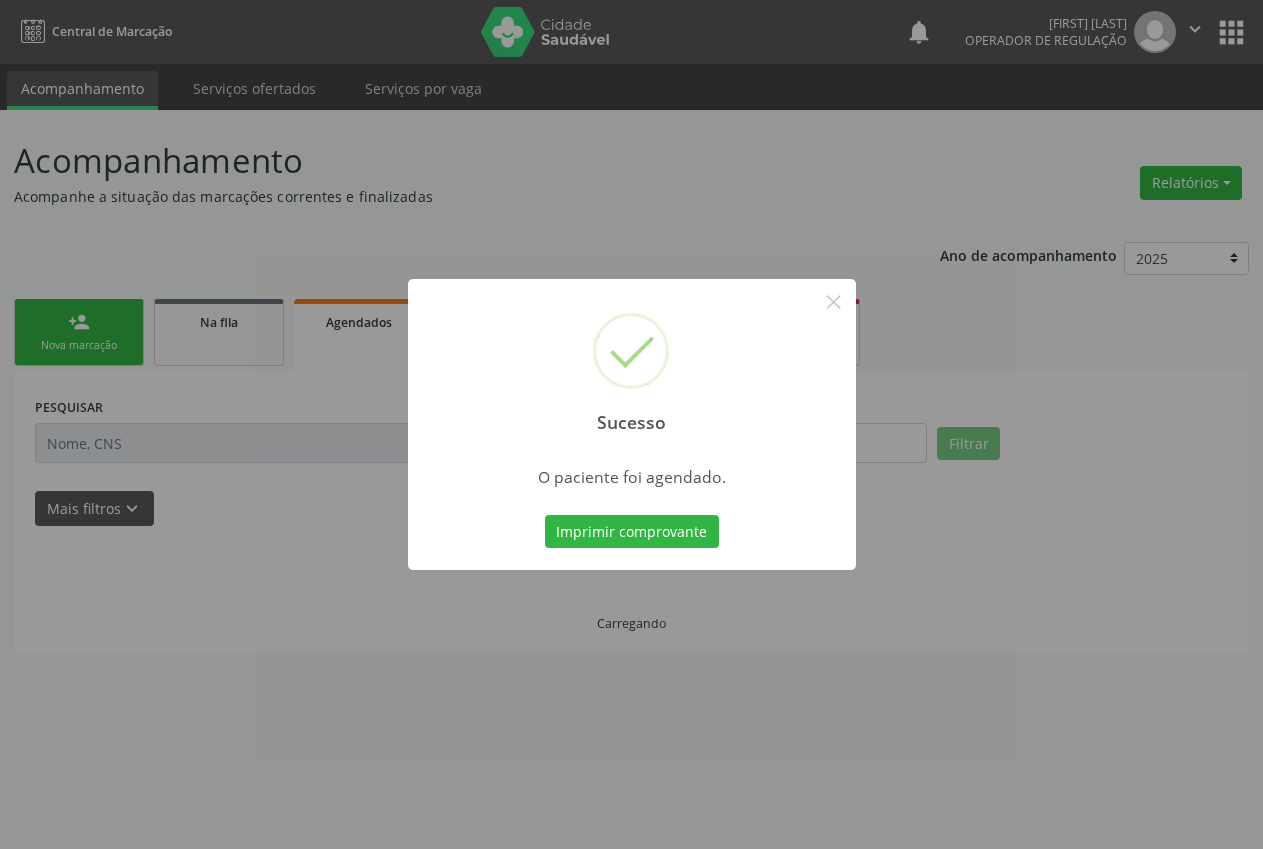 scroll, scrollTop: 0, scrollLeft: 0, axis: both 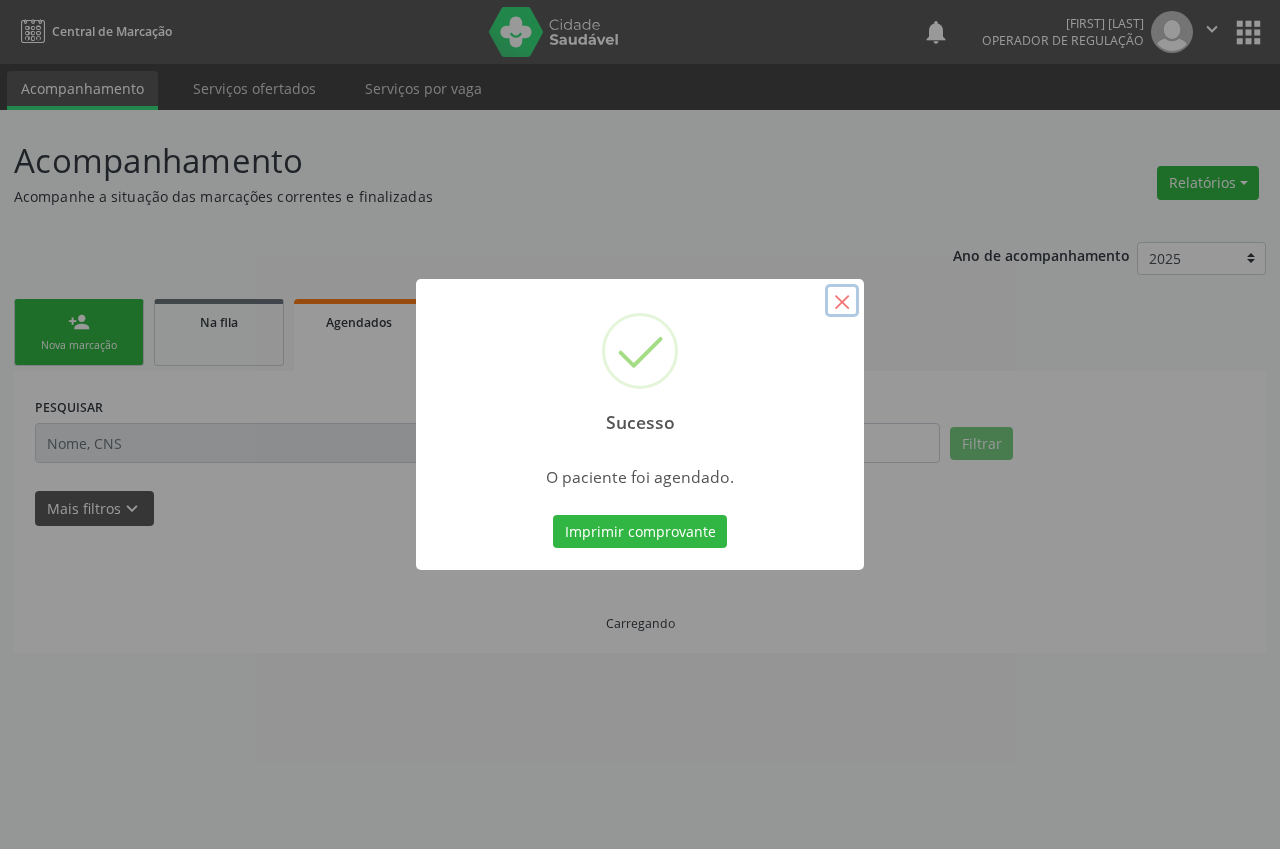 click on "×" at bounding box center [842, 301] 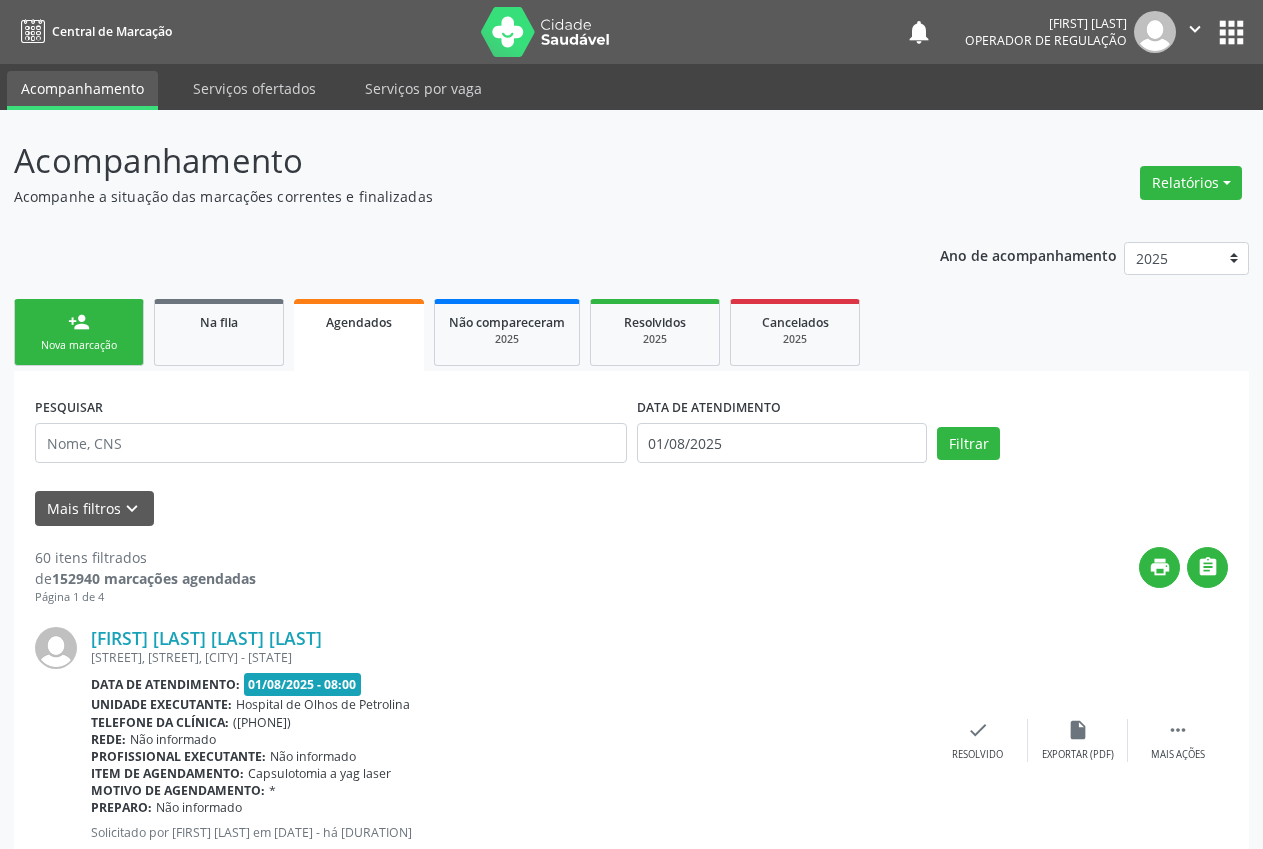 drag, startPoint x: 110, startPoint y: 338, endPoint x: 111, endPoint y: 349, distance: 11.045361 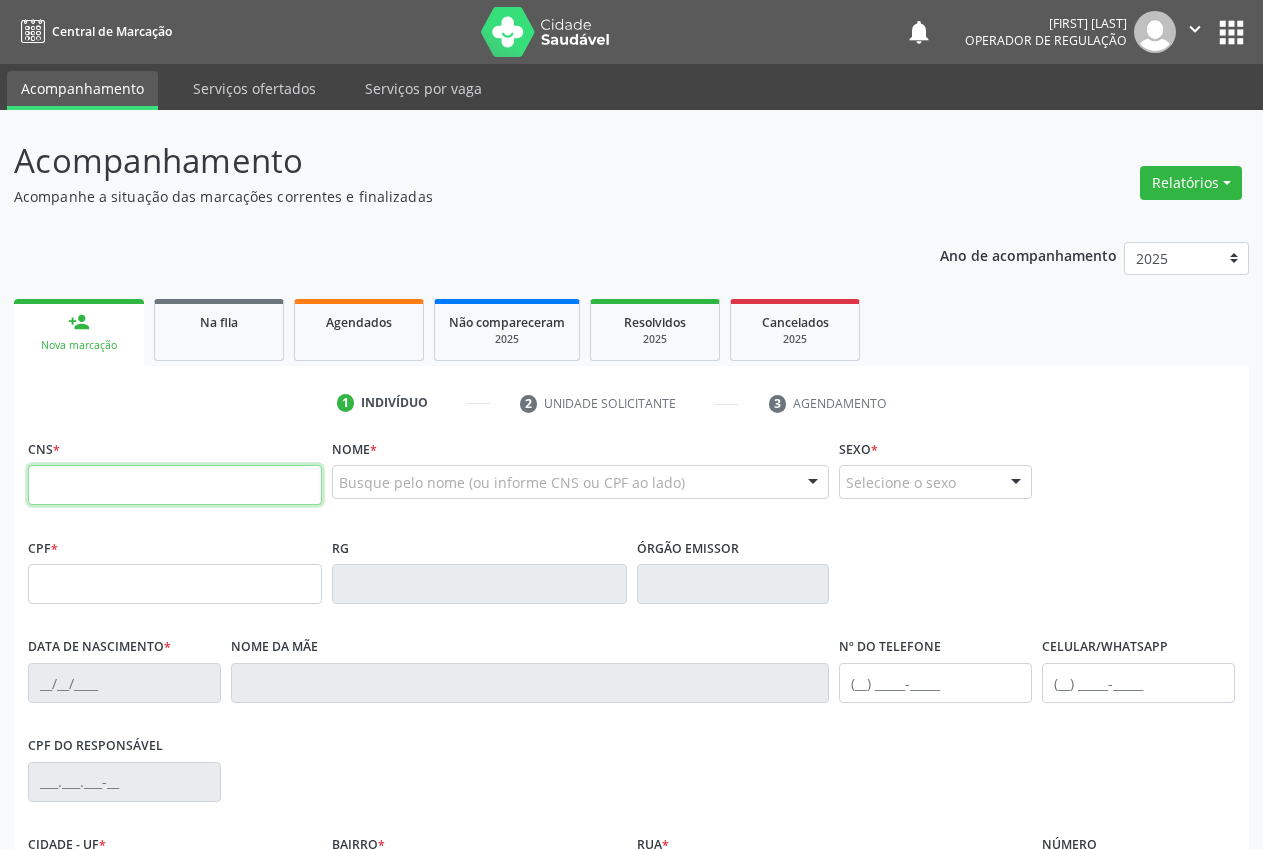 click at bounding box center (175, 485) 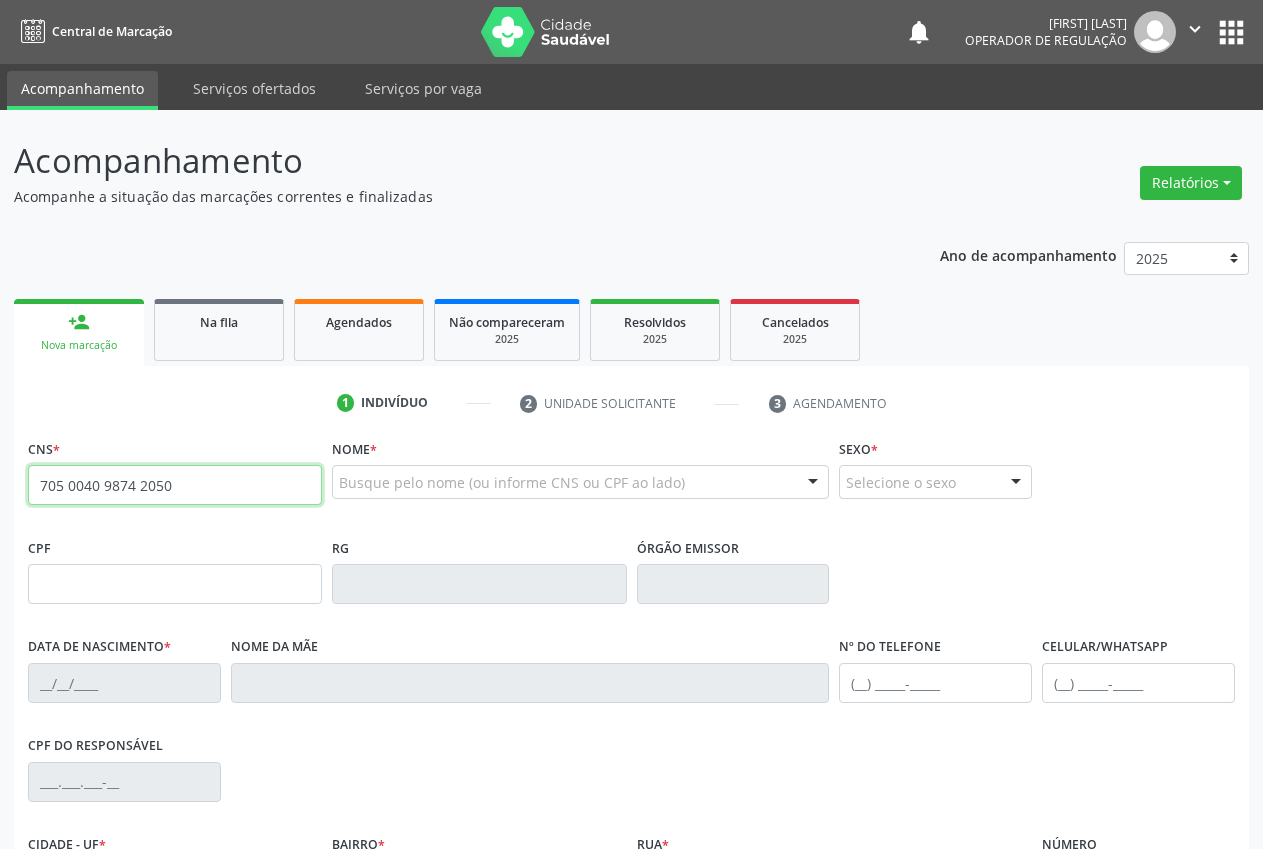 type on "705 0040 9874 2050" 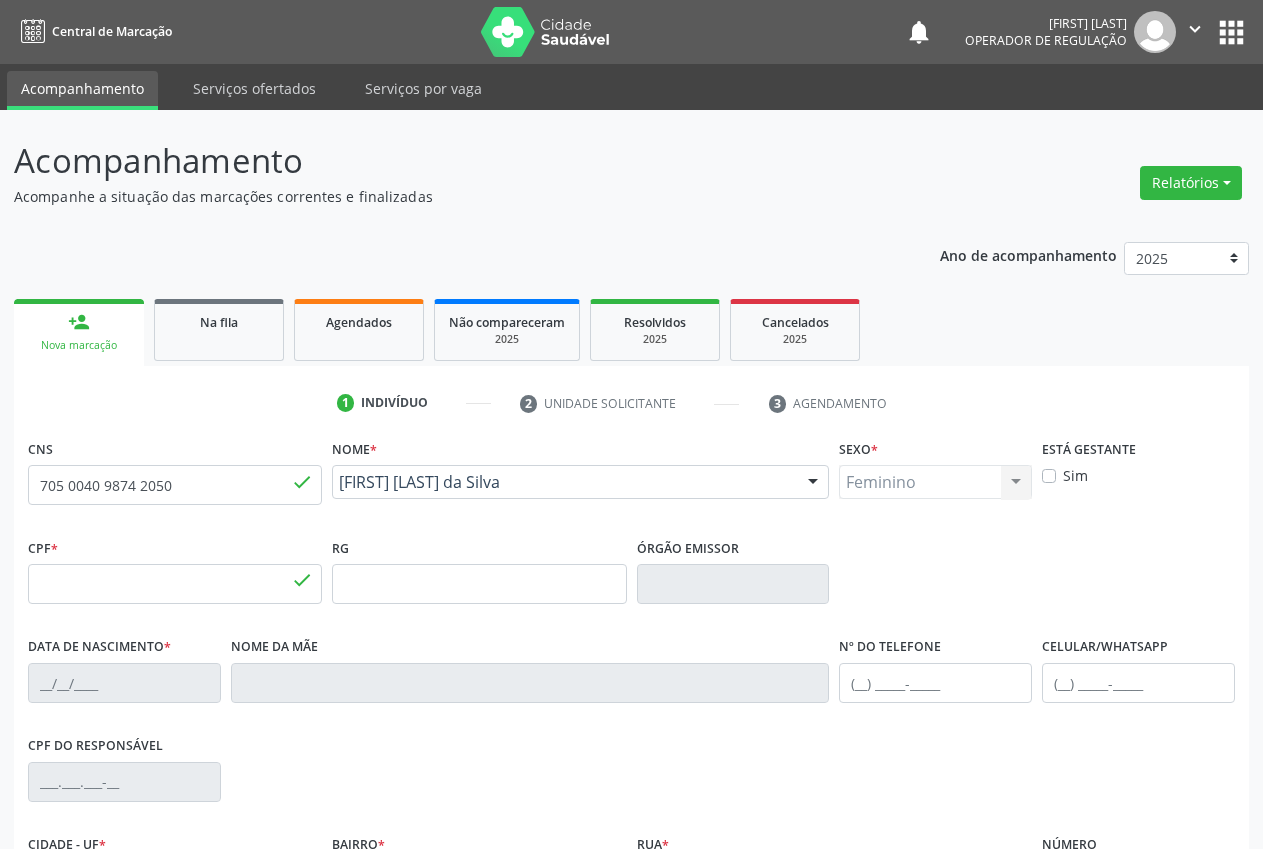 type on "711.716.184-17" 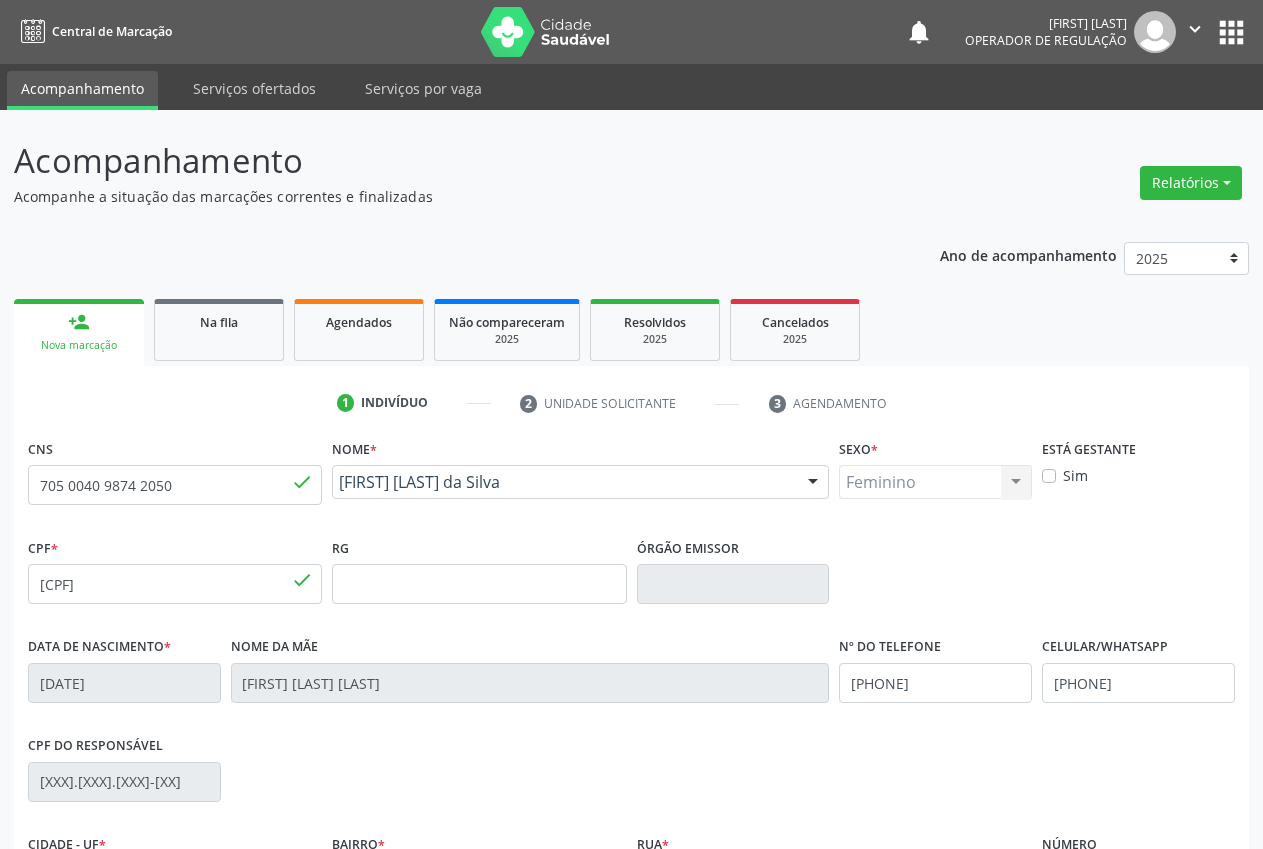 scroll, scrollTop: 235, scrollLeft: 0, axis: vertical 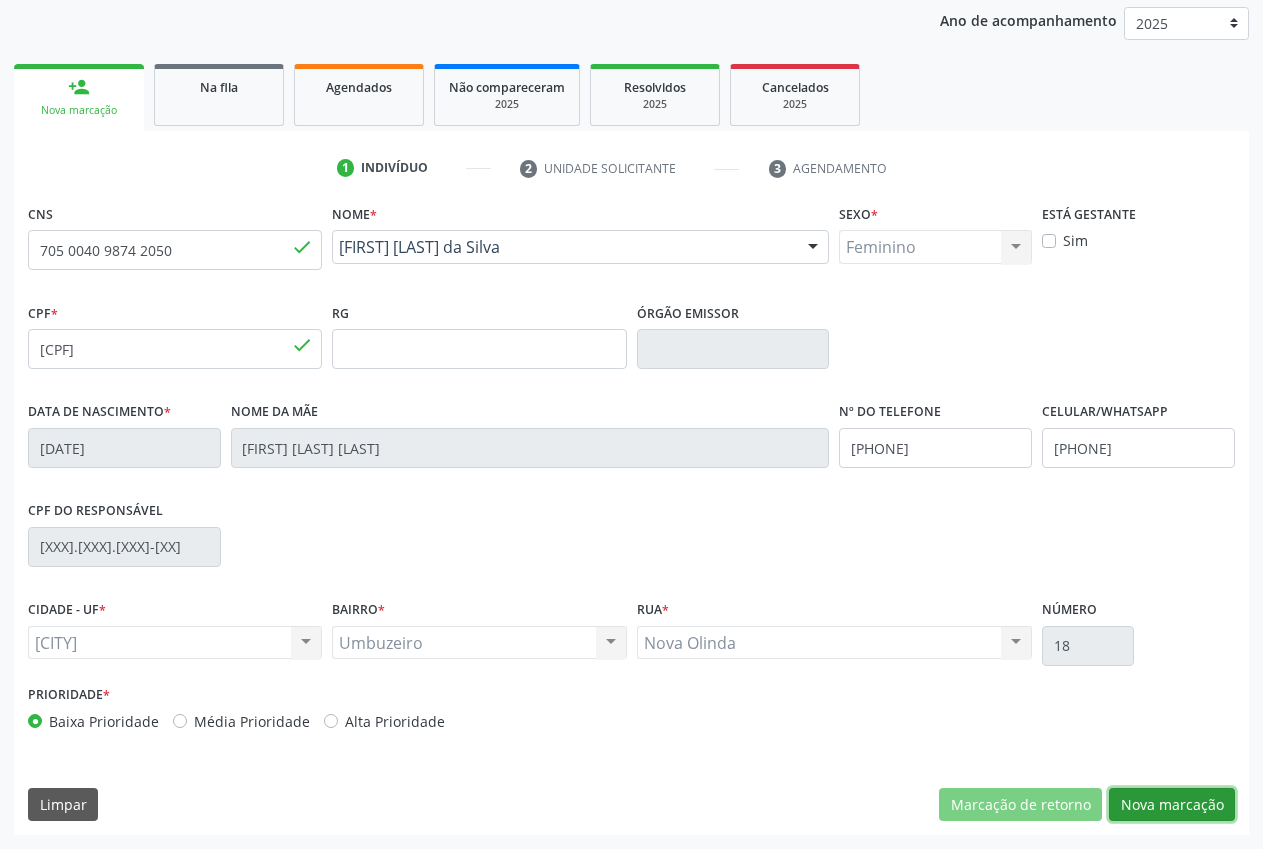 click on "Nova marcação" at bounding box center (1172, 805) 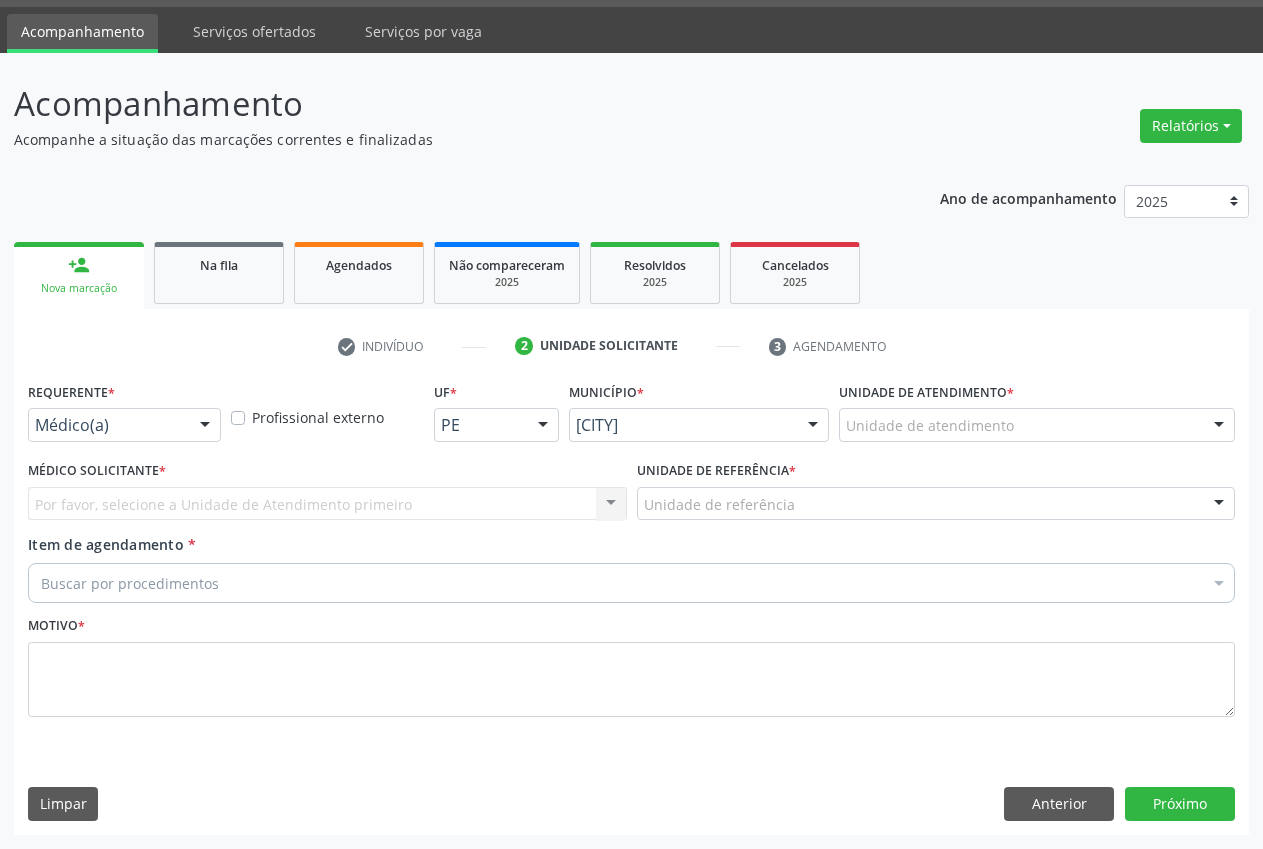 scroll, scrollTop: 57, scrollLeft: 0, axis: vertical 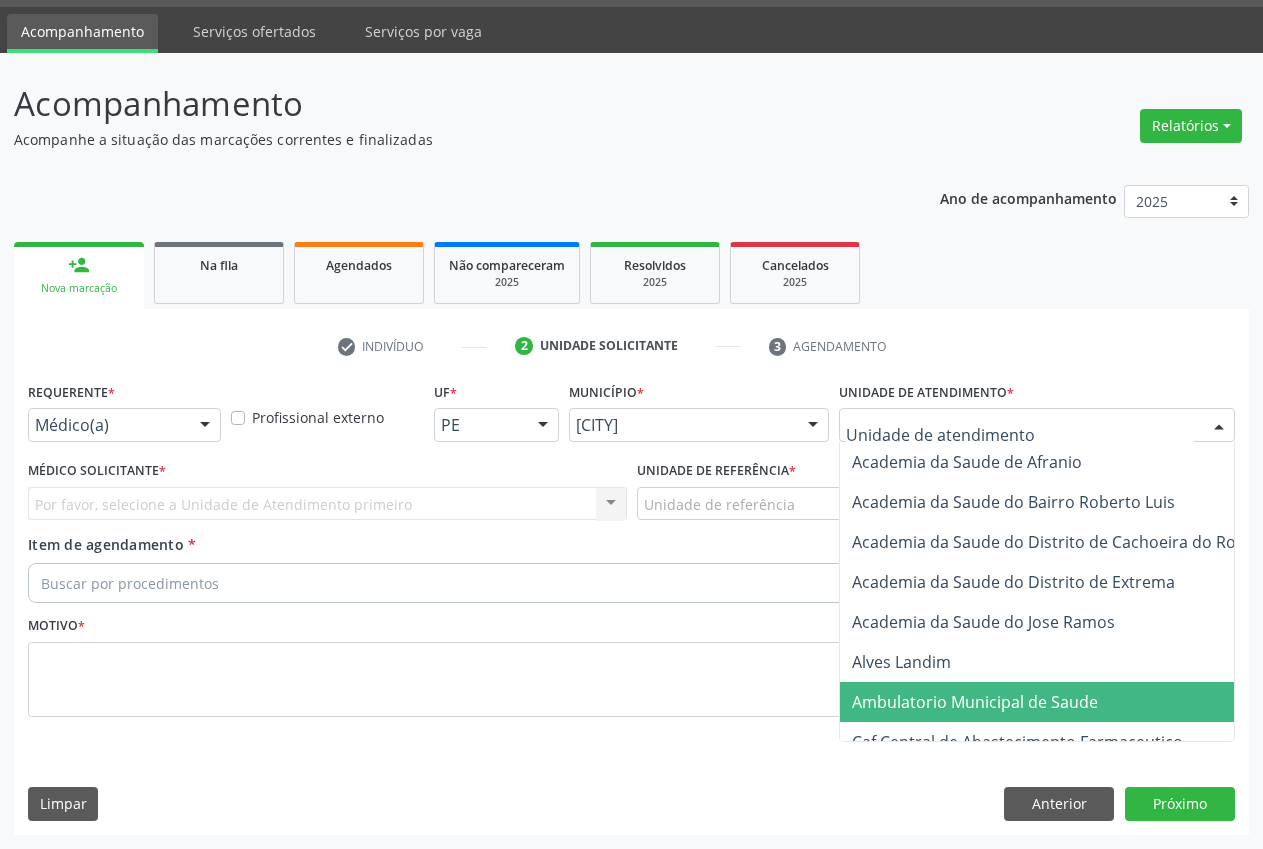 click on "Ambulatorio Municipal de Saude" at bounding box center (975, 702) 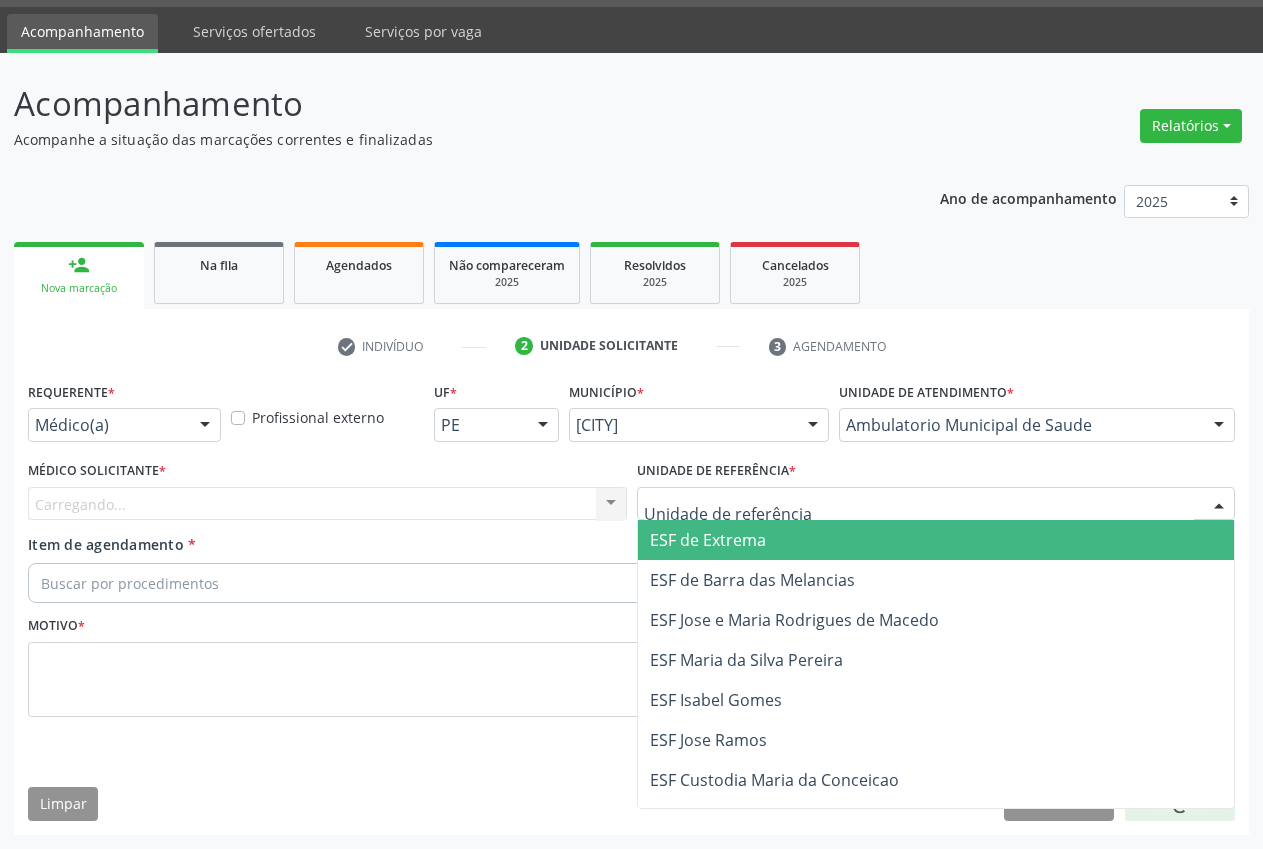 drag, startPoint x: 769, startPoint y: 544, endPoint x: 753, endPoint y: 541, distance: 16.27882 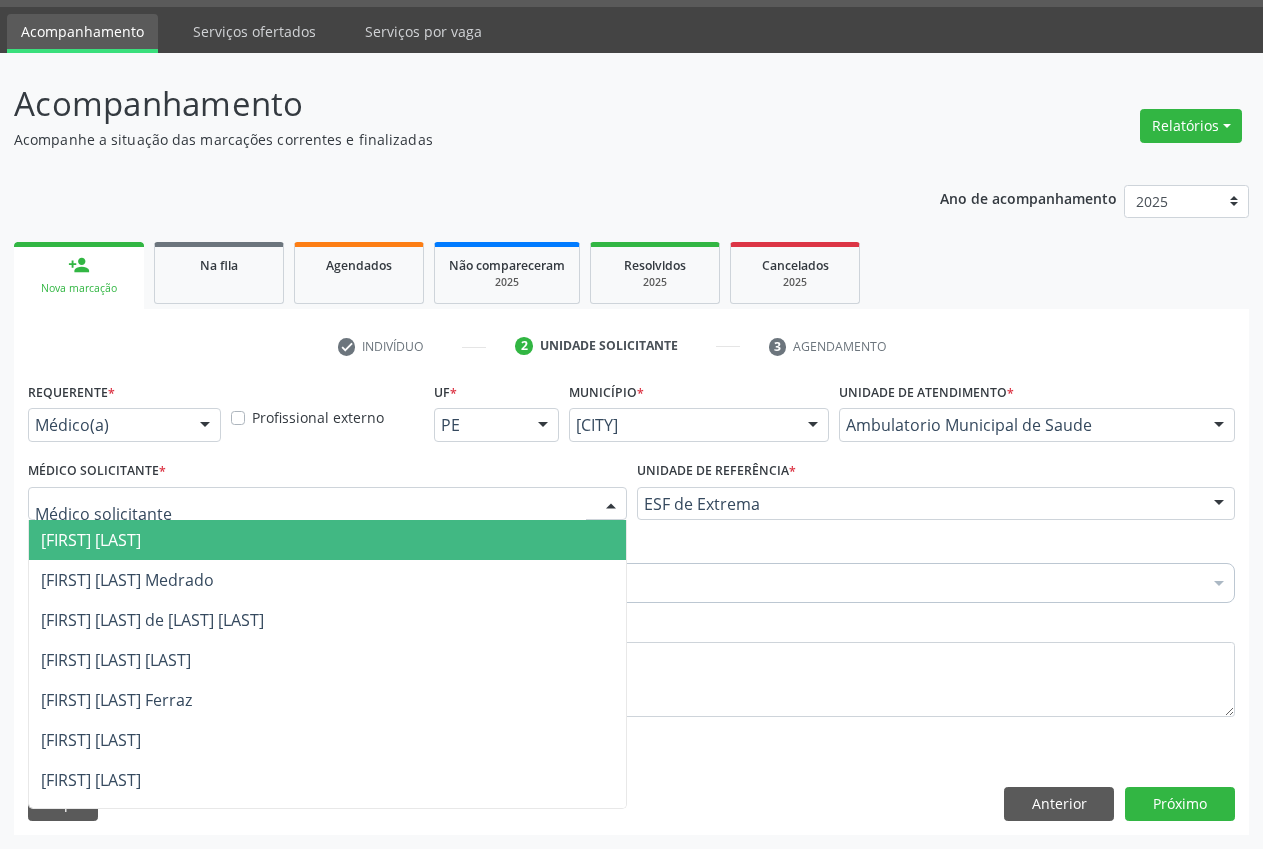 click at bounding box center [327, 504] 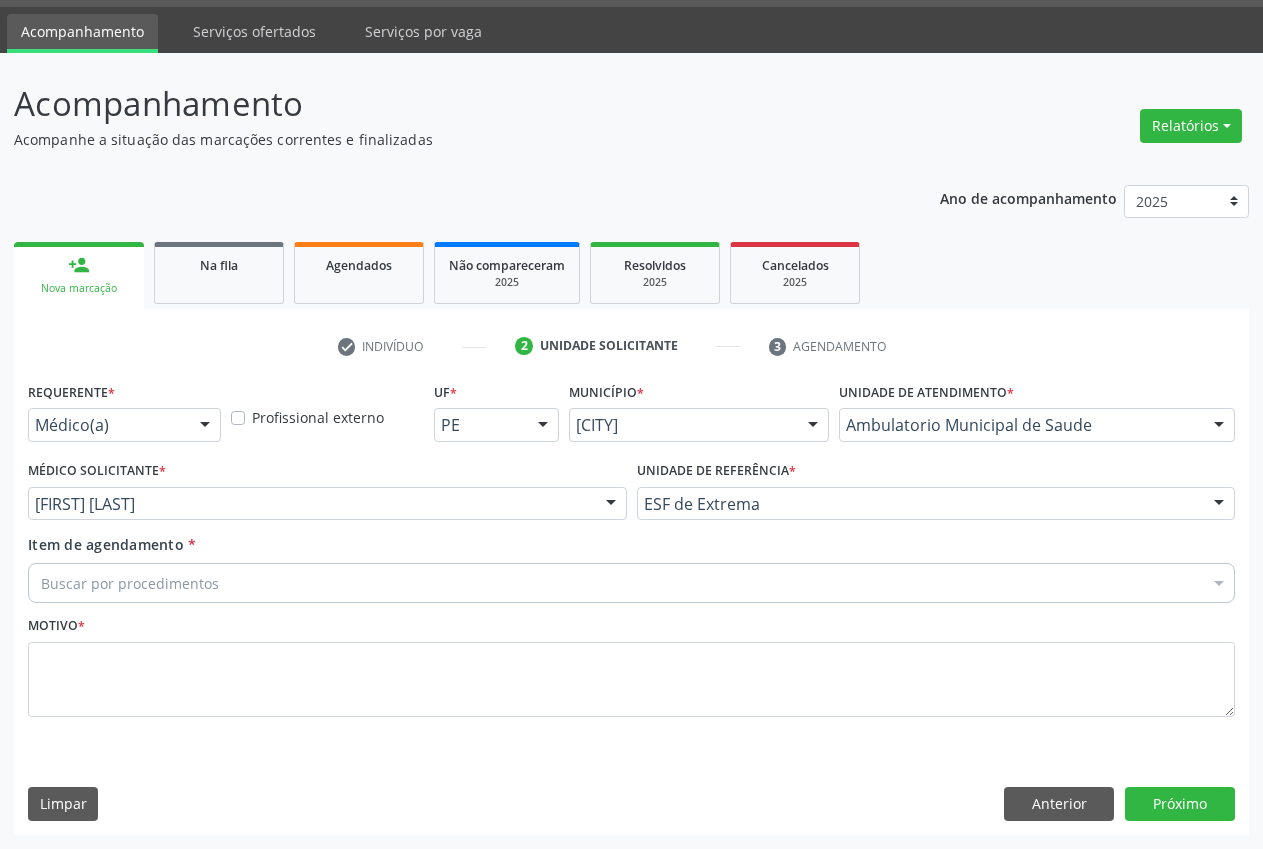 click on "Buscar por procedimentos" at bounding box center [631, 583] 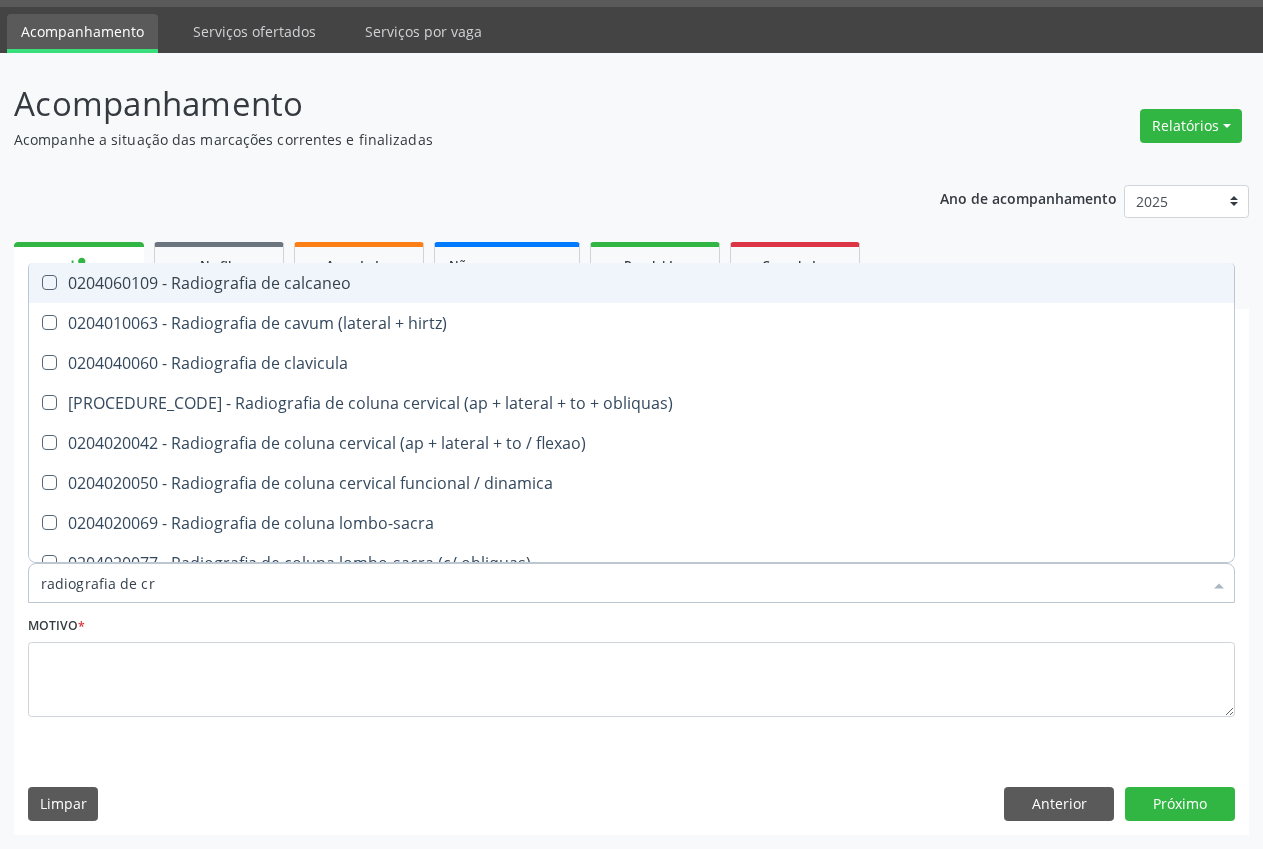 type on "radiografia de cra" 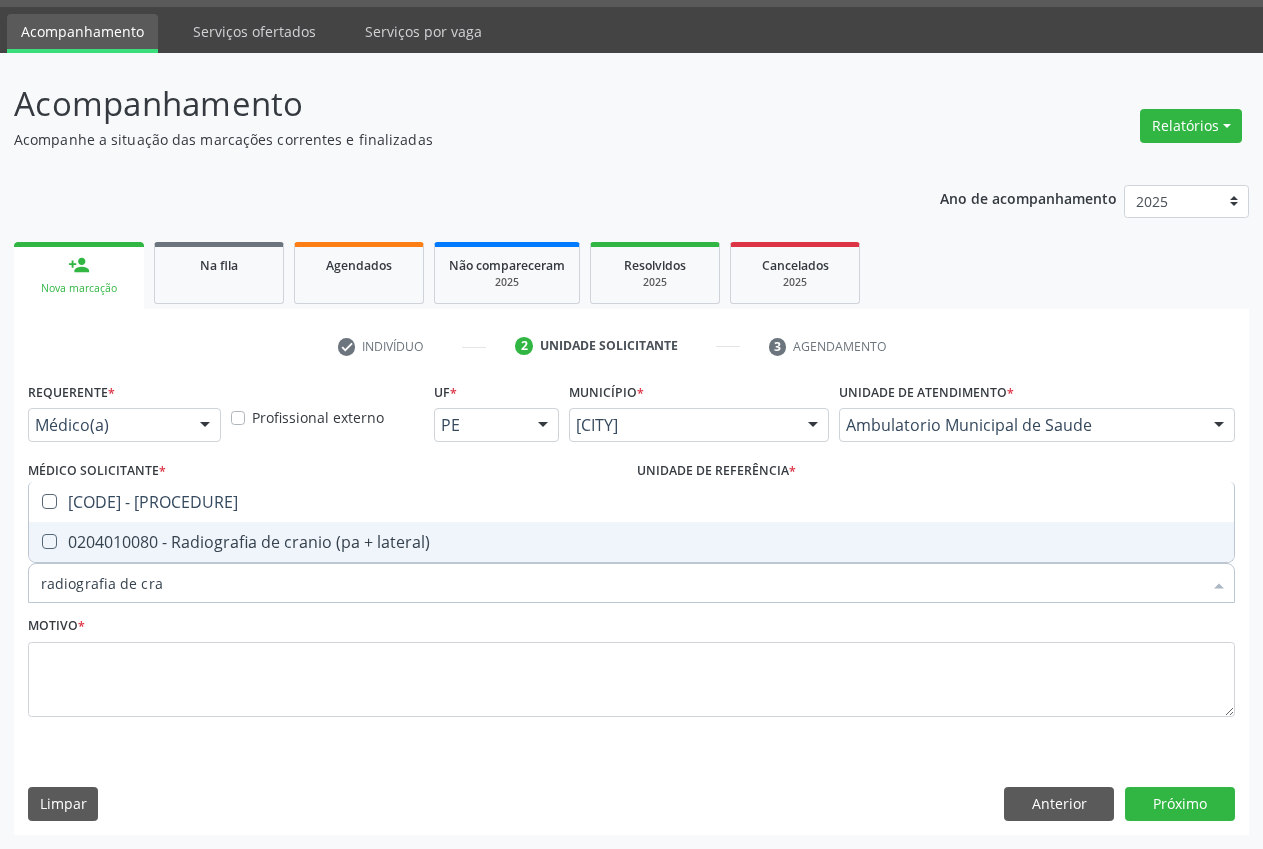 click on "0204010080 - Radiografia de cranio (pa + lateral)" at bounding box center [631, 542] 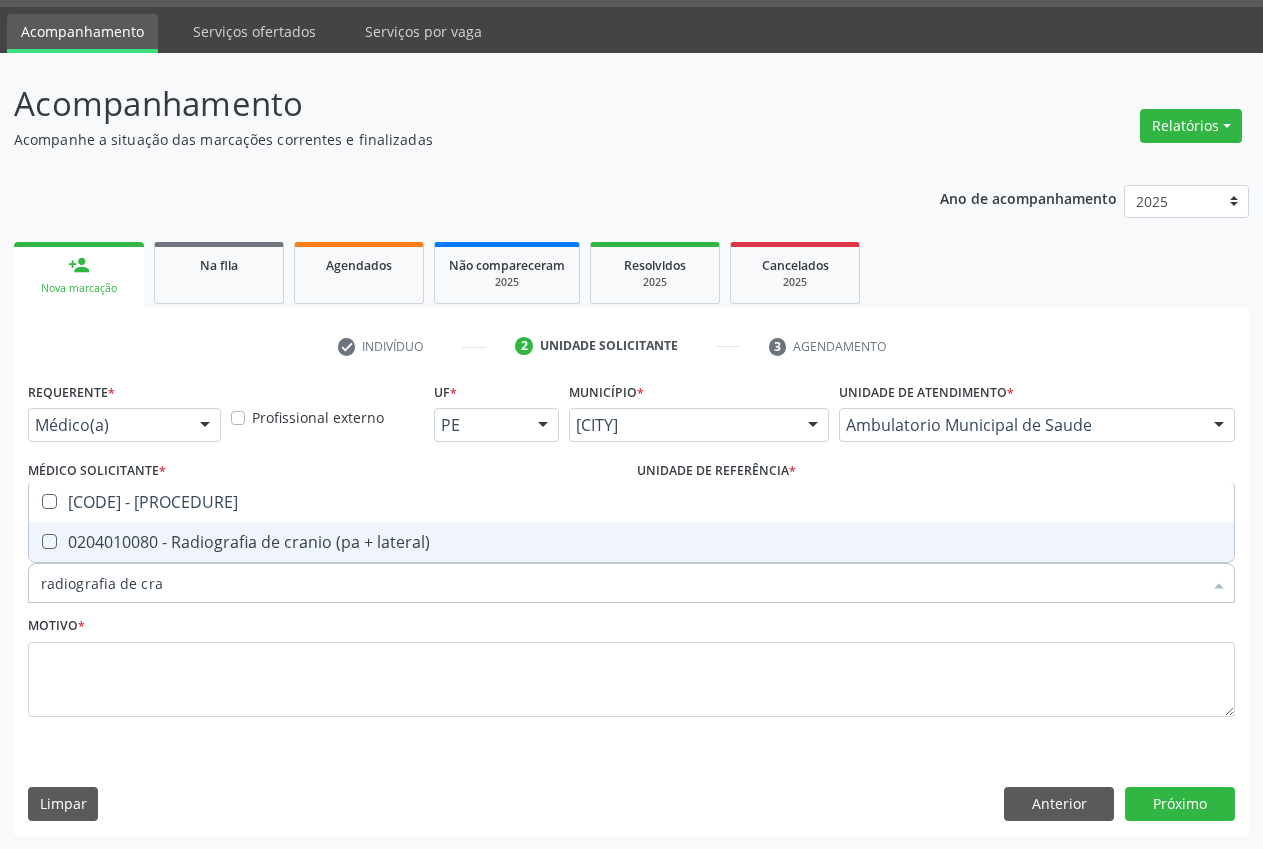 checkbox on "true" 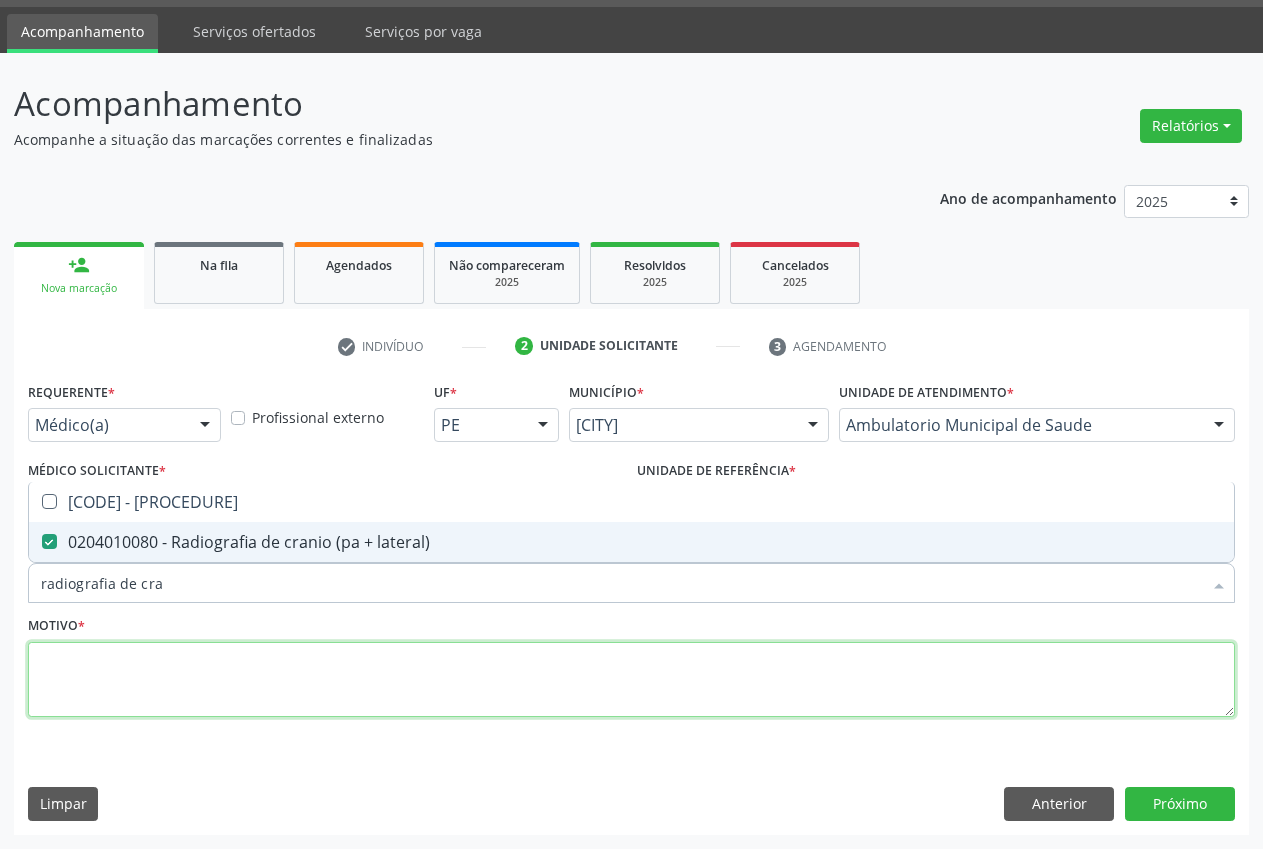 click at bounding box center [631, 680] 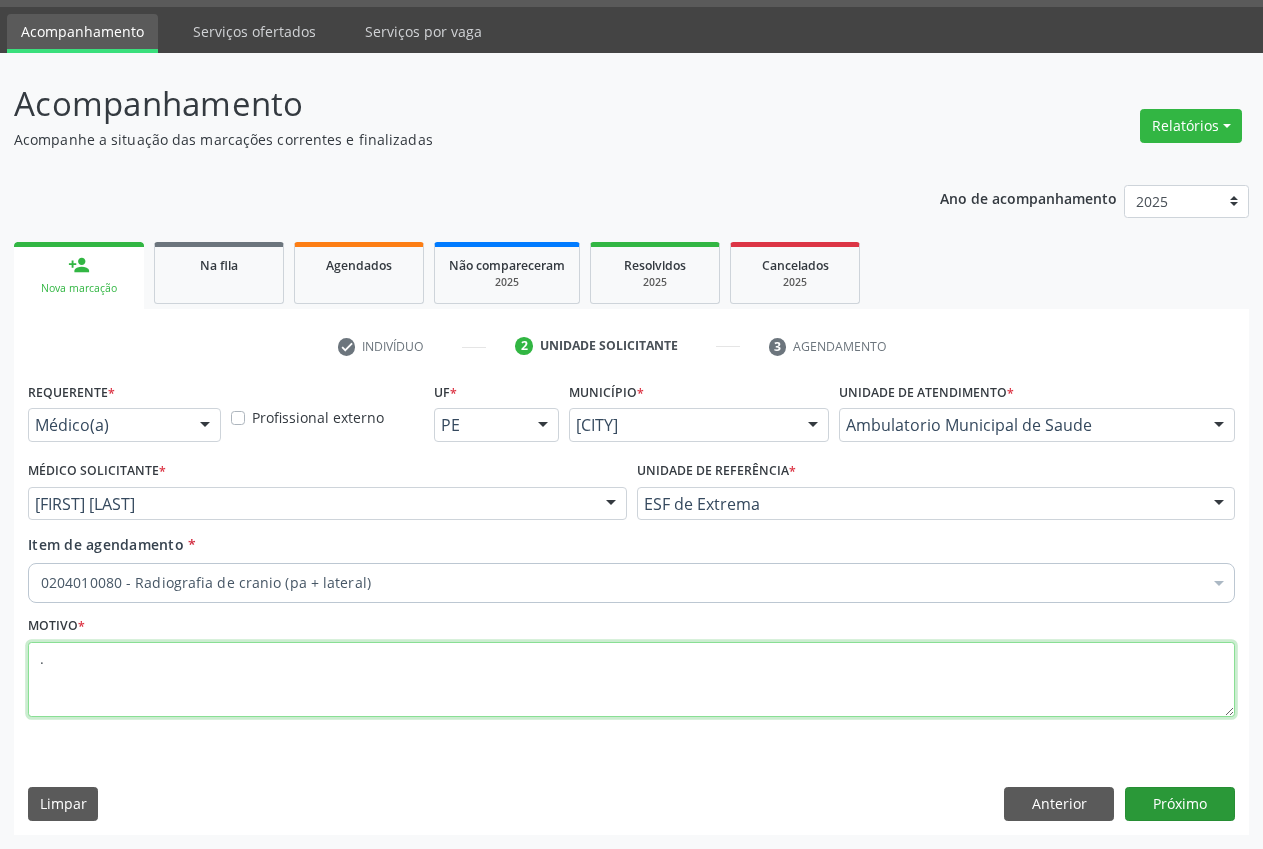type on "." 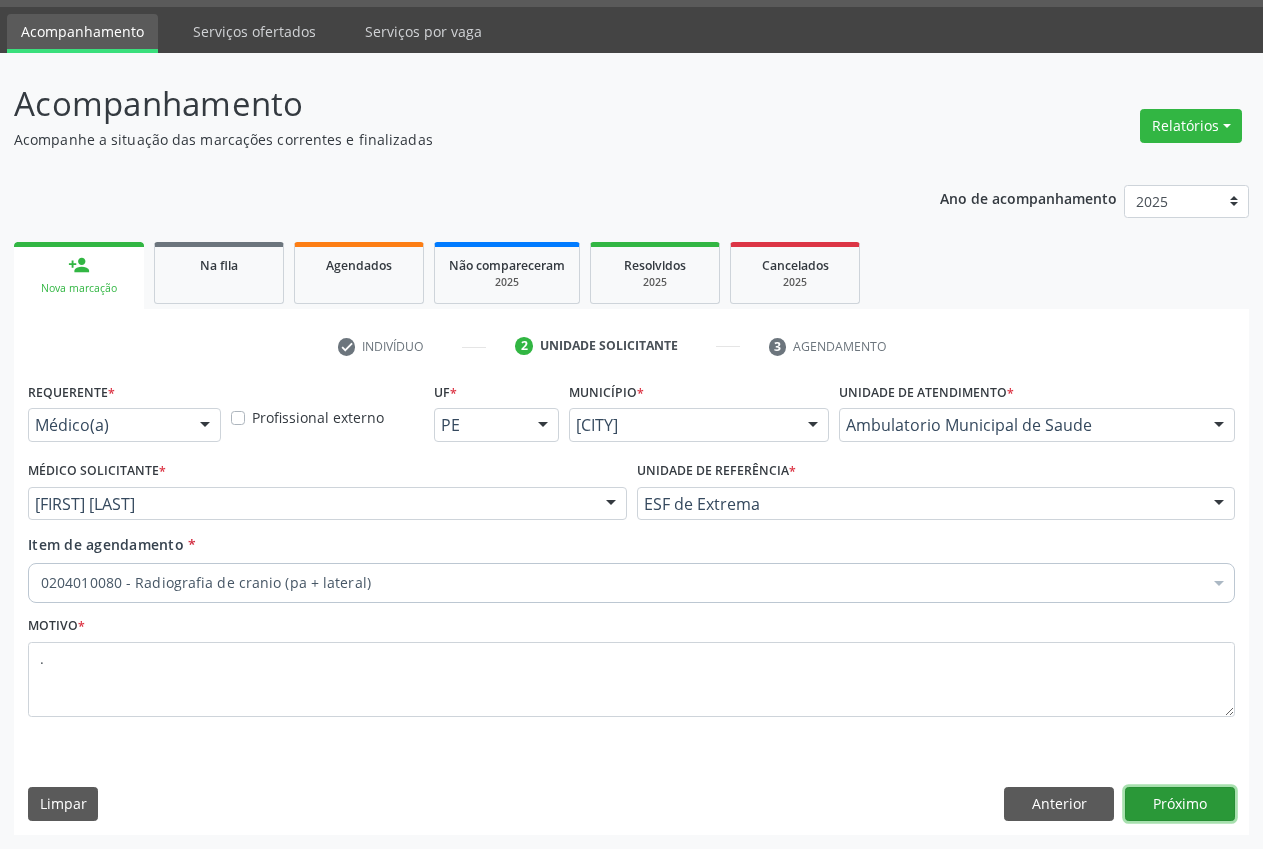 click on "Próximo" at bounding box center [1180, 804] 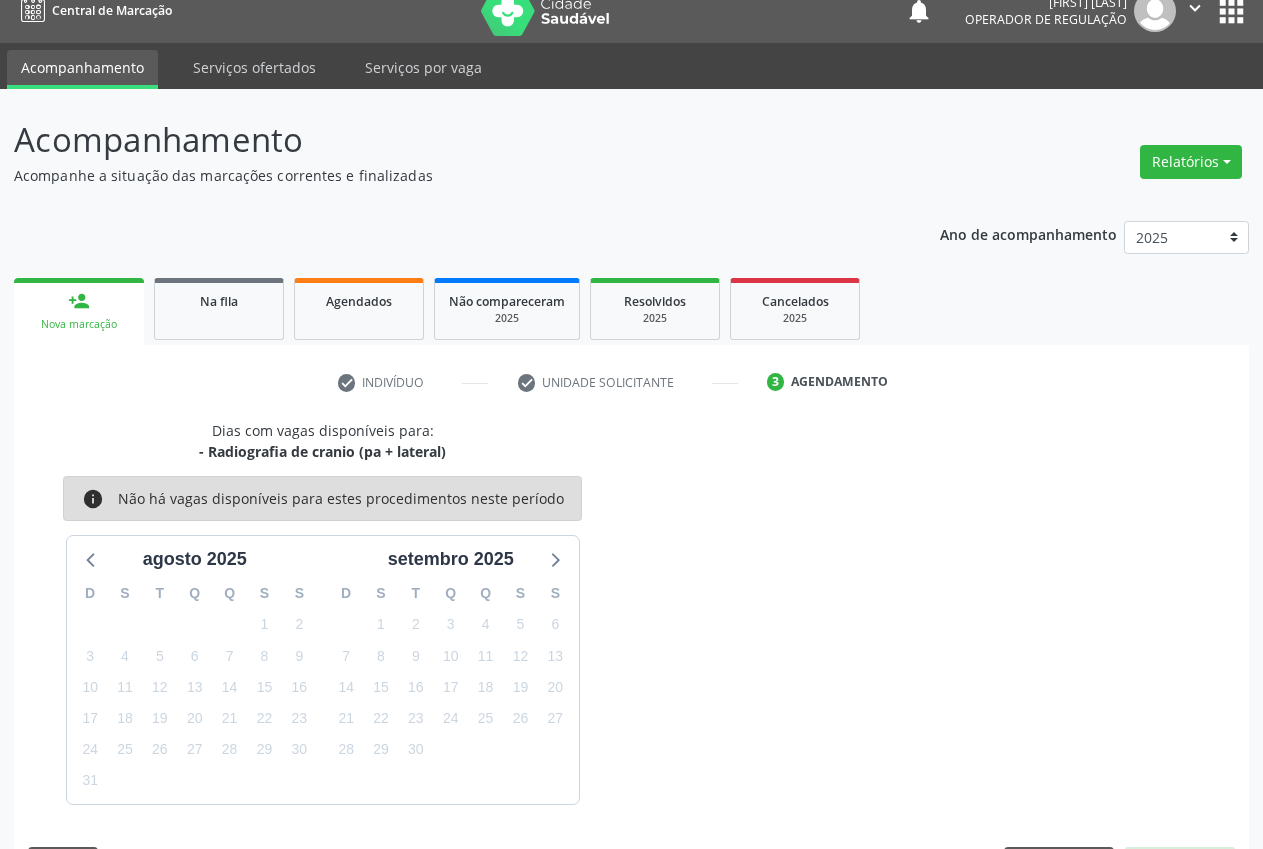 scroll, scrollTop: 57, scrollLeft: 0, axis: vertical 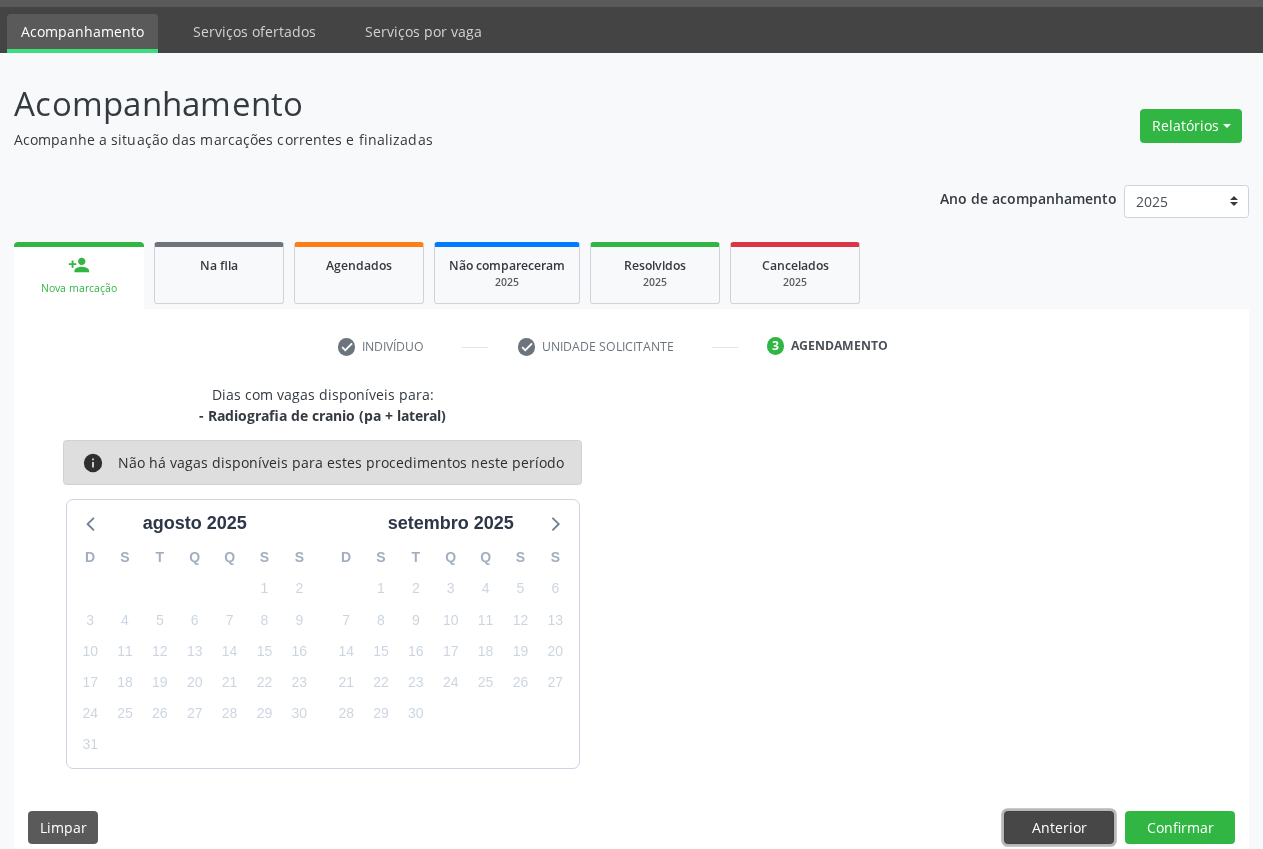 click on "Anterior" at bounding box center [1059, 828] 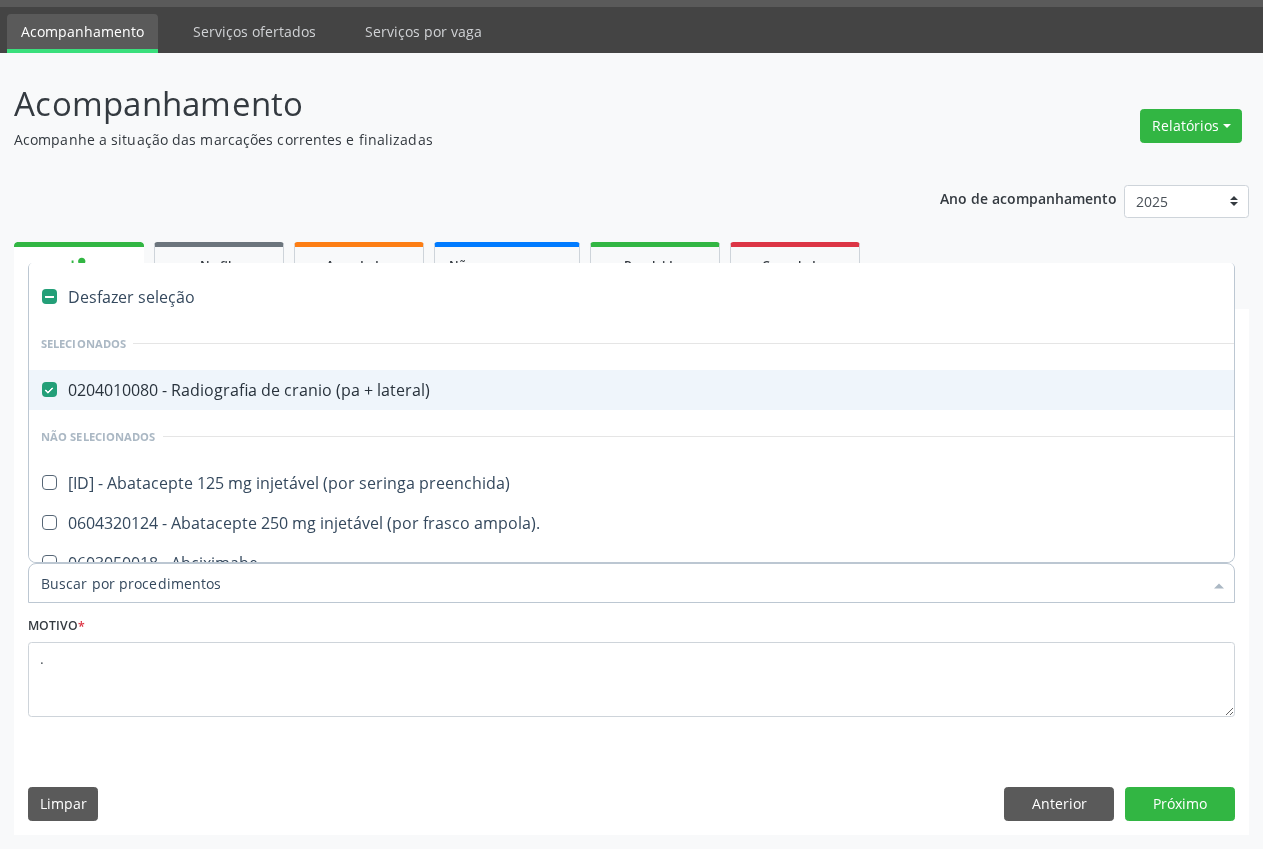click on "0204010080 - Radiografia de cranio (pa + lateral)" at bounding box center (780, 390) 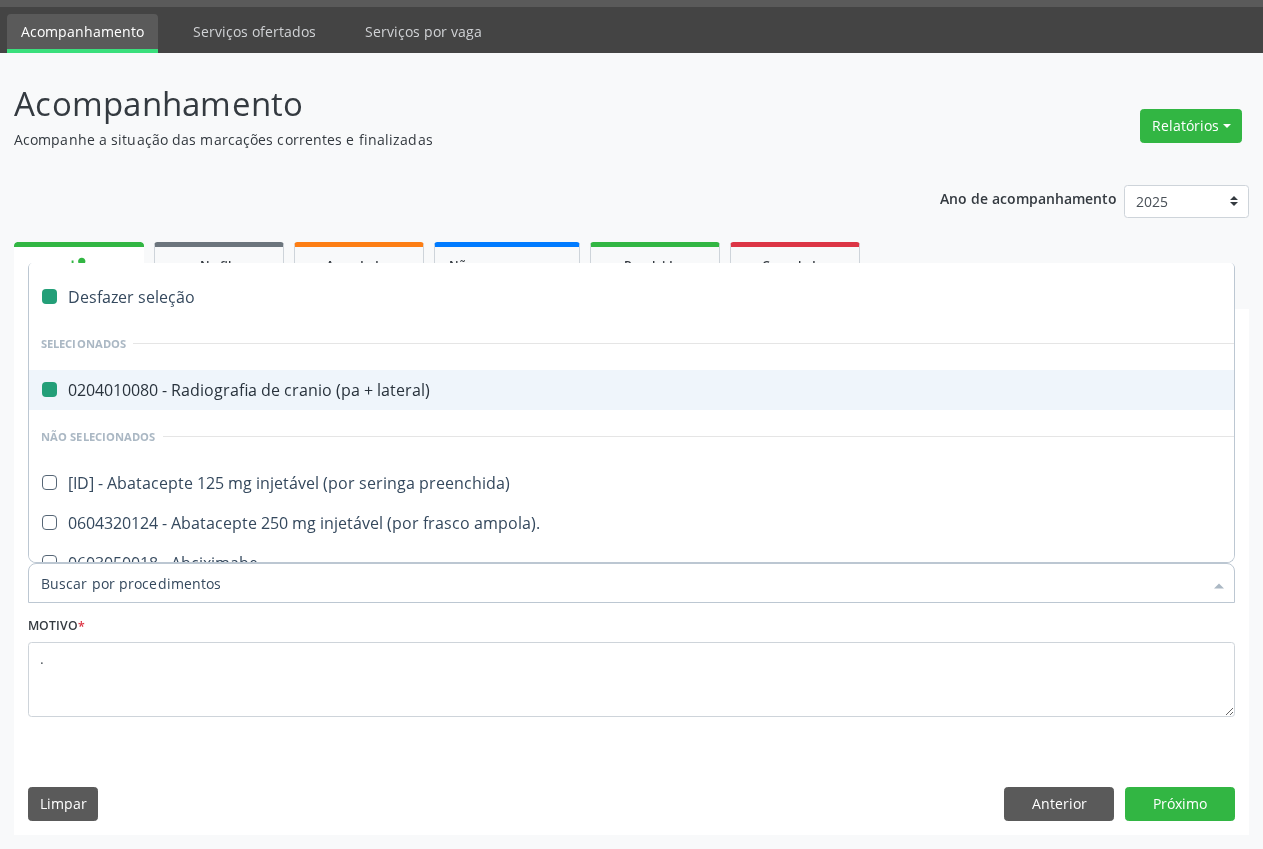 checkbox on "false" 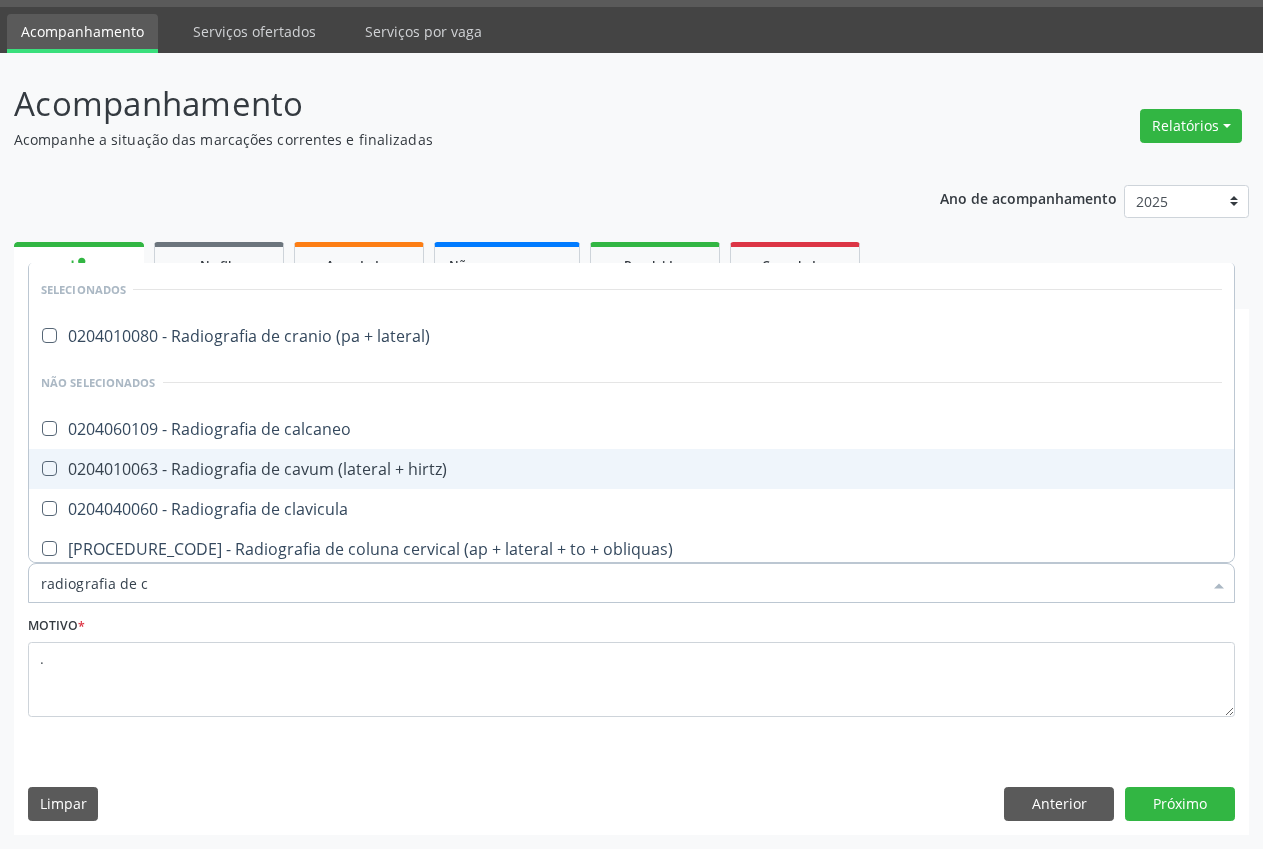 type on "radiografia de cr" 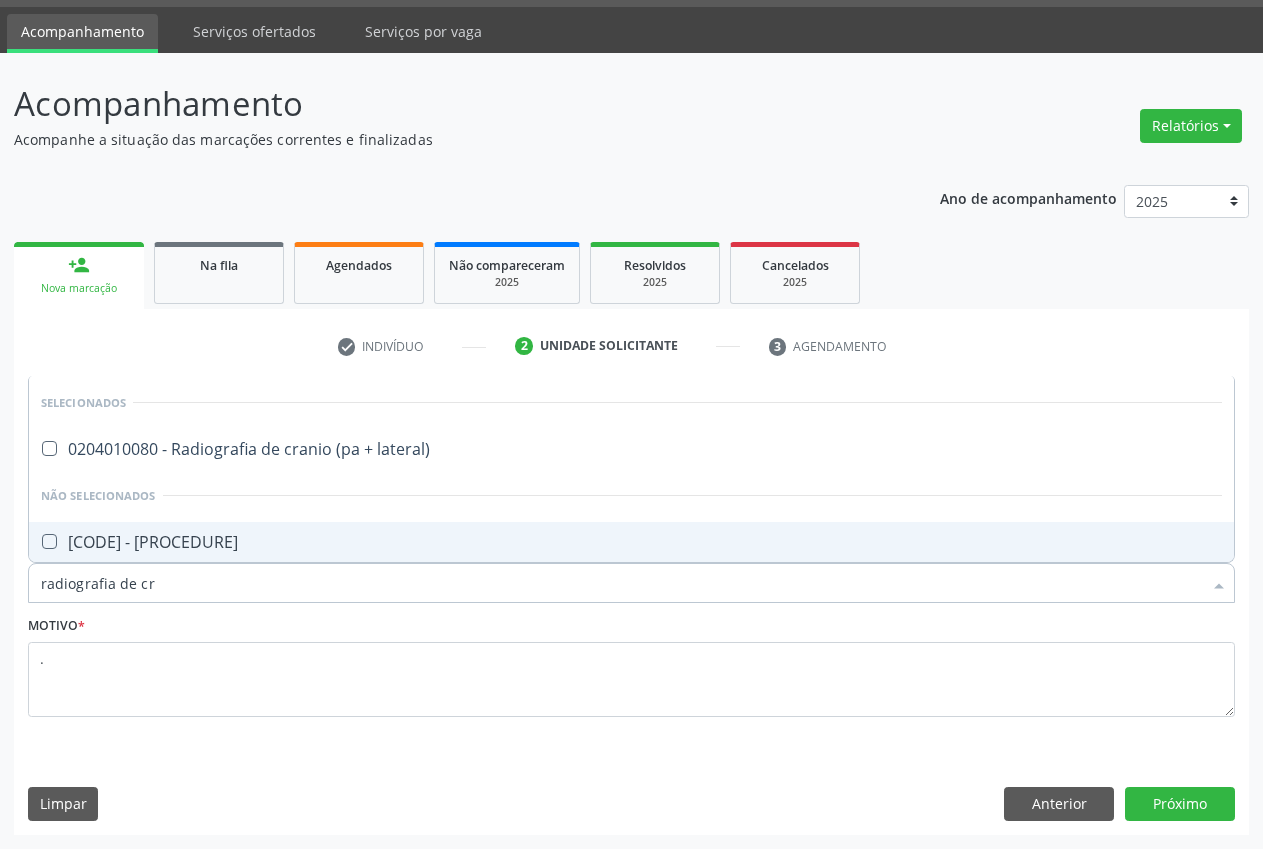 click on "0204010071 - Radiografia de cranio (pa + lateral + obligua / bretton + hirtz)" at bounding box center [631, 542] 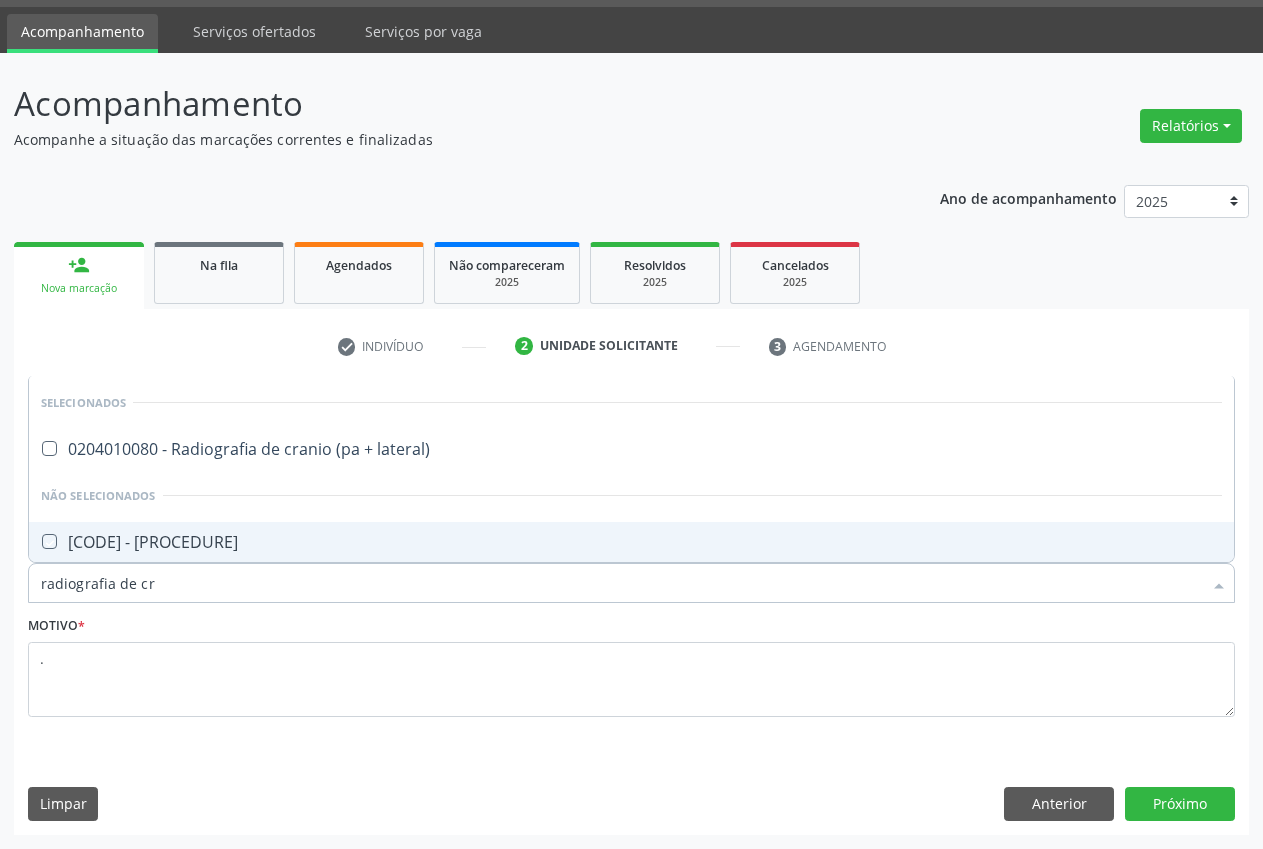 checkbox on "true" 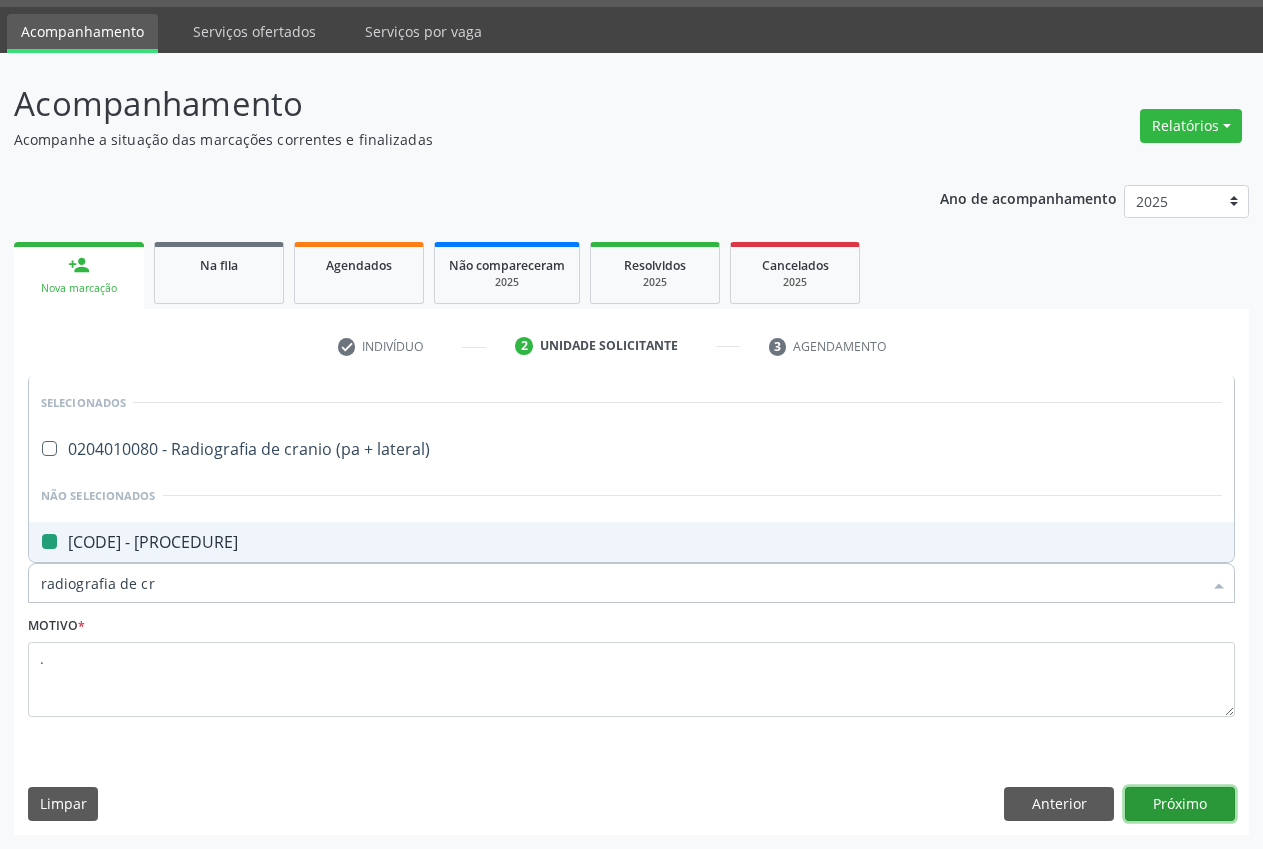 click on "Próximo" at bounding box center [1180, 804] 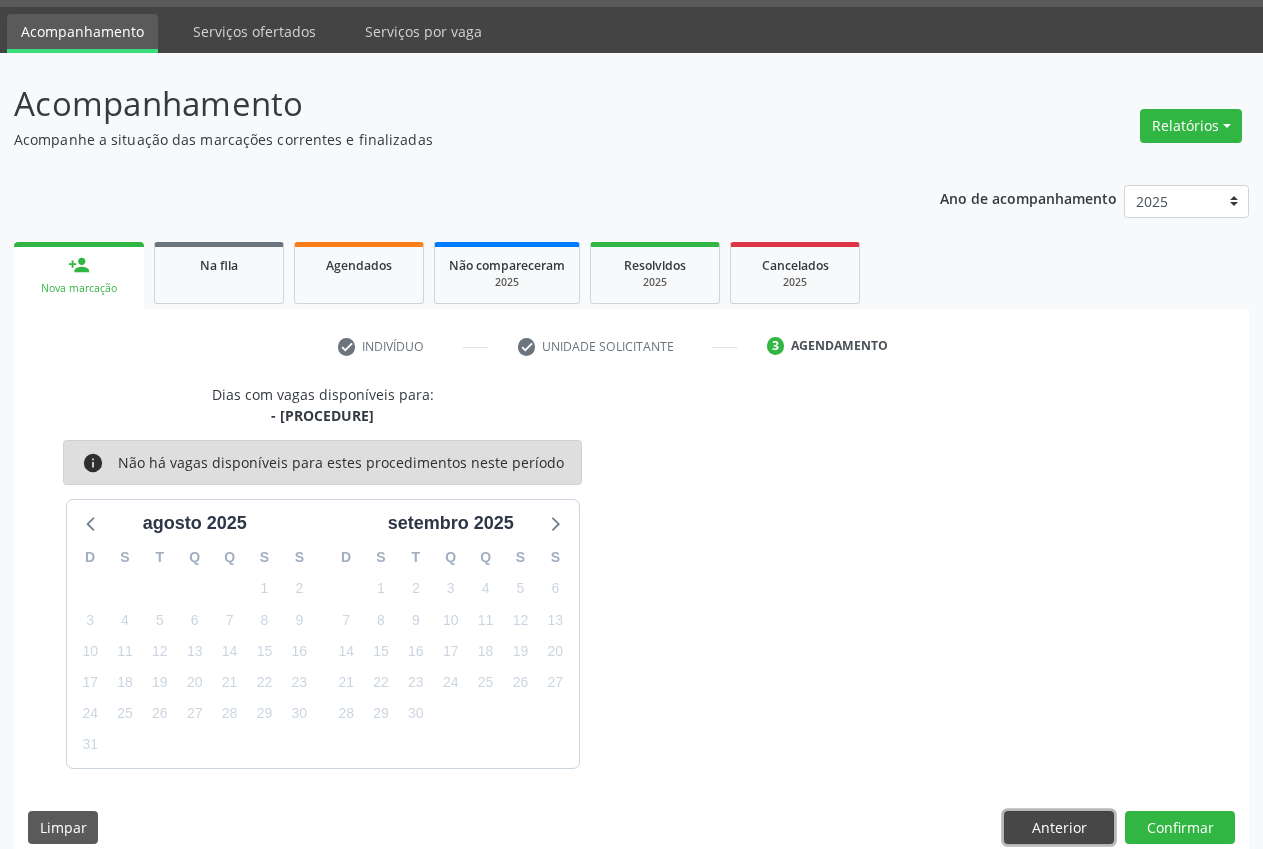 click on "Anterior" at bounding box center [1059, 828] 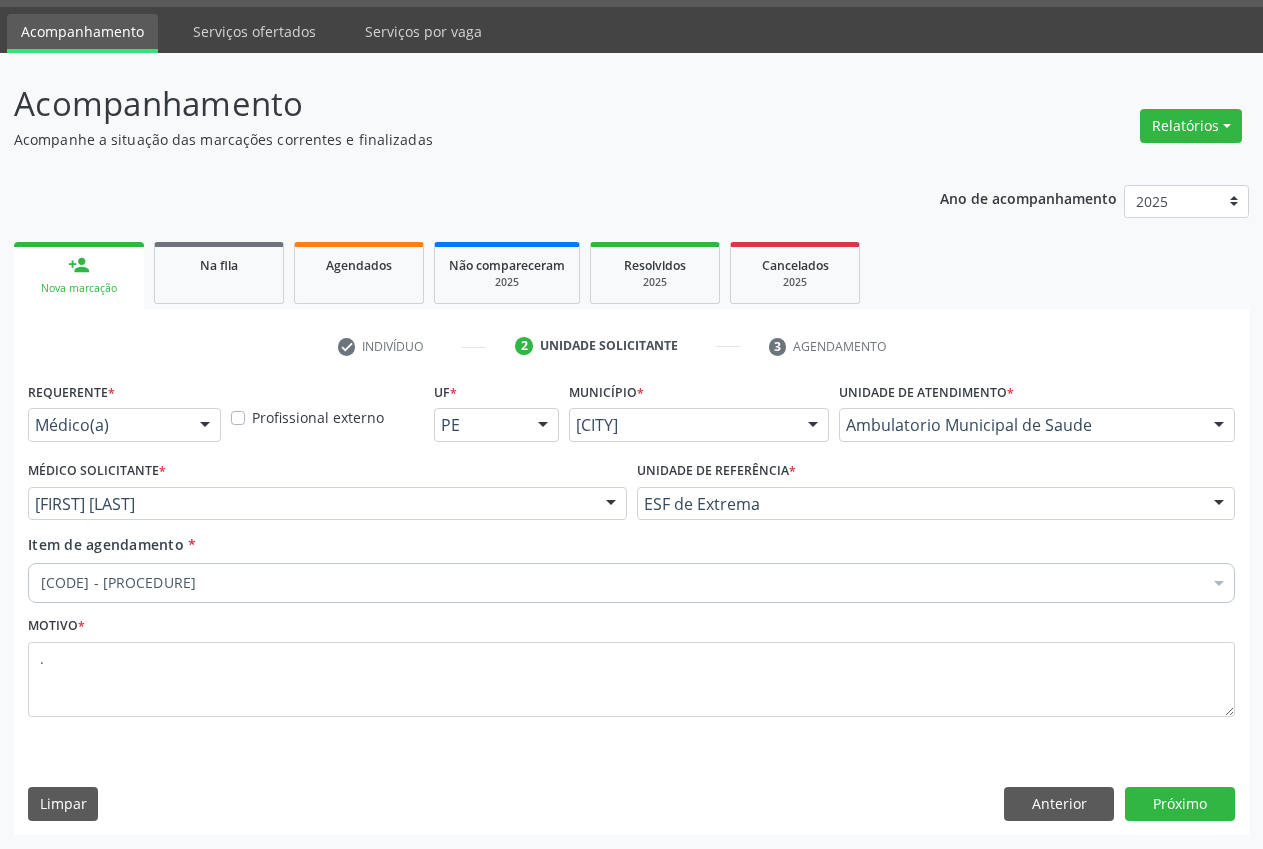 click on "0204010071 - Radiografia de cranio (pa + lateral + obligua / bretton + hirtz)" at bounding box center [631, 583] 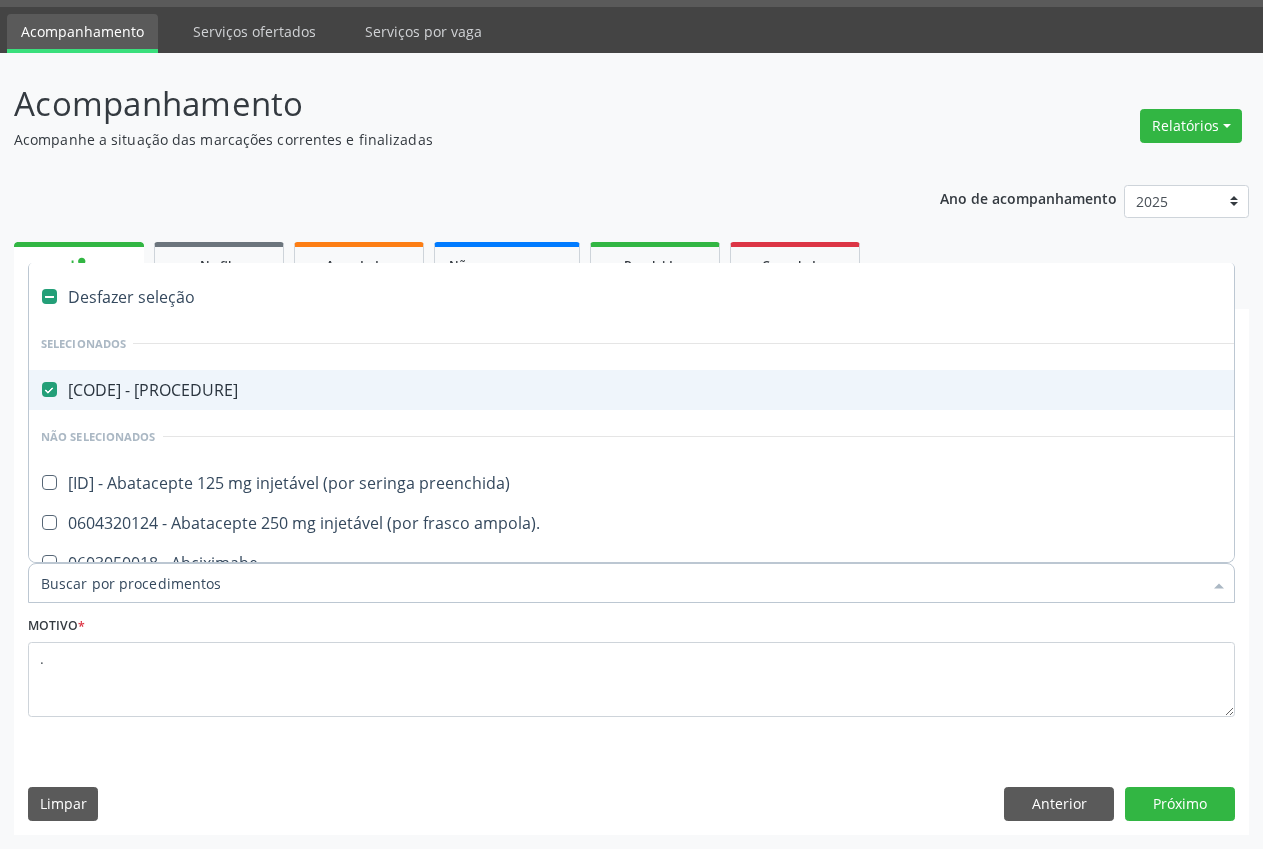 click at bounding box center (49, 389) 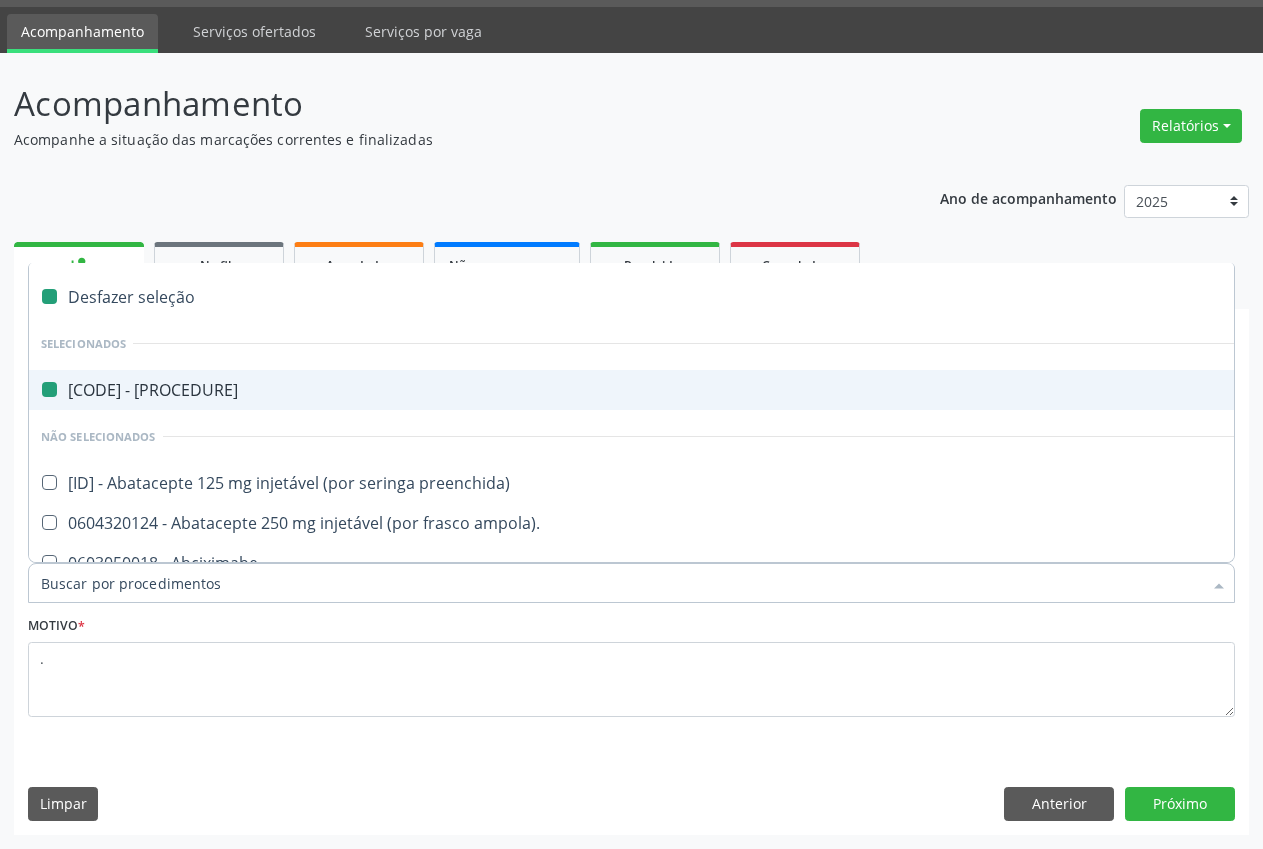 checkbox on "false" 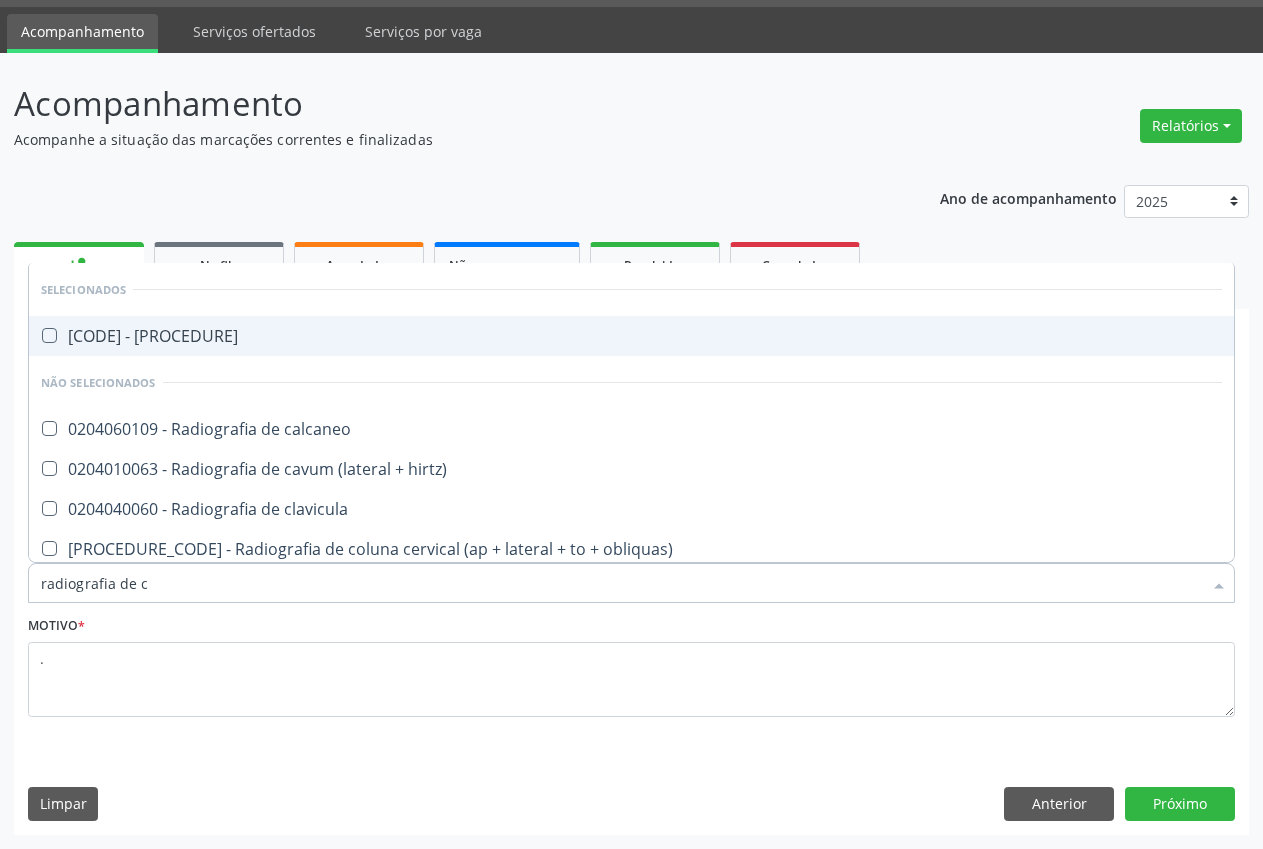 type on "radiografia de cr" 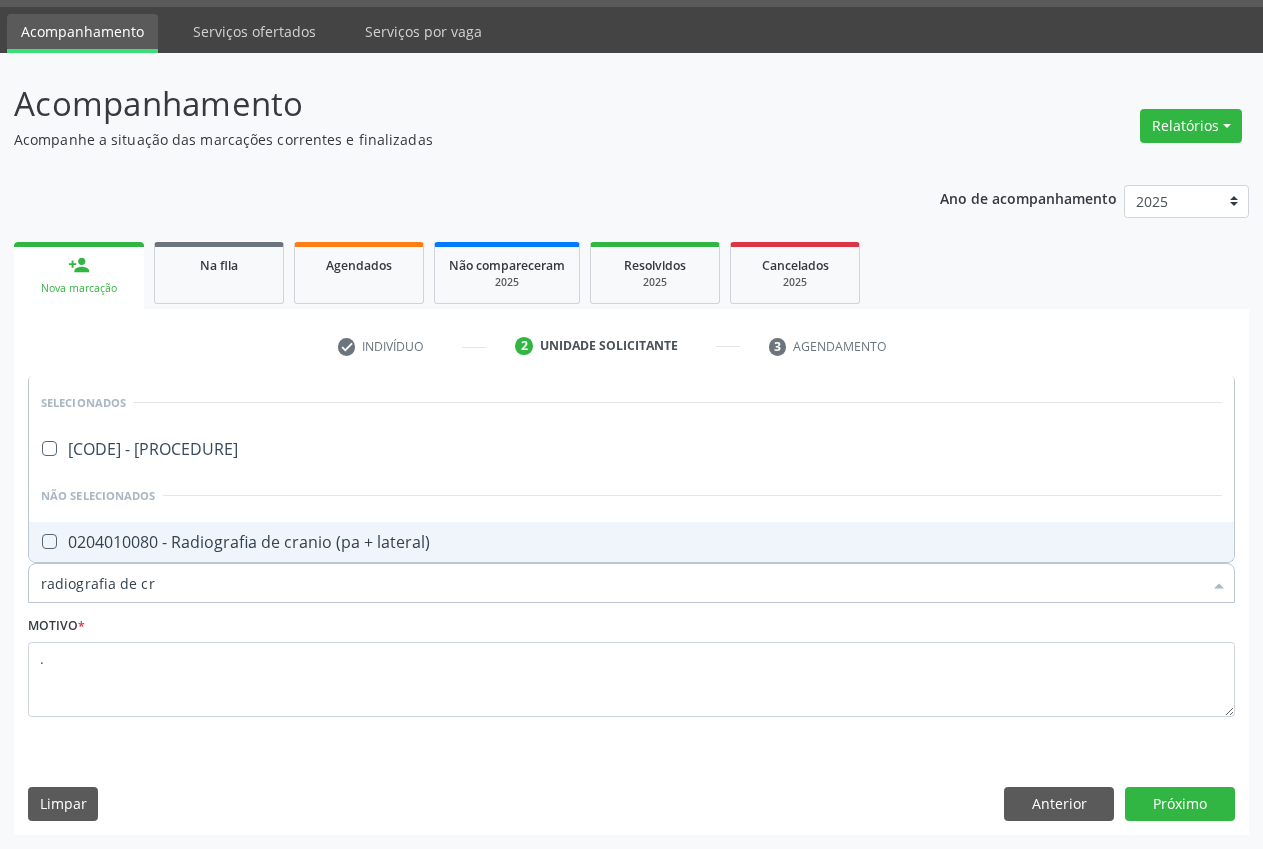click on "0204010080 - Radiografia de cranio (pa + lateral)" at bounding box center [631, 542] 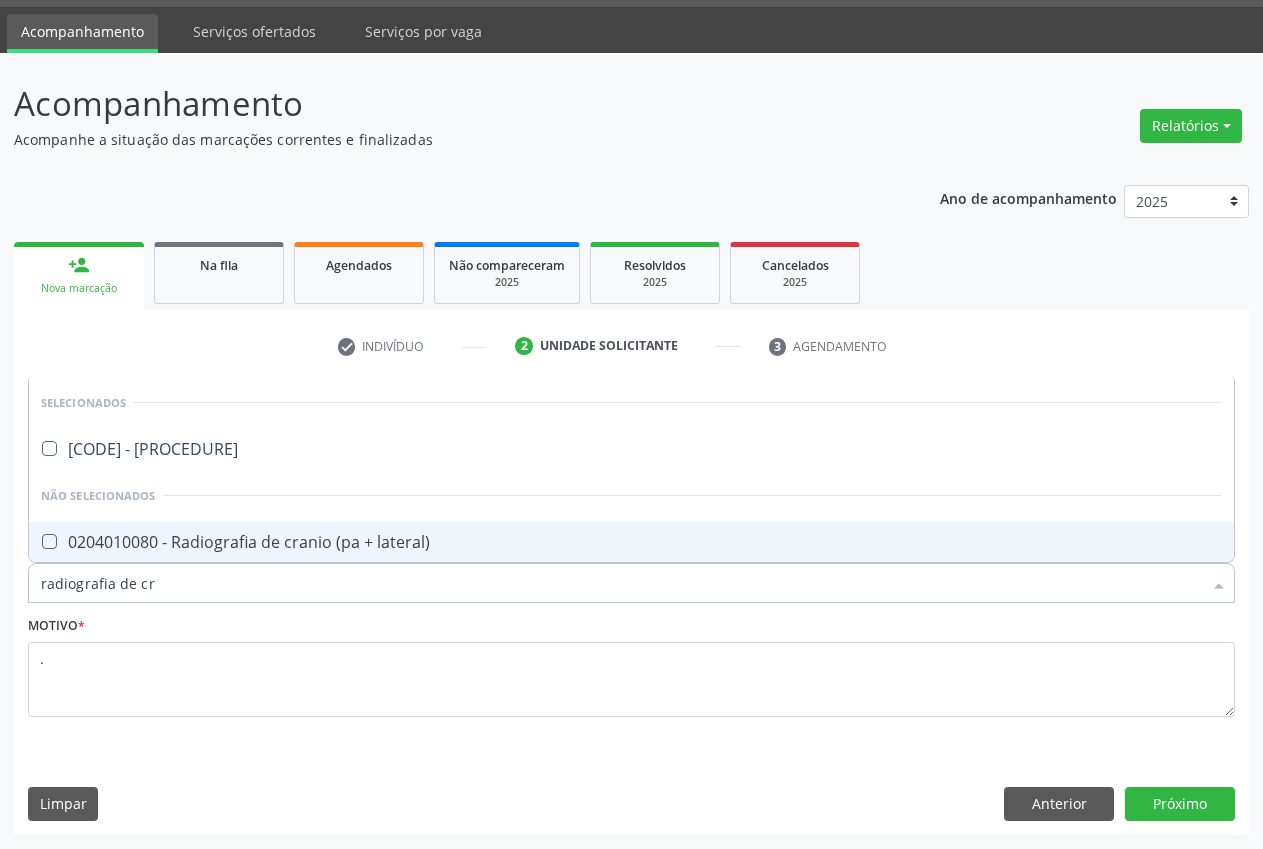 checkbox on "true" 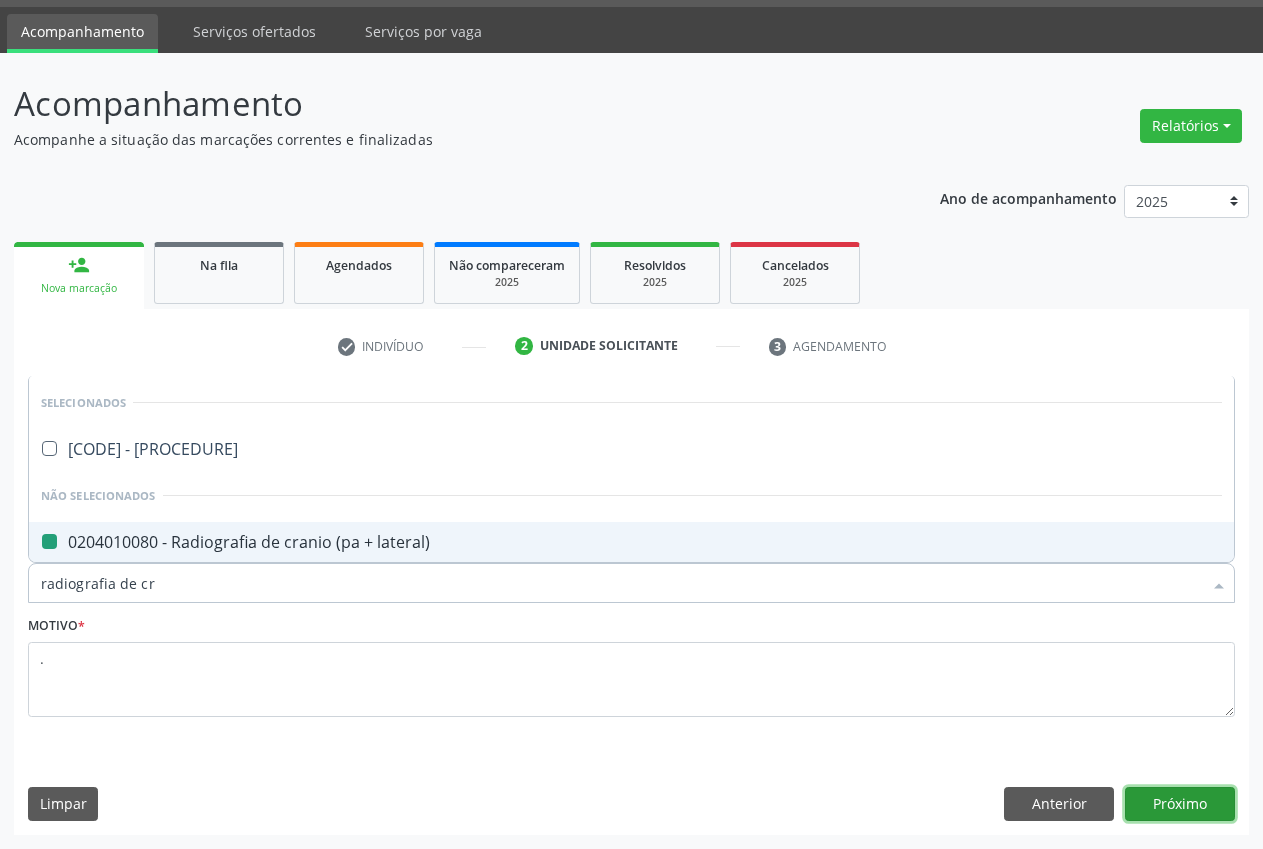 click on "Próximo" at bounding box center [1180, 804] 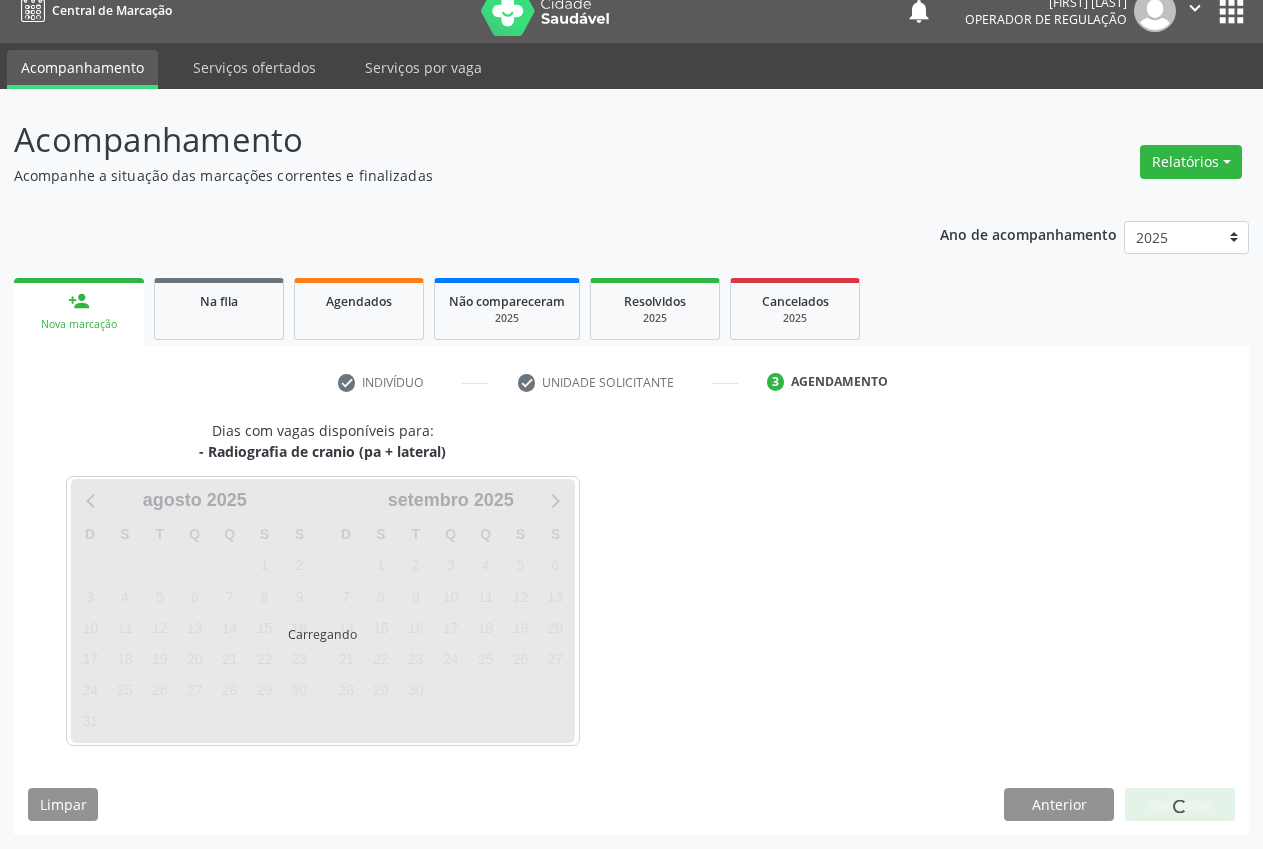 scroll, scrollTop: 57, scrollLeft: 0, axis: vertical 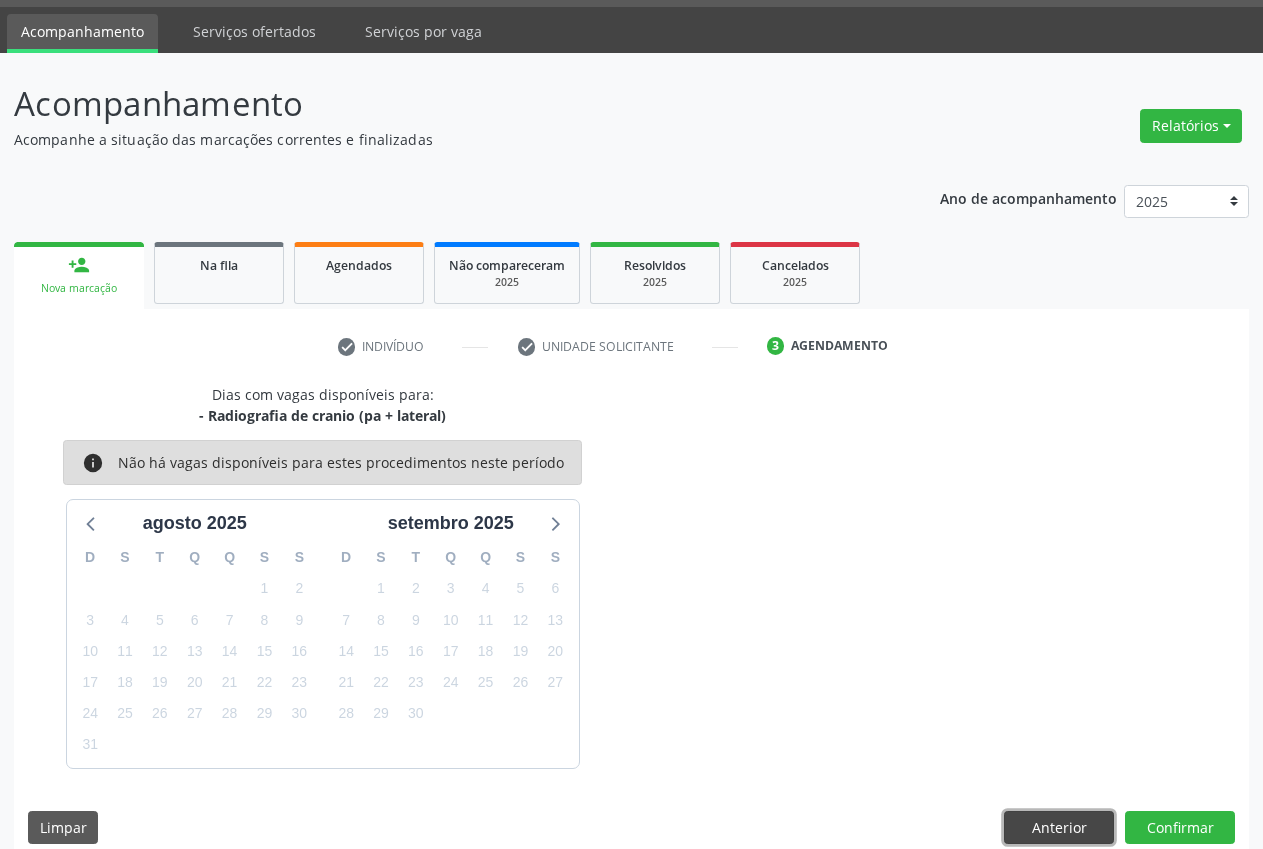 click on "Anterior" at bounding box center [1059, 828] 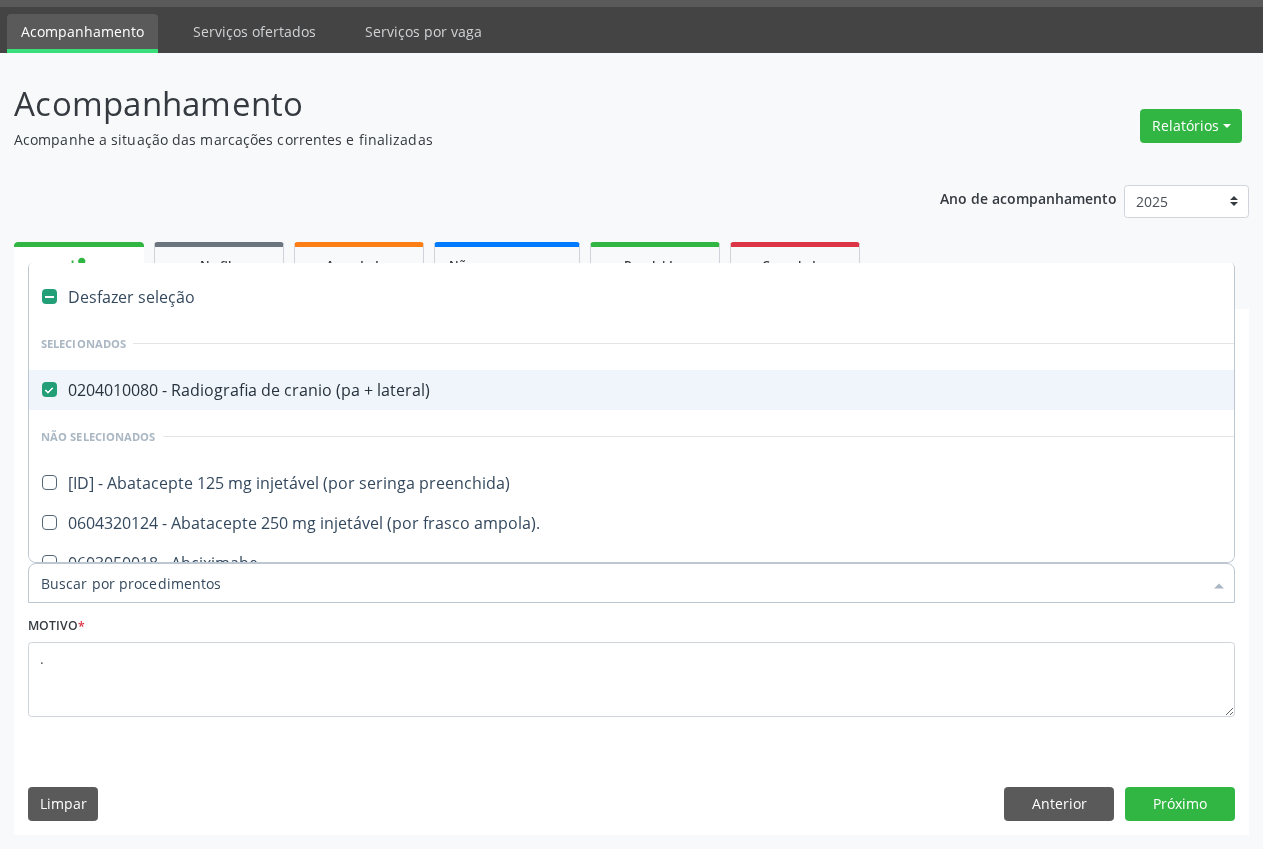 click on "0204010080 - Radiografia de cranio (pa + lateral)" at bounding box center (780, 390) 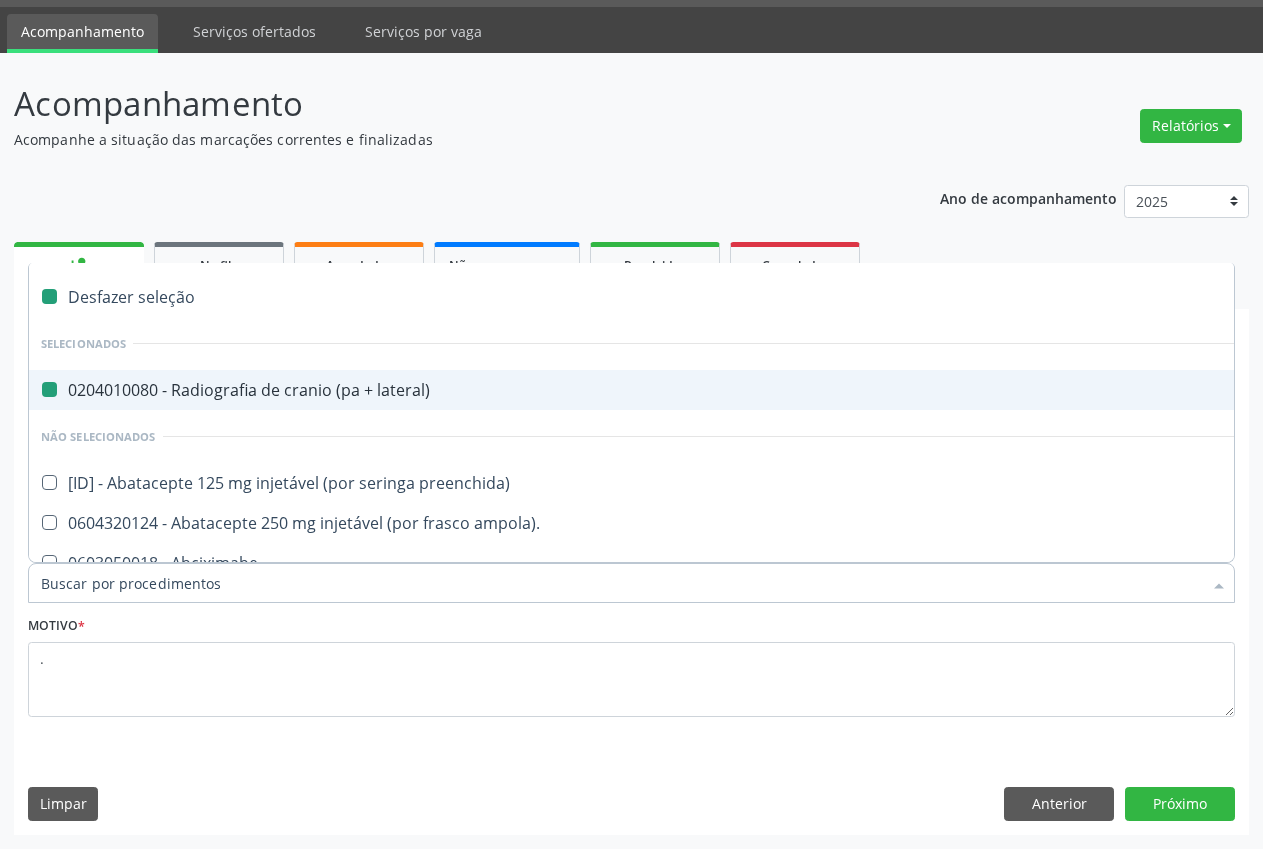 checkbox on "false" 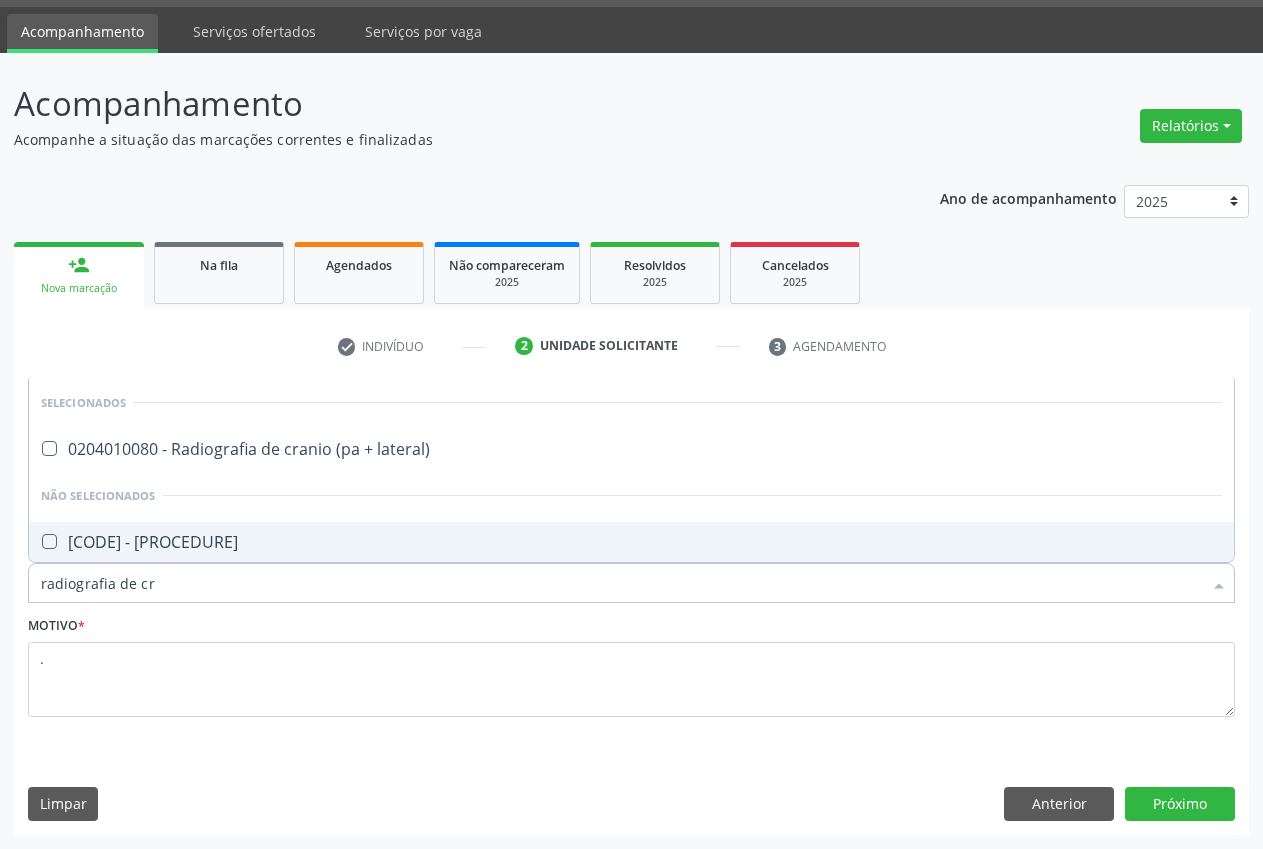 type on "radiografia de cra" 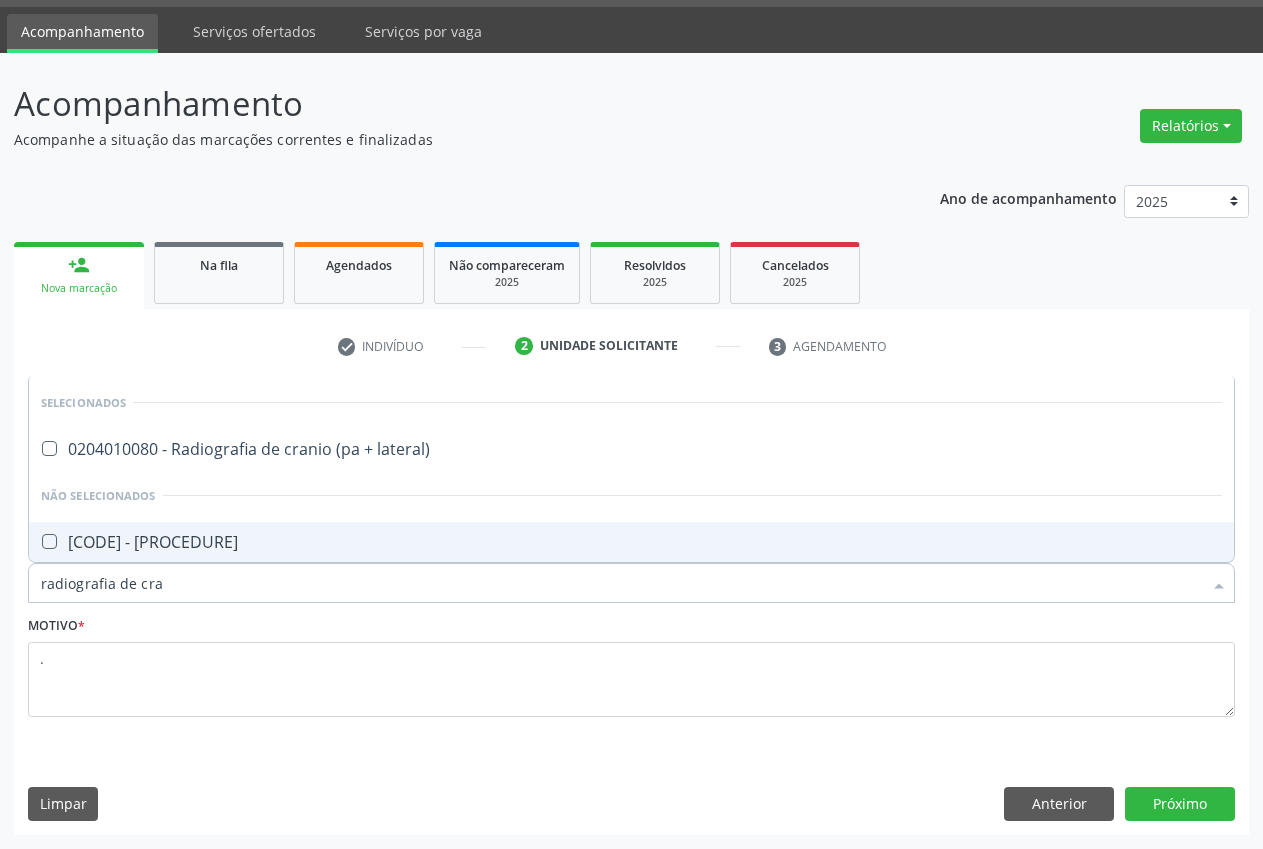 click on "0204010071 - Radiografia de cranio (pa + lateral + obligua / bretton + hirtz)" at bounding box center (631, 542) 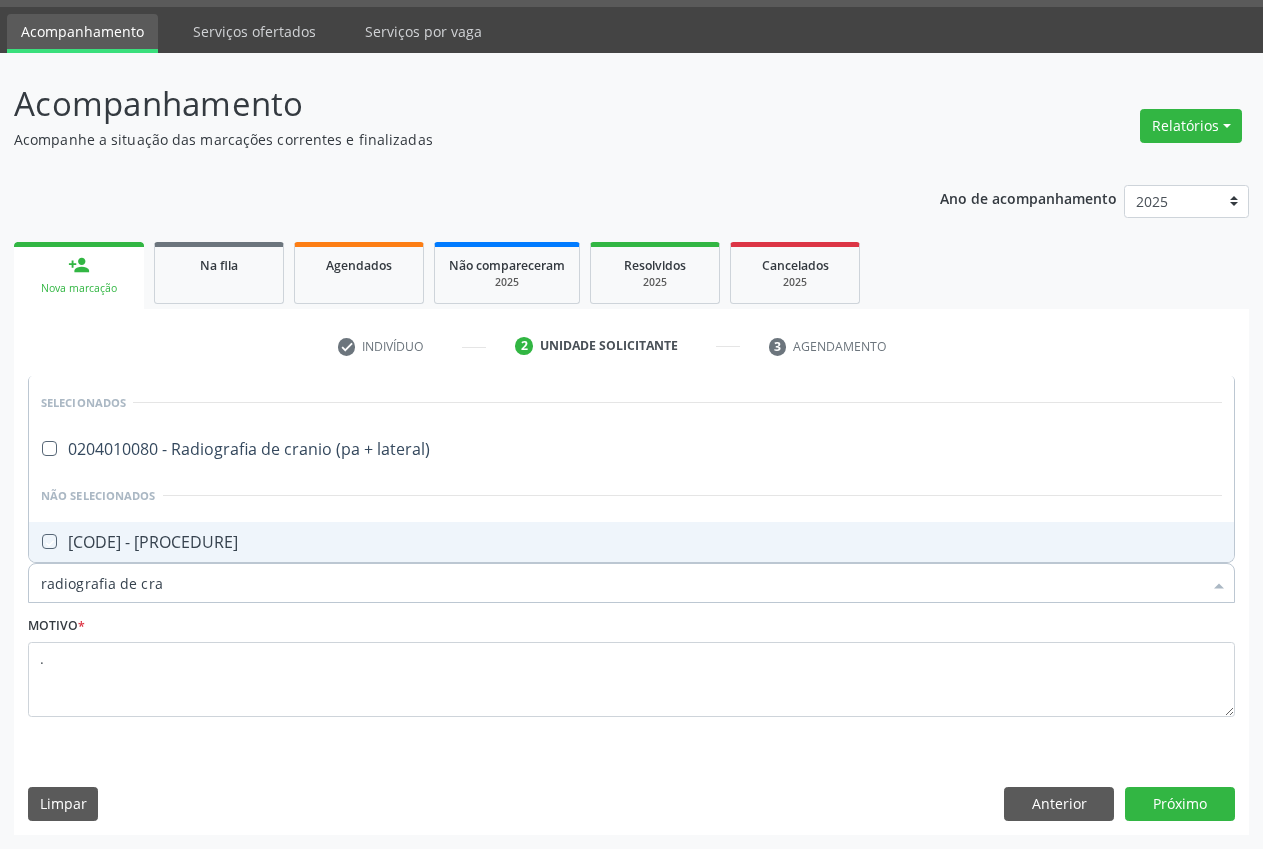 checkbox on "true" 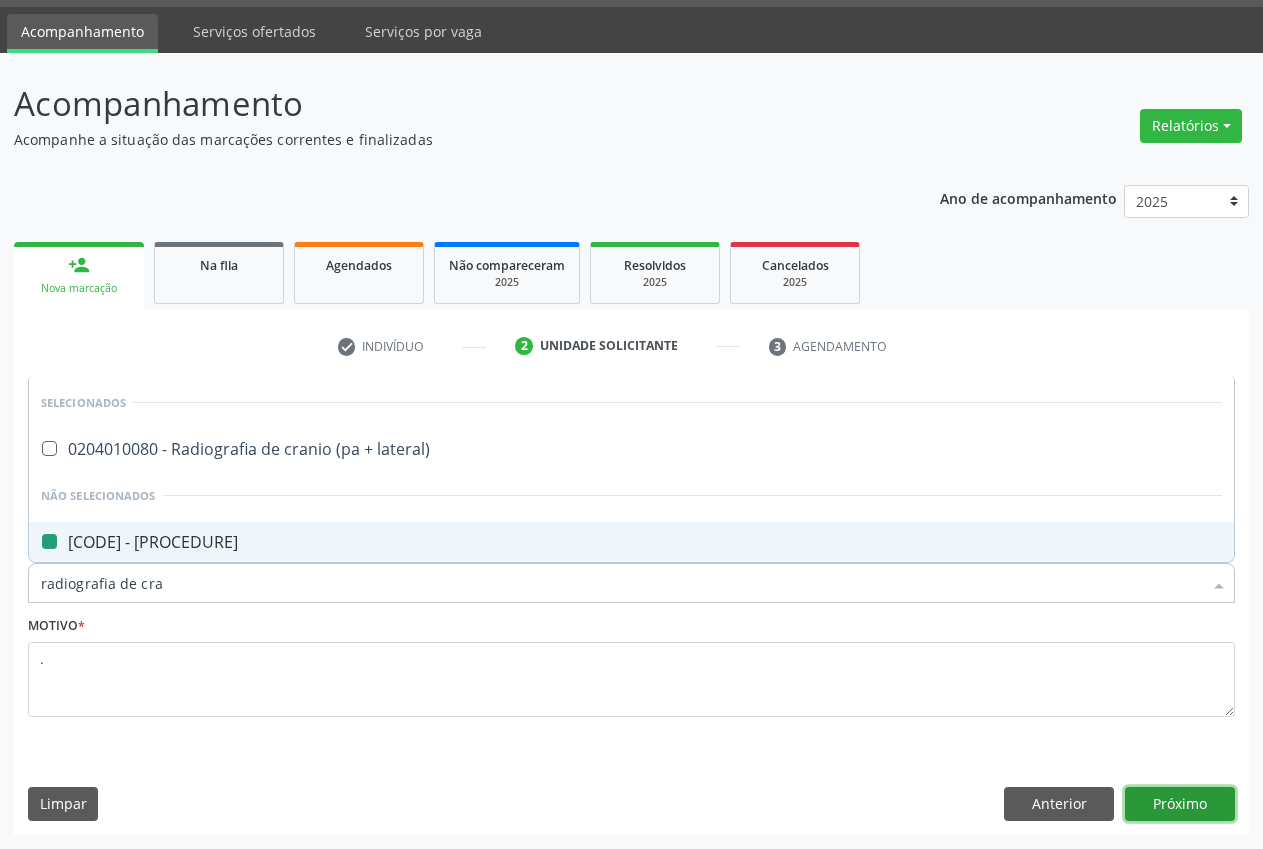 click on "Próximo" at bounding box center [1180, 804] 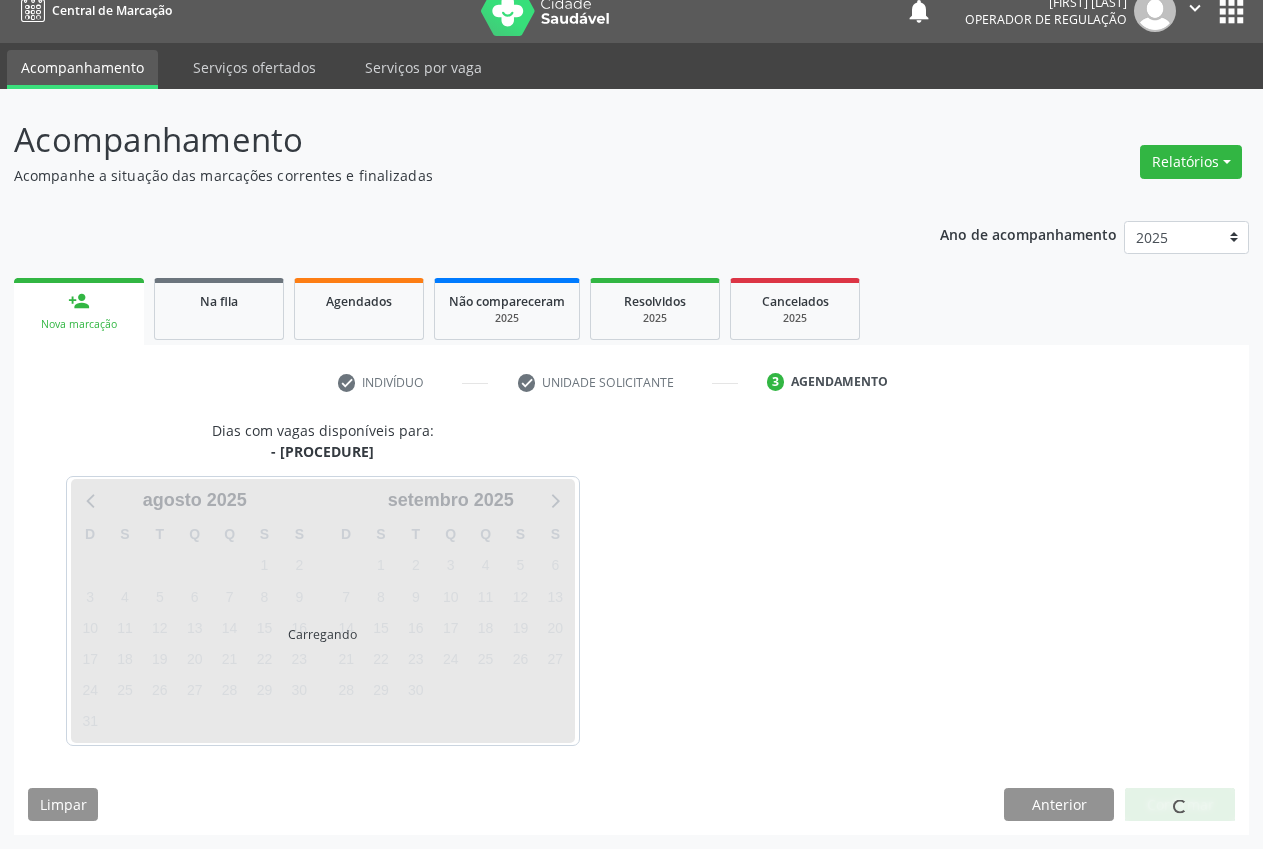 scroll, scrollTop: 21, scrollLeft: 0, axis: vertical 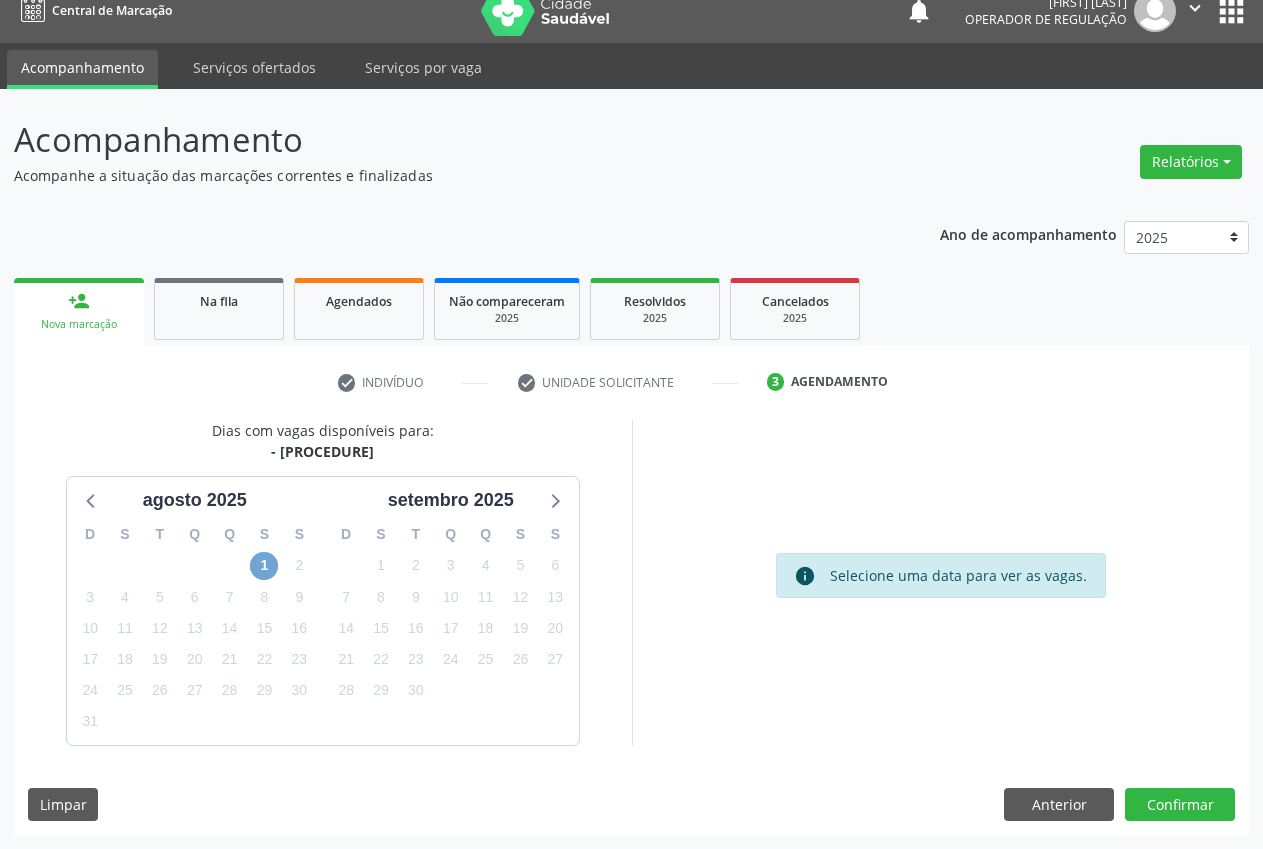 click on "1" at bounding box center (264, 566) 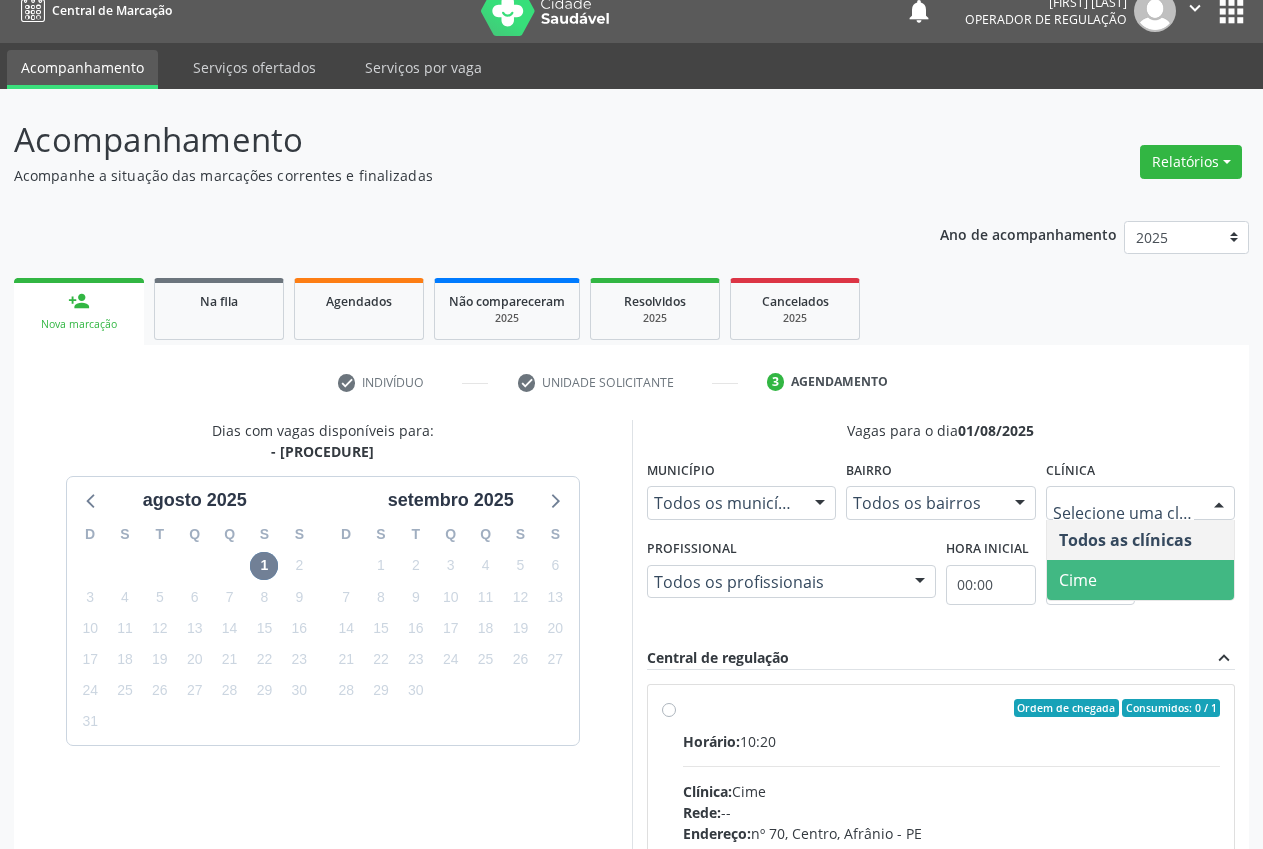 click on "Cime" at bounding box center [1141, 580] 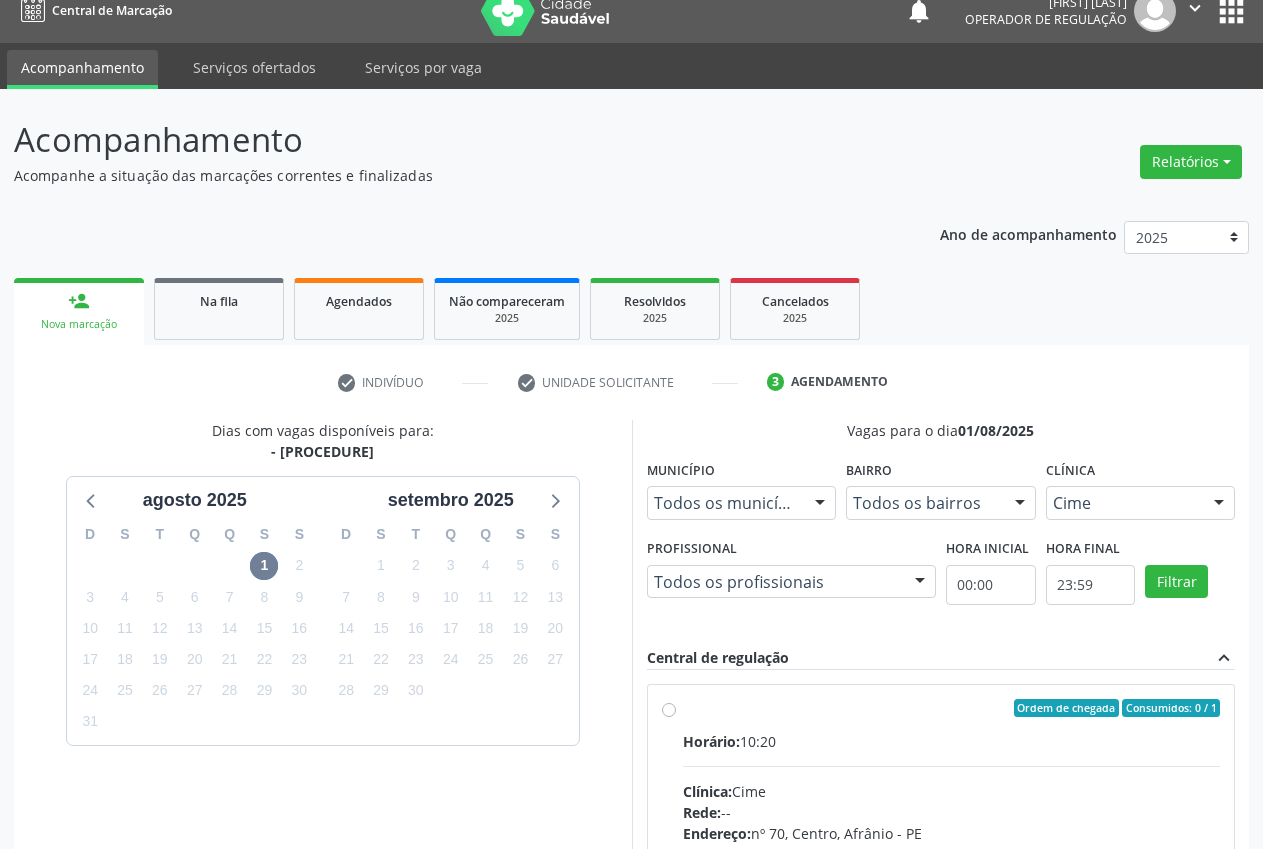 click on "Ordem de chegada
Consumidos: 0 / 1
Horário:   10:20
Clínica:  Cime
Rede:
--
Endereço:   nº 70, Centro, Afrânio - PE
Telefone:   (87) 88416145
Profissional:
--
Informações adicionais sobre o atendimento
Idade de atendimento:
Sem restrição
Gênero(s) atendido(s):
Sem restrição
Informações adicionais:
--" at bounding box center [941, 852] 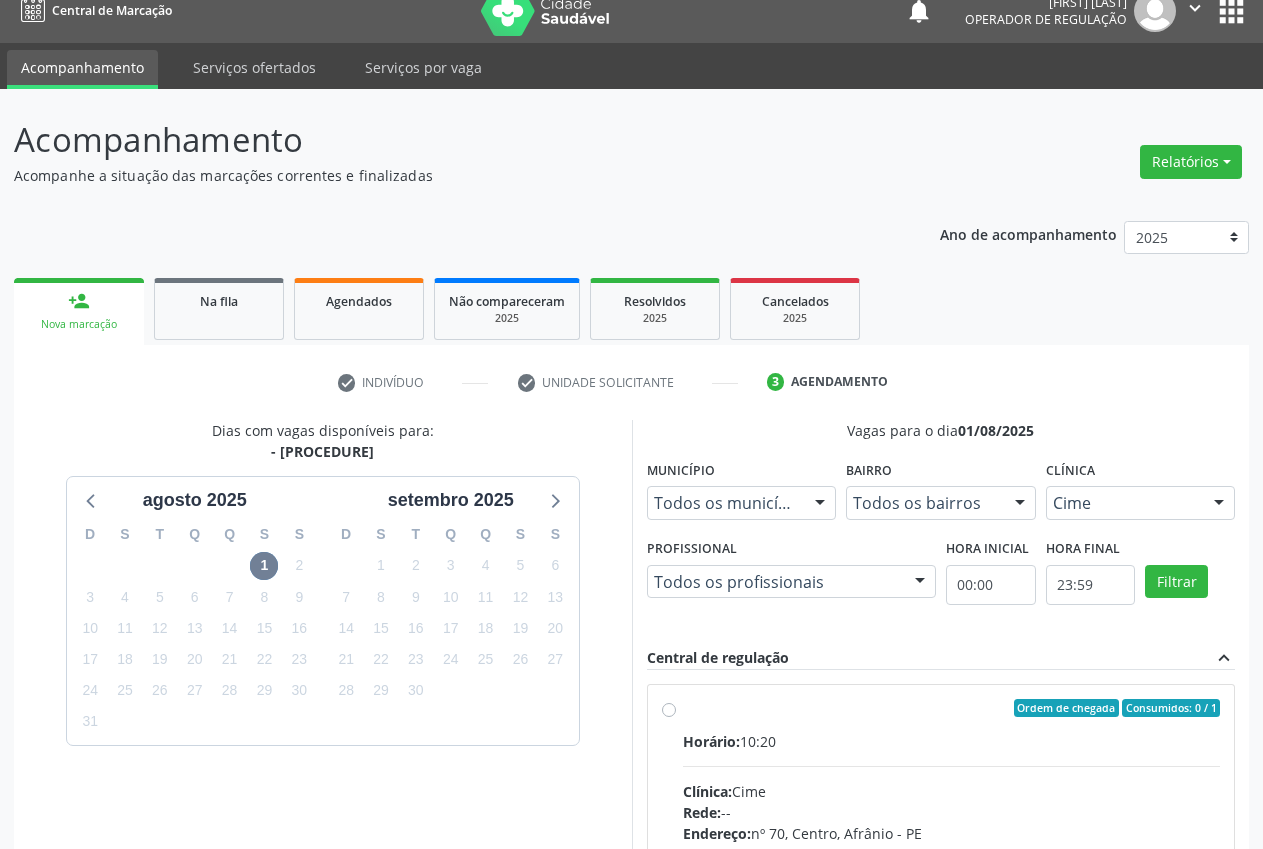 radio on "true" 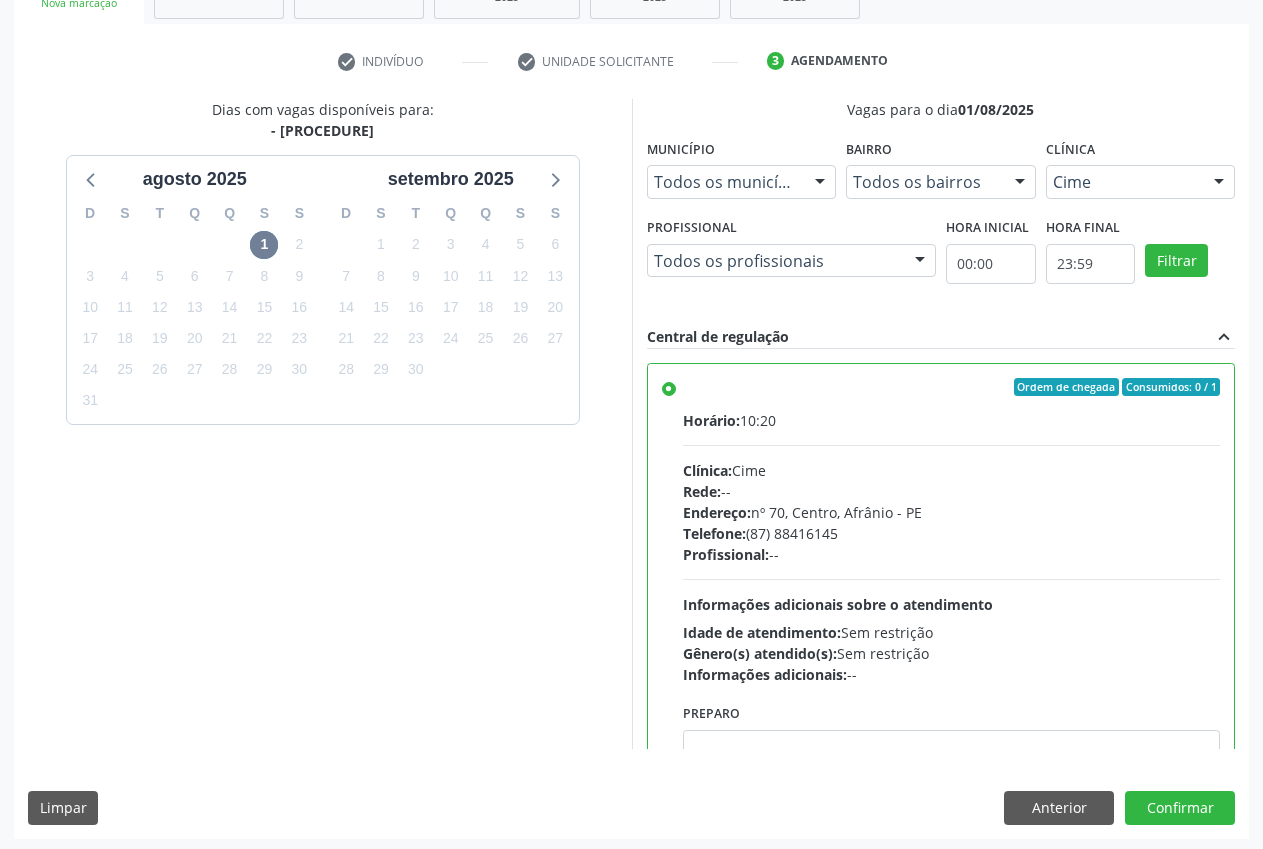 scroll, scrollTop: 346, scrollLeft: 0, axis: vertical 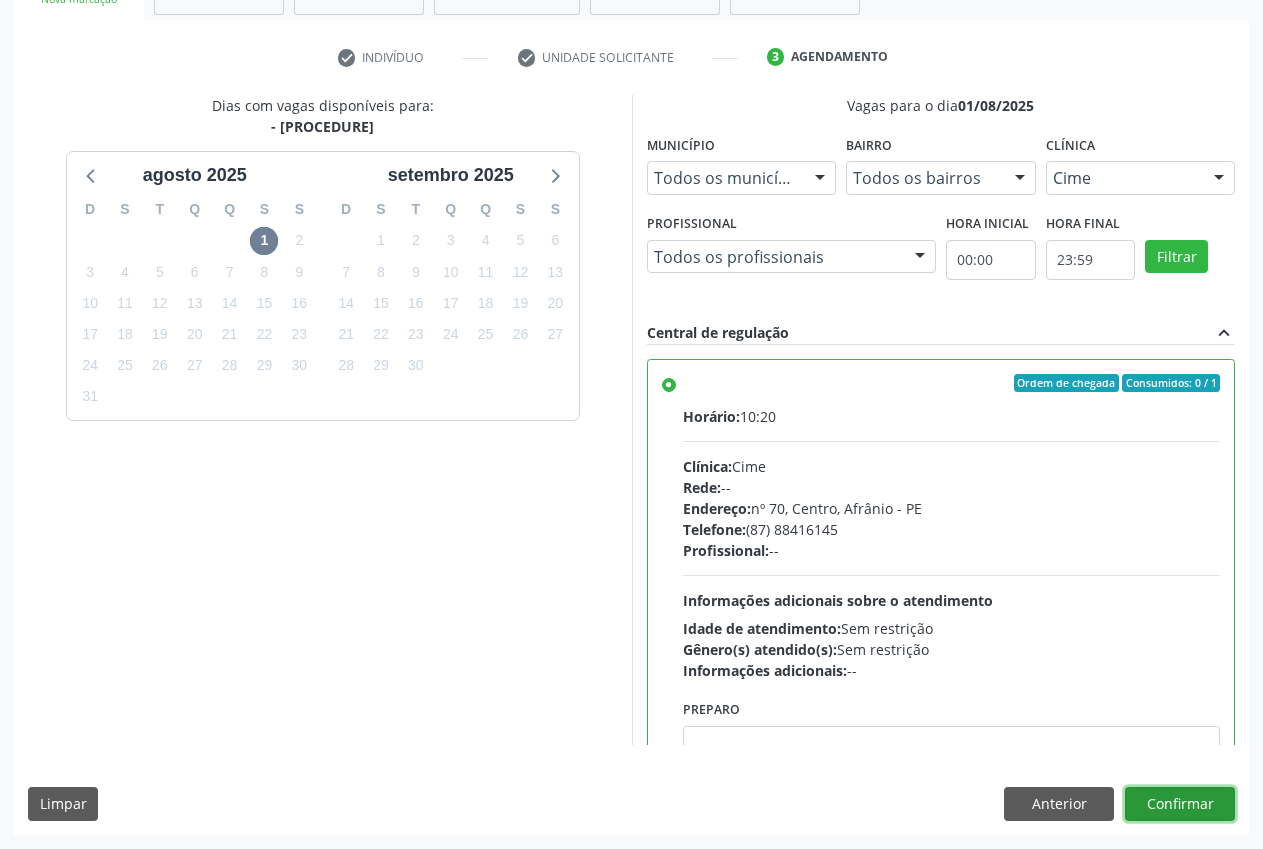 click on "Confirmar" at bounding box center (1180, 804) 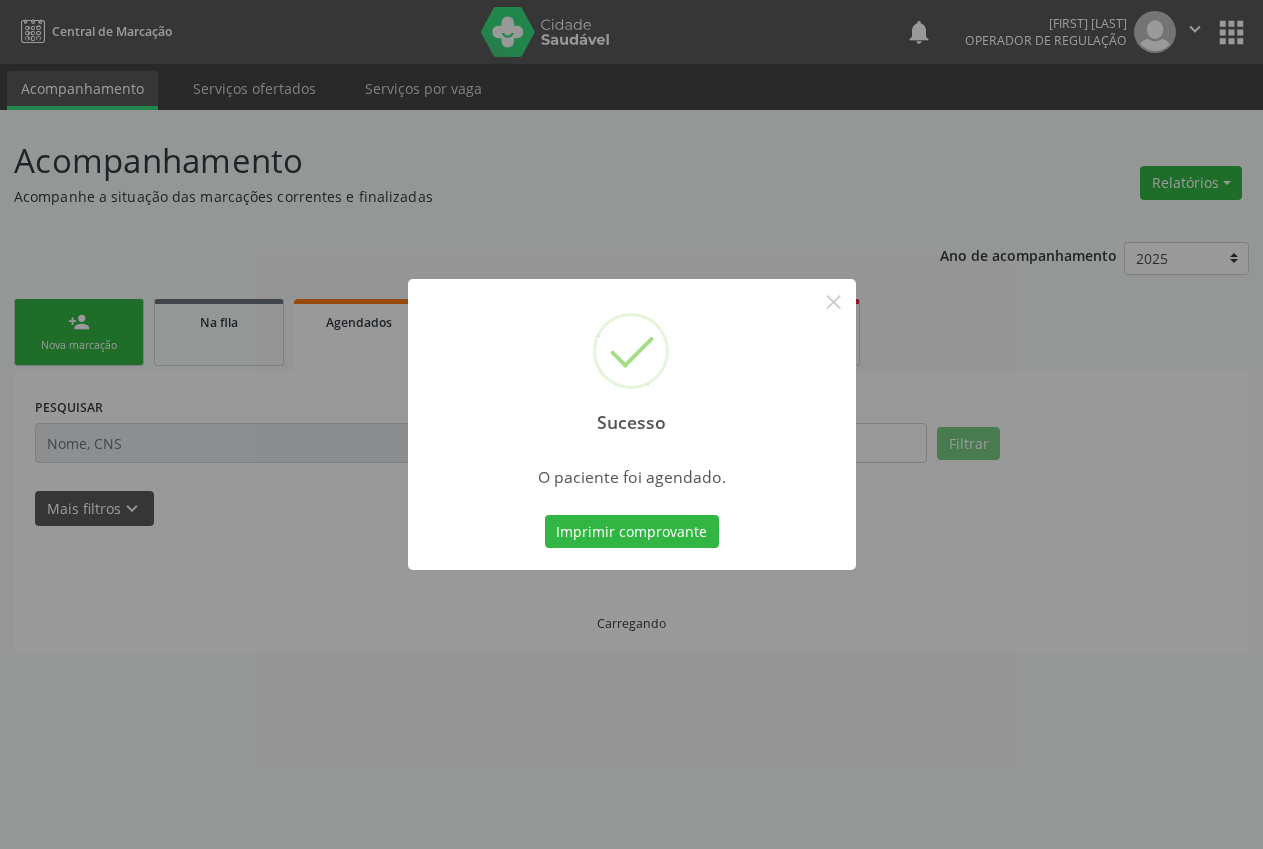 scroll, scrollTop: 0, scrollLeft: 0, axis: both 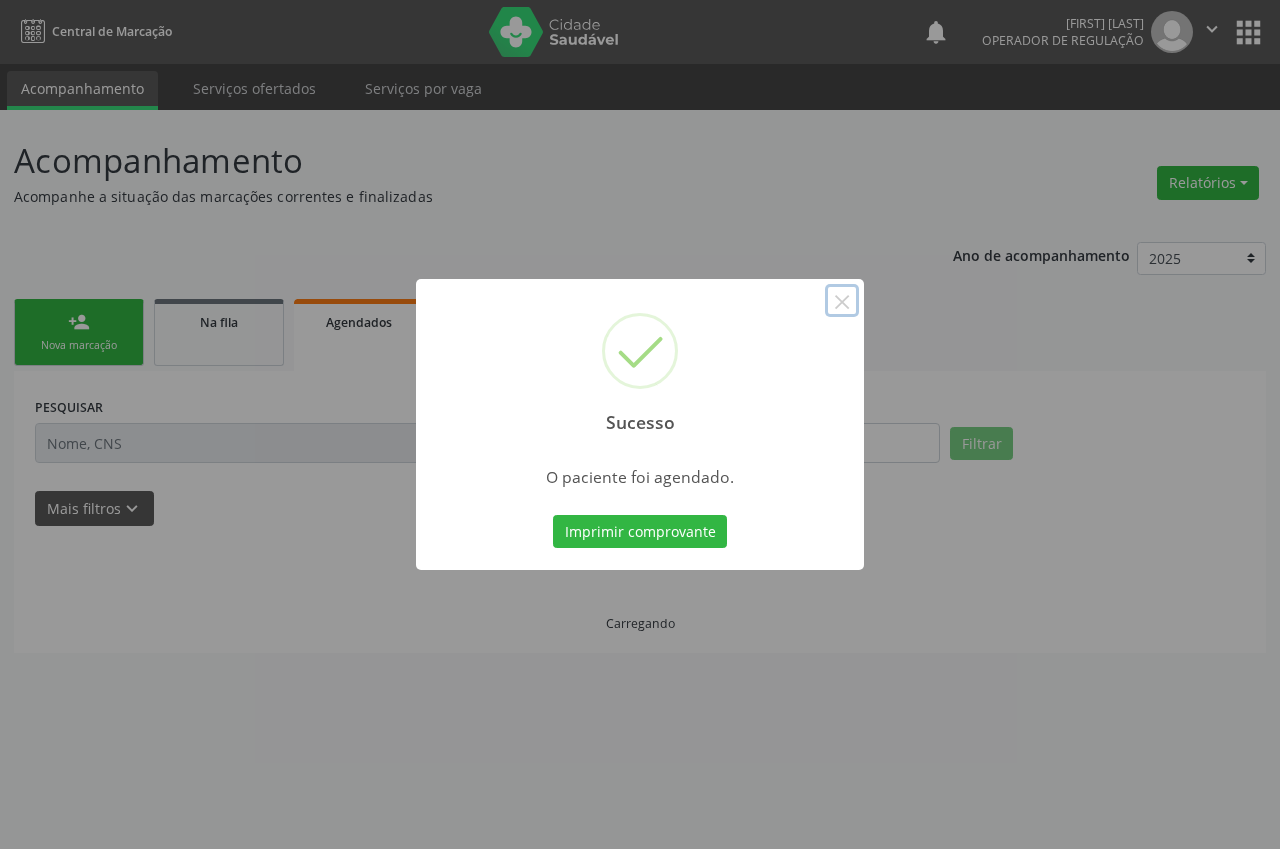 click on "×" at bounding box center [842, 301] 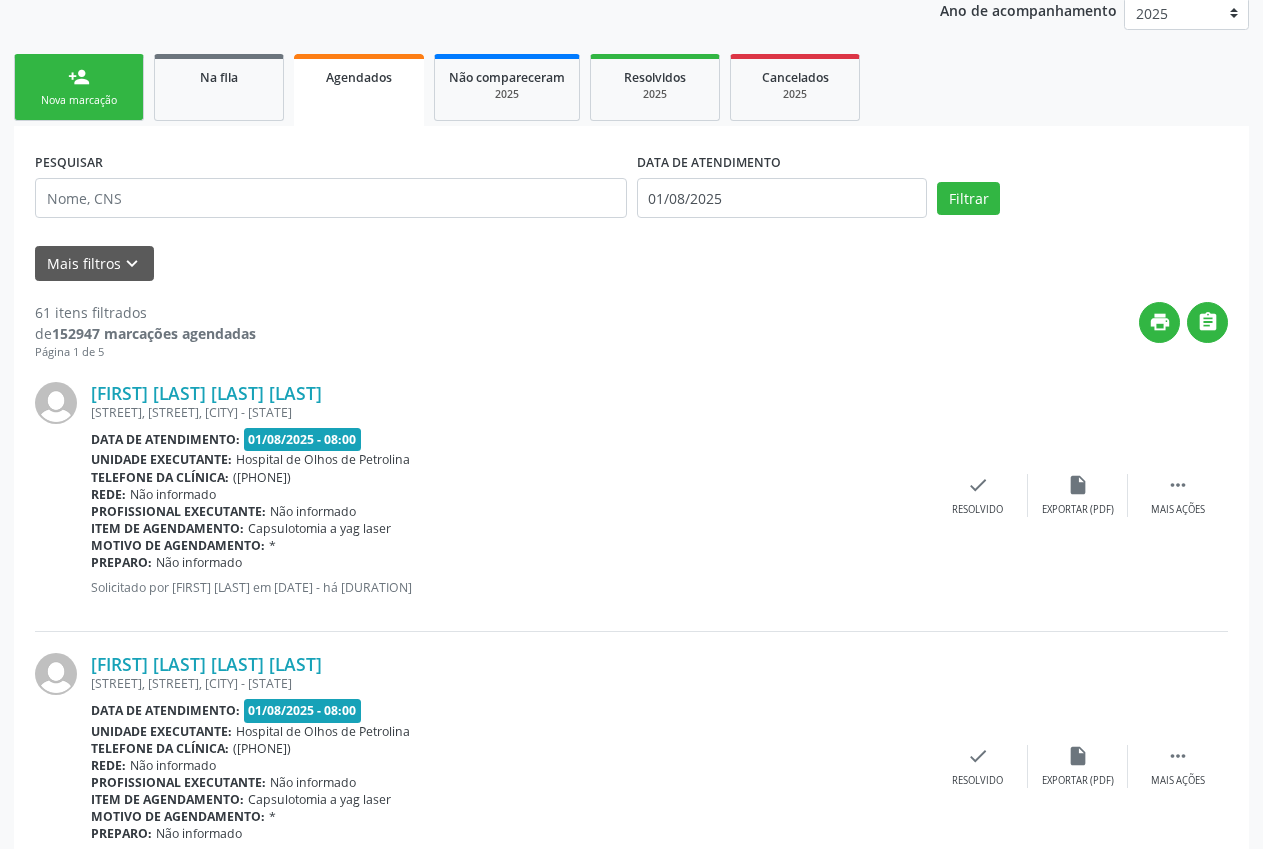 scroll, scrollTop: 251, scrollLeft: 0, axis: vertical 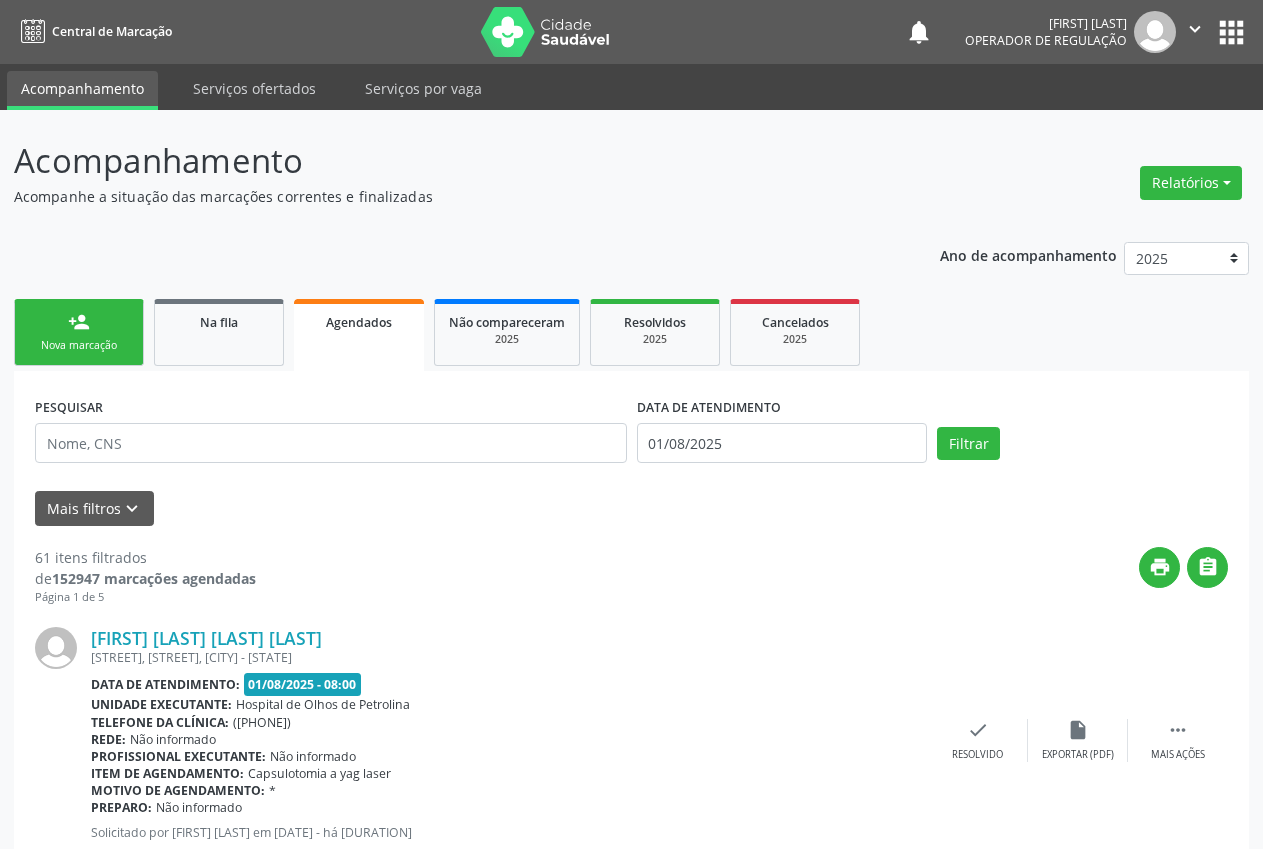 click on "person_add
Nova marcação" at bounding box center [79, 332] 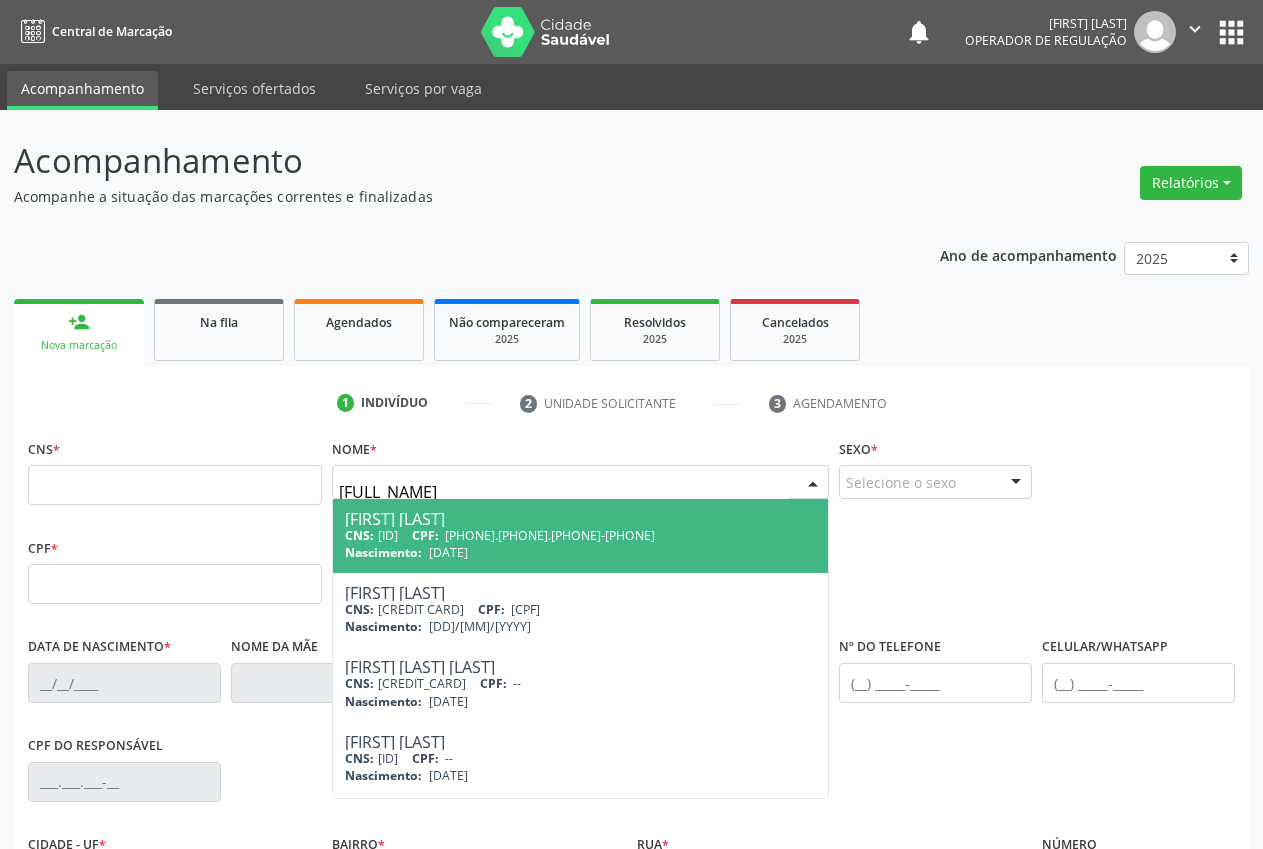 type on "SEBASTIANA MARIA DA CRUZ" 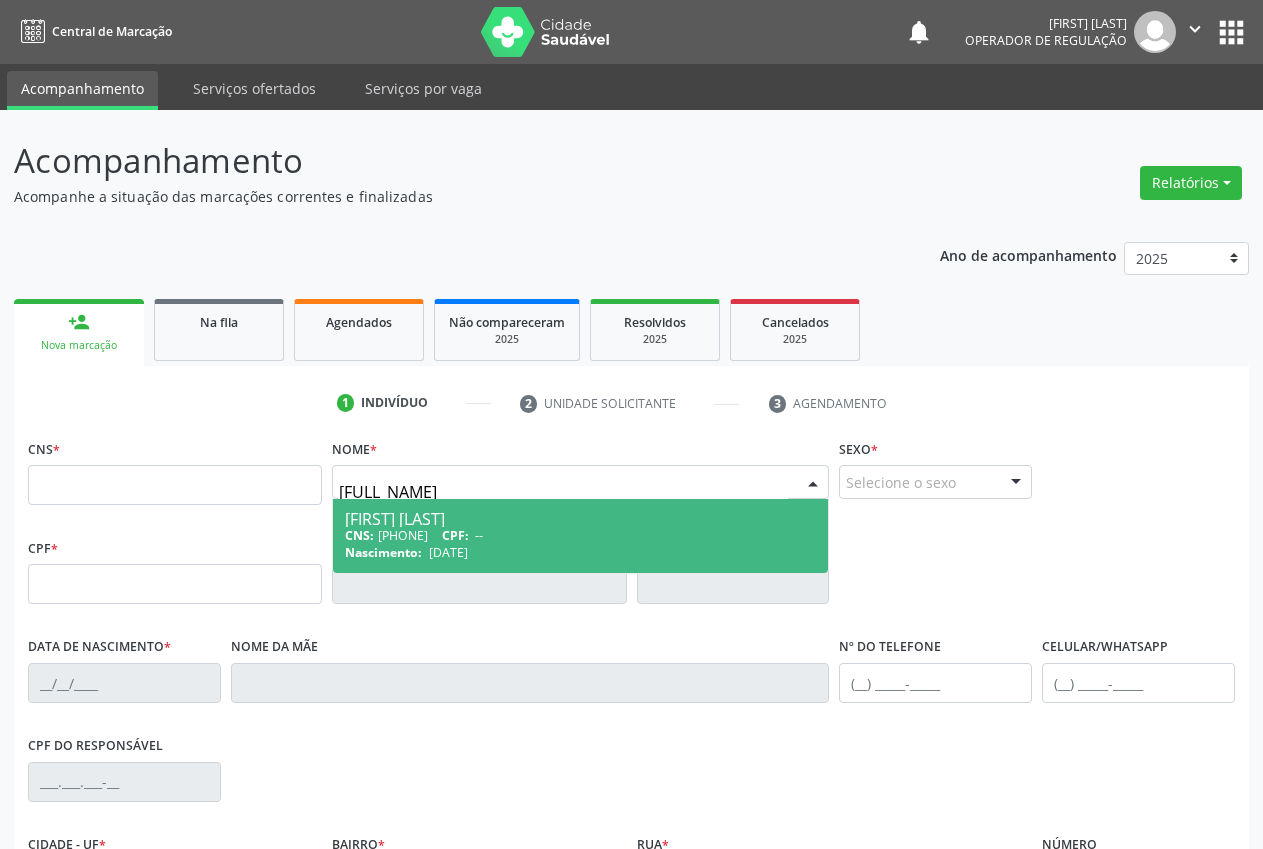 click on "Nascimento:
23/01/1949" at bounding box center [580, 552] 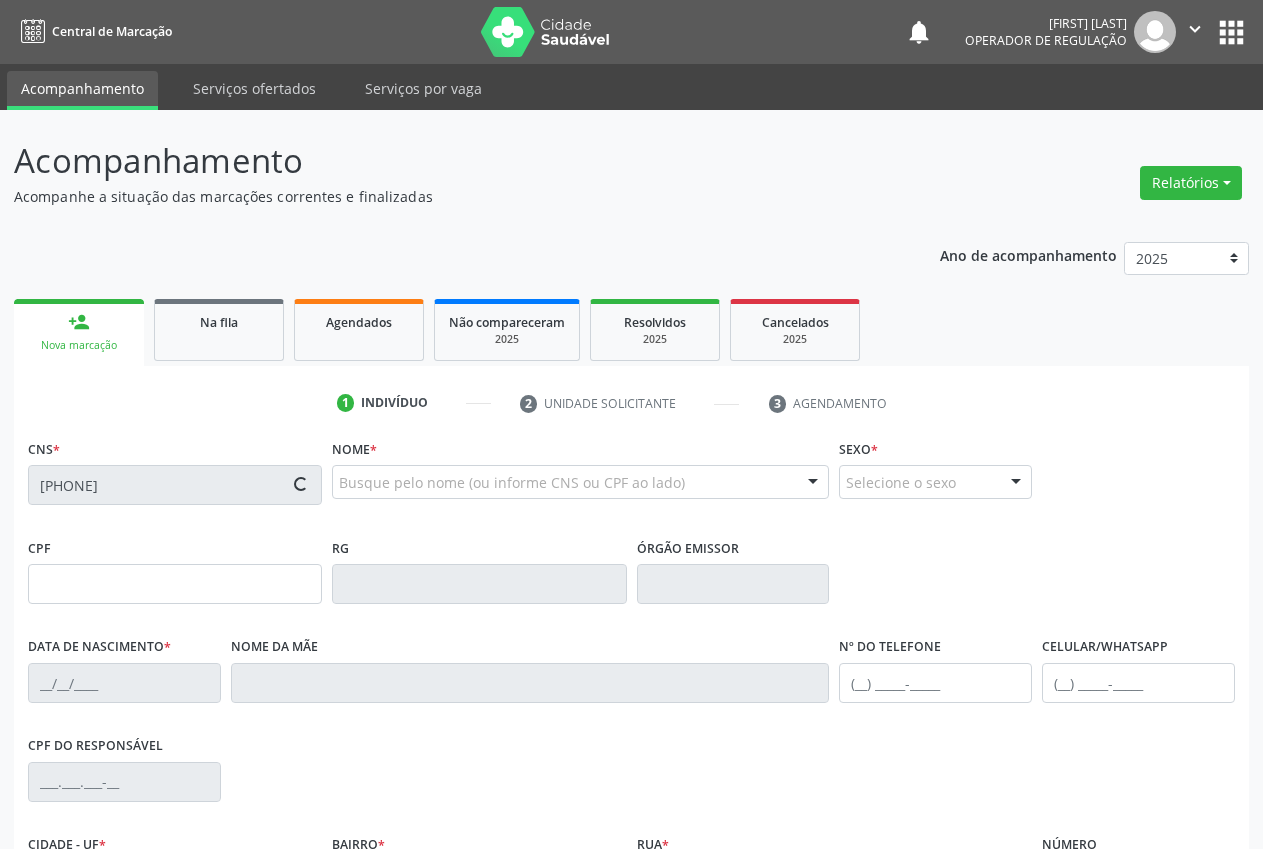 type on "23/01/1949" 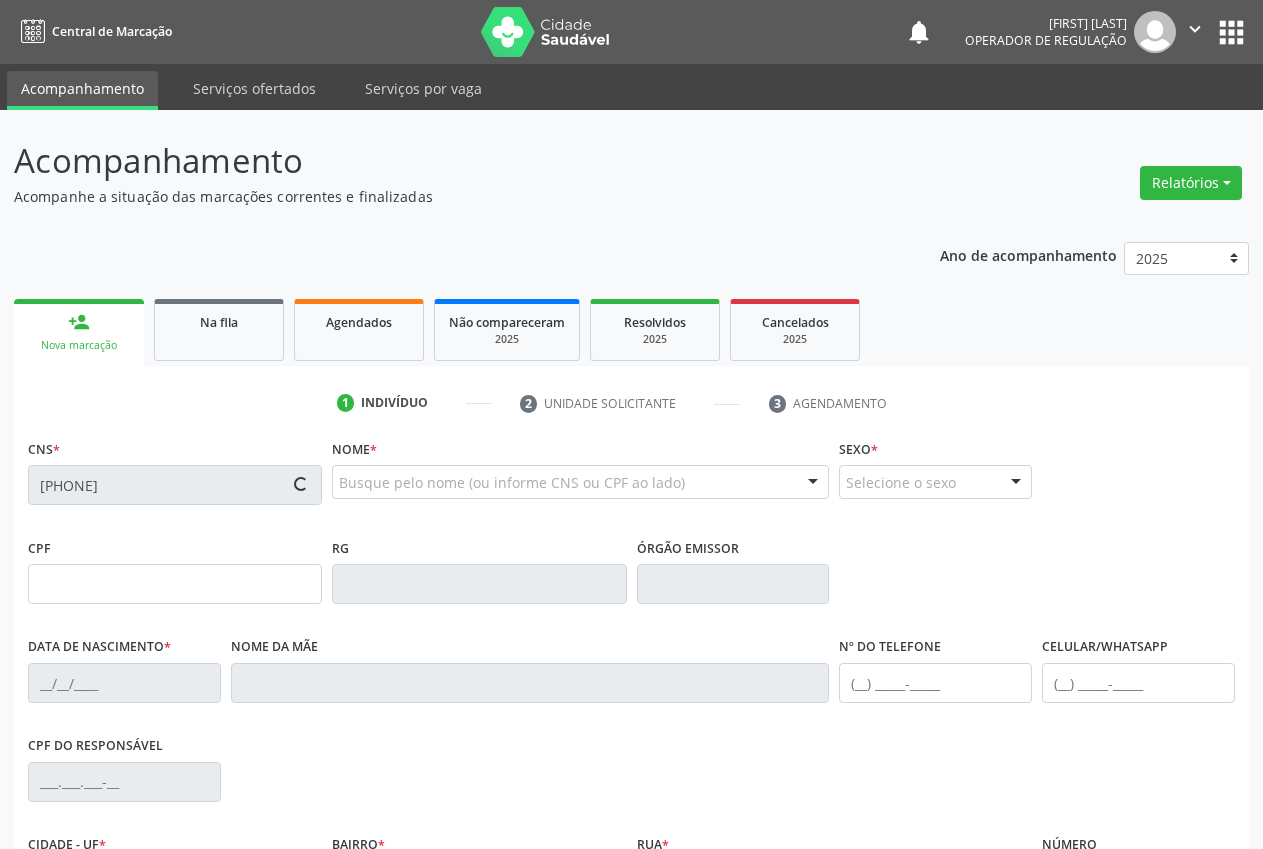 type on "(87) 98831-2578" 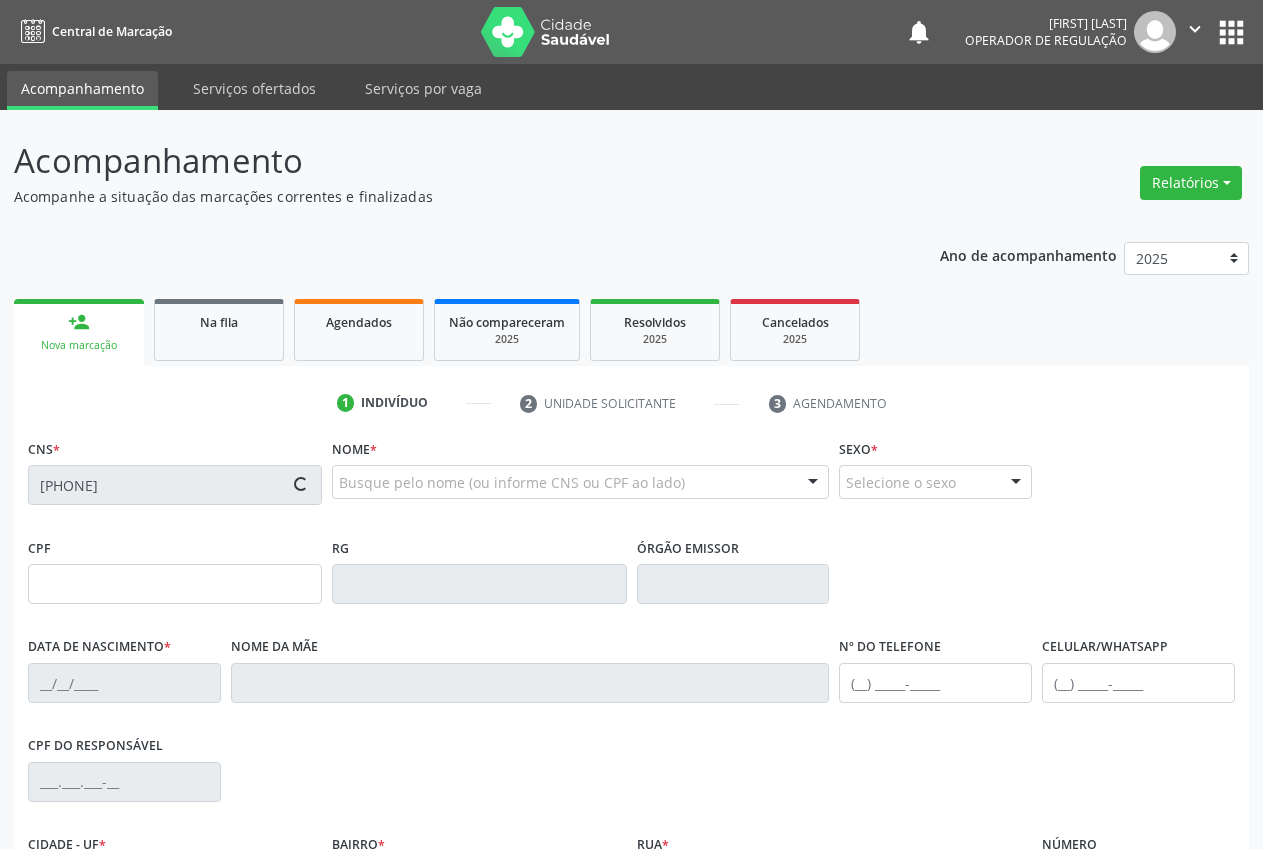 type on "(87) 98843-7061" 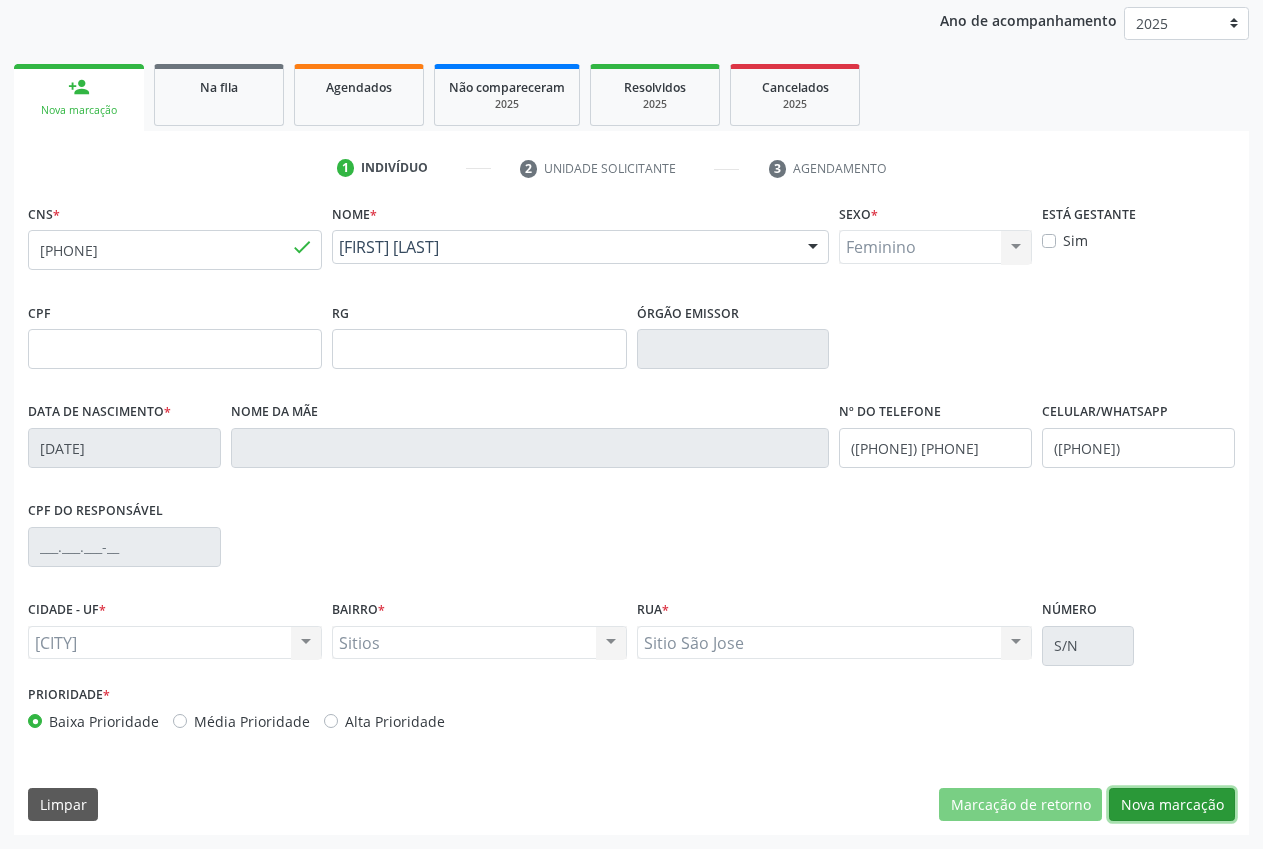 click on "Nova marcação" at bounding box center [1172, 805] 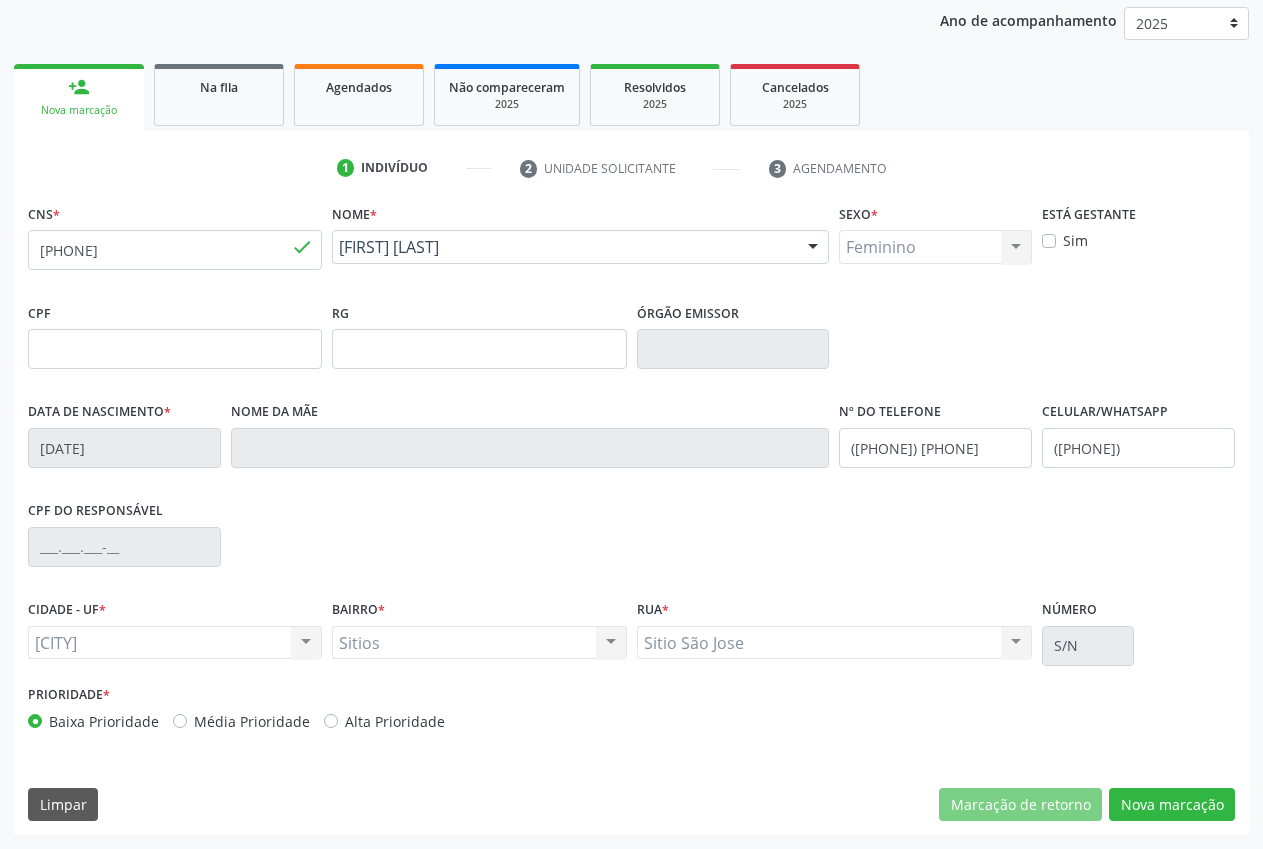 scroll, scrollTop: 57, scrollLeft: 0, axis: vertical 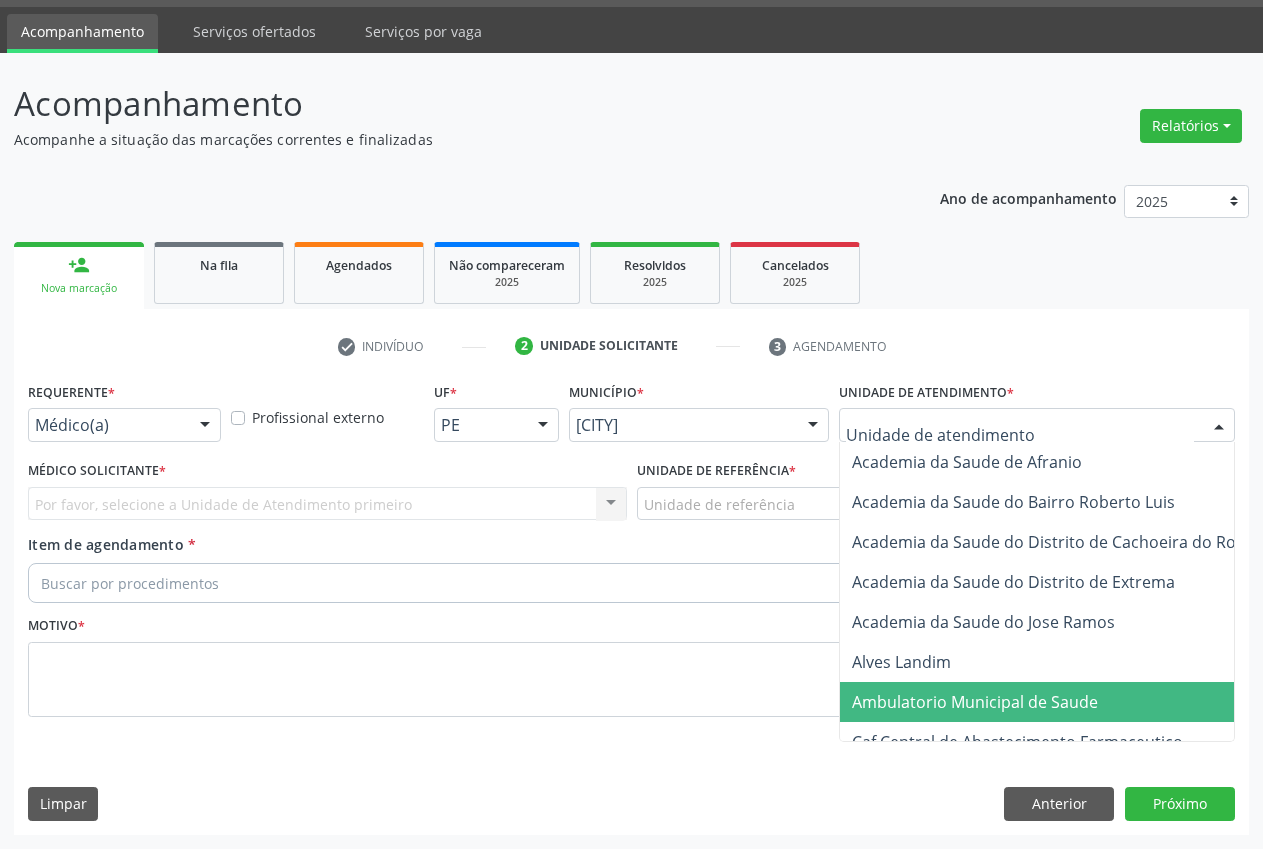 drag, startPoint x: 923, startPoint y: 693, endPoint x: 857, endPoint y: 615, distance: 102.176315 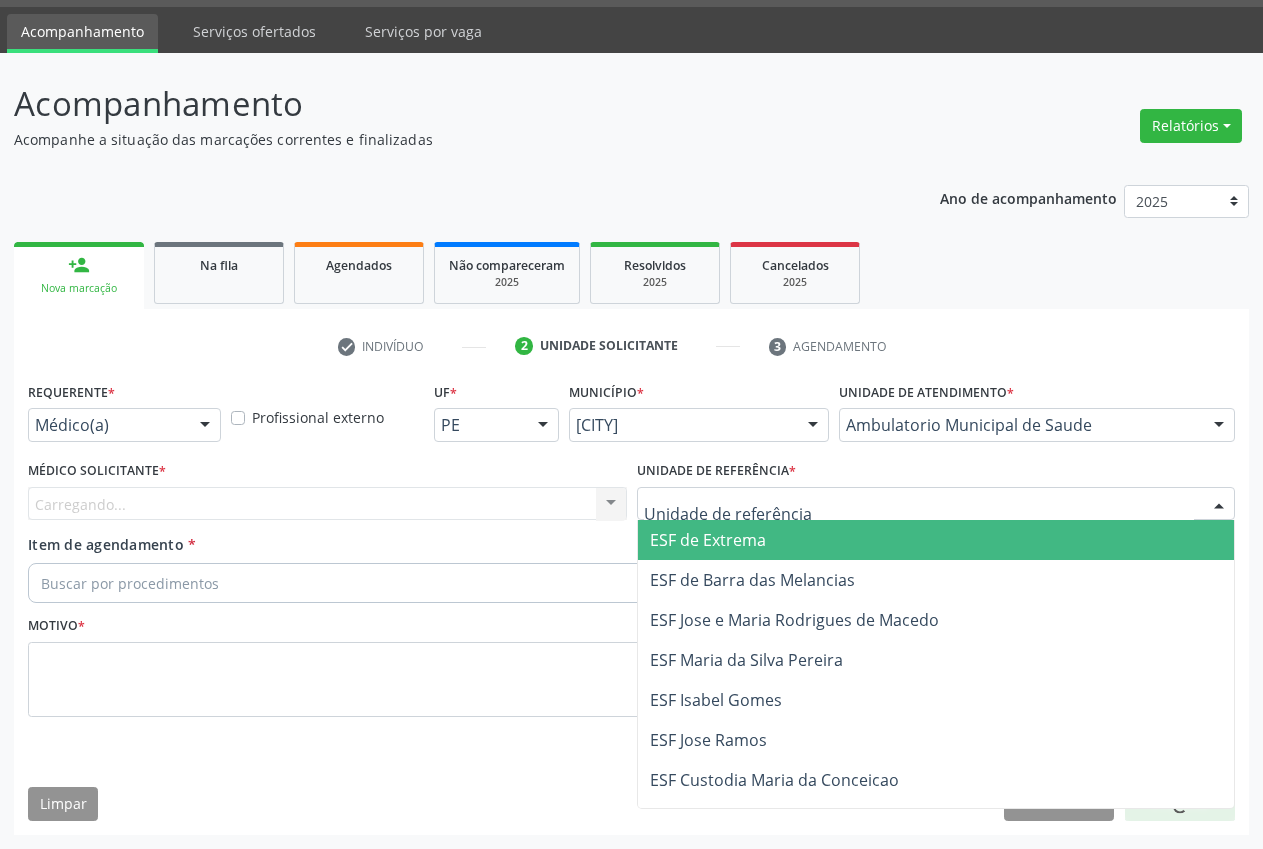 click on "ESF de Extrema" at bounding box center (936, 540) 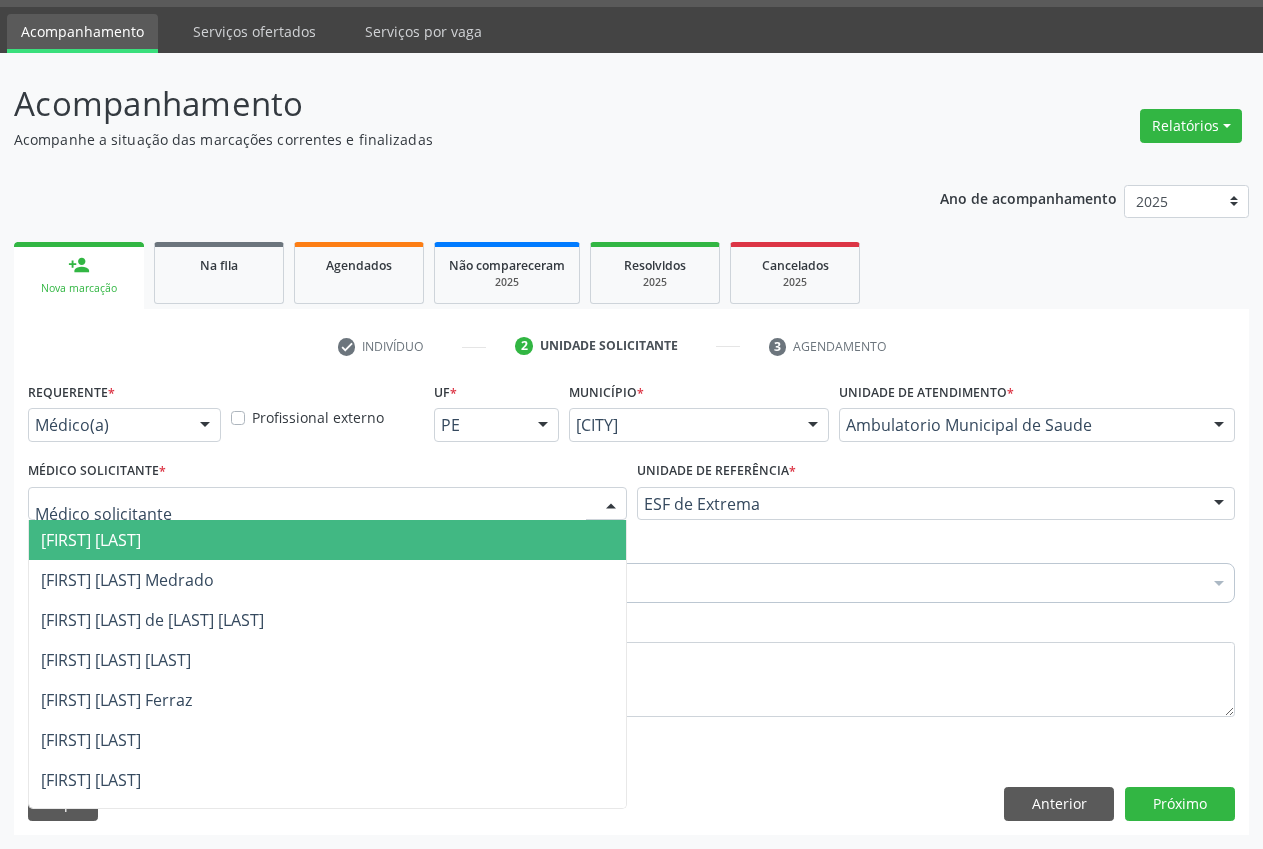 click at bounding box center [611, 505] 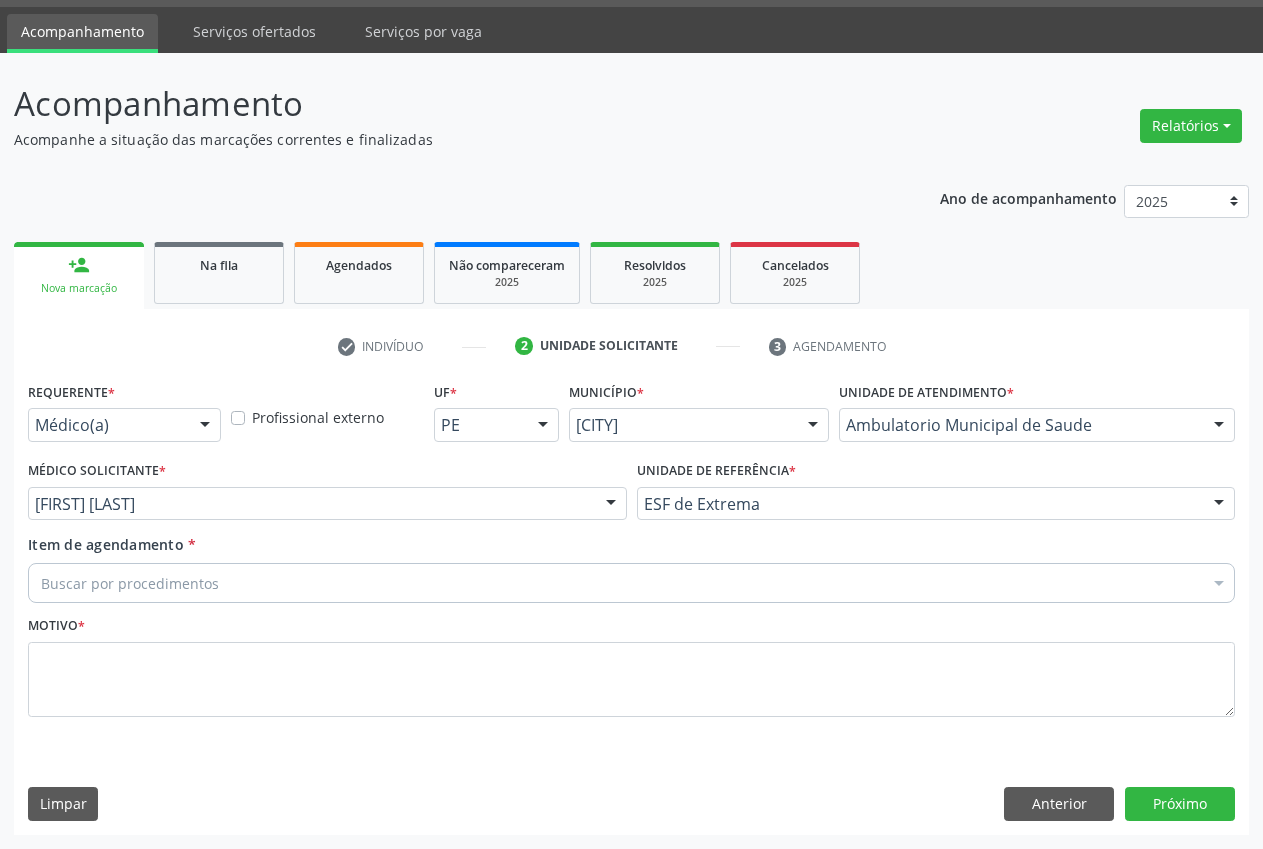 click on "Buscar por procedimentos" at bounding box center (631, 583) 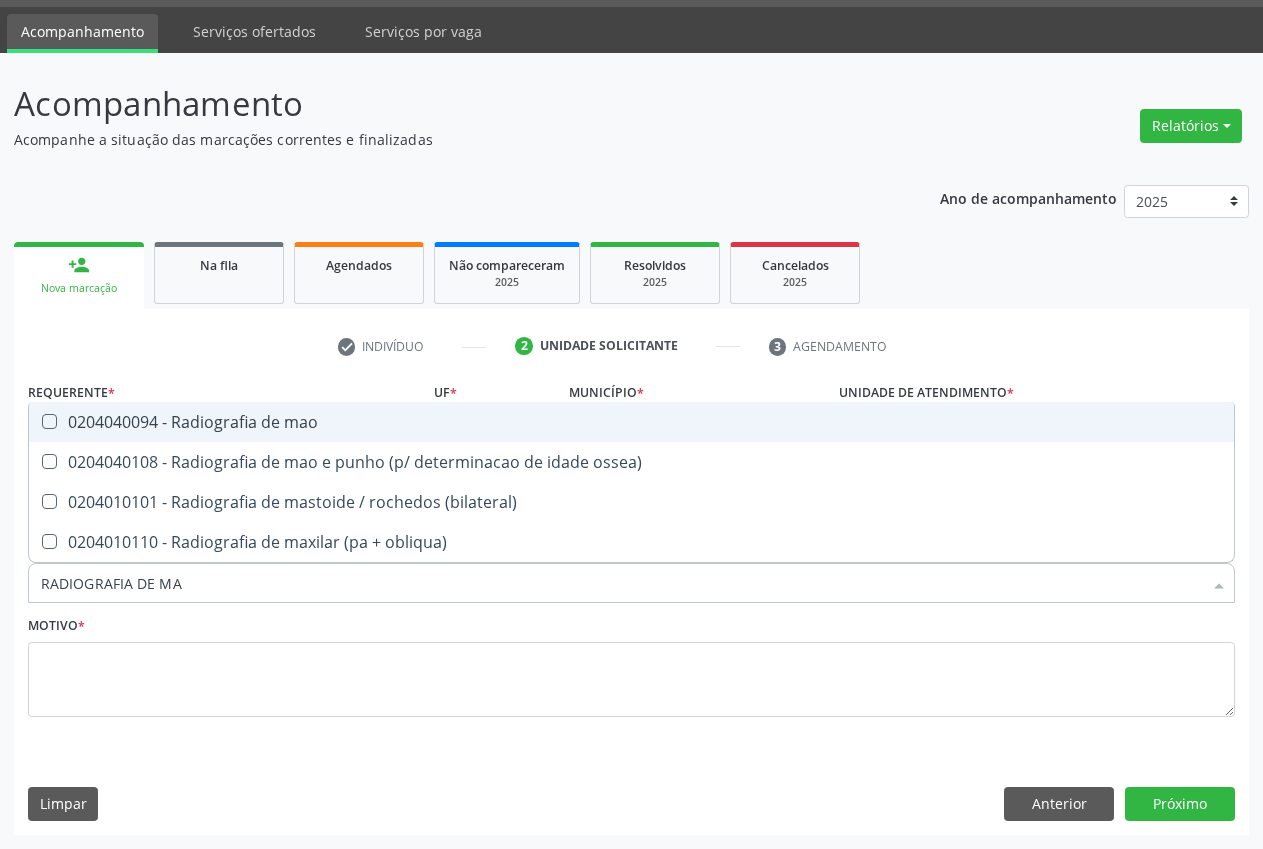 type on "RADIOGRAFIA DE MAO" 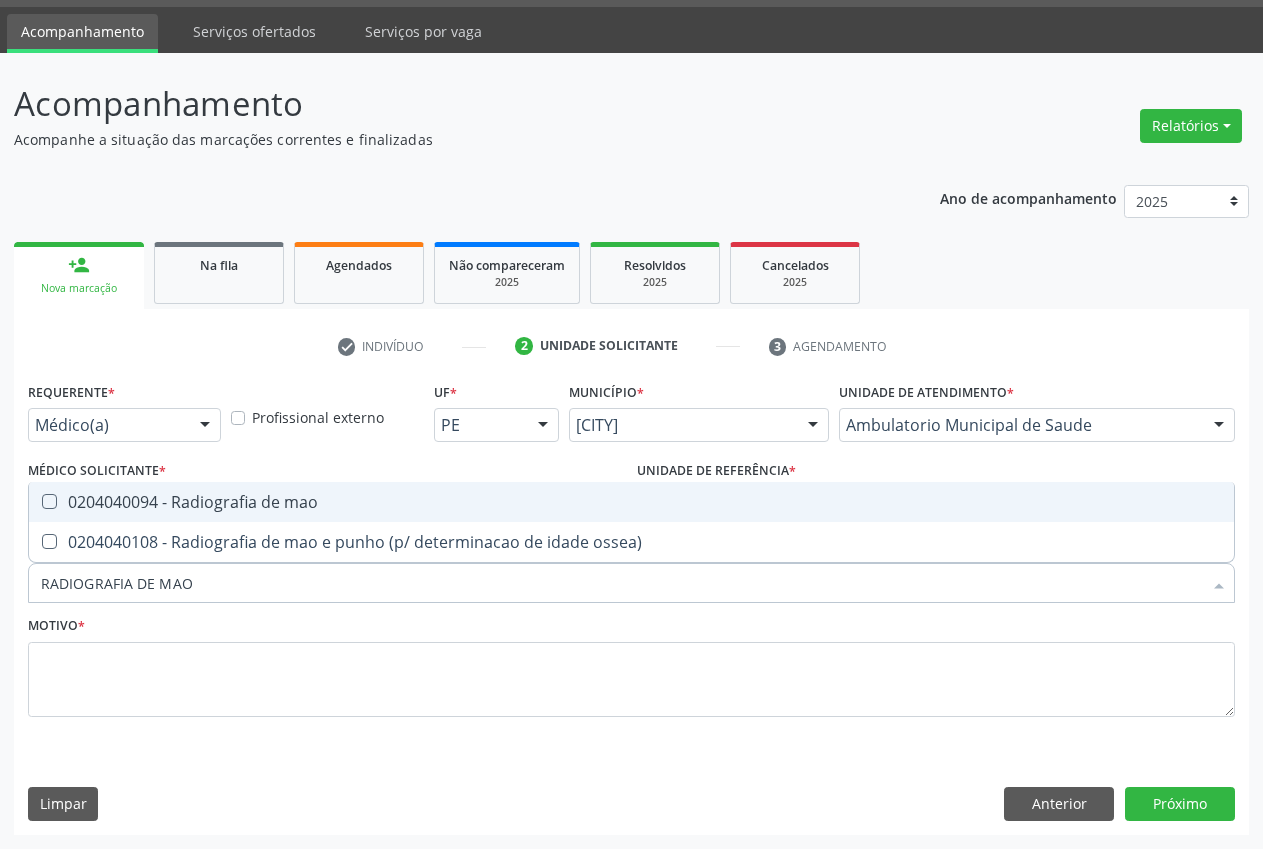 click on "0204040094 - Radiografia de mao" at bounding box center [631, 502] 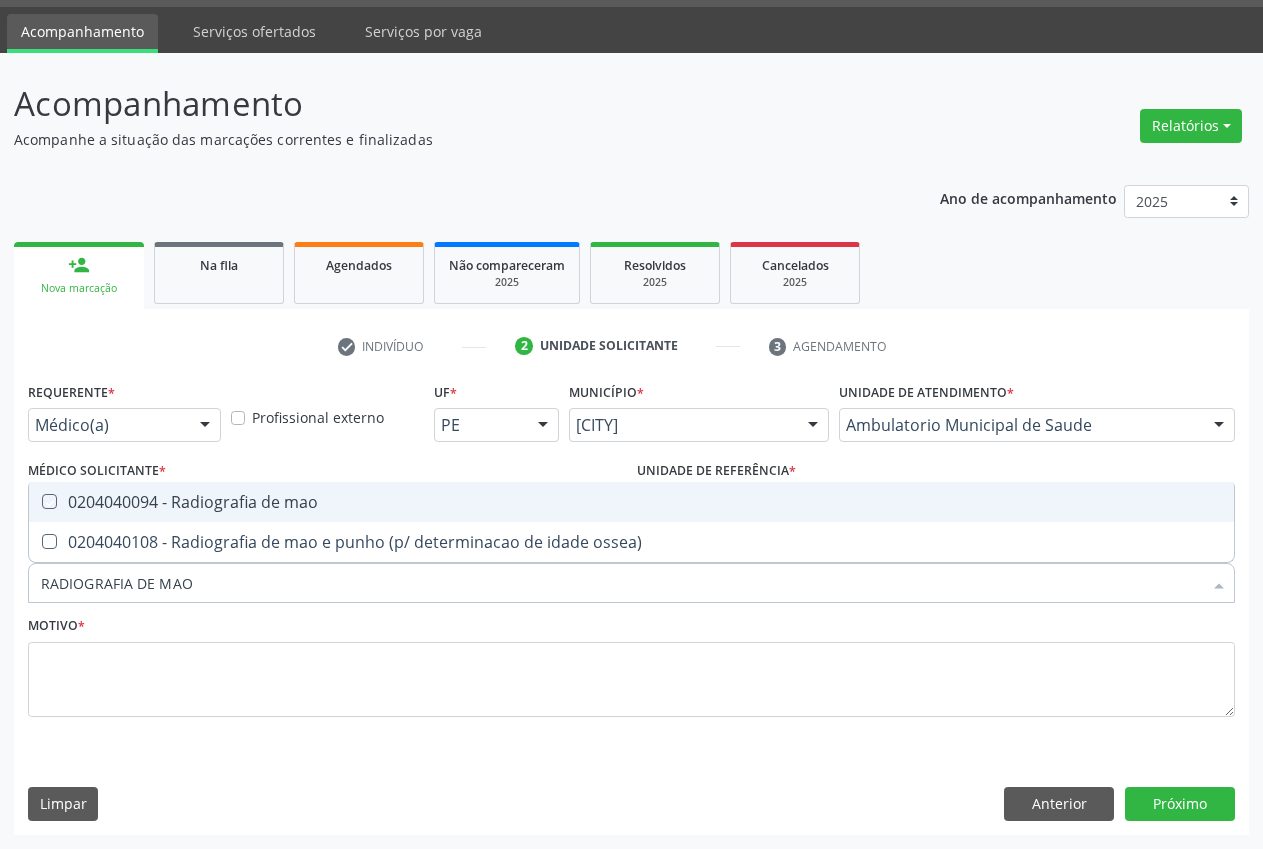 checkbox on "true" 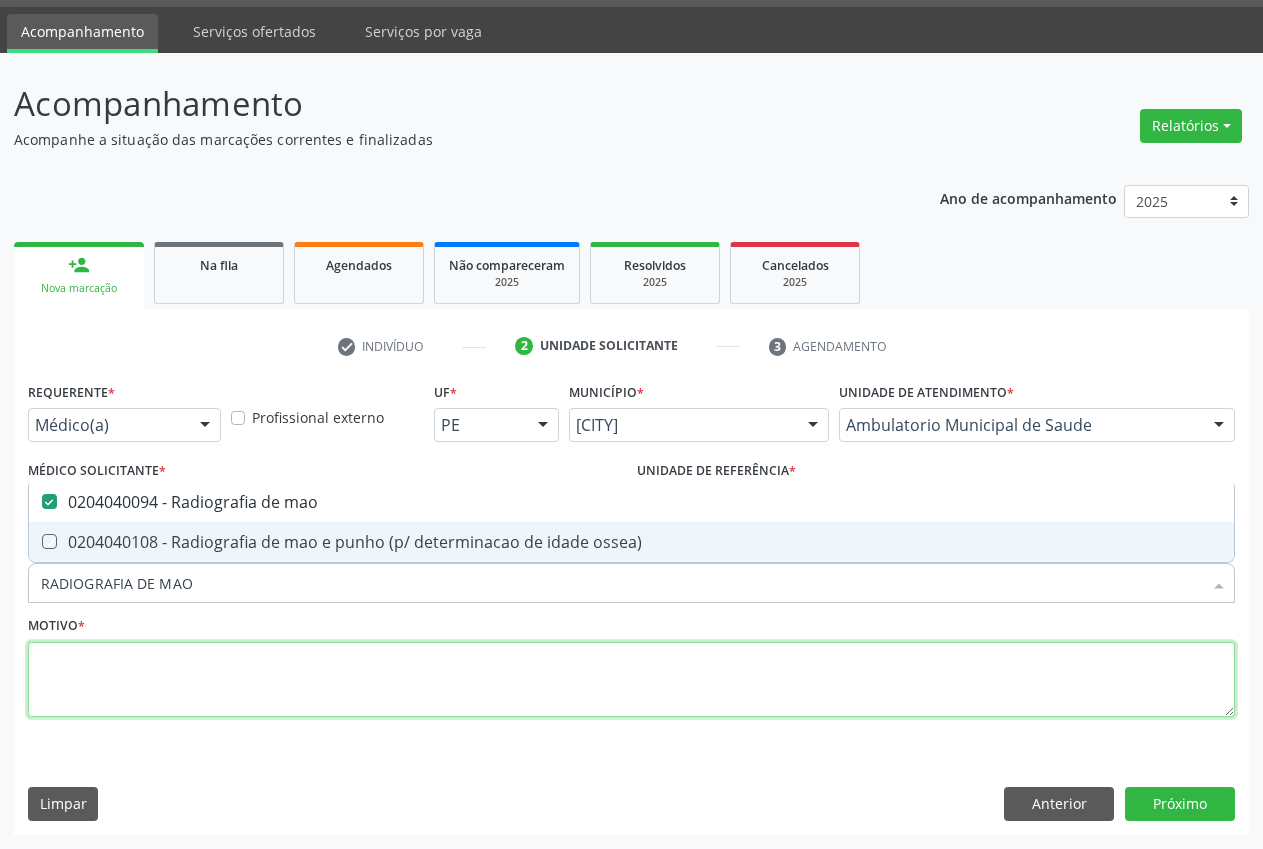 click at bounding box center [631, 680] 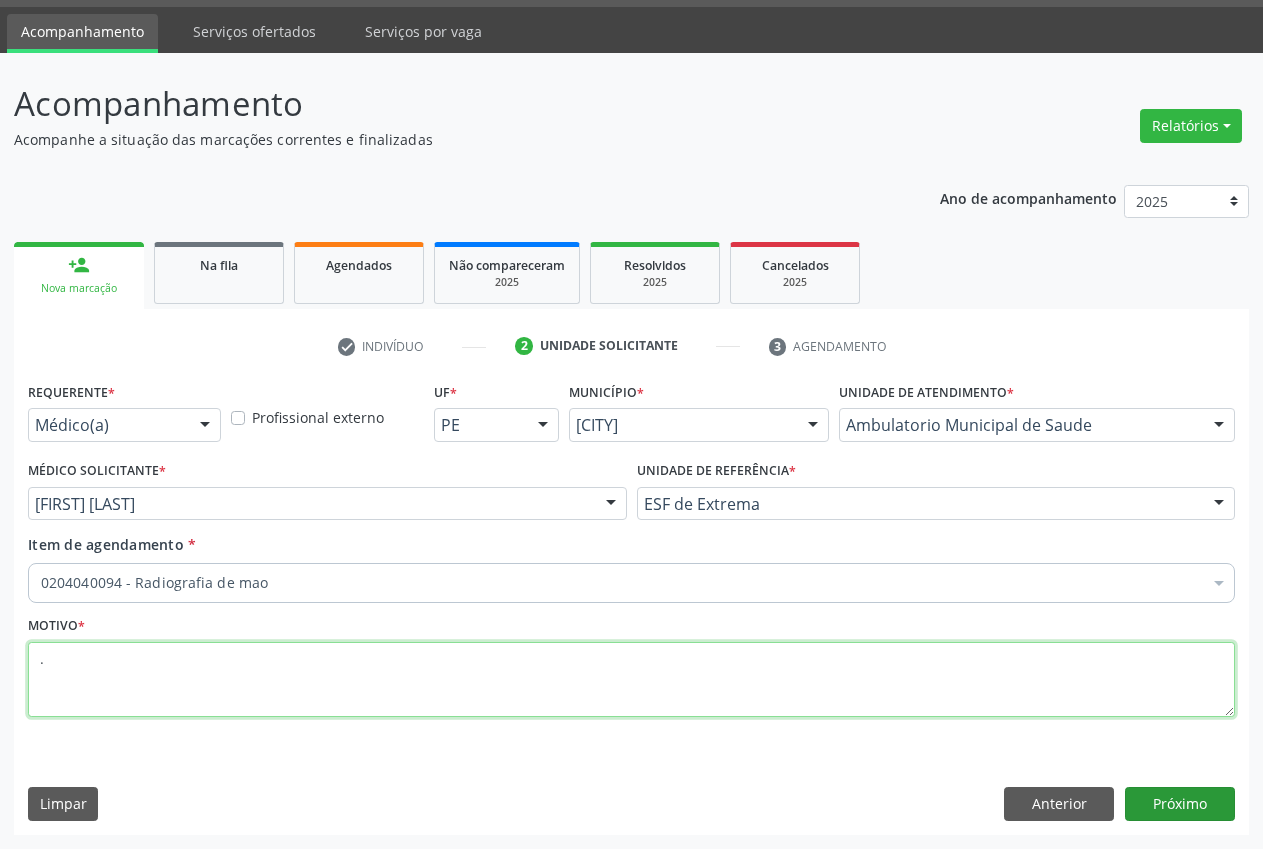 type on "." 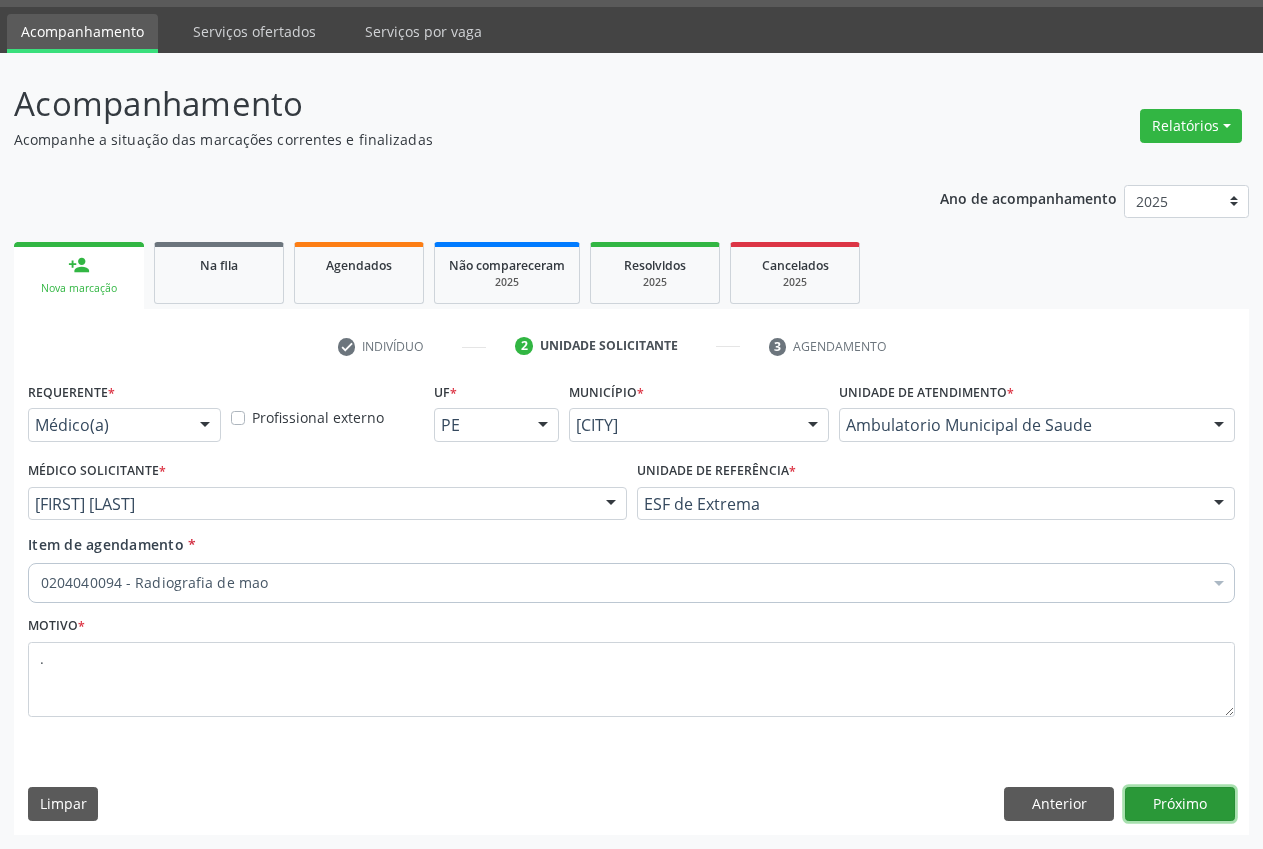 click on "Próximo" at bounding box center [1180, 804] 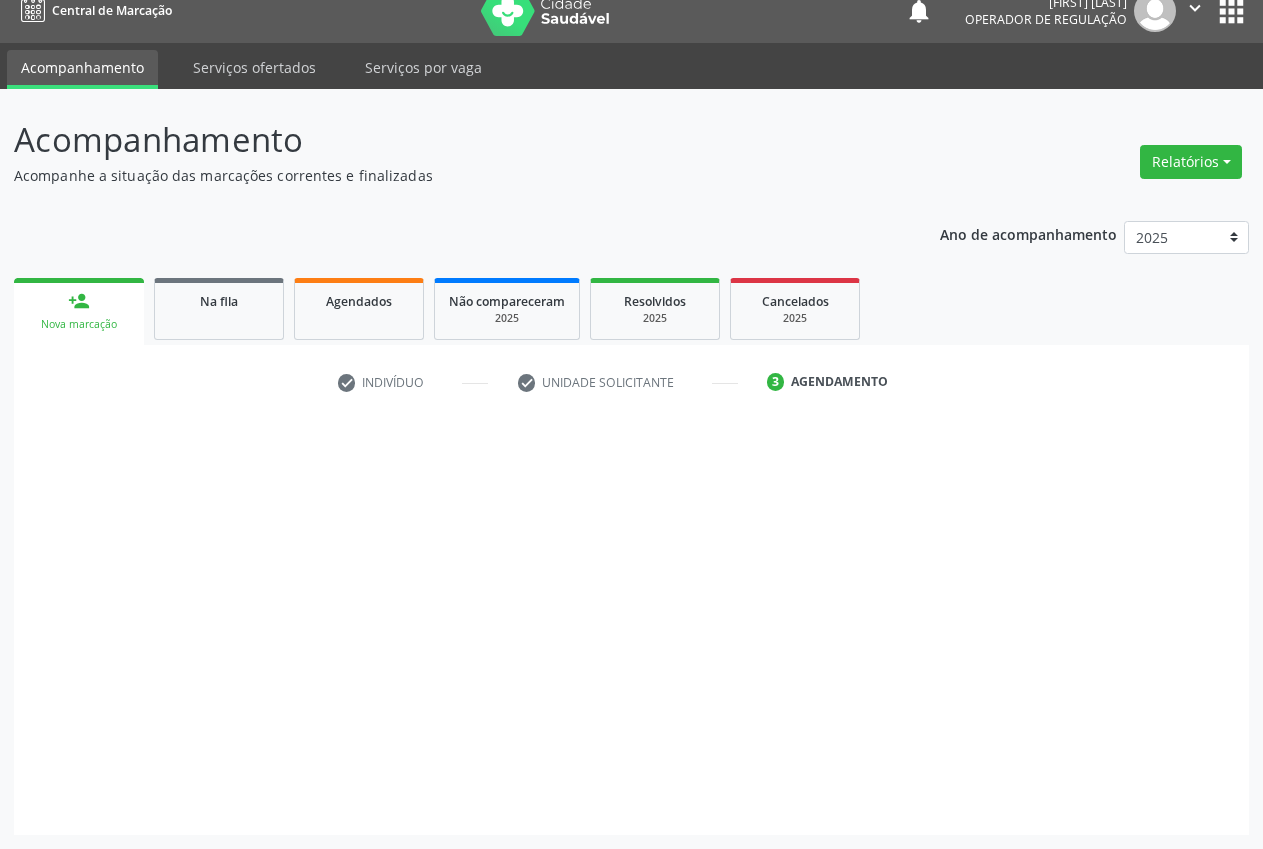 scroll, scrollTop: 21, scrollLeft: 0, axis: vertical 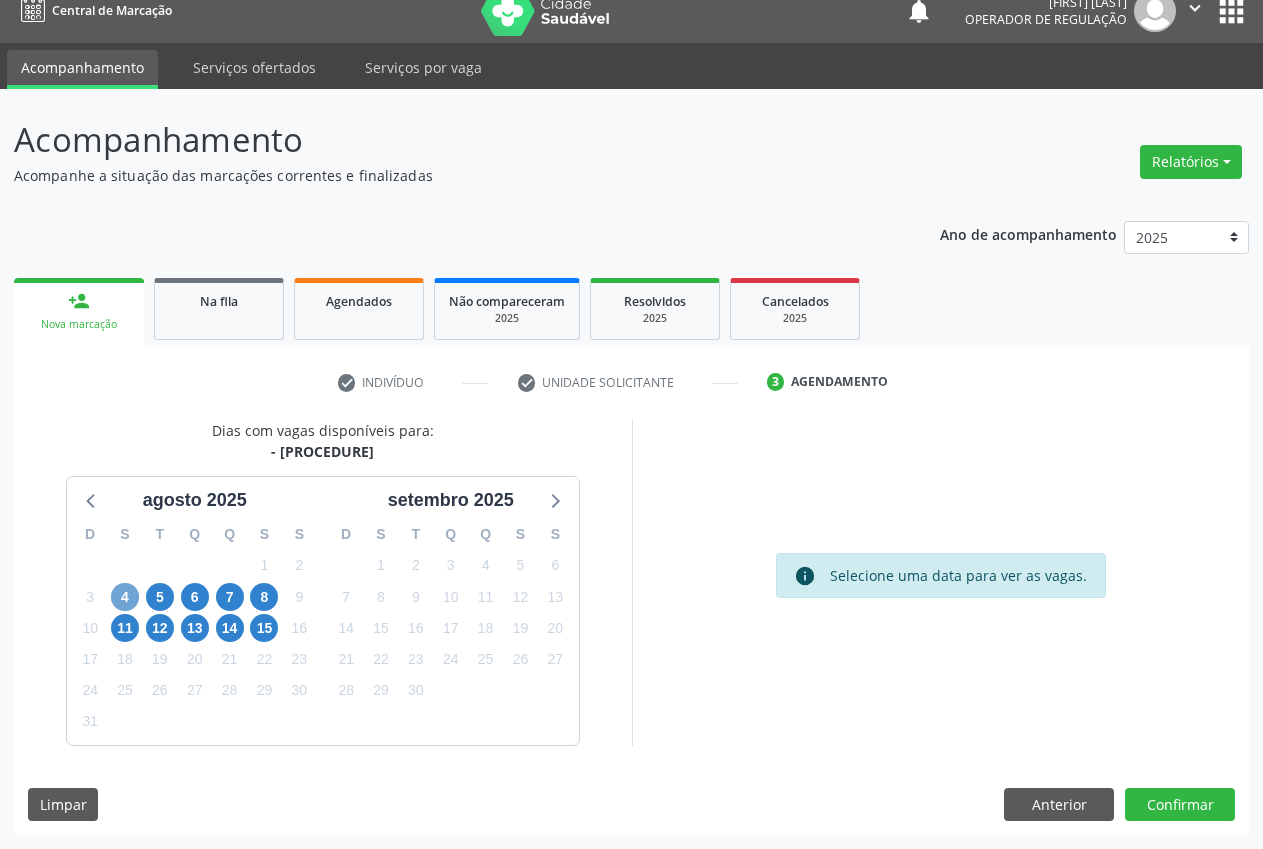 click on "4" at bounding box center [125, 597] 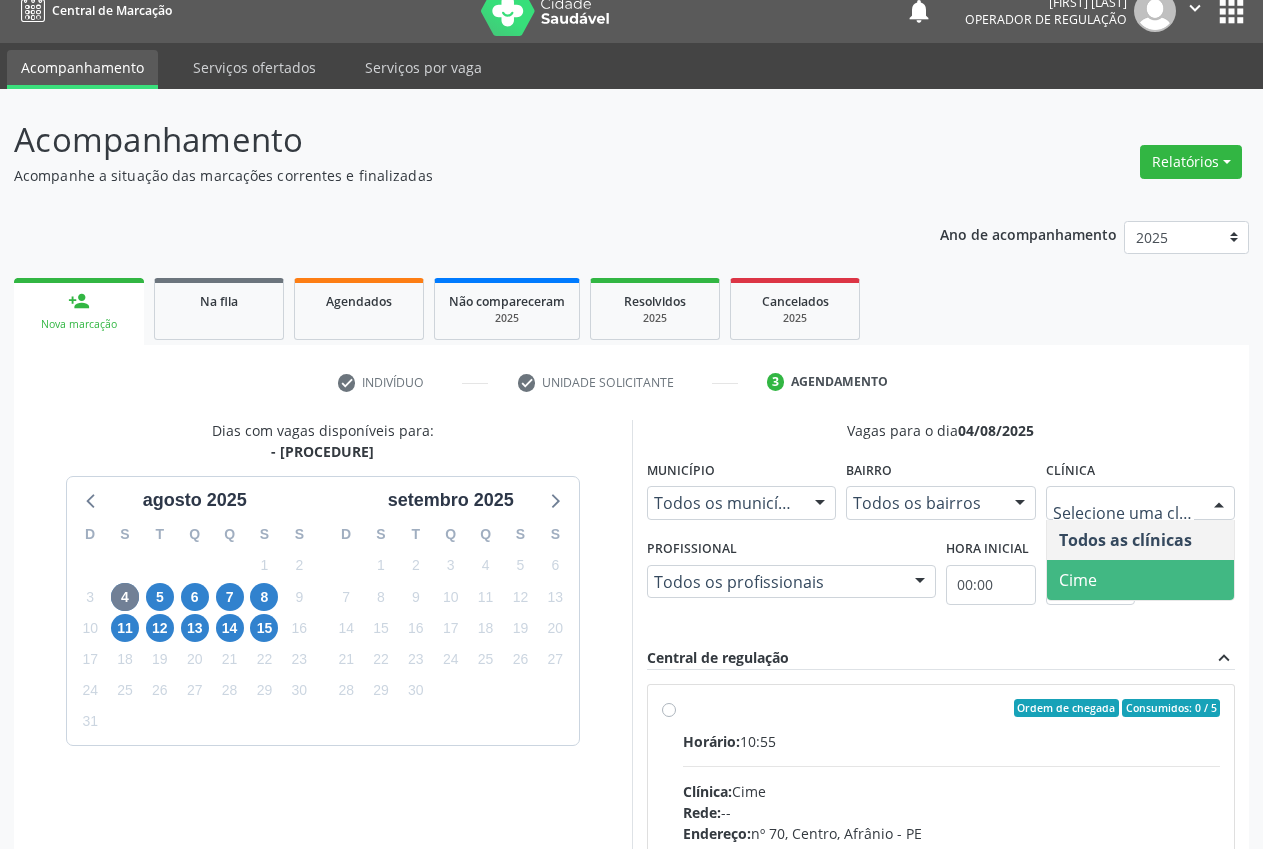 click on "Cime" at bounding box center [1141, 580] 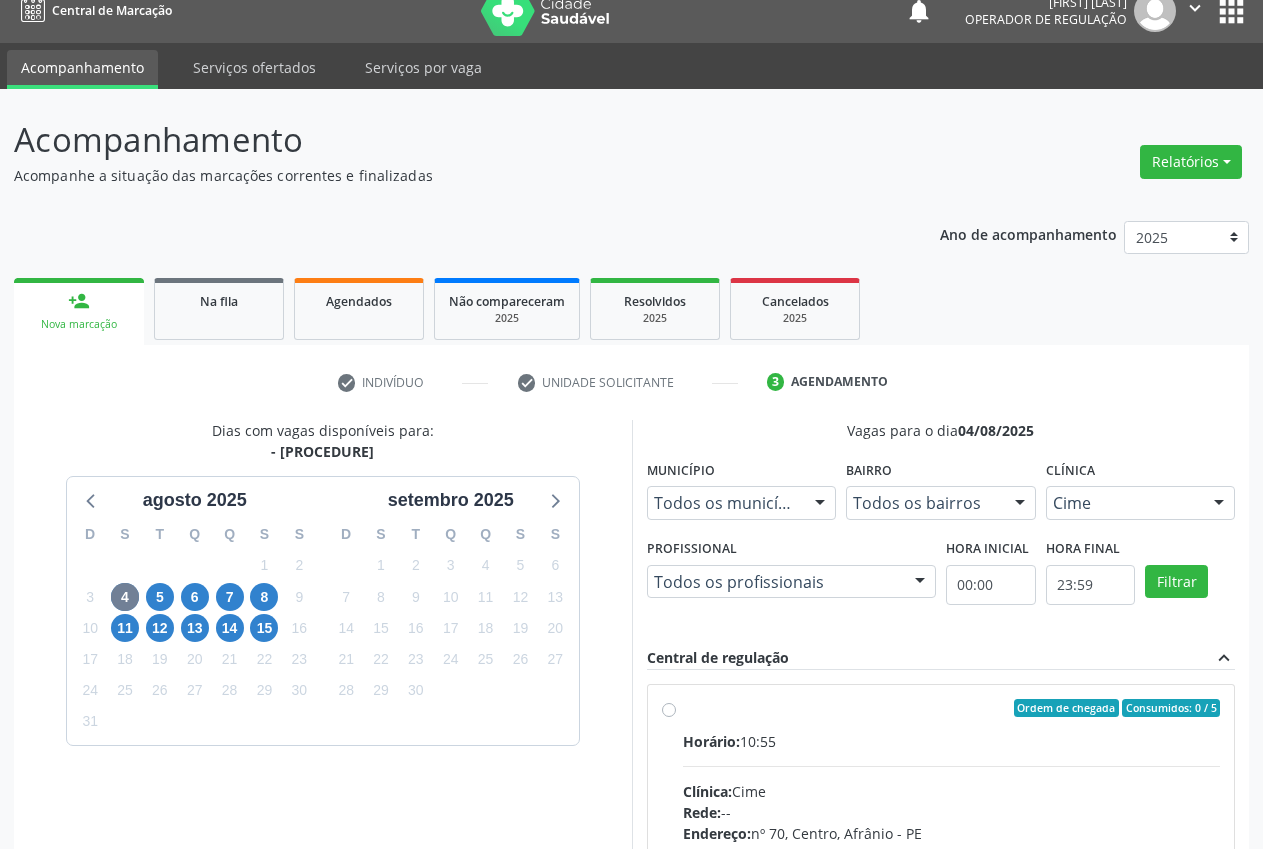 click on "Ordem de chegada
Consumidos: 0 / 5
Horário:   10:55
Clínica:  Cime
Rede:
--
Endereço:   nº 70, Centro, Afrânio - PE
Telefone:   (87) 88416145
Profissional:
--
Informações adicionais sobre o atendimento
Idade de atendimento:
Sem restrição
Gênero(s) atendido(s):
Sem restrição
Informações adicionais:
--" at bounding box center (941, 852) 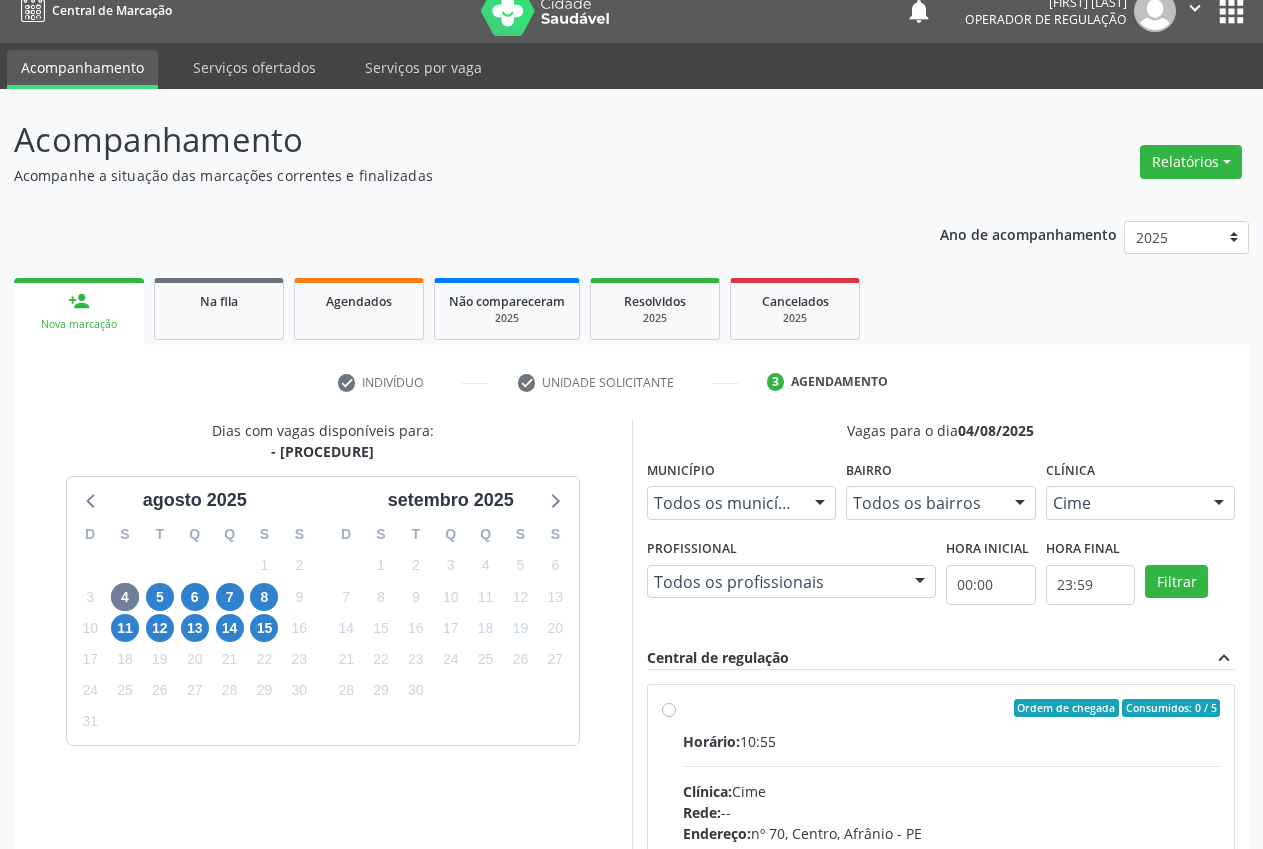 radio on "true" 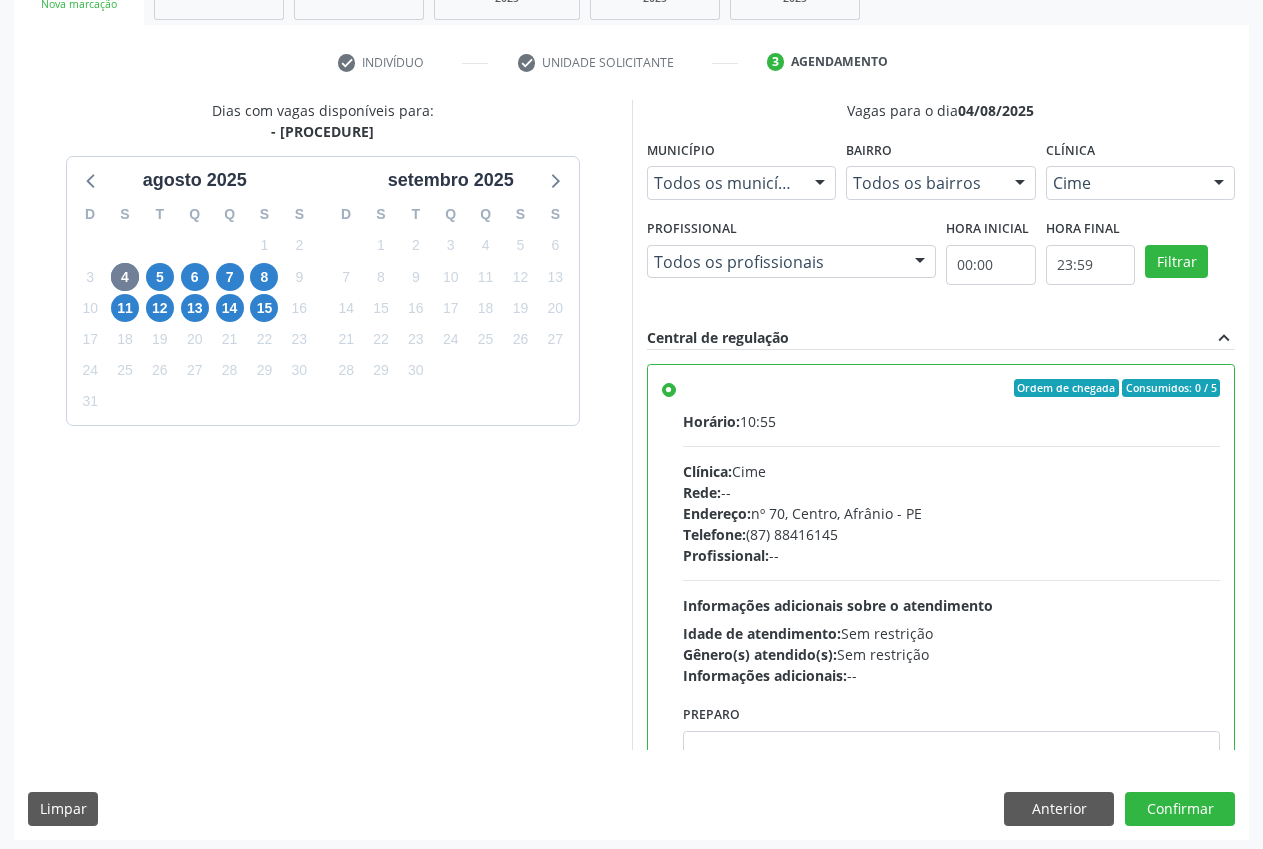 scroll, scrollTop: 346, scrollLeft: 0, axis: vertical 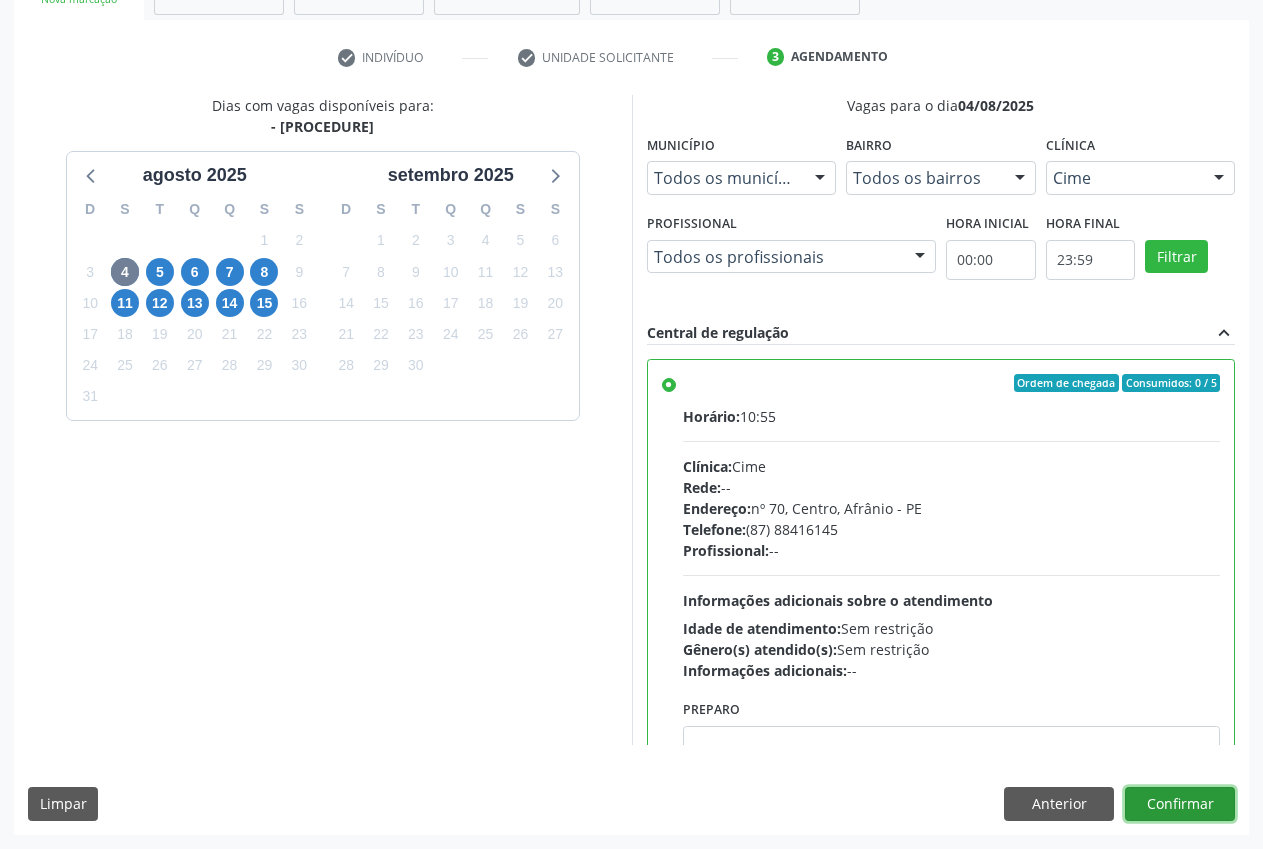 click on "Confirmar" at bounding box center (1180, 804) 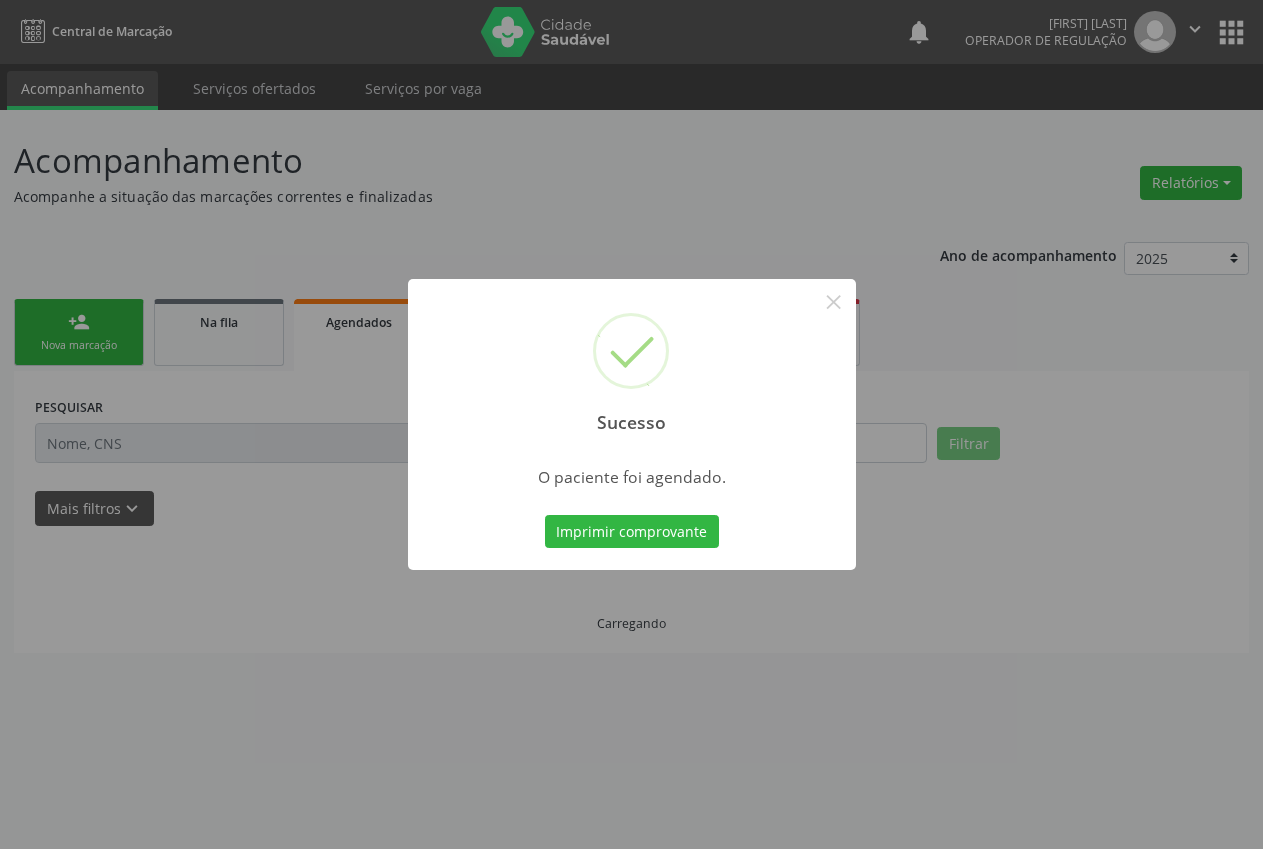 scroll, scrollTop: 0, scrollLeft: 0, axis: both 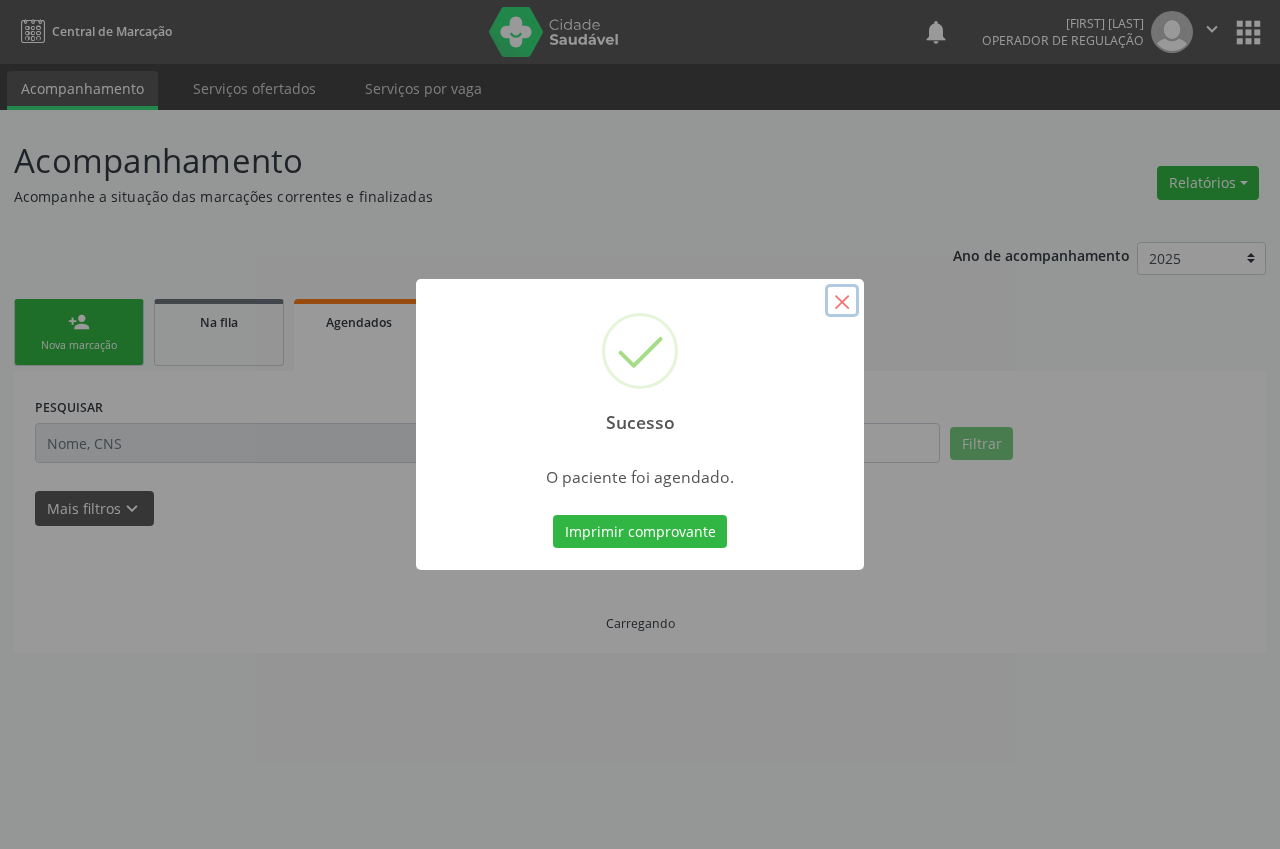 click on "×" at bounding box center (842, 301) 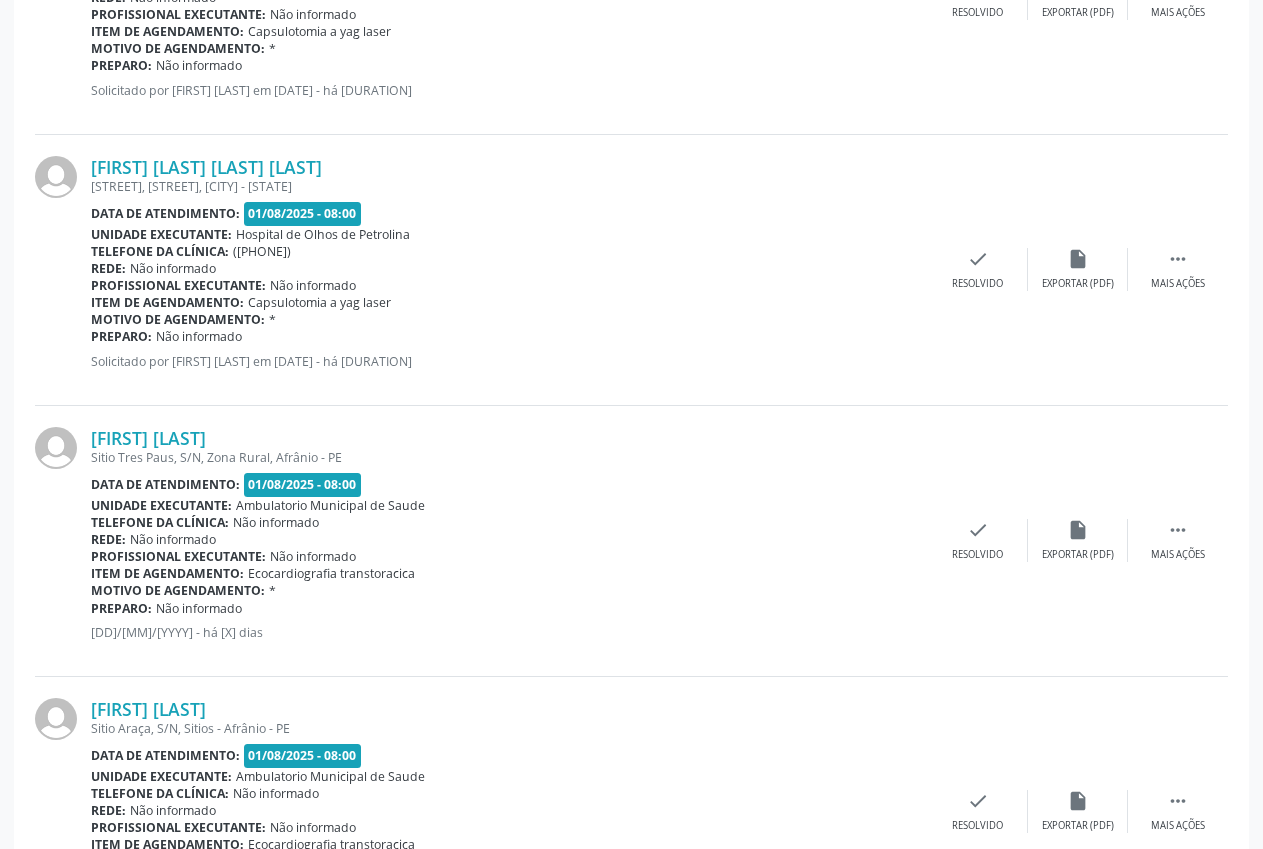 scroll, scrollTop: 753, scrollLeft: 0, axis: vertical 